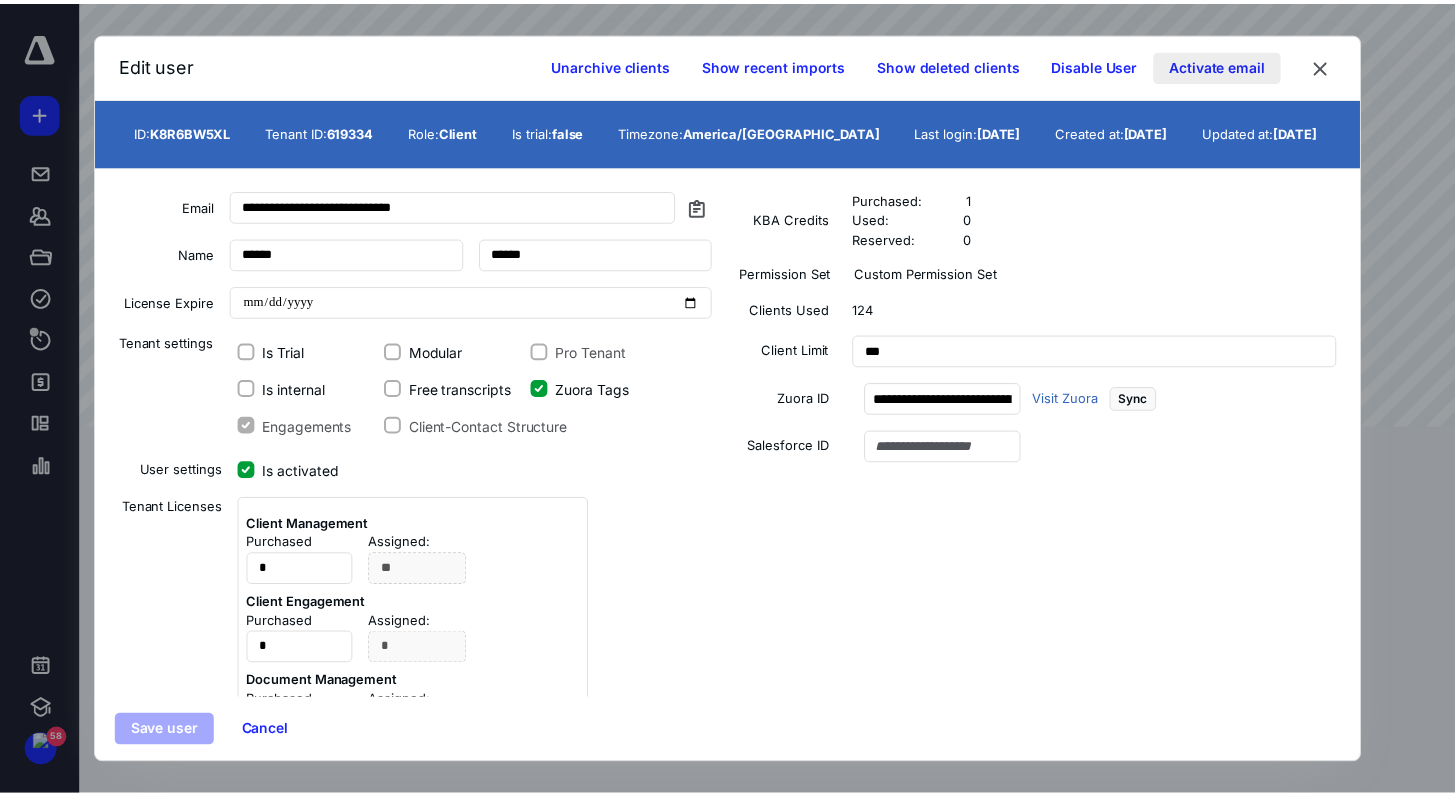 scroll, scrollTop: 0, scrollLeft: 0, axis: both 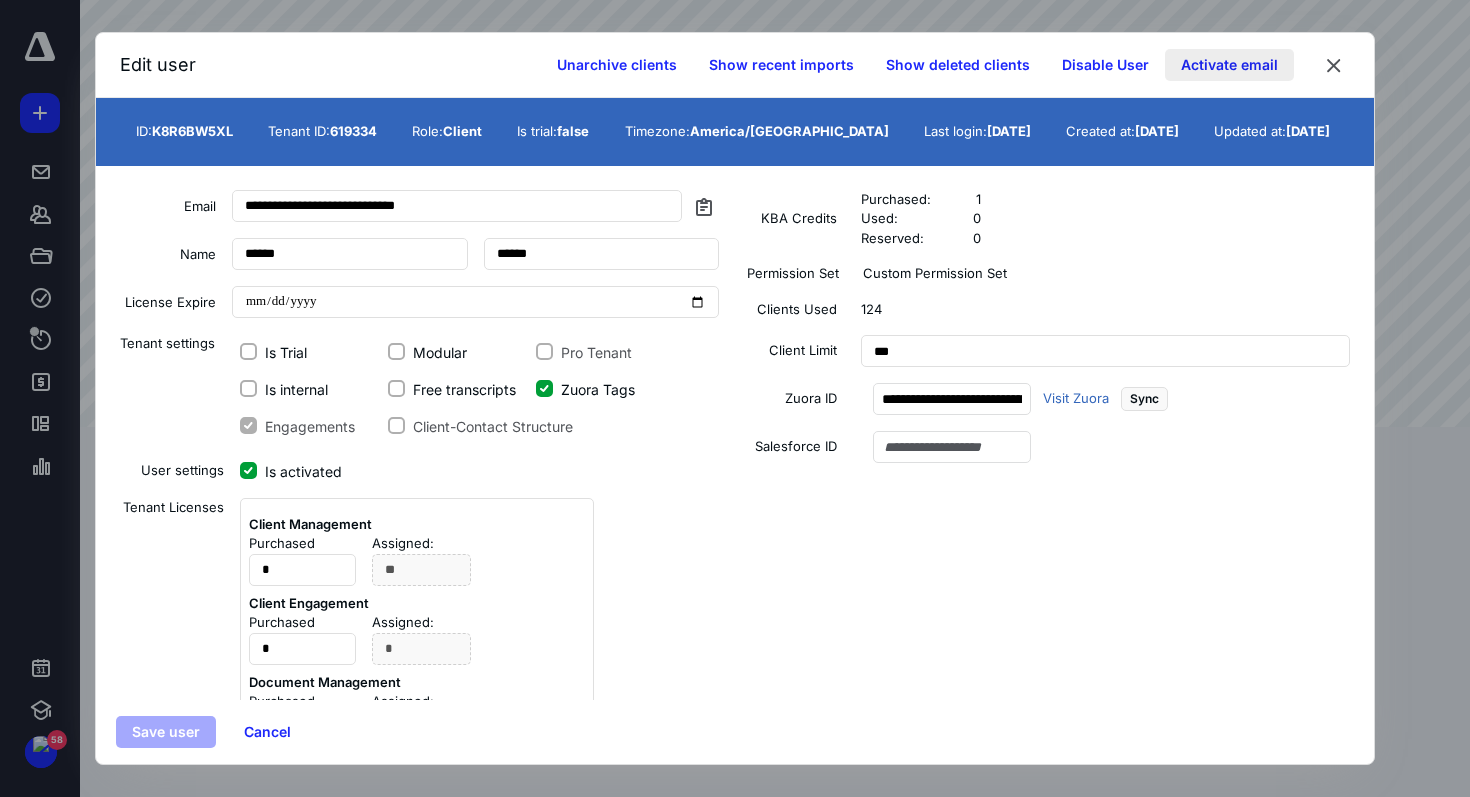 click on "Activate email" at bounding box center [1229, 65] 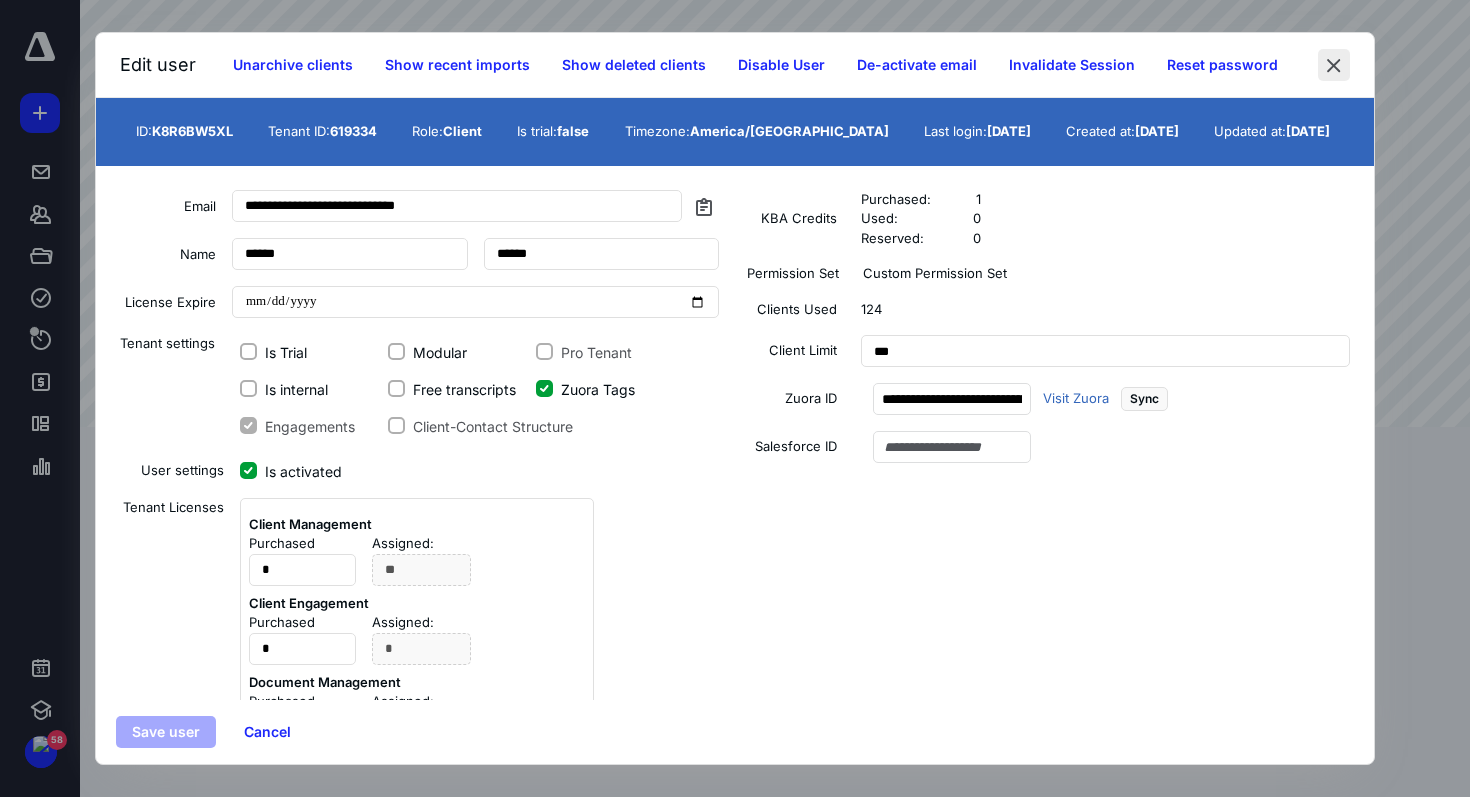 click at bounding box center [1334, 65] 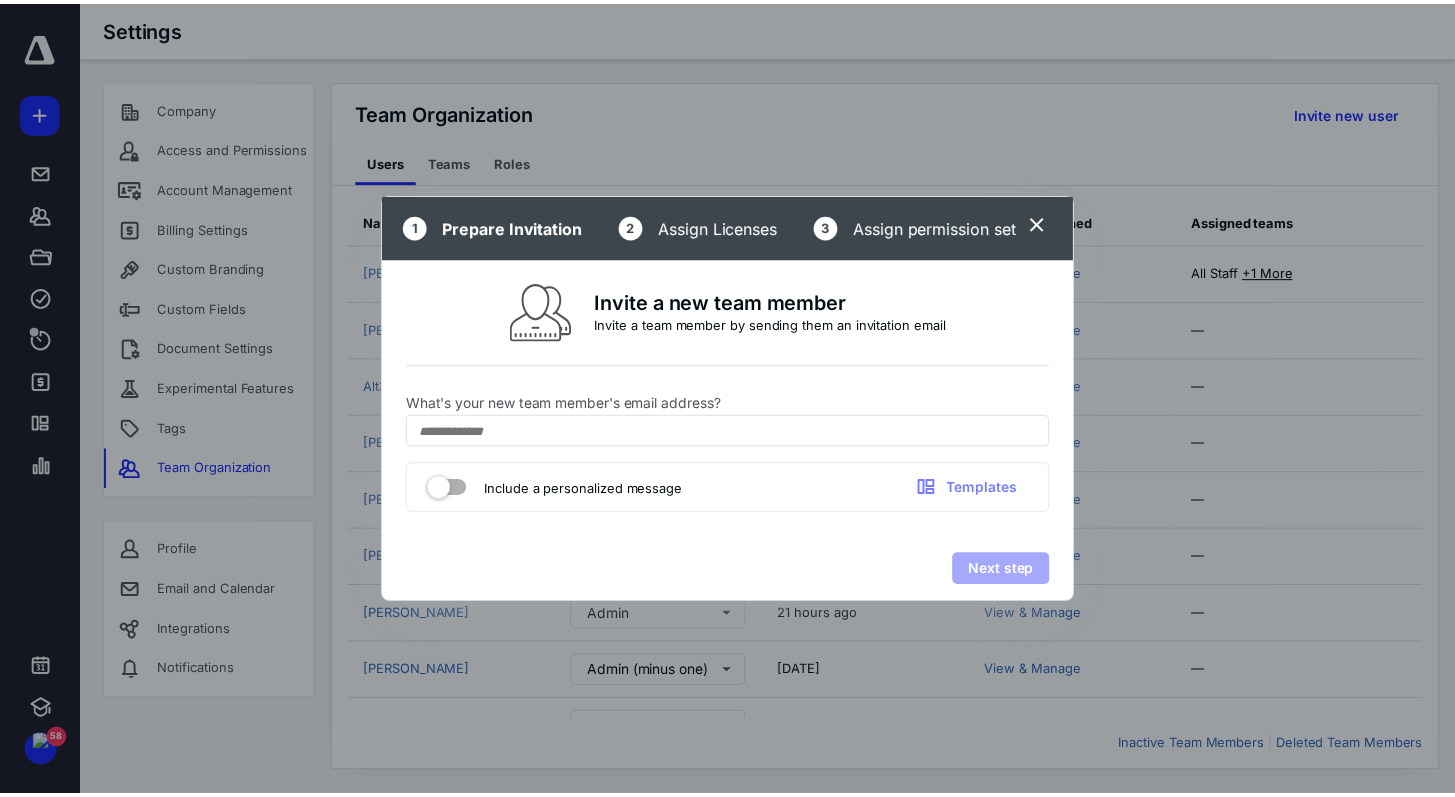 scroll, scrollTop: 0, scrollLeft: 0, axis: both 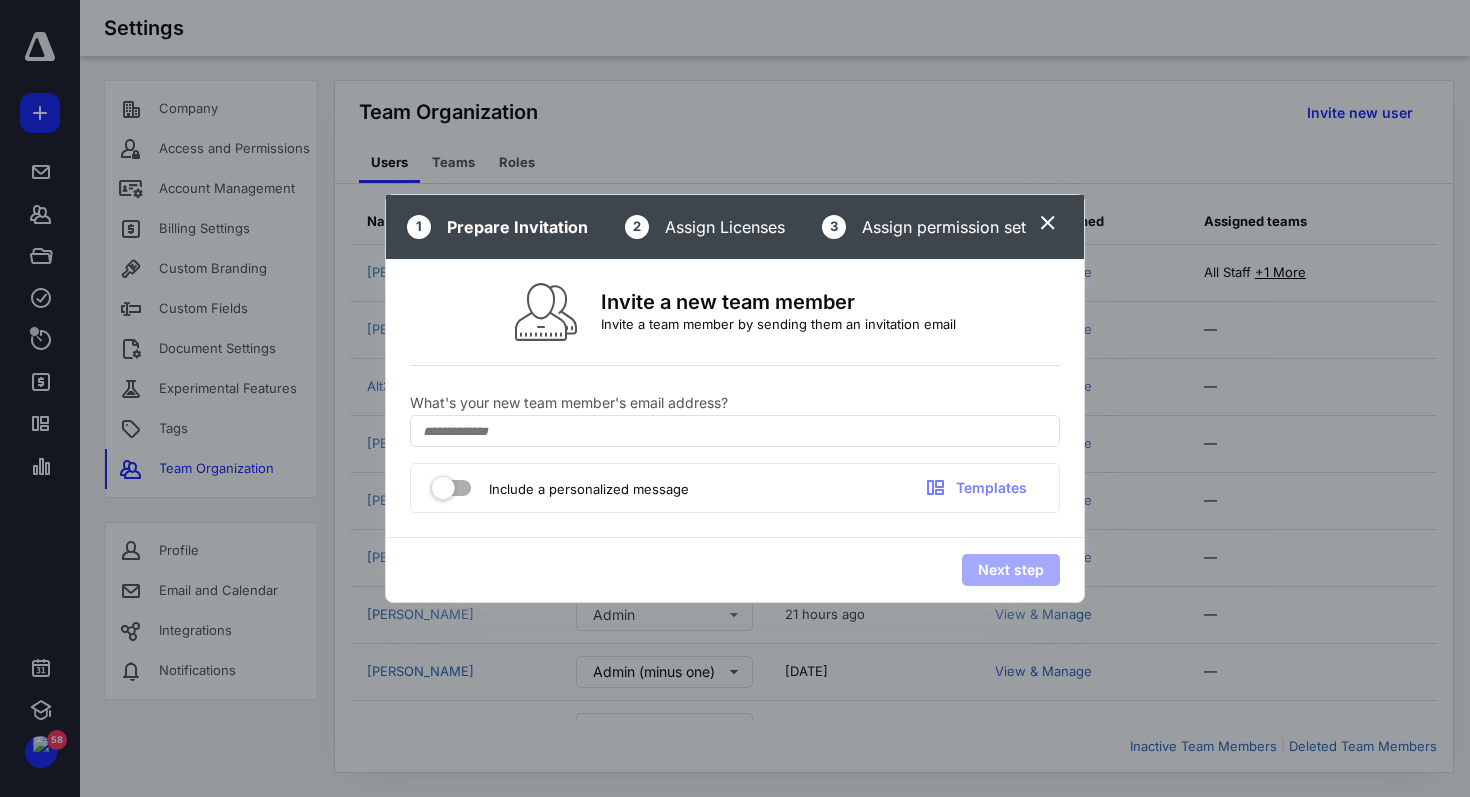 click at bounding box center (1048, 224) 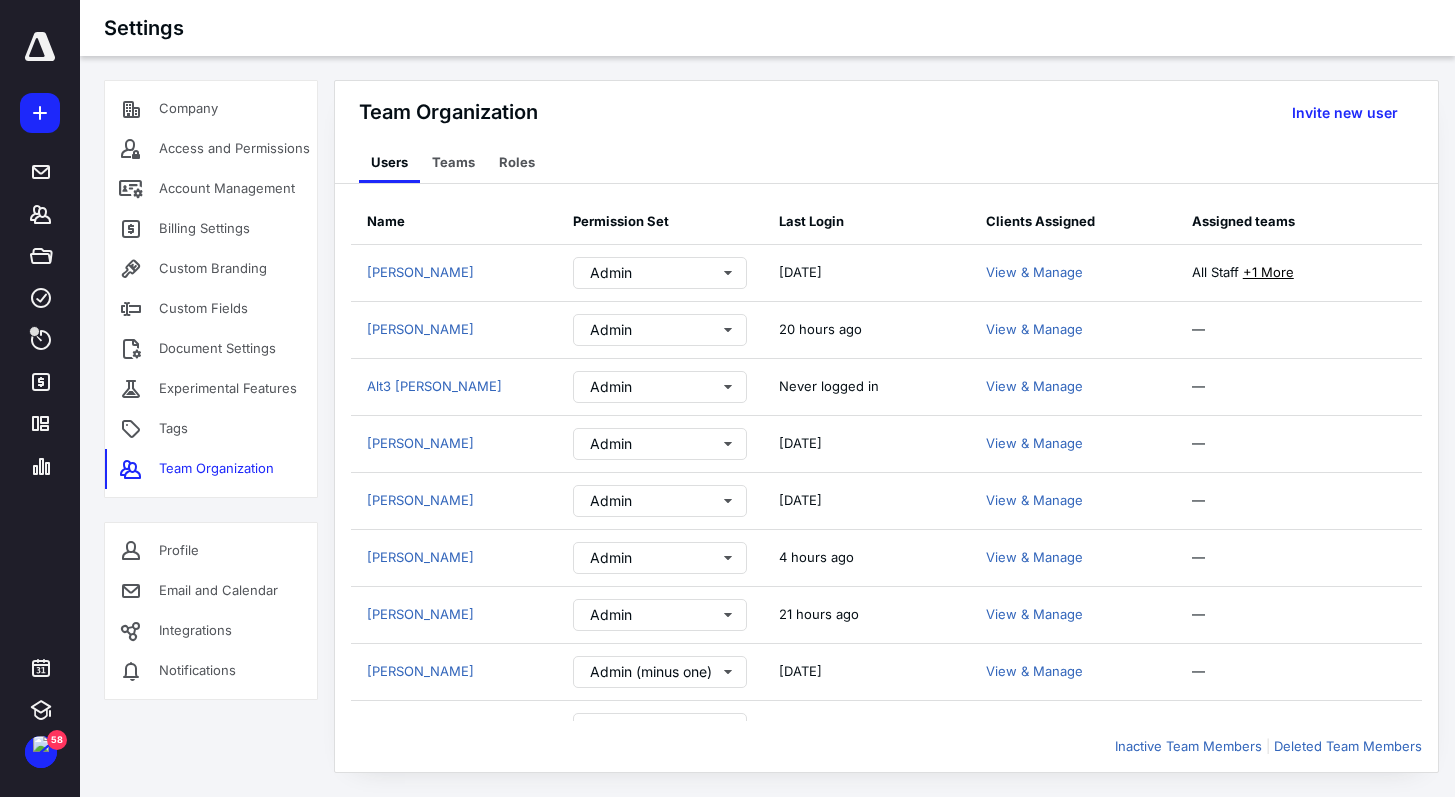 click 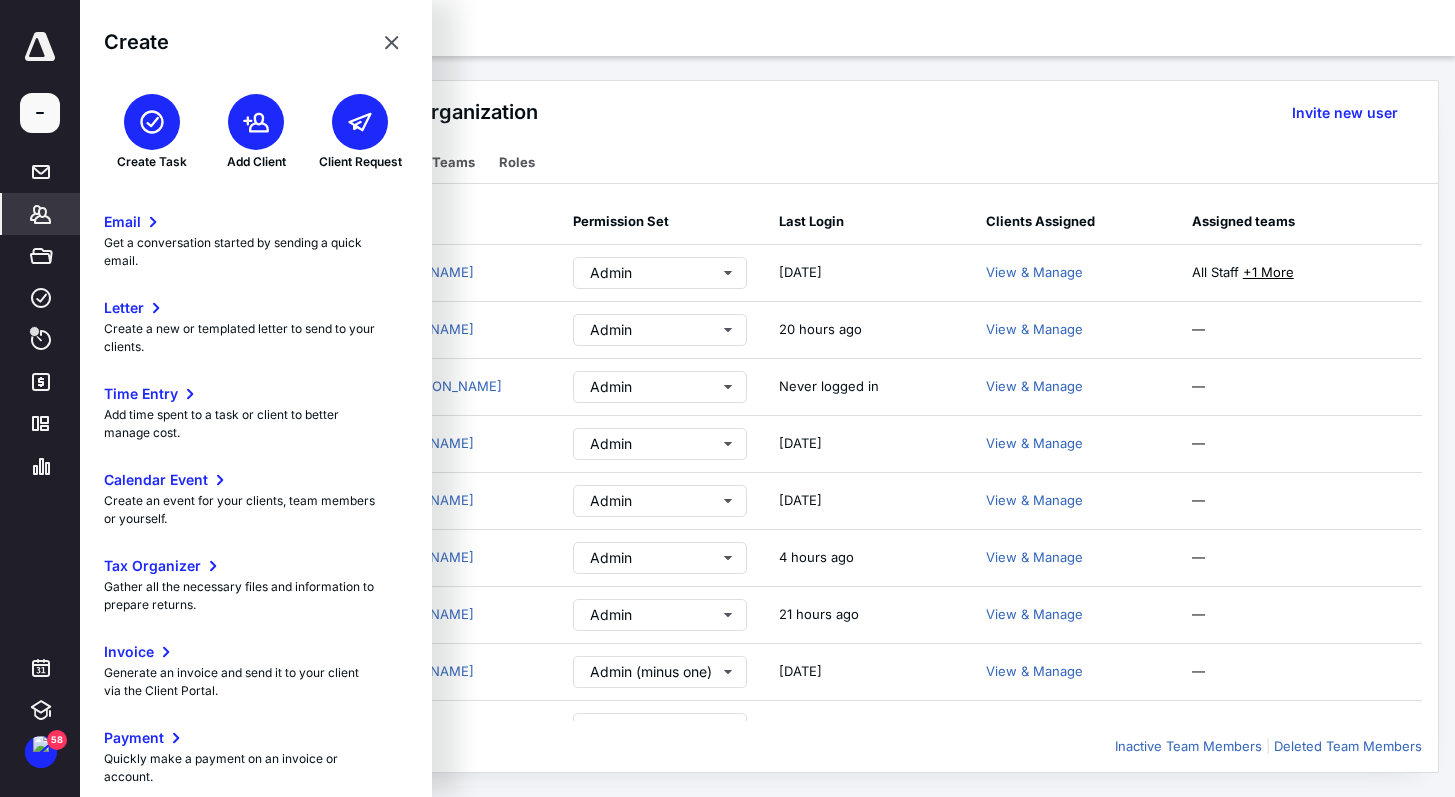 click 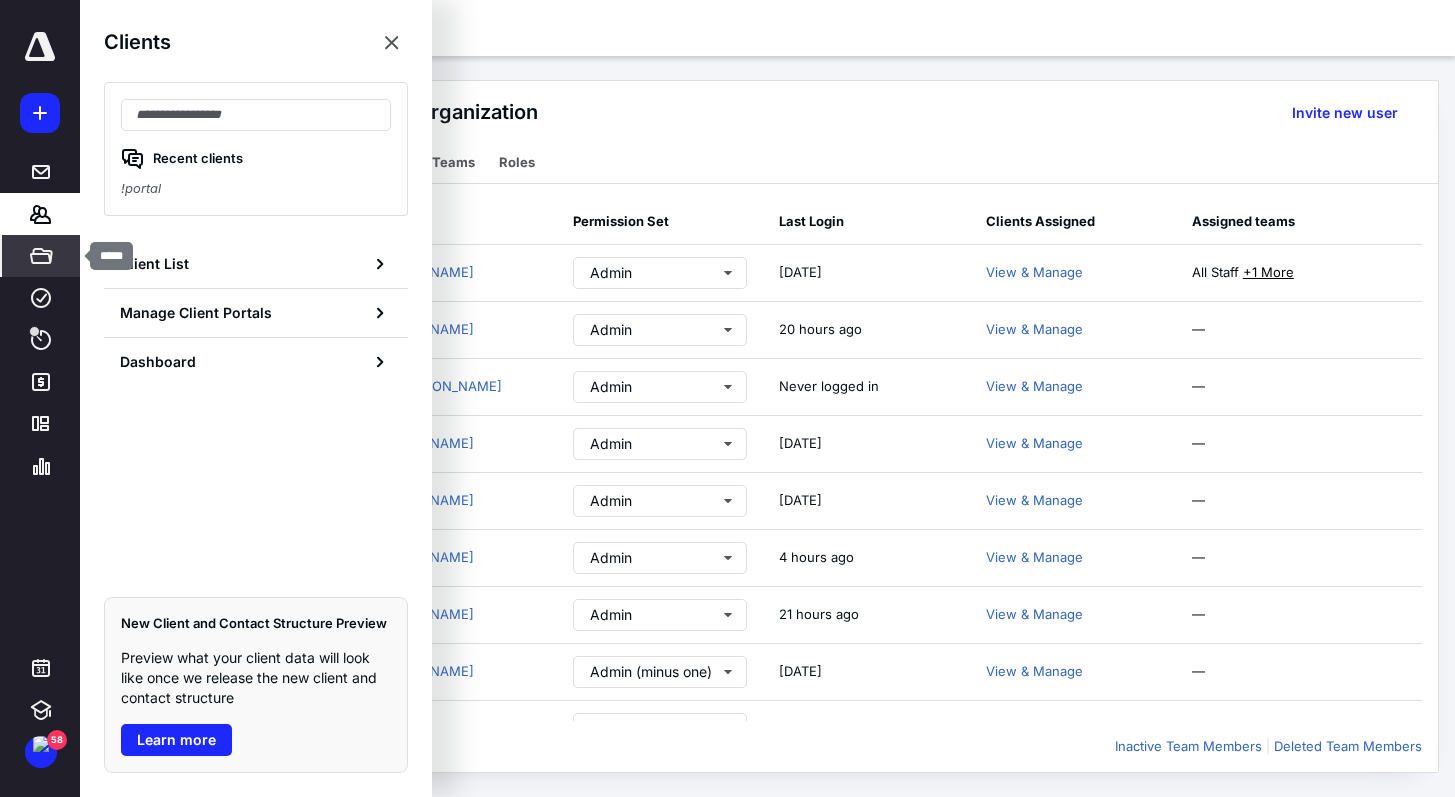 click 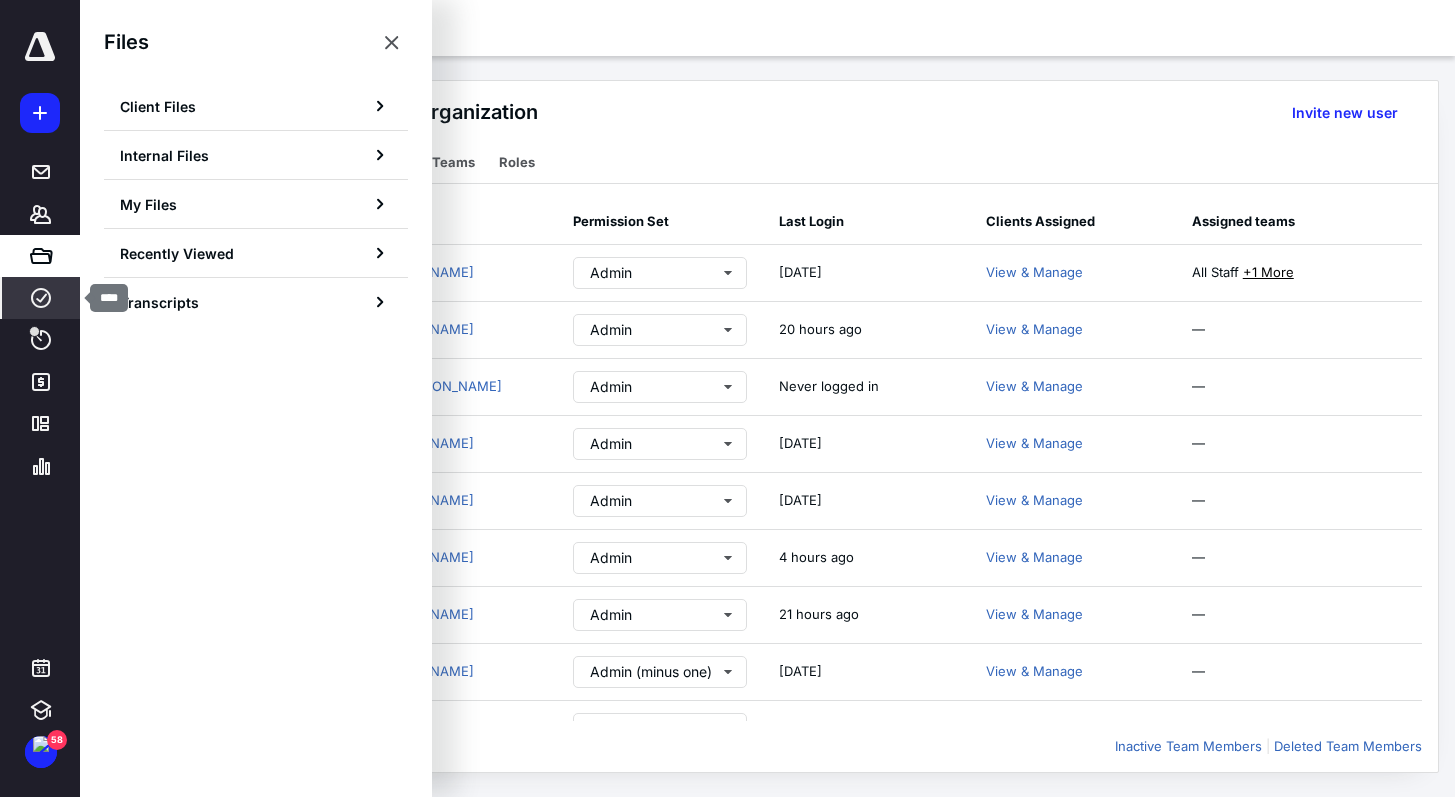click on "Work" at bounding box center [41, 298] 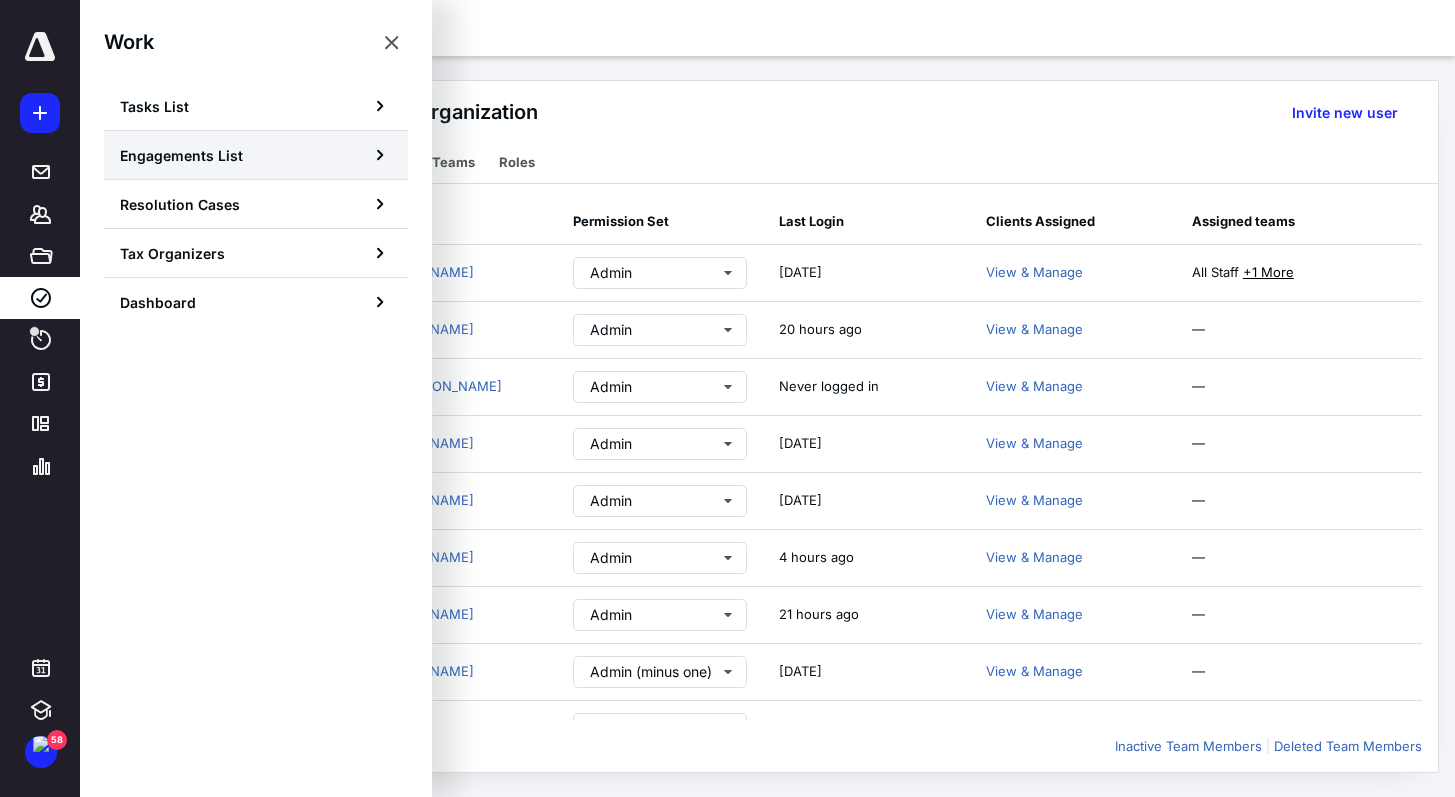click on "Engagements List" at bounding box center (181, 155) 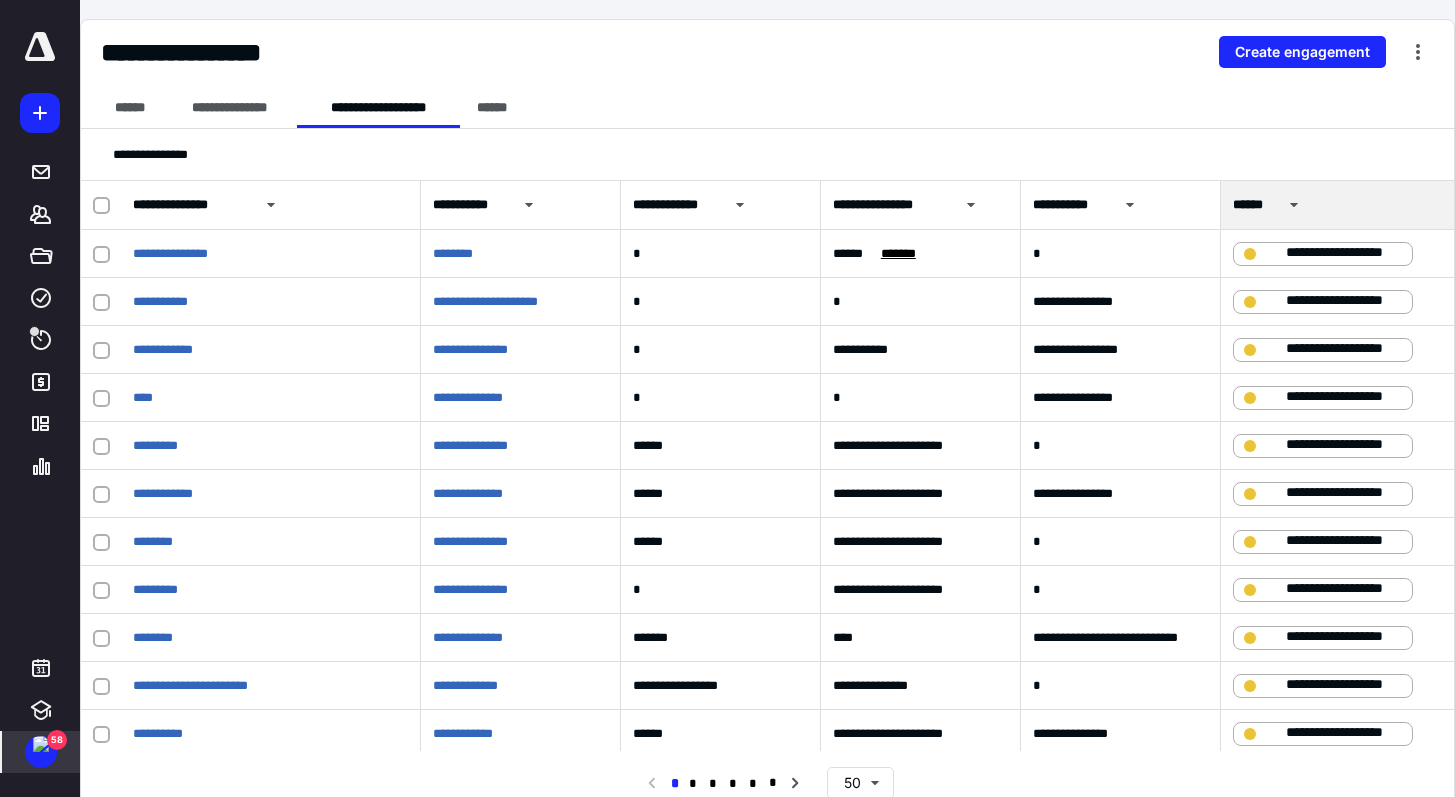click at bounding box center [41, 744] 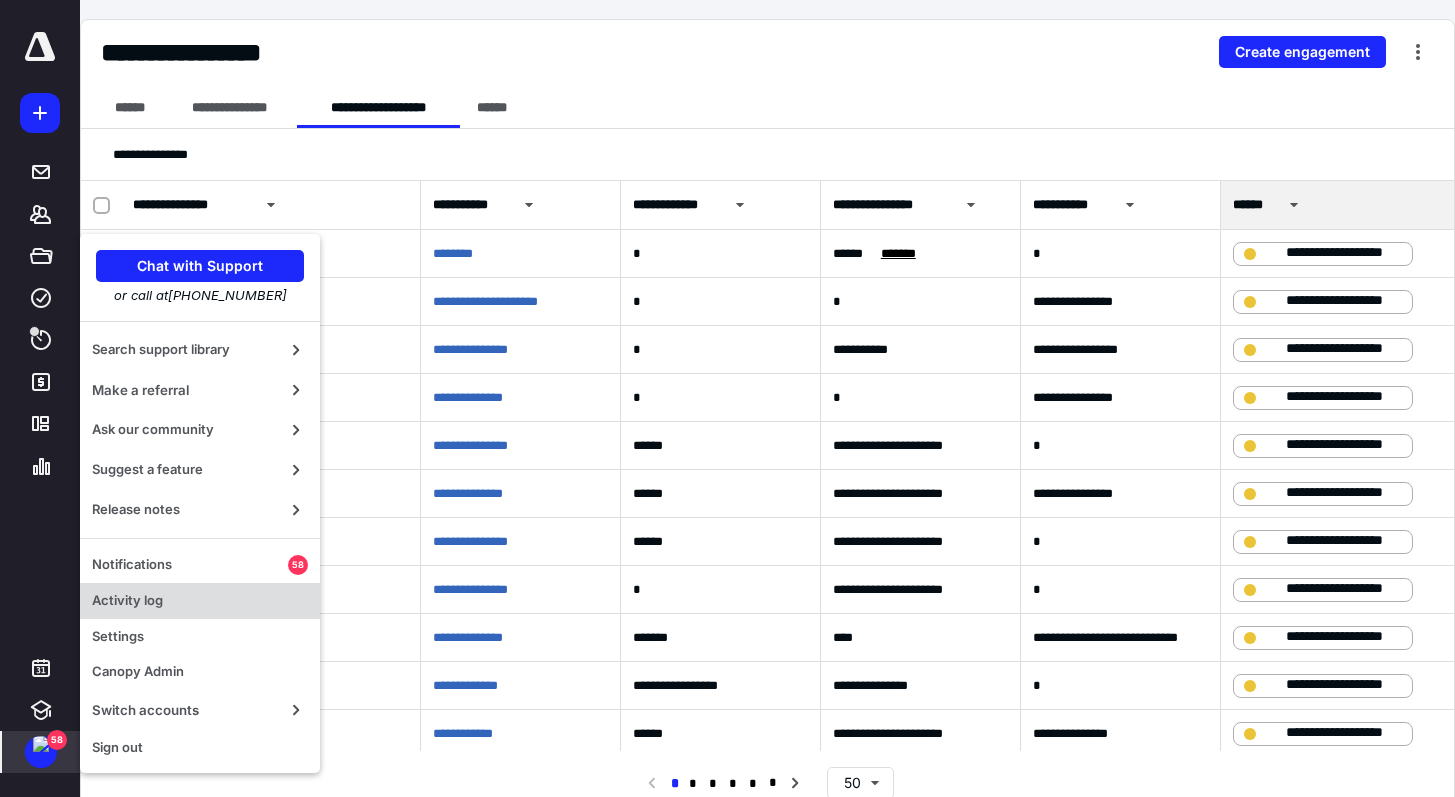 click on "Activity log" at bounding box center (200, 601) 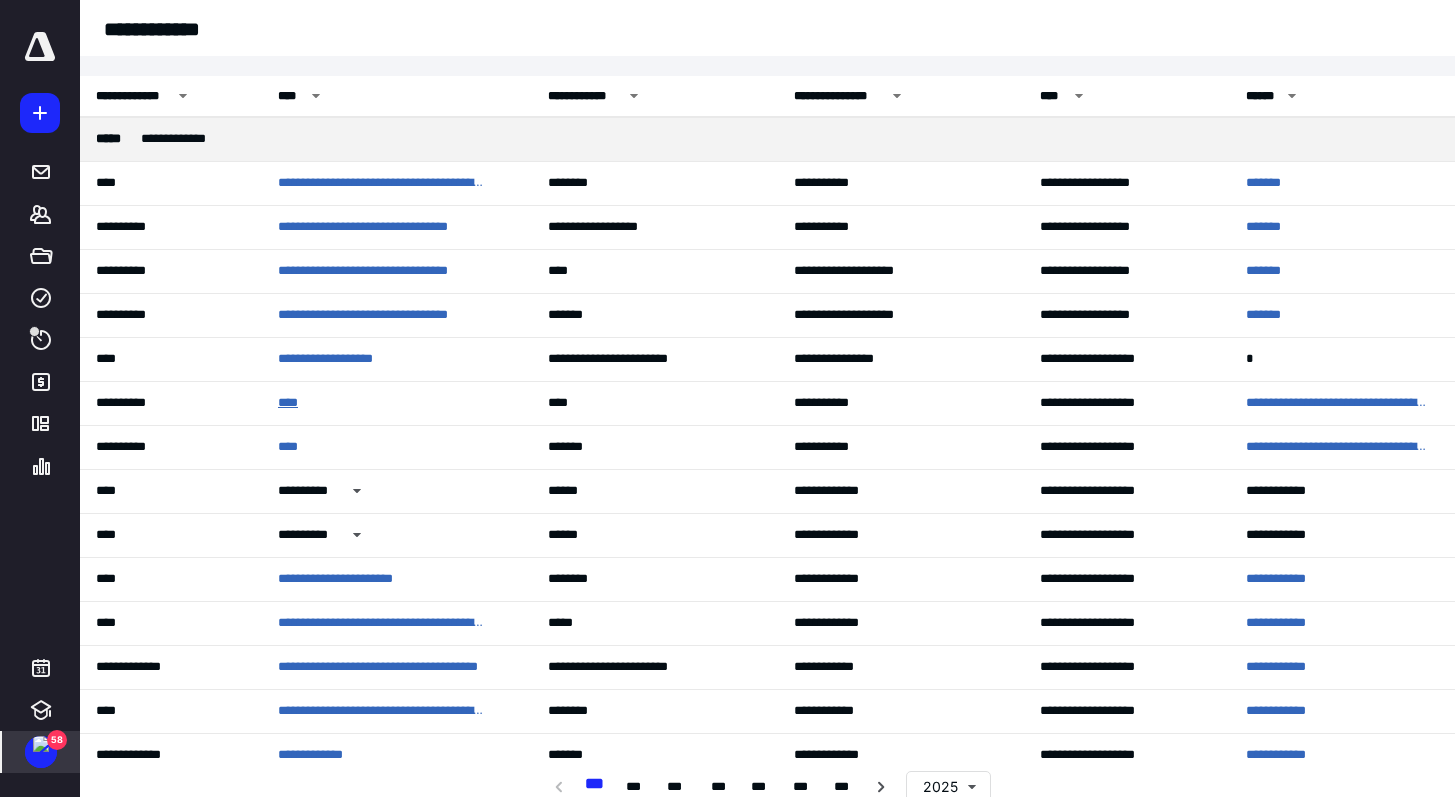 click on "****" at bounding box center (293, 403) 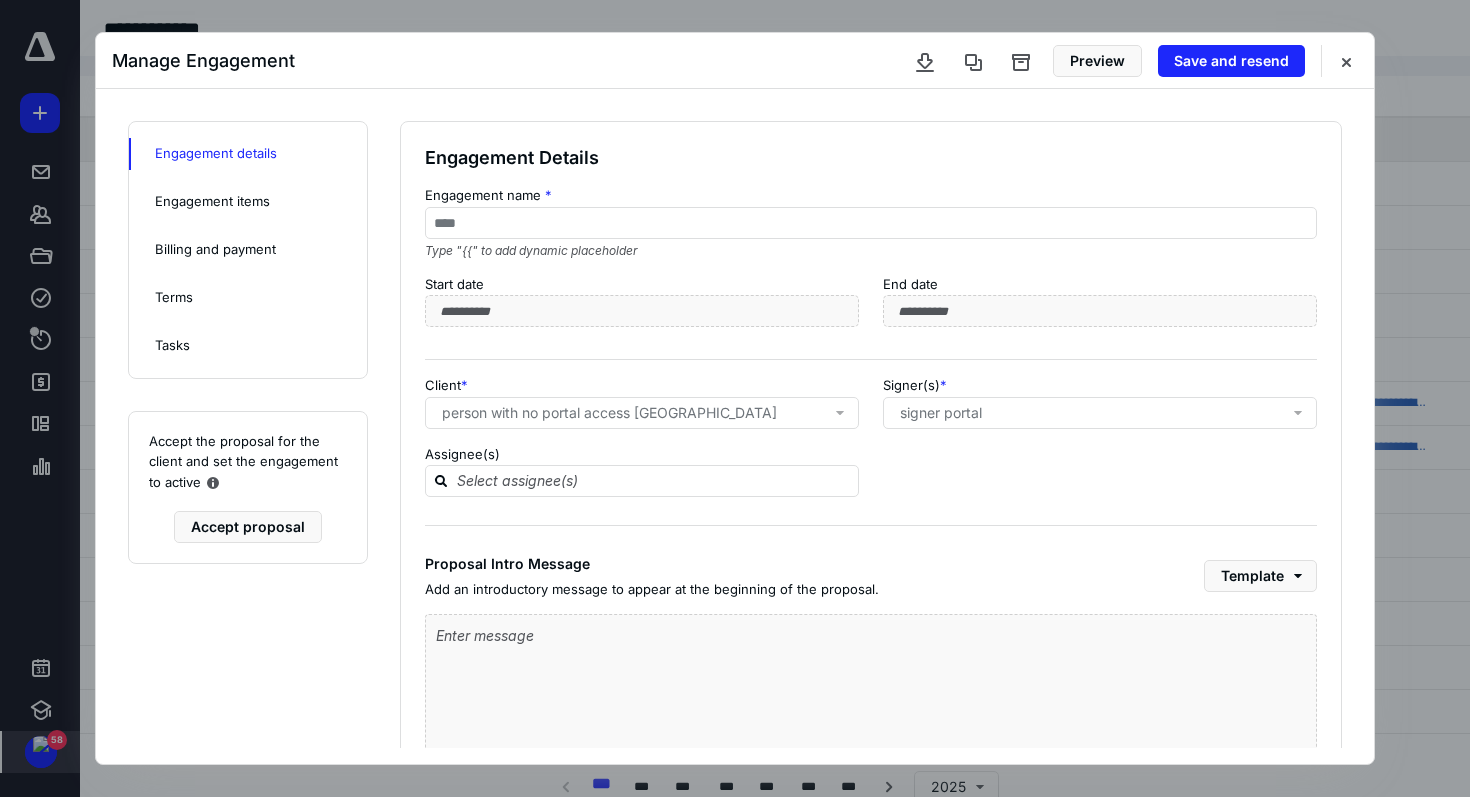 click on "signer portal" at bounding box center (941, 413) 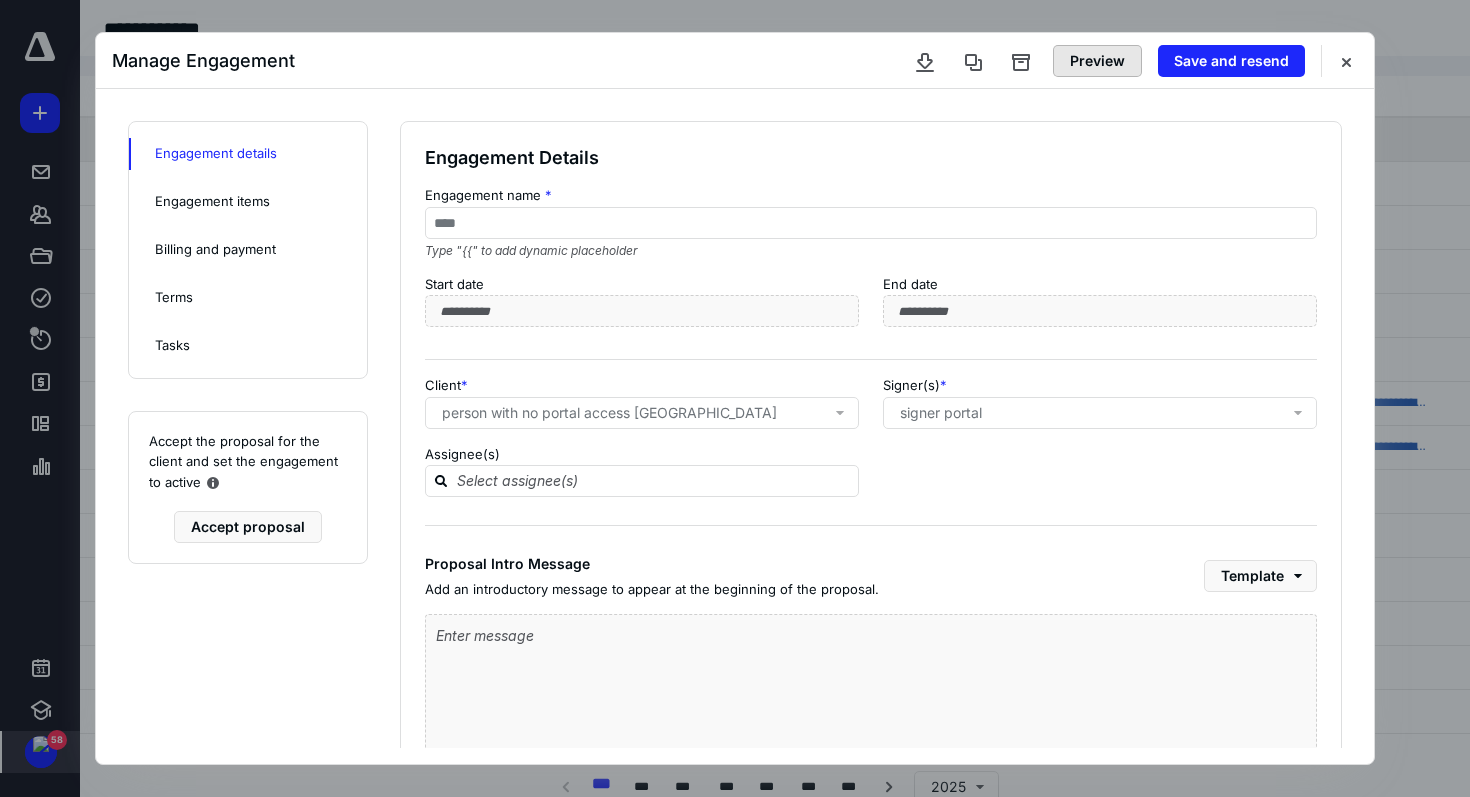 click on "Preview" at bounding box center (1097, 61) 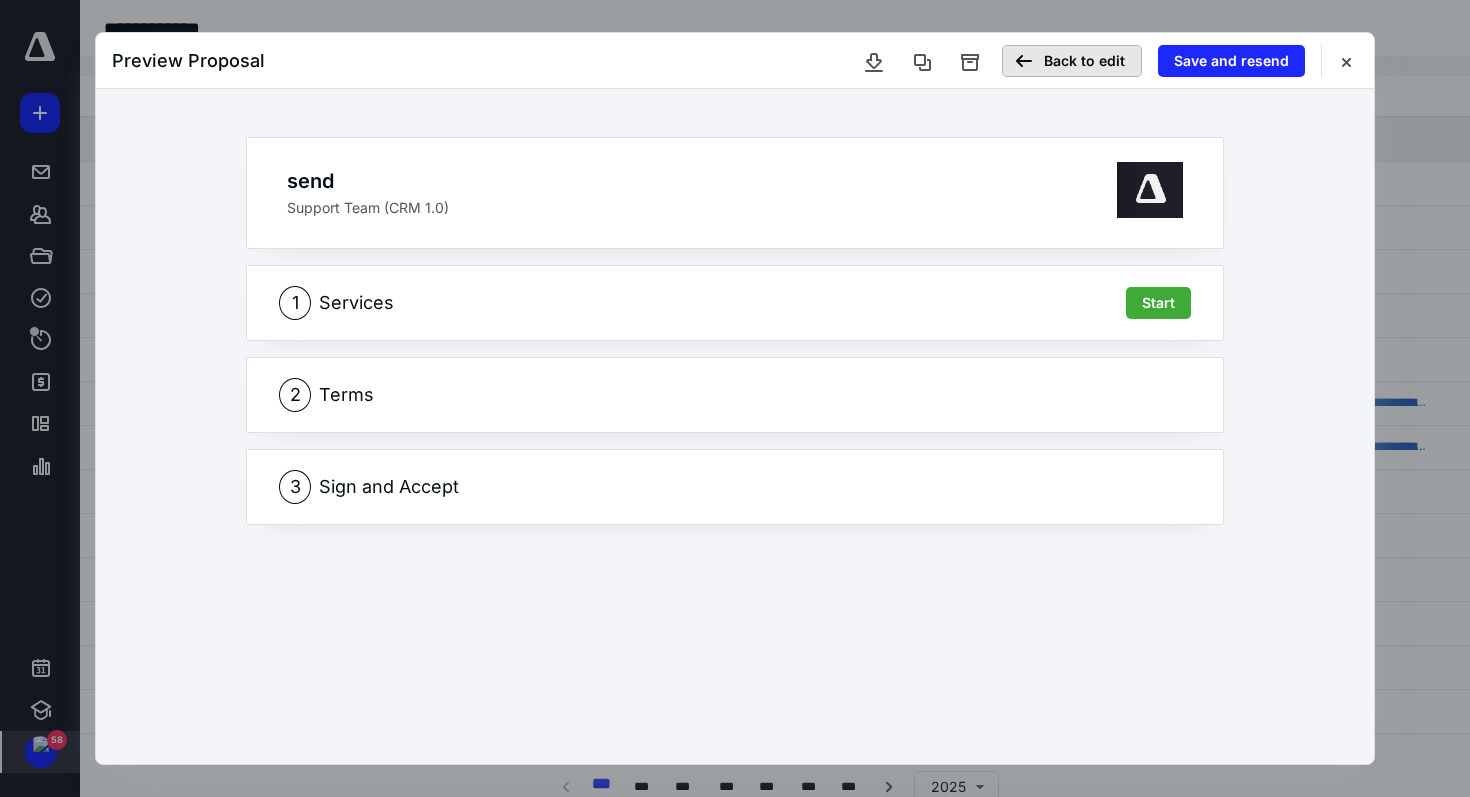 click on "Back to edit" at bounding box center (1072, 61) 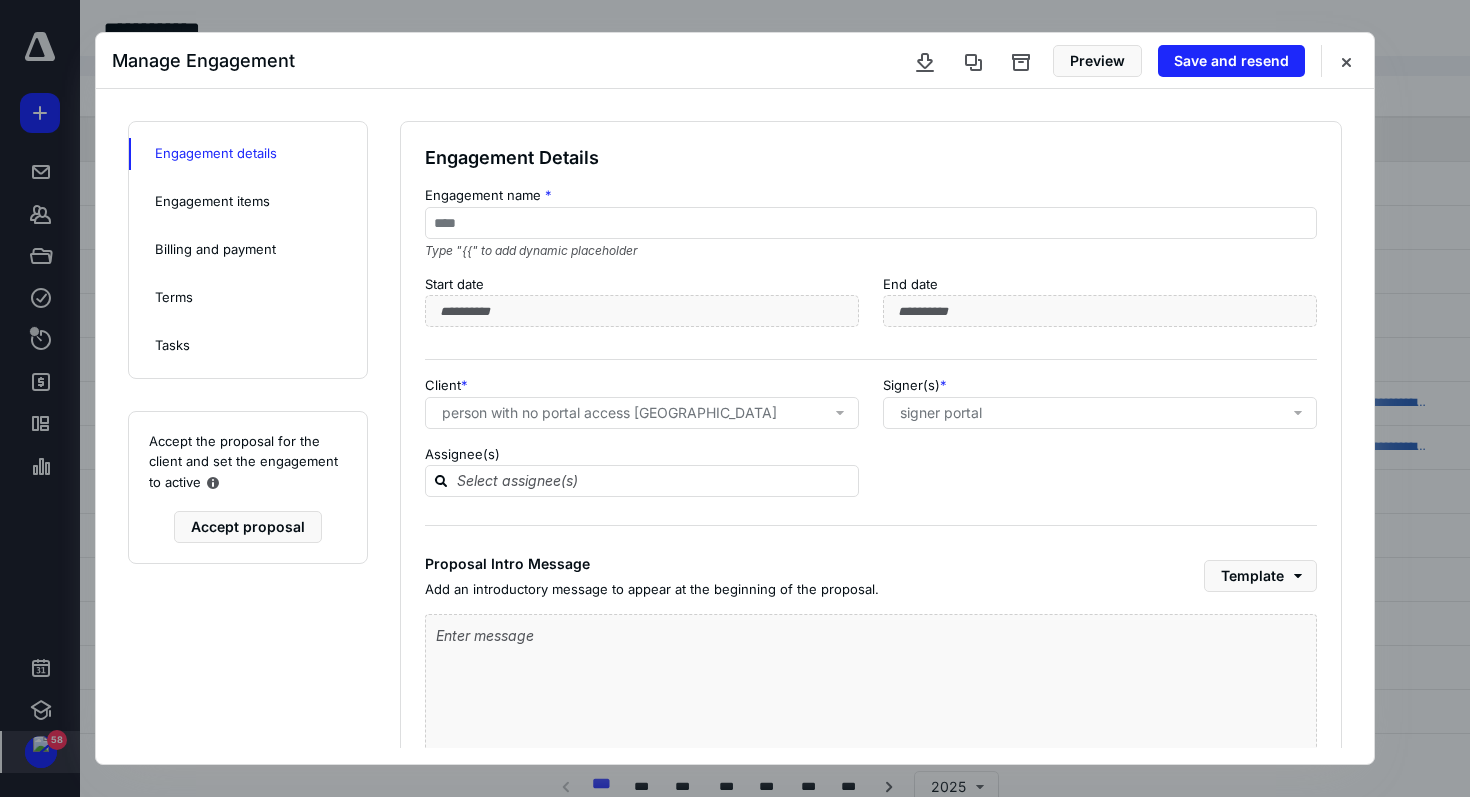 click on "signer portal" at bounding box center [941, 413] 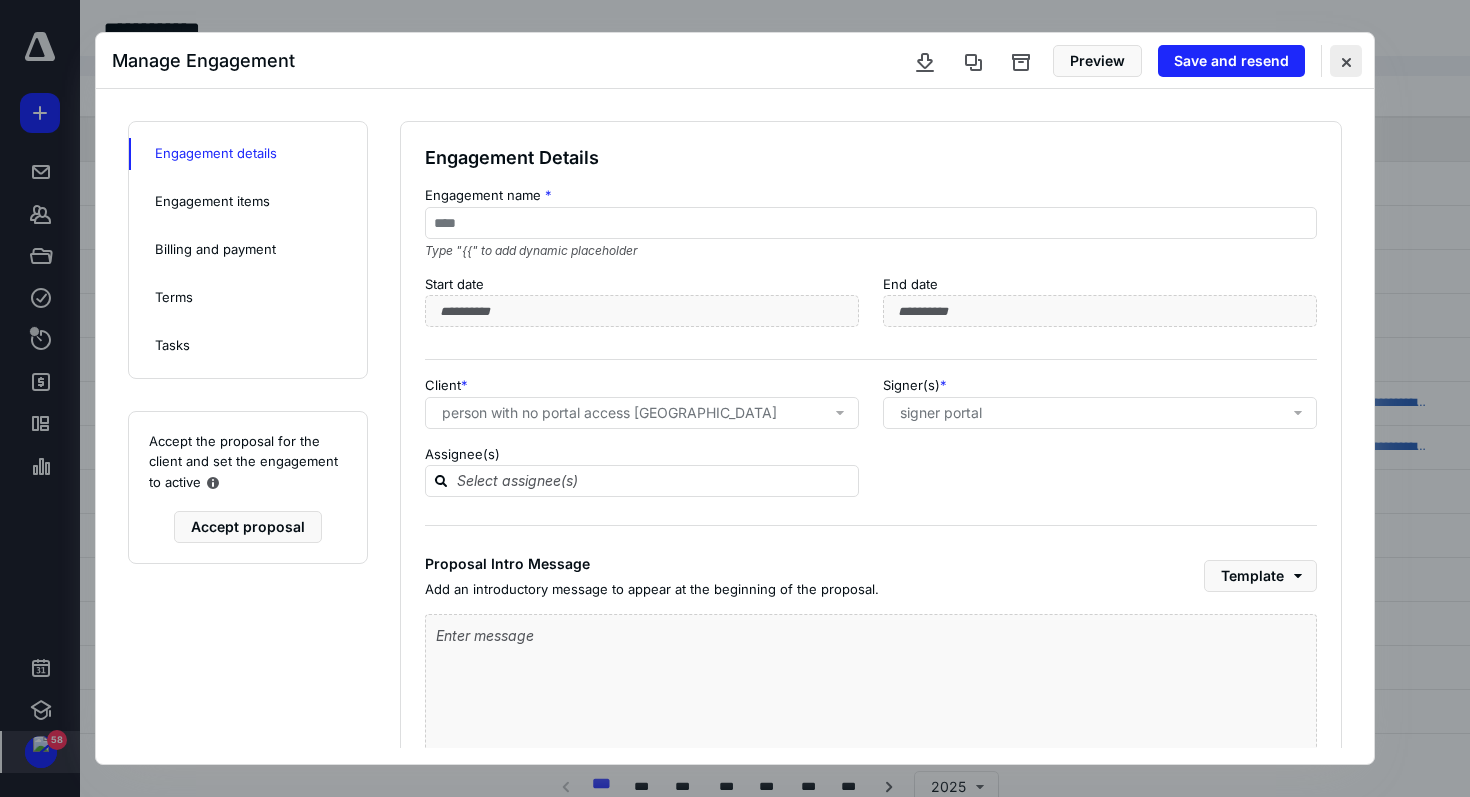 click at bounding box center (1346, 61) 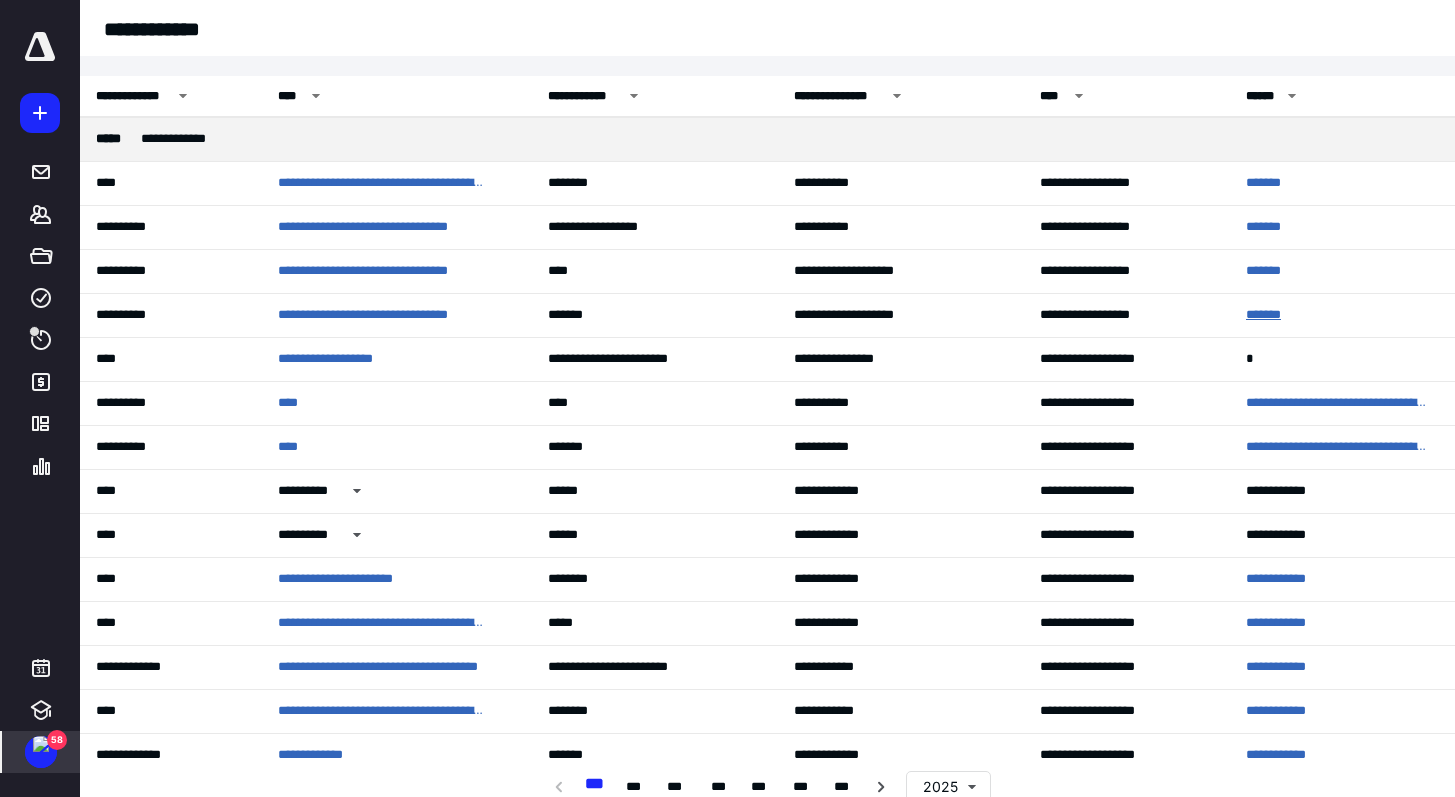 click on "*******" at bounding box center [1337, 315] 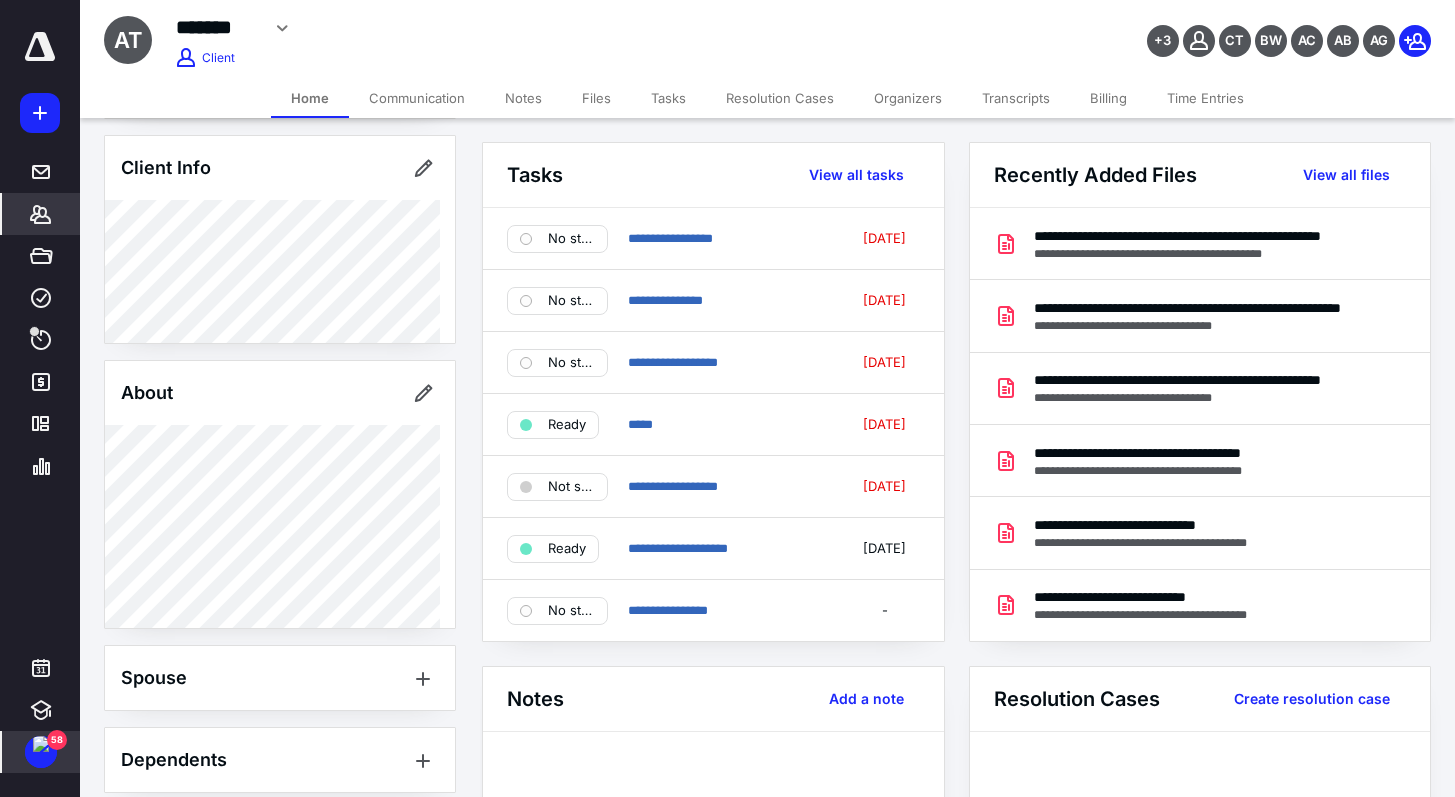 scroll, scrollTop: 470, scrollLeft: 0, axis: vertical 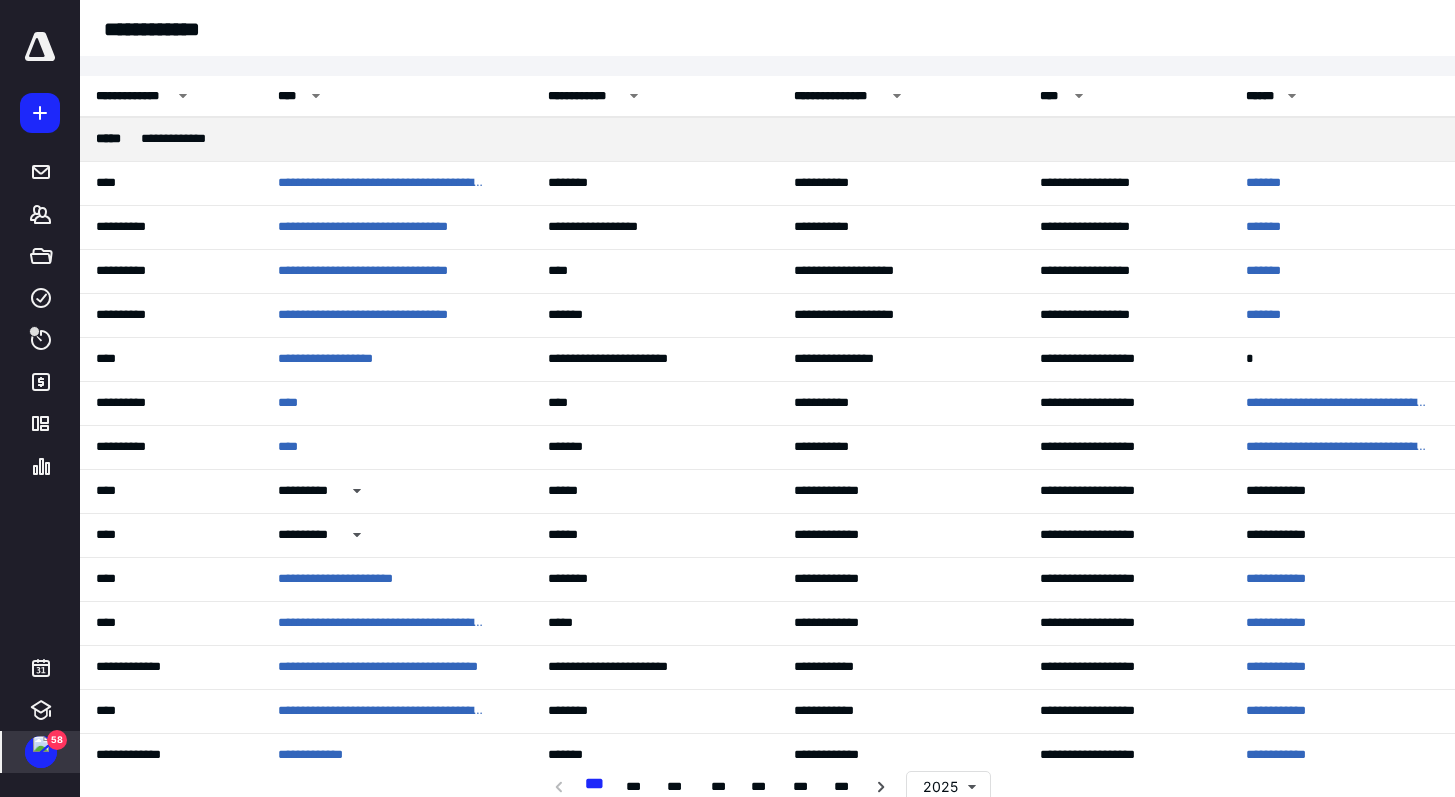 click 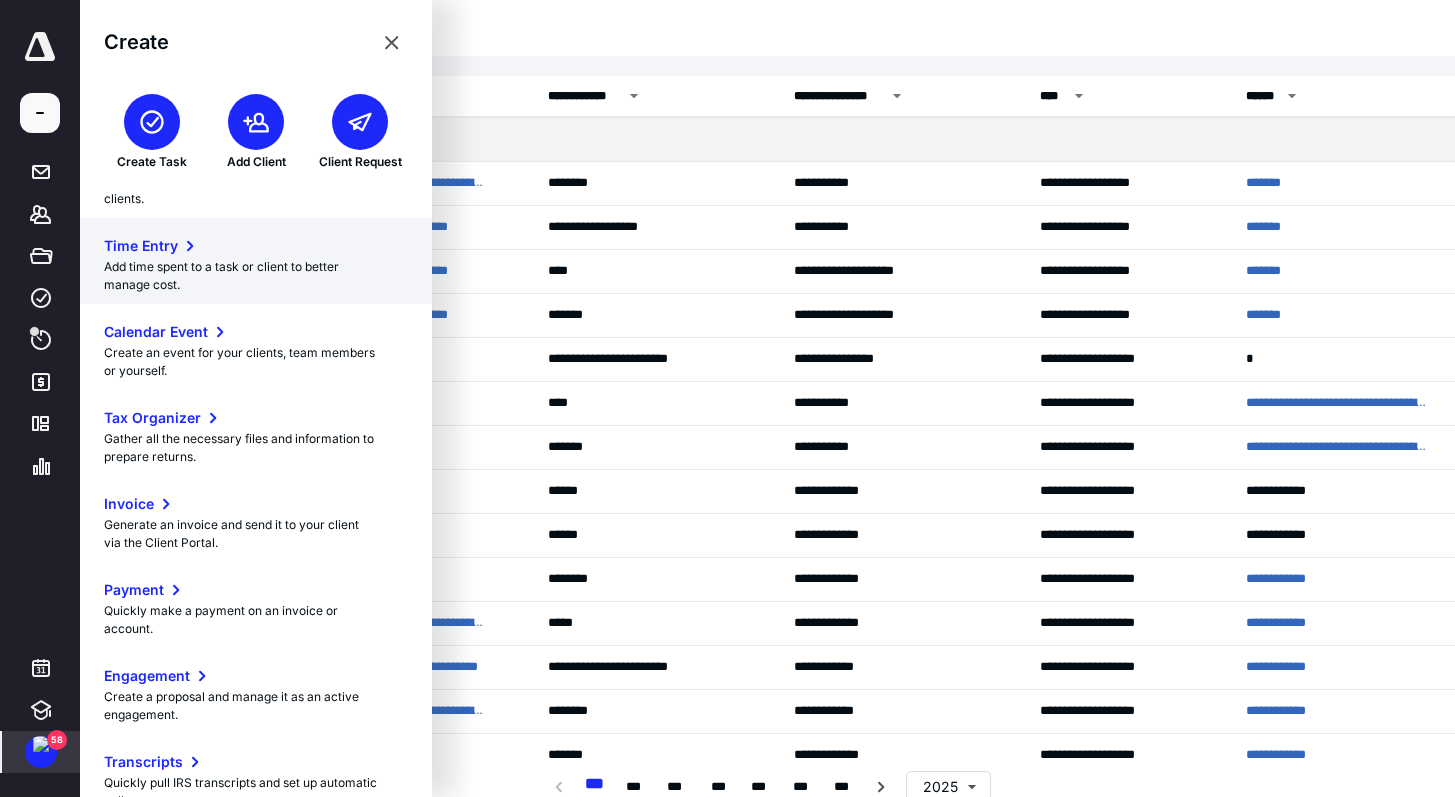 scroll, scrollTop: 343, scrollLeft: 0, axis: vertical 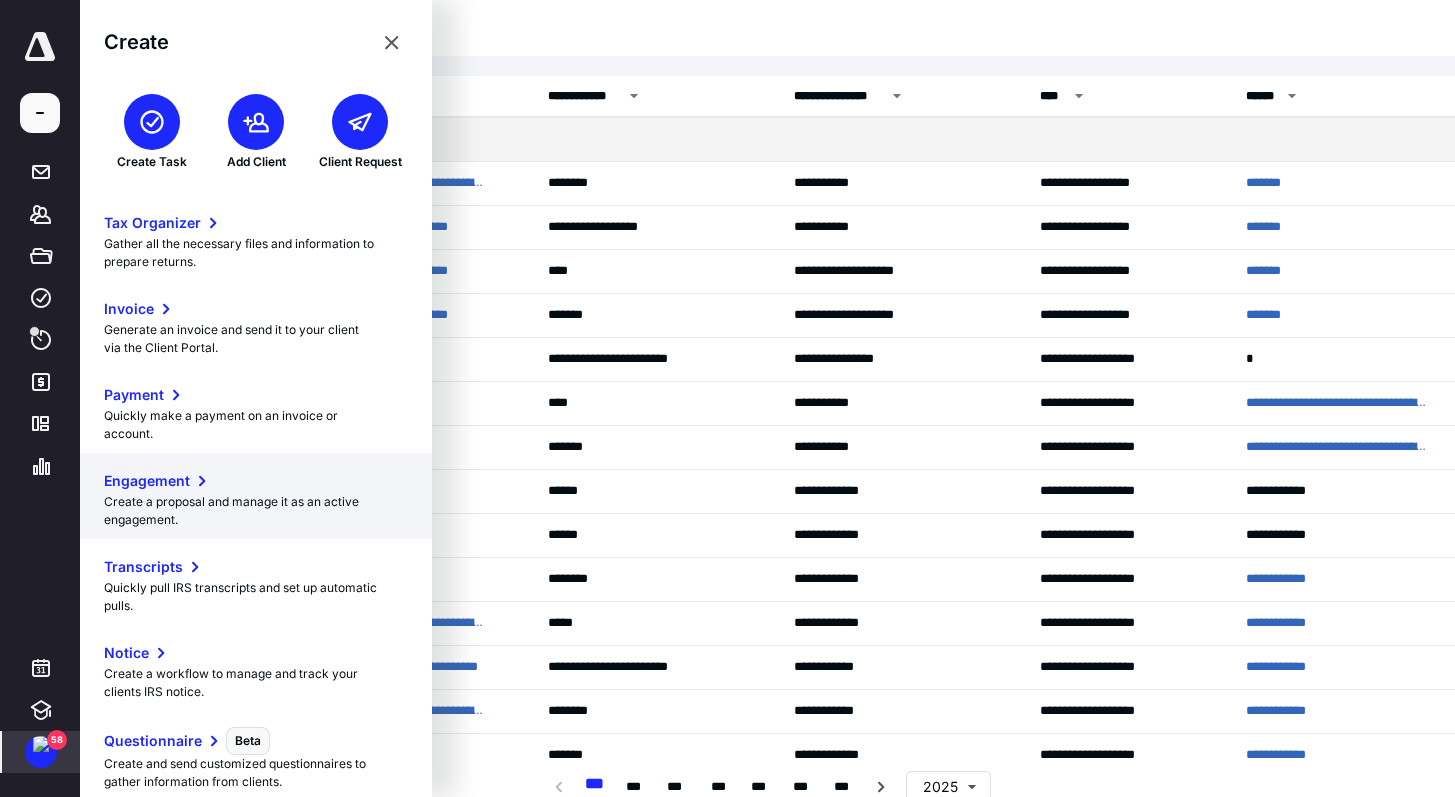 click on "Create a proposal and manage it as an active engagement." at bounding box center (256, 511) 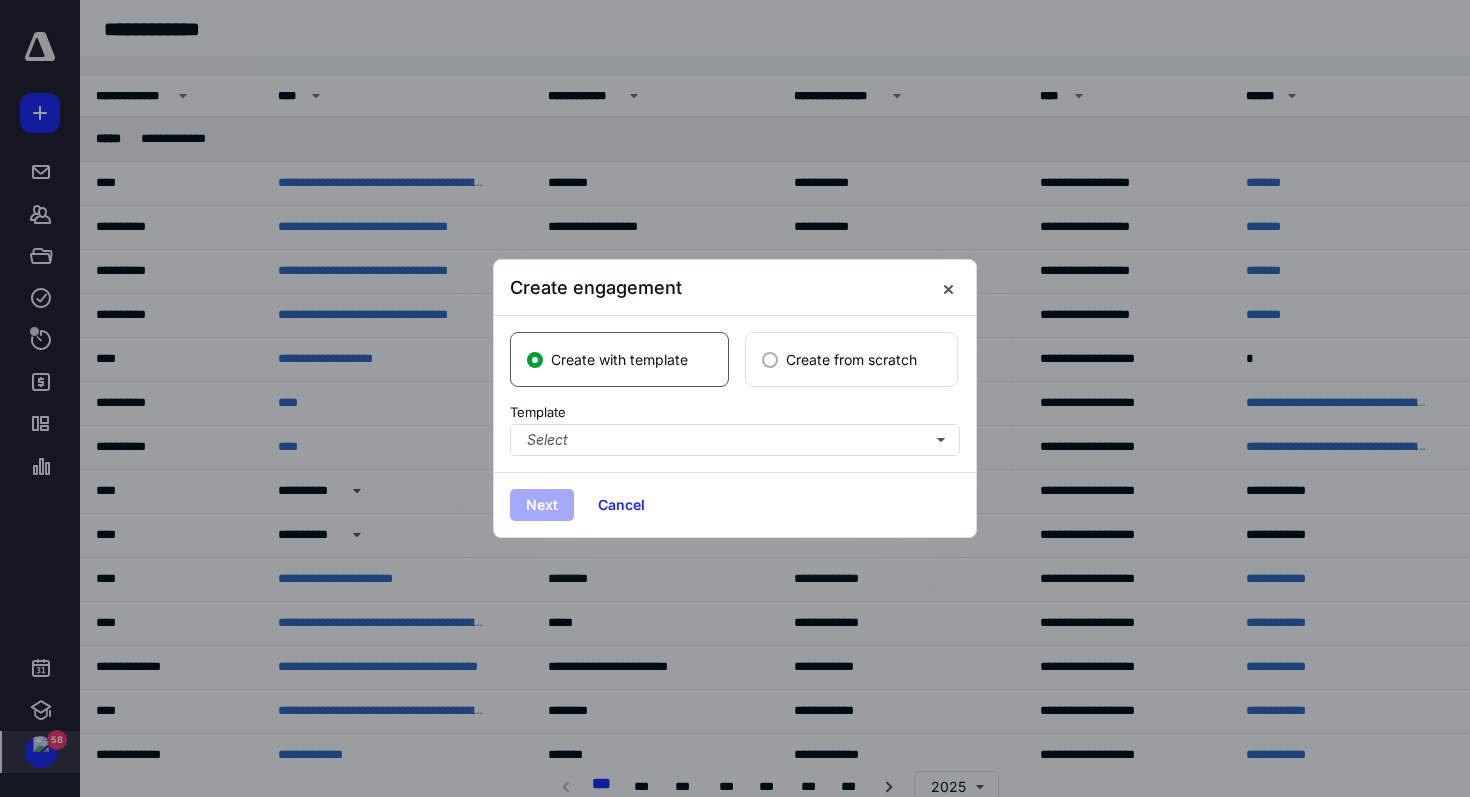 click on "Create with template Create from scratch Template Select" at bounding box center [735, 394] 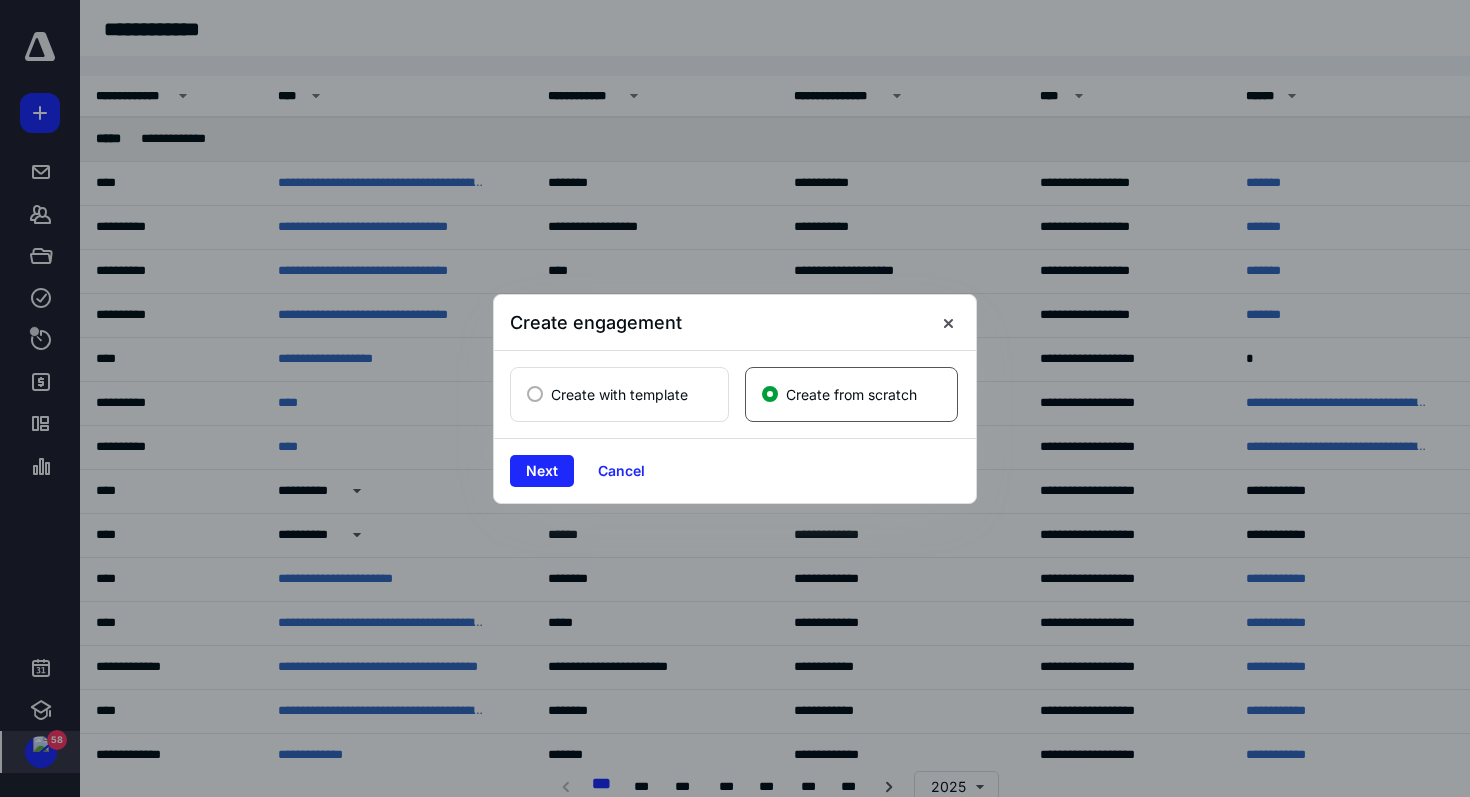 click on "Next Cancel" at bounding box center [735, 470] 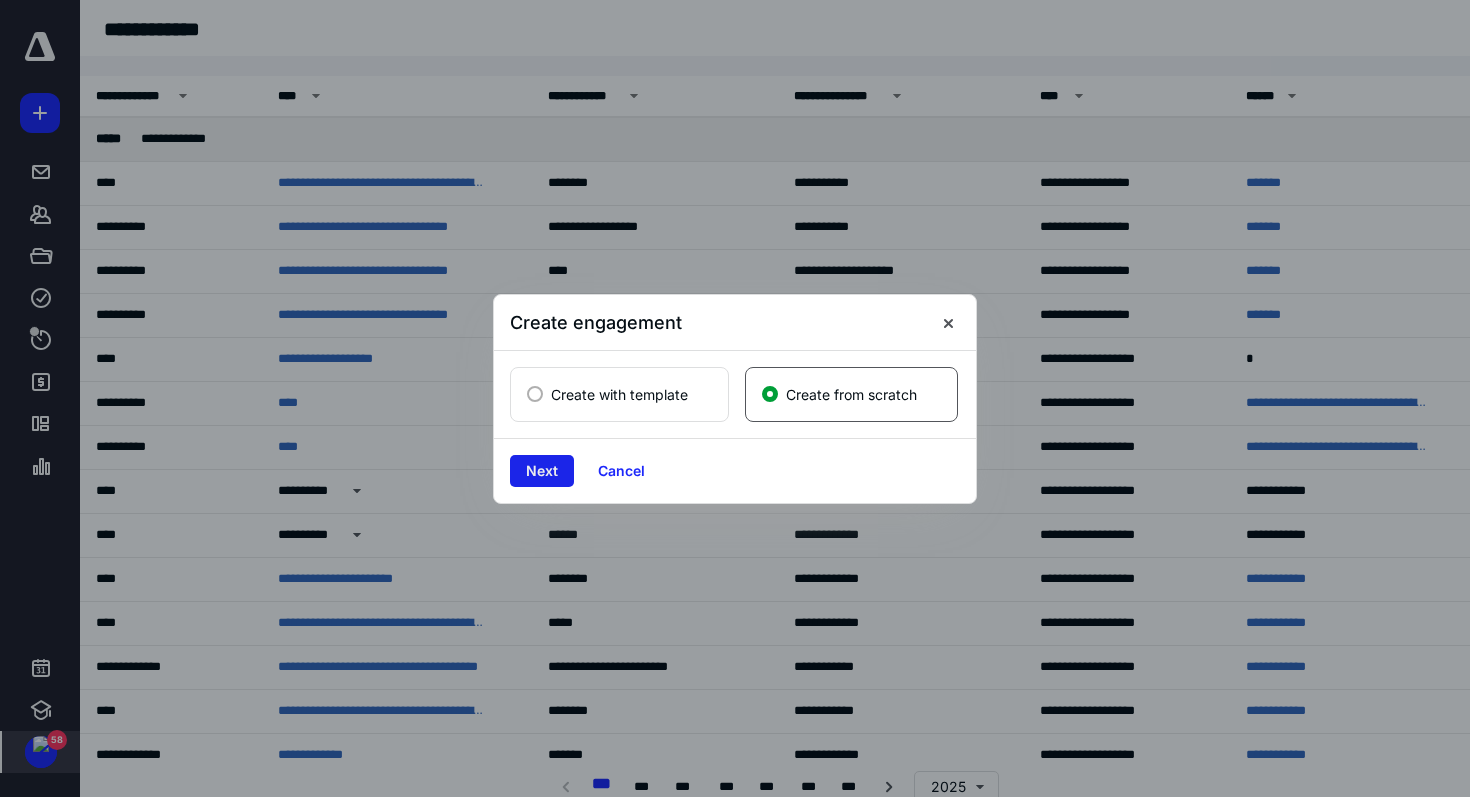click on "Next" at bounding box center [542, 471] 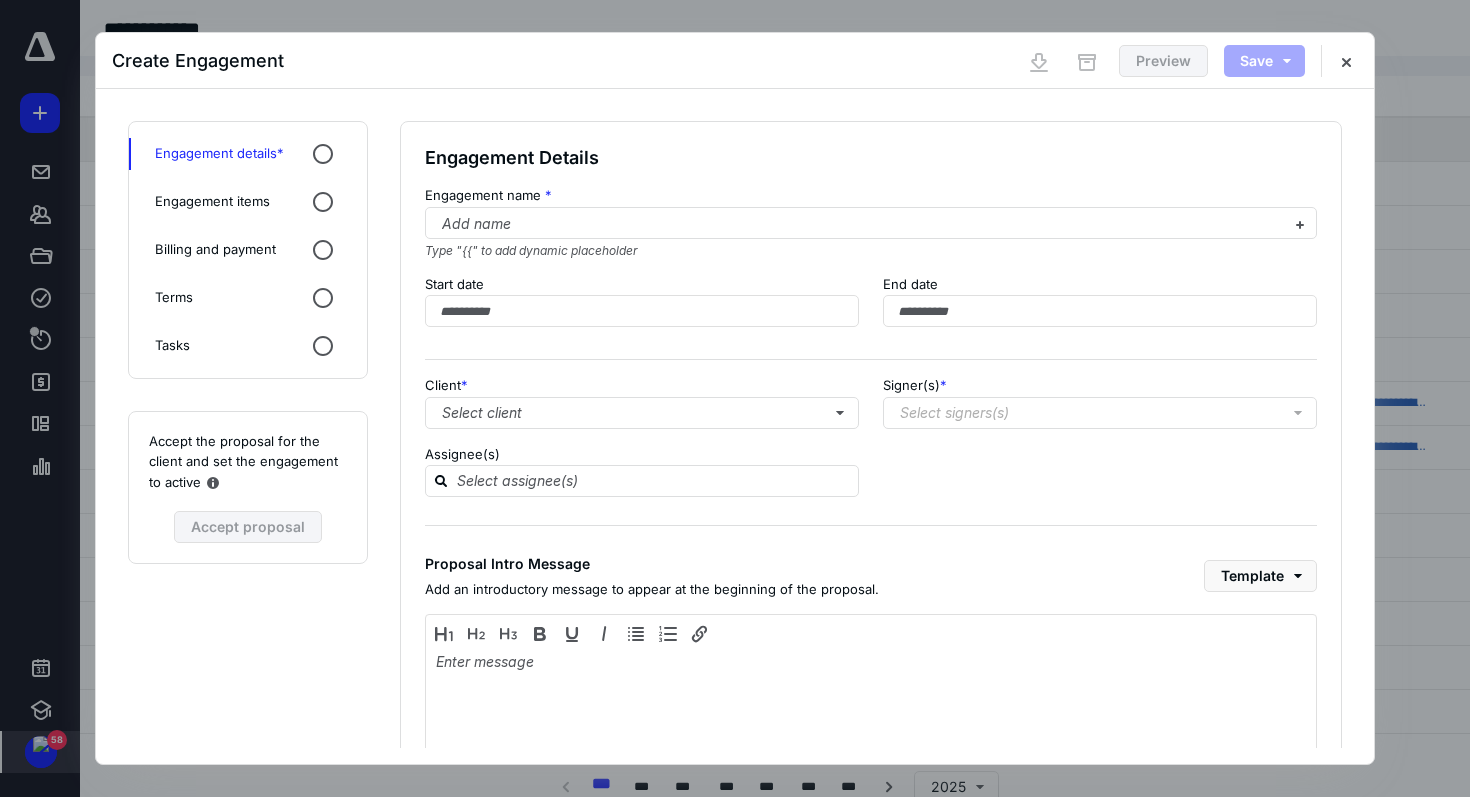 click on "Select signers(s)" at bounding box center [954, 413] 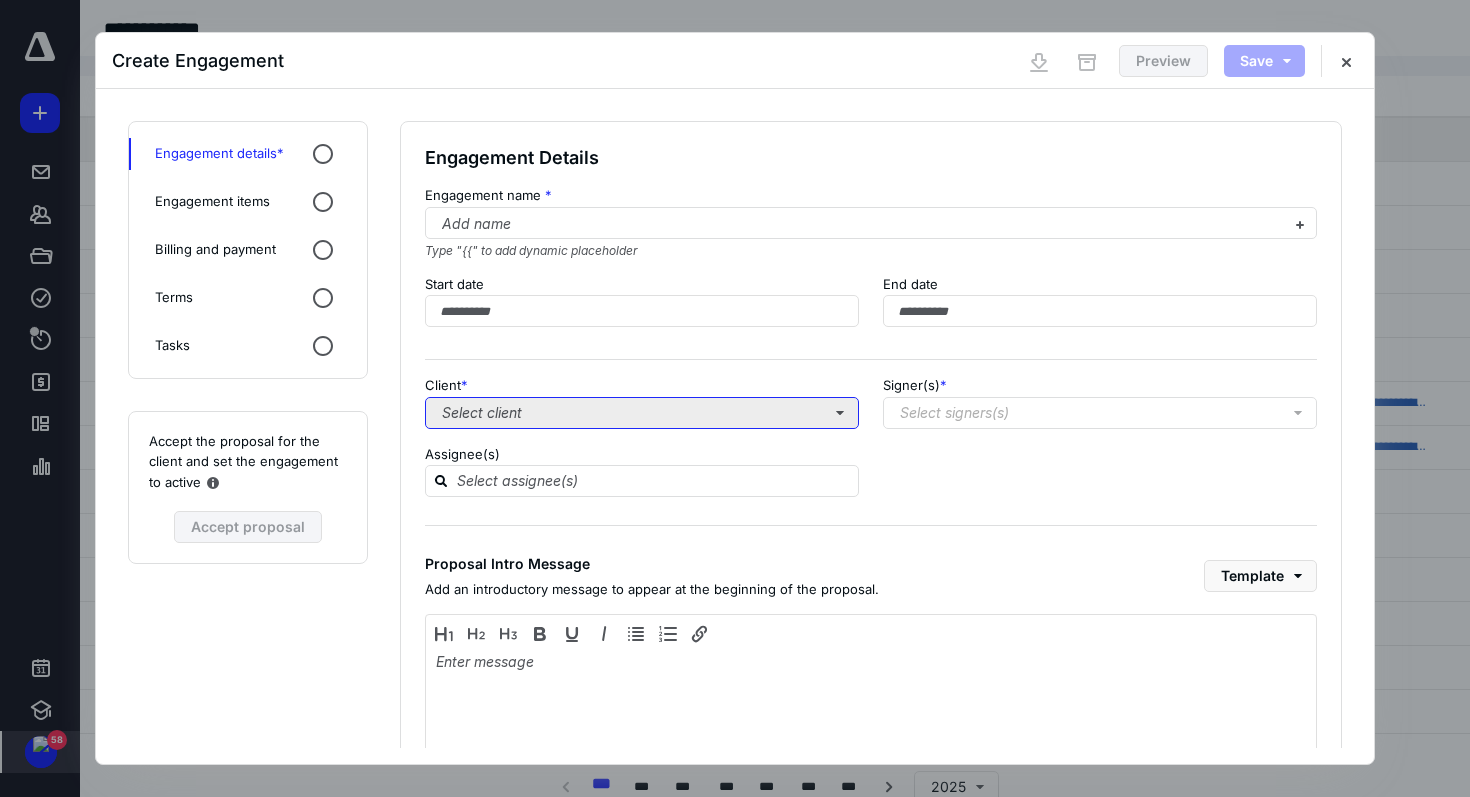 click on "Select client" at bounding box center (642, 413) 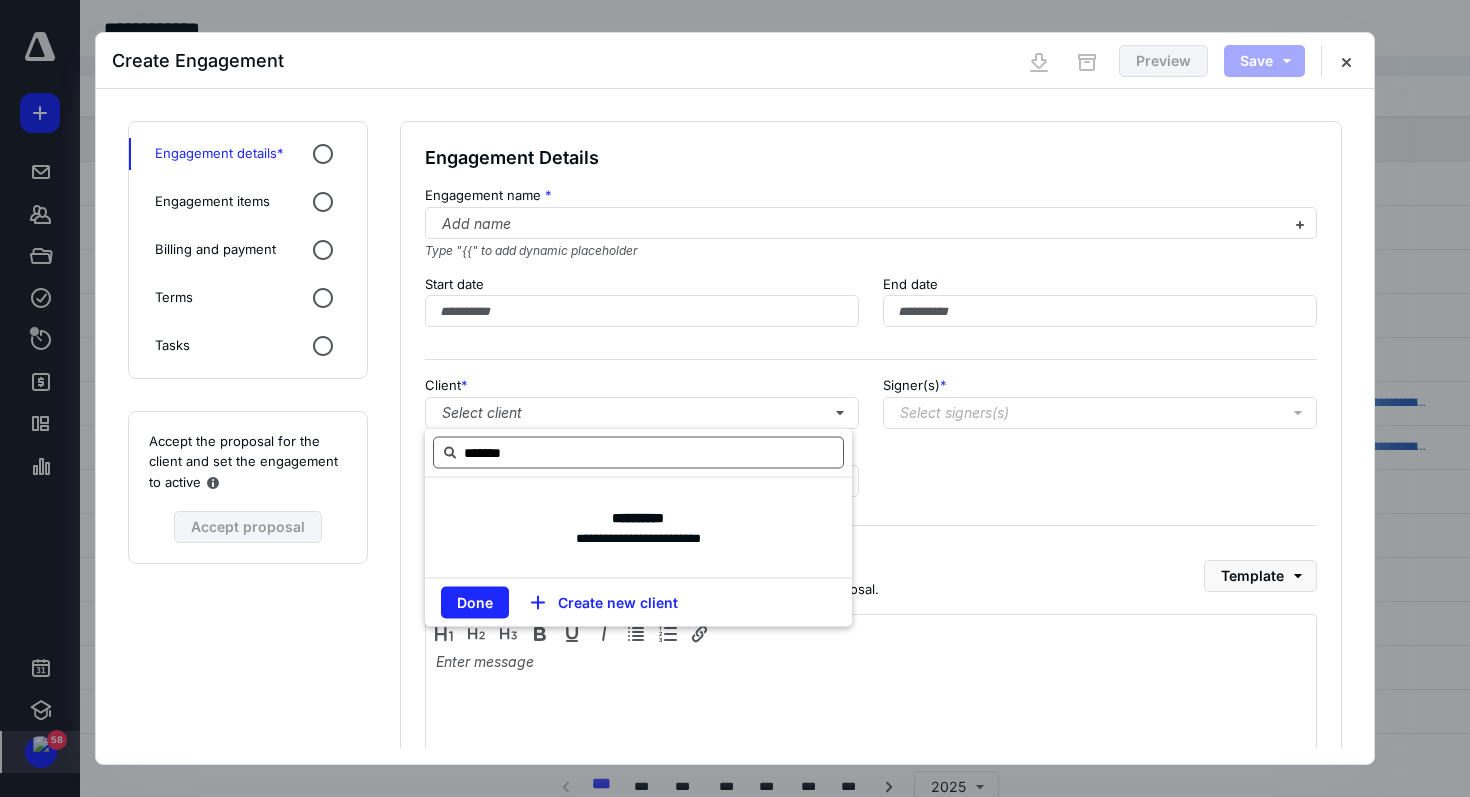 click on "*******" at bounding box center [638, 453] 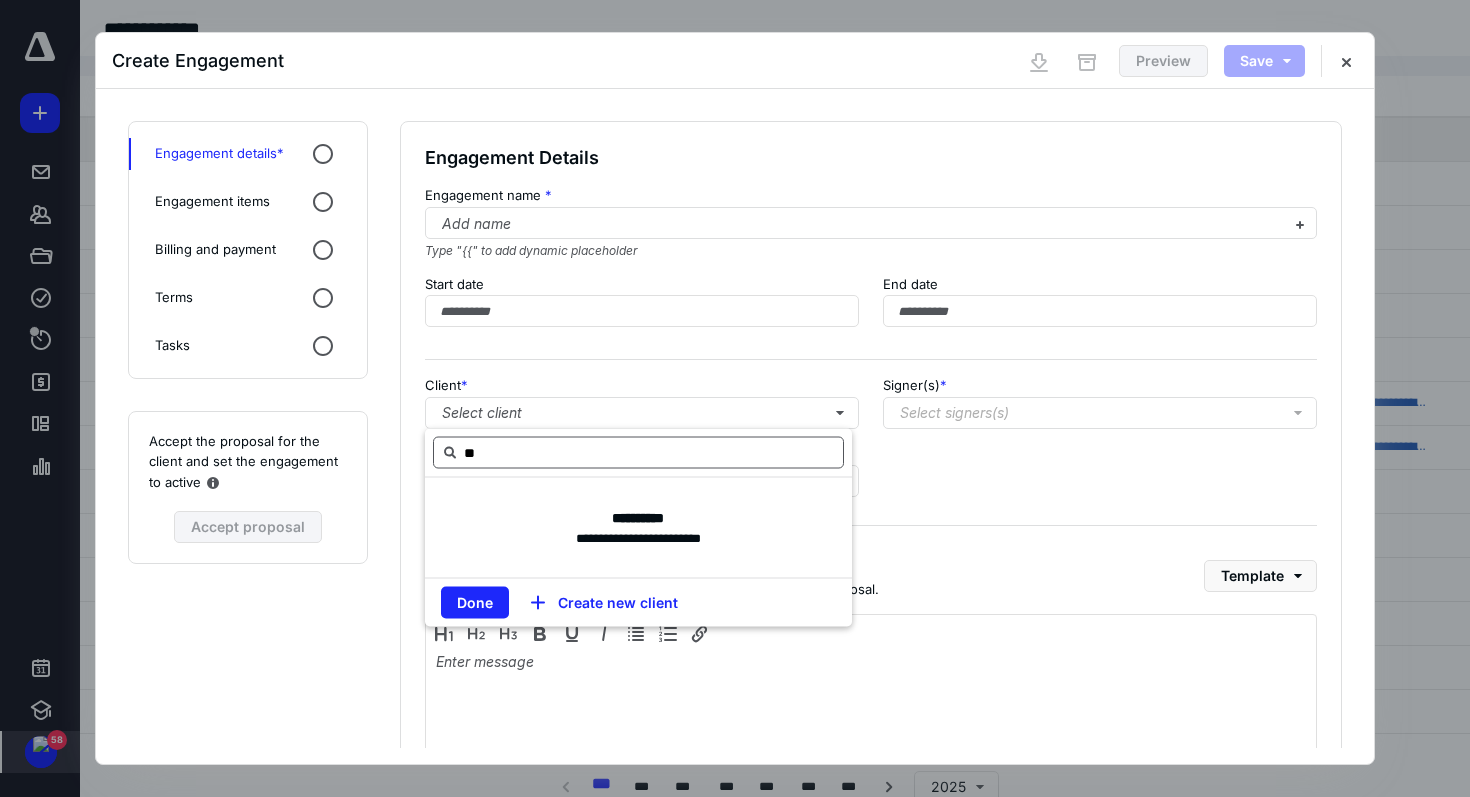 type on "*" 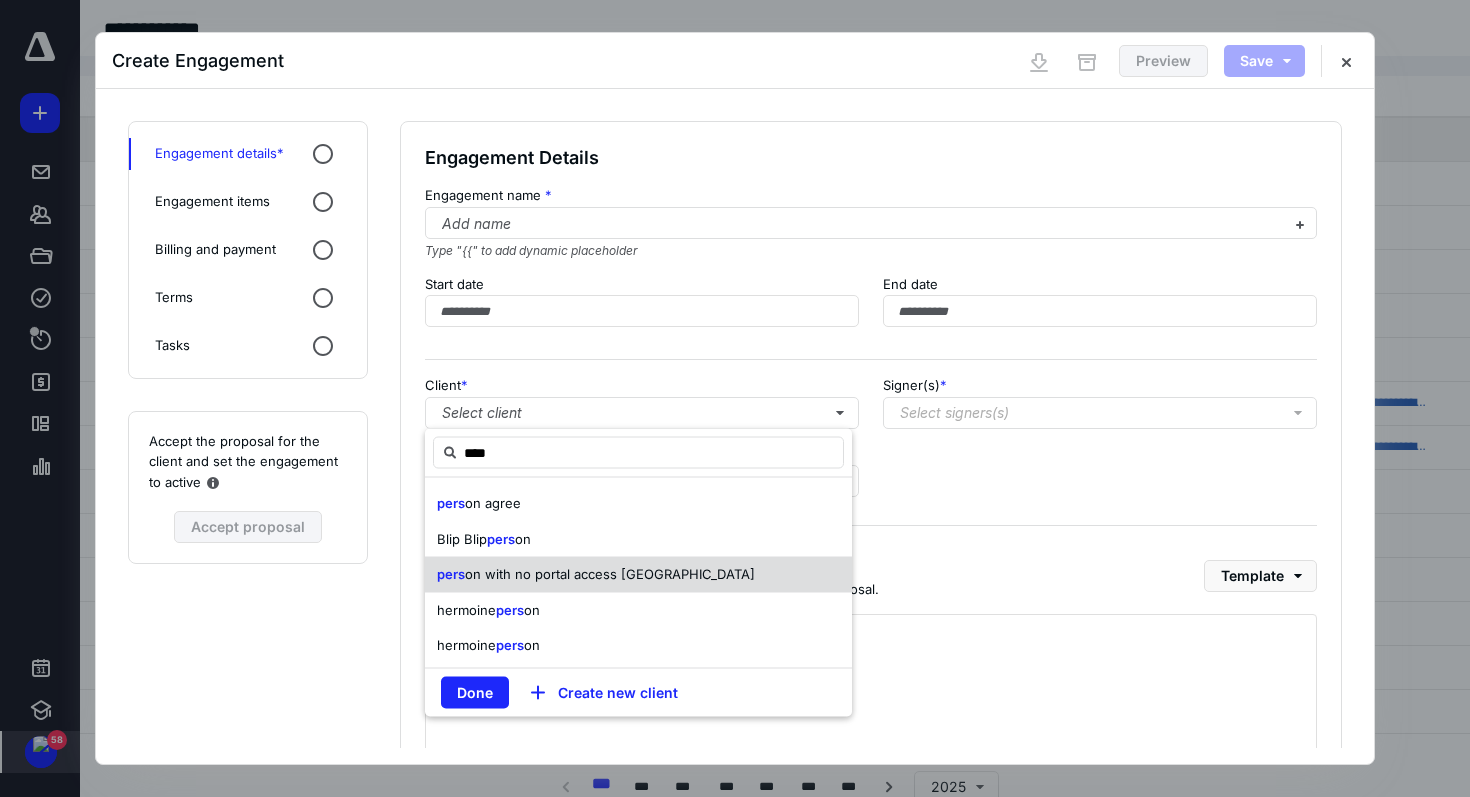 click on "pers on with no portal access Manchester" at bounding box center [638, 575] 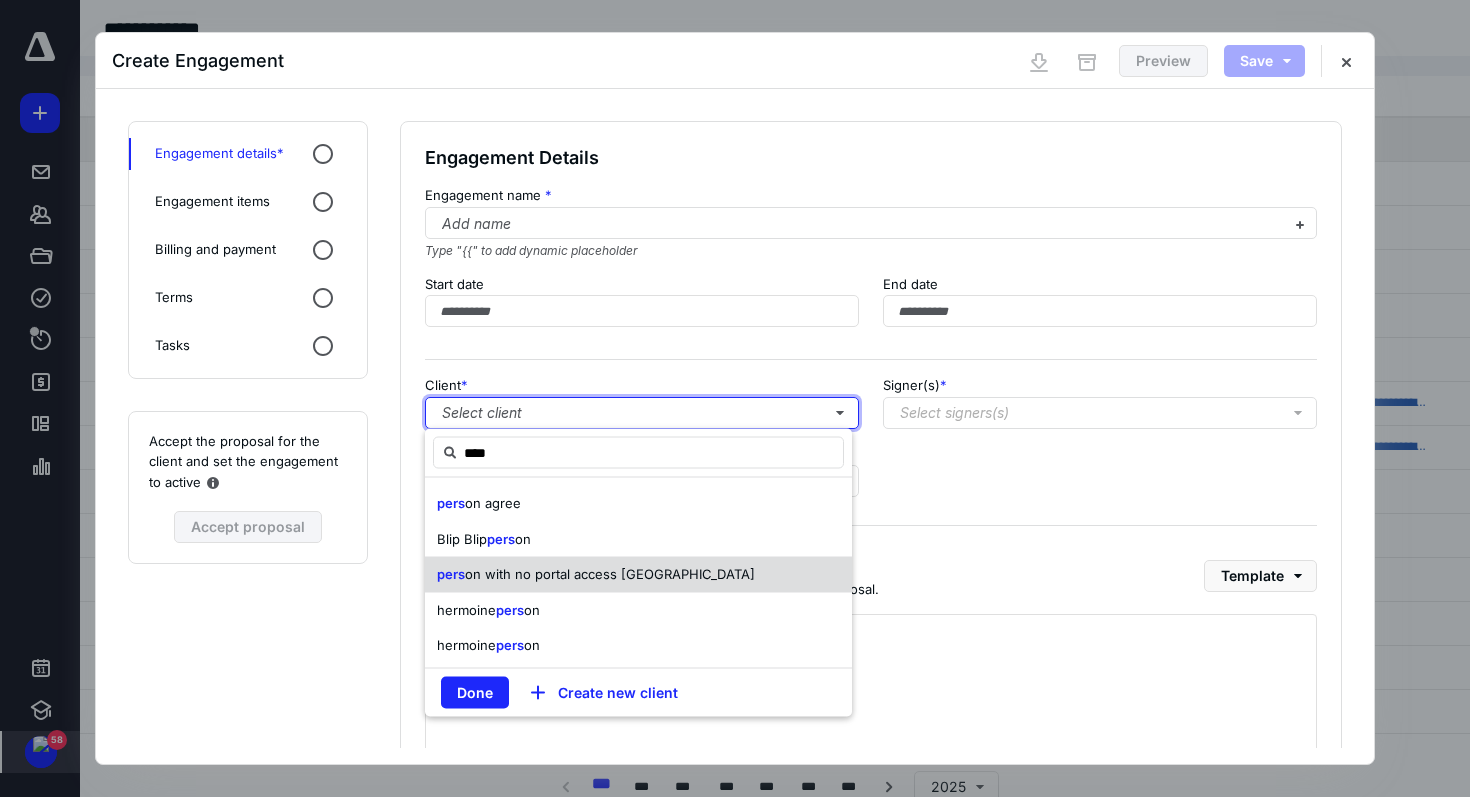 type 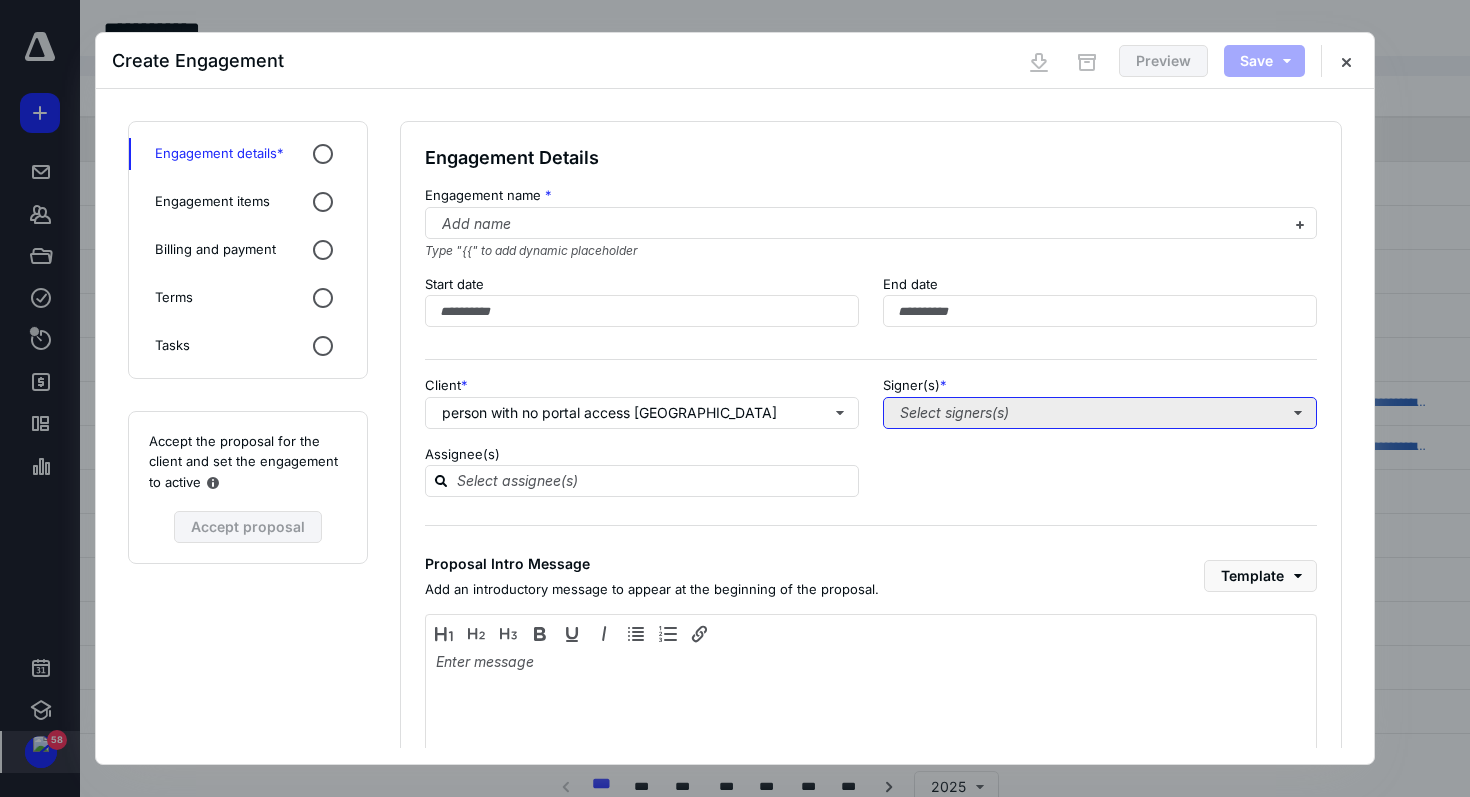 click on "Select signers(s)" at bounding box center [1100, 413] 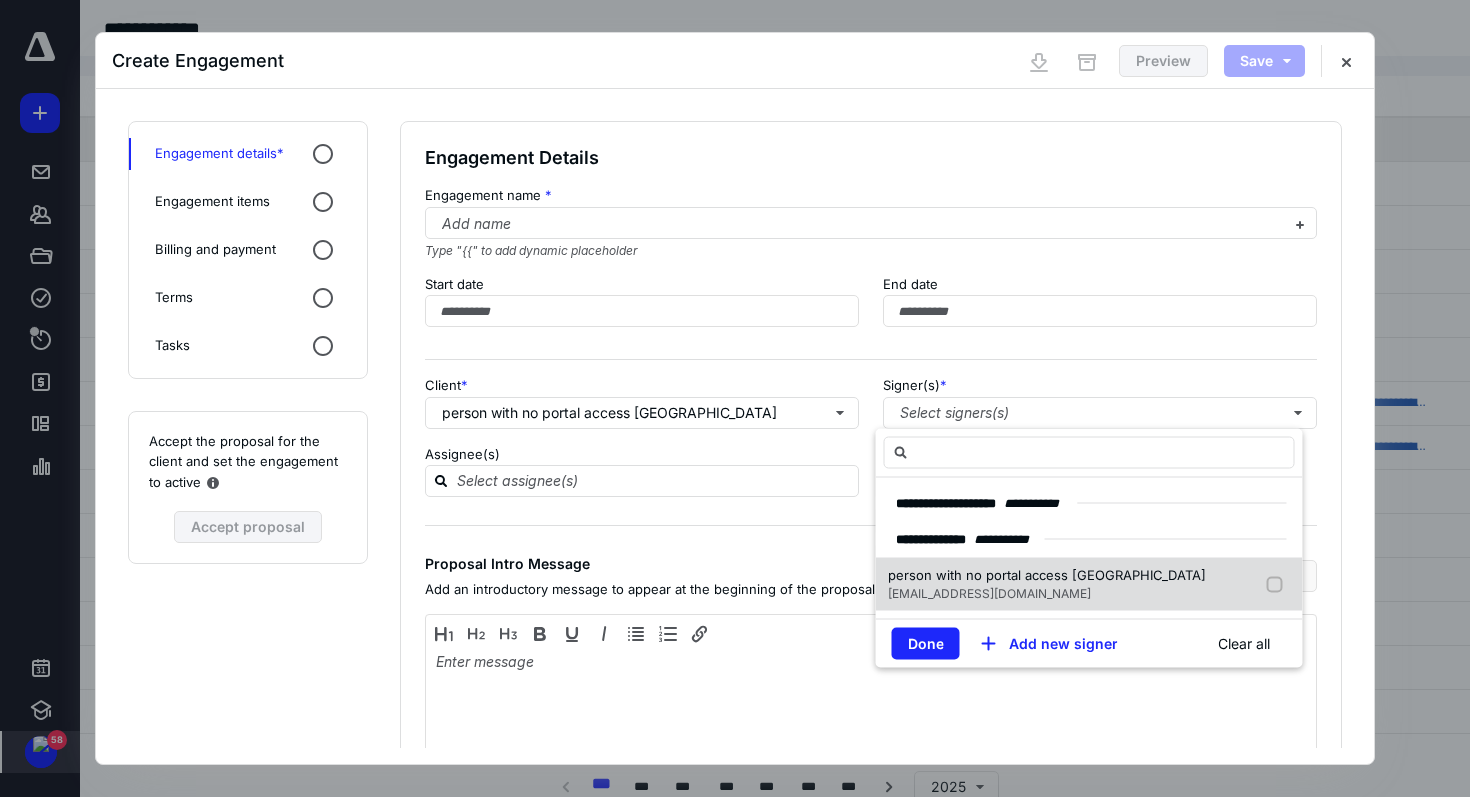 click on "person with no portal access [GEOGRAPHIC_DATA]" at bounding box center [1047, 574] 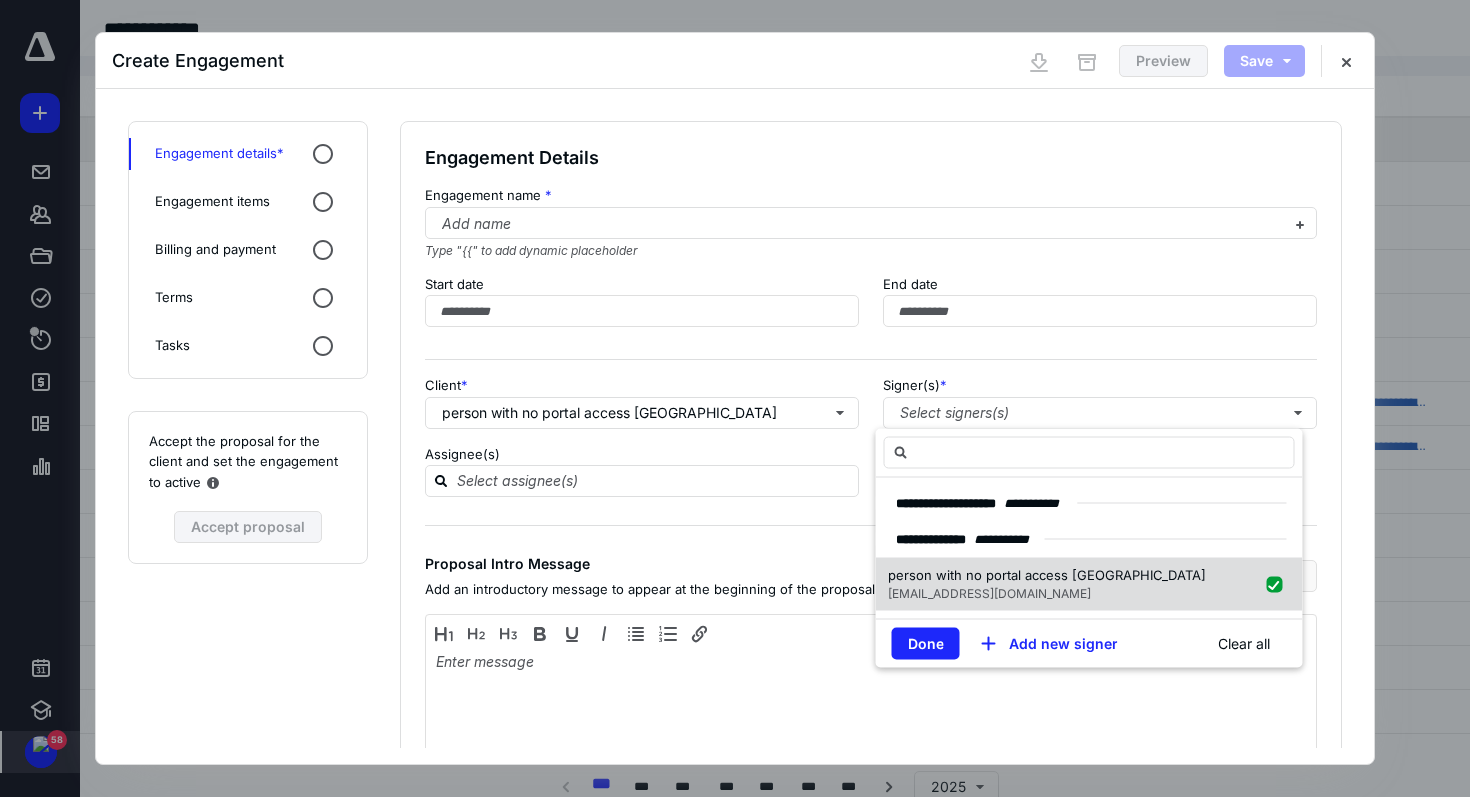 checkbox on "true" 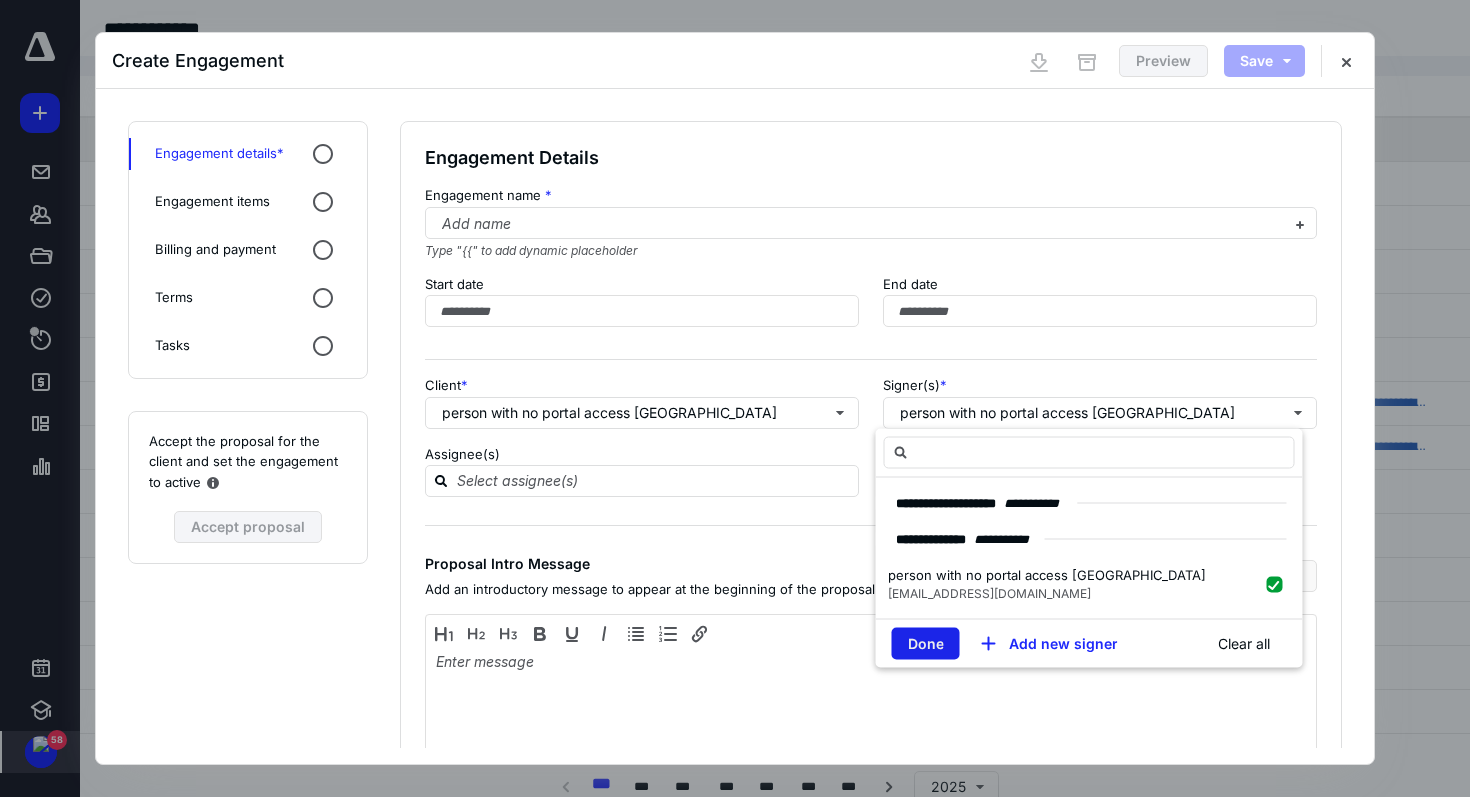 click on "Done" at bounding box center [926, 644] 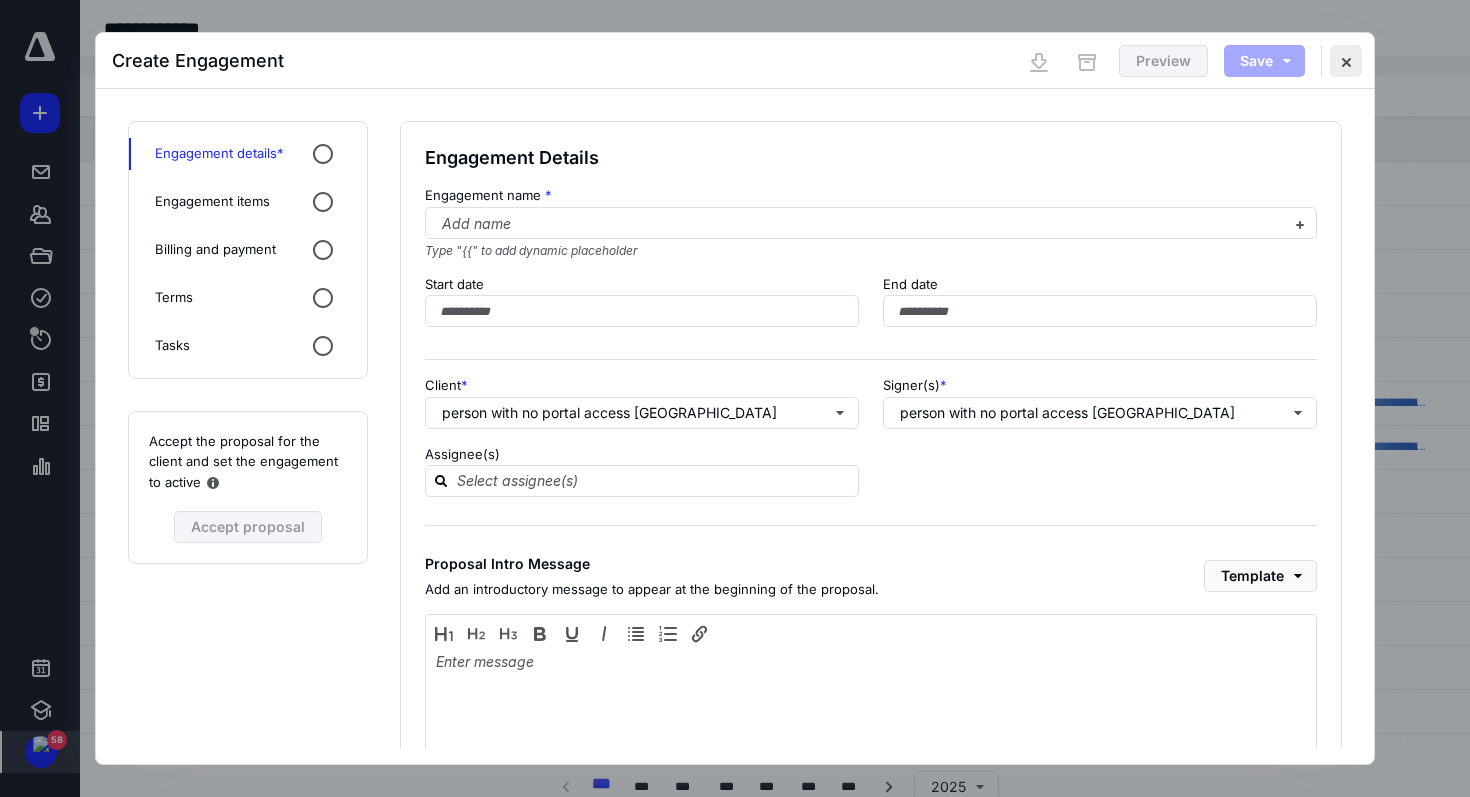 click at bounding box center [1346, 61] 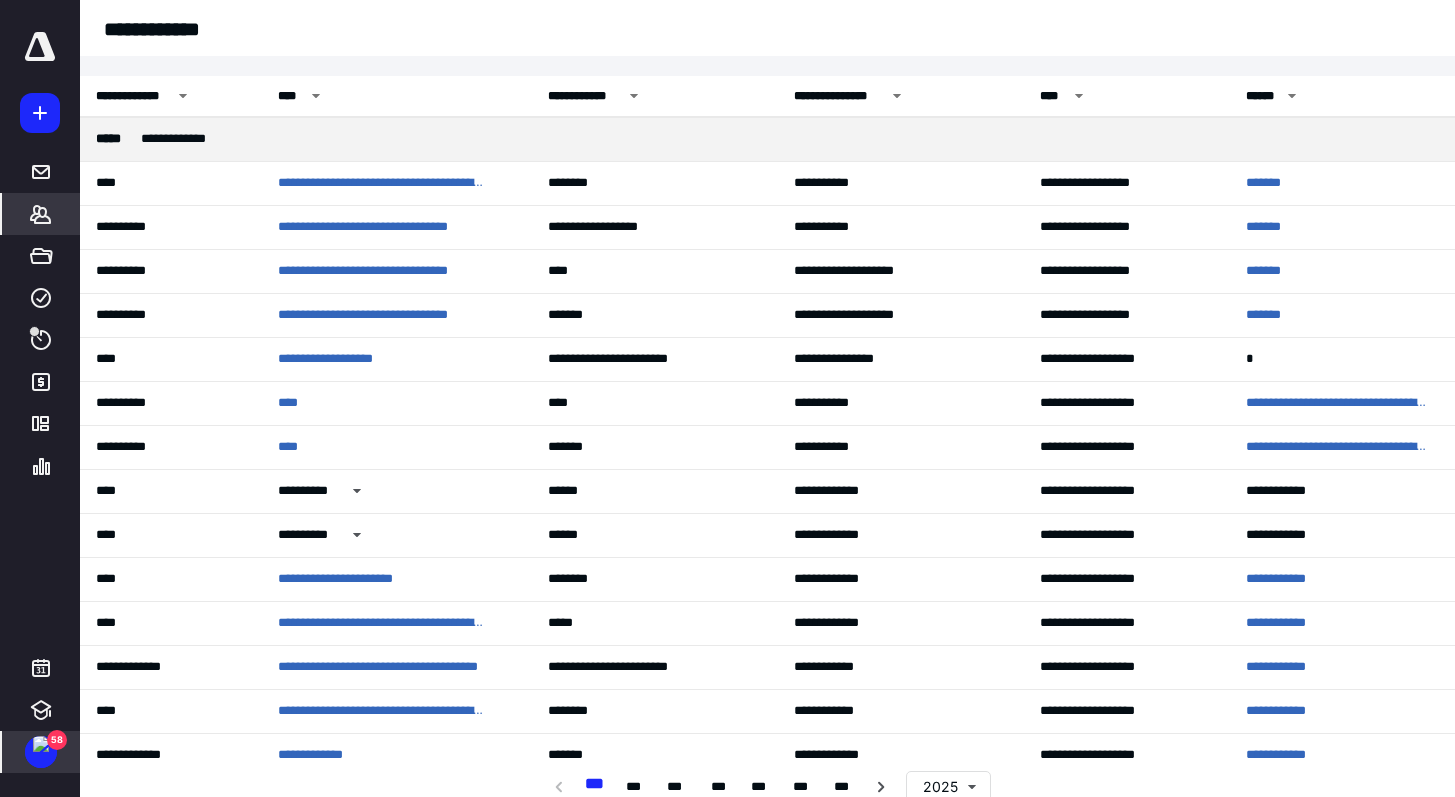 click on "Clients" at bounding box center (41, 214) 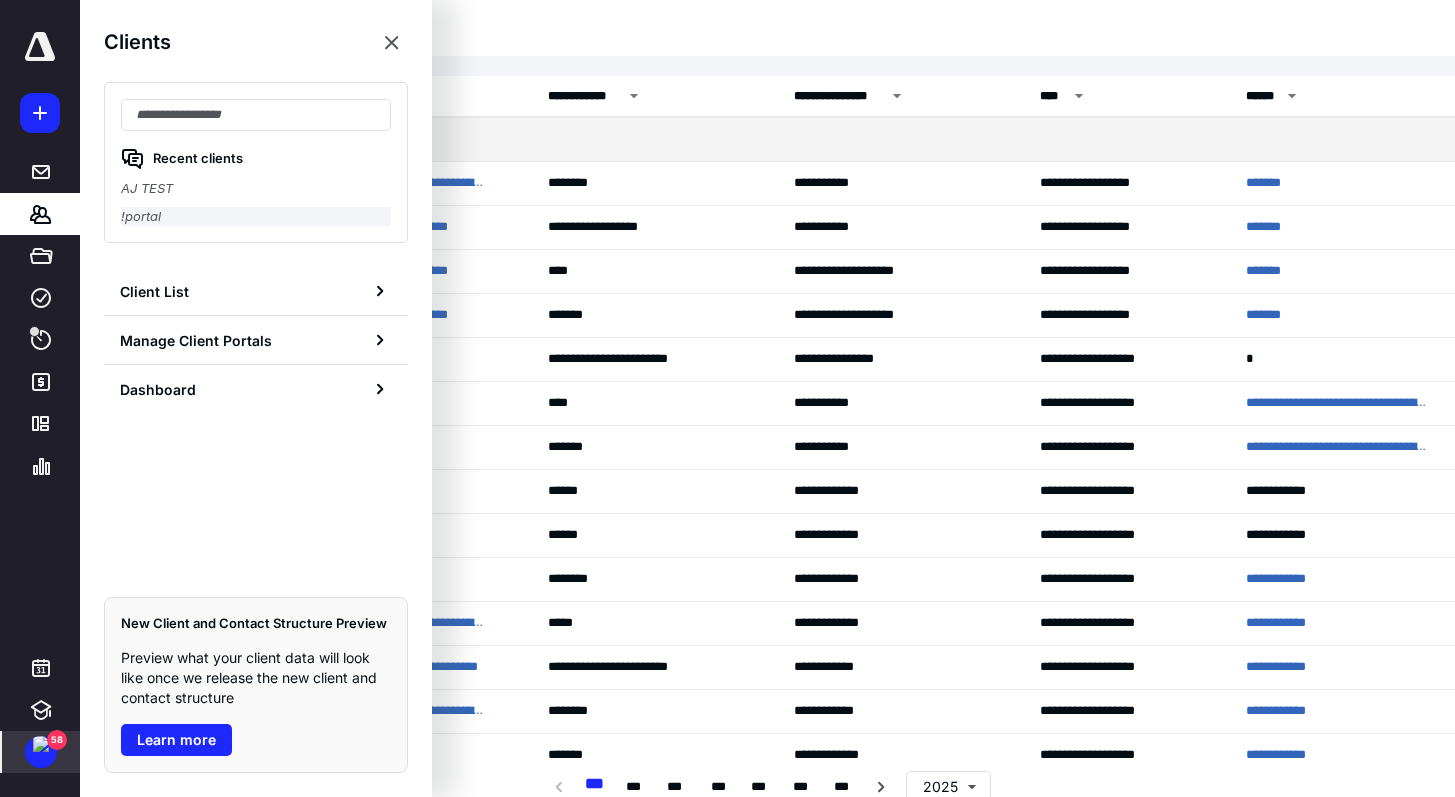 click on "!portal" at bounding box center [256, 217] 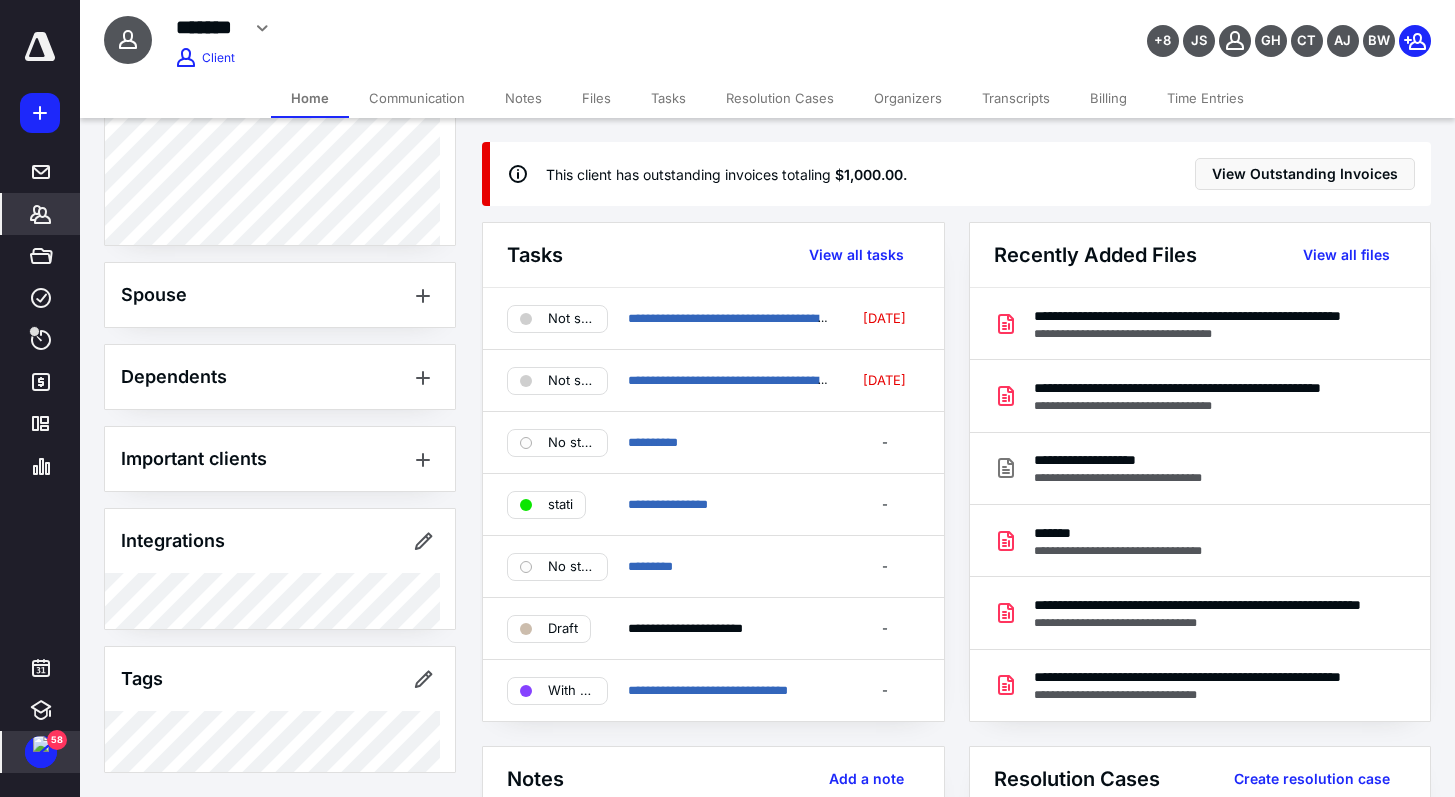 scroll, scrollTop: 0, scrollLeft: 0, axis: both 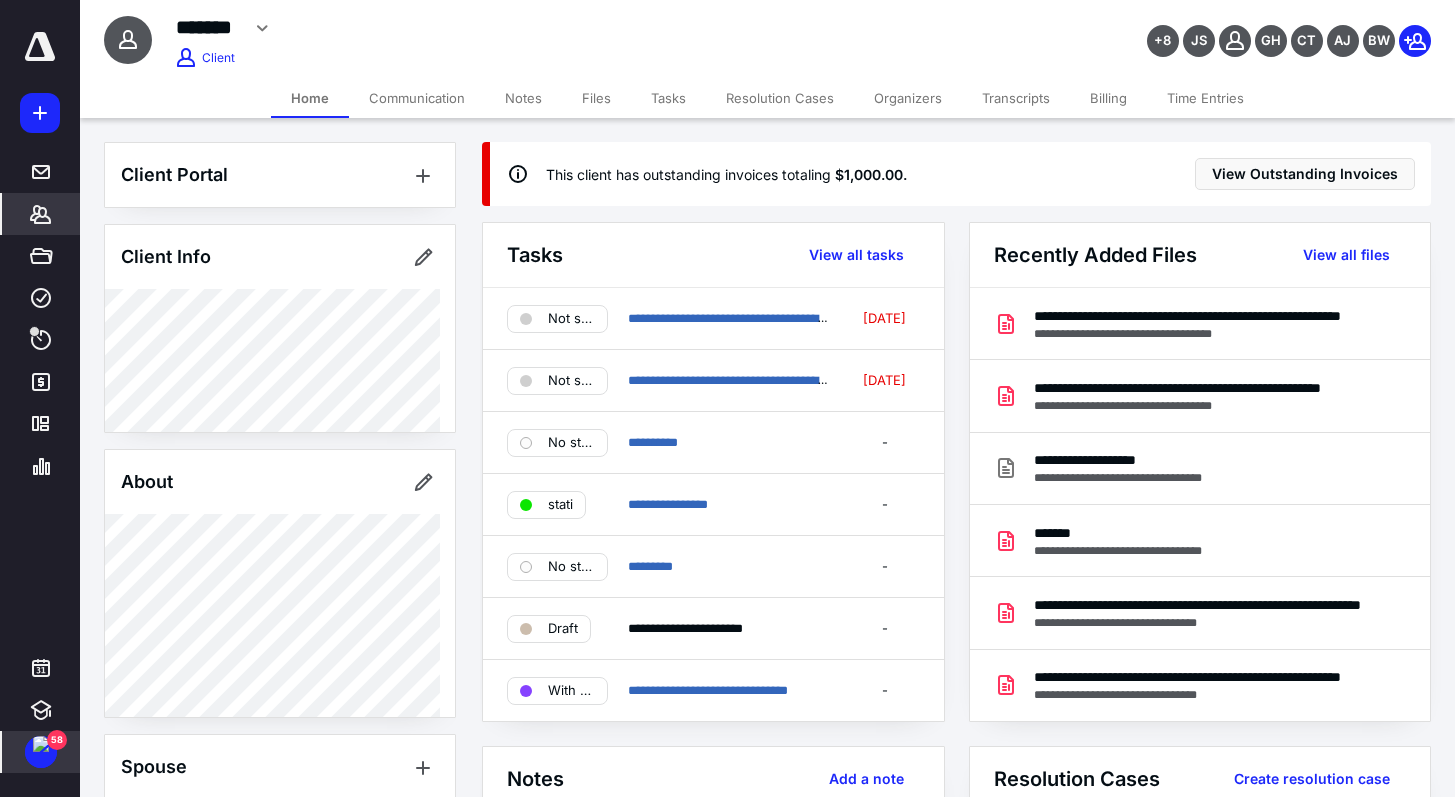click 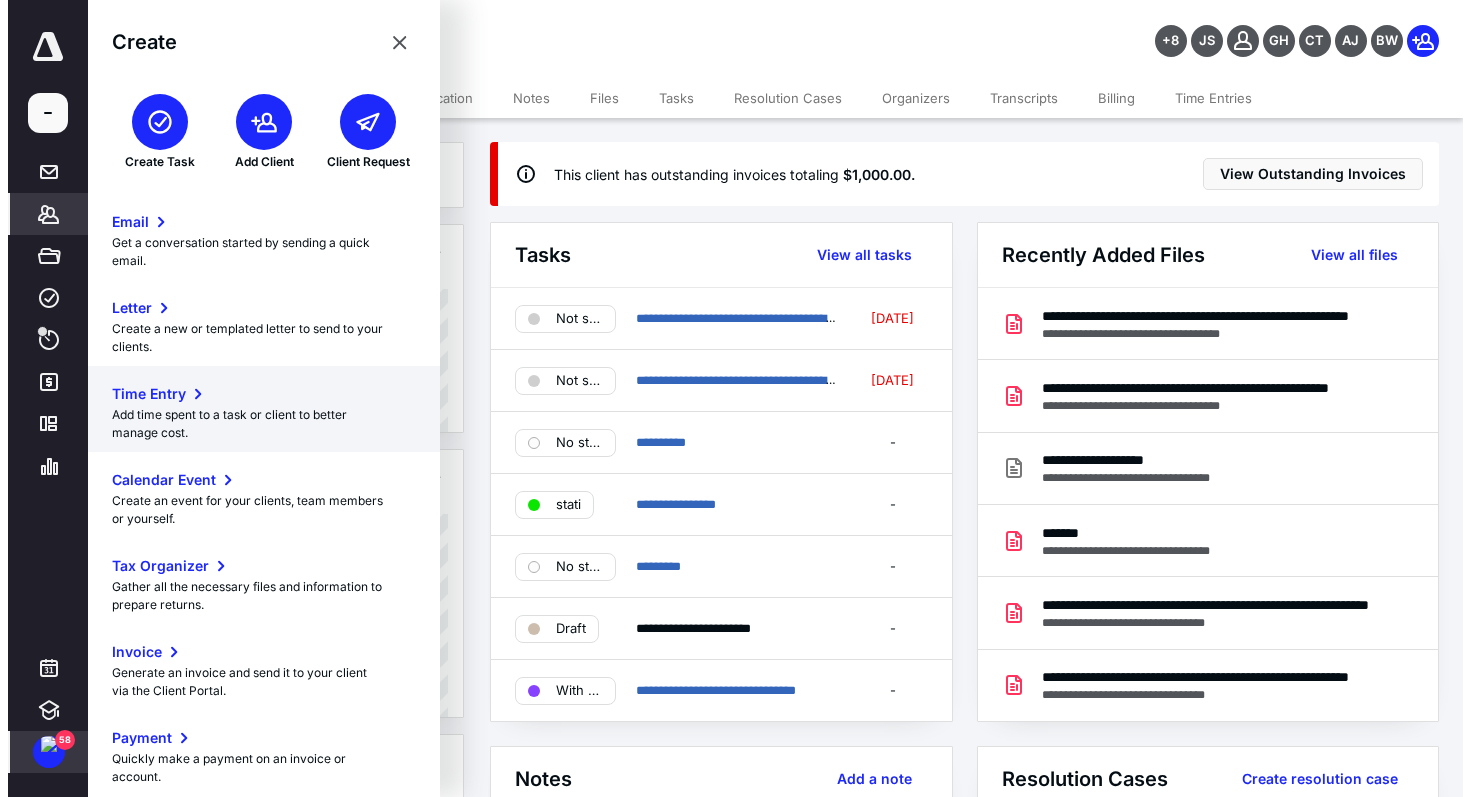 scroll, scrollTop: 343, scrollLeft: 0, axis: vertical 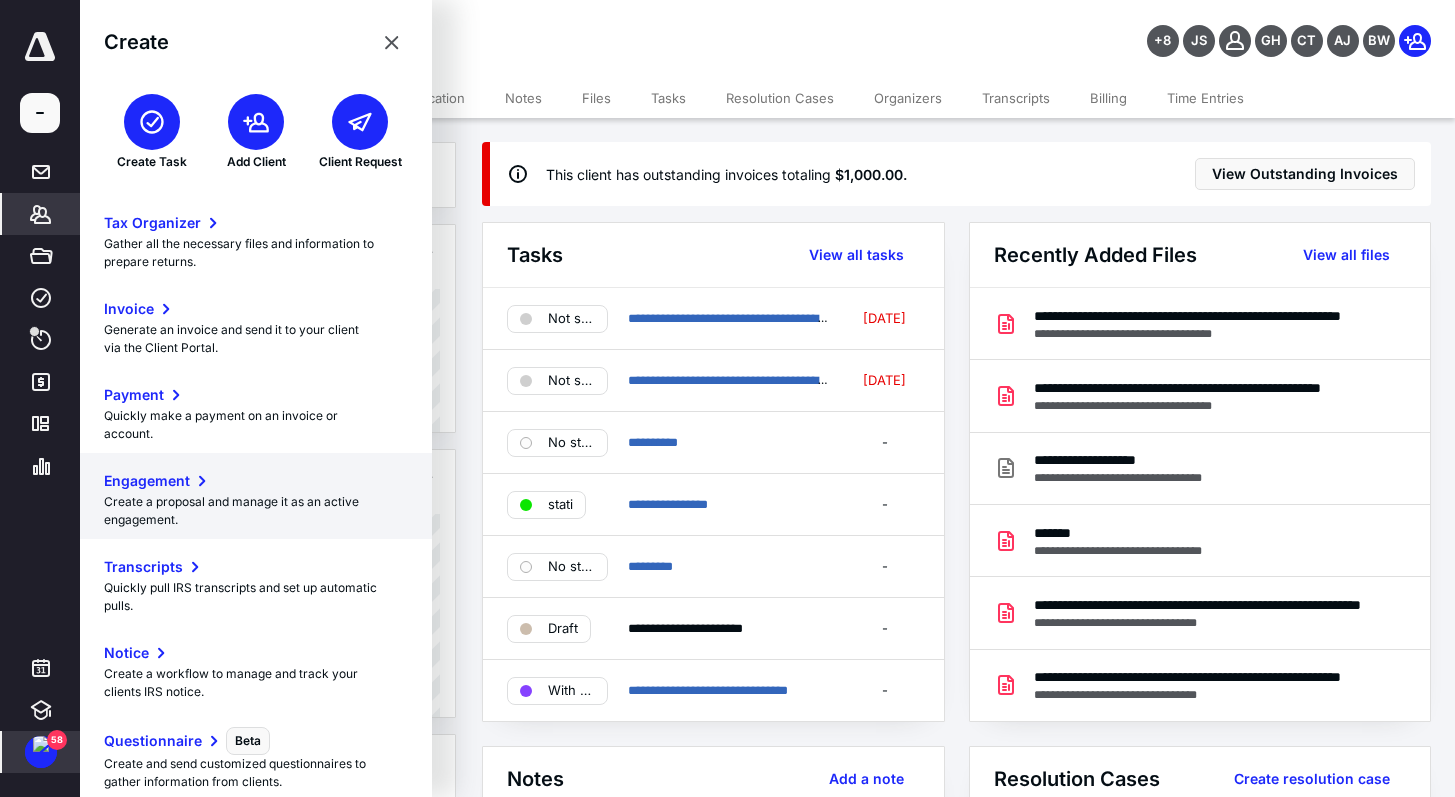 click on "Create a proposal and manage it as an active engagement." at bounding box center [256, 511] 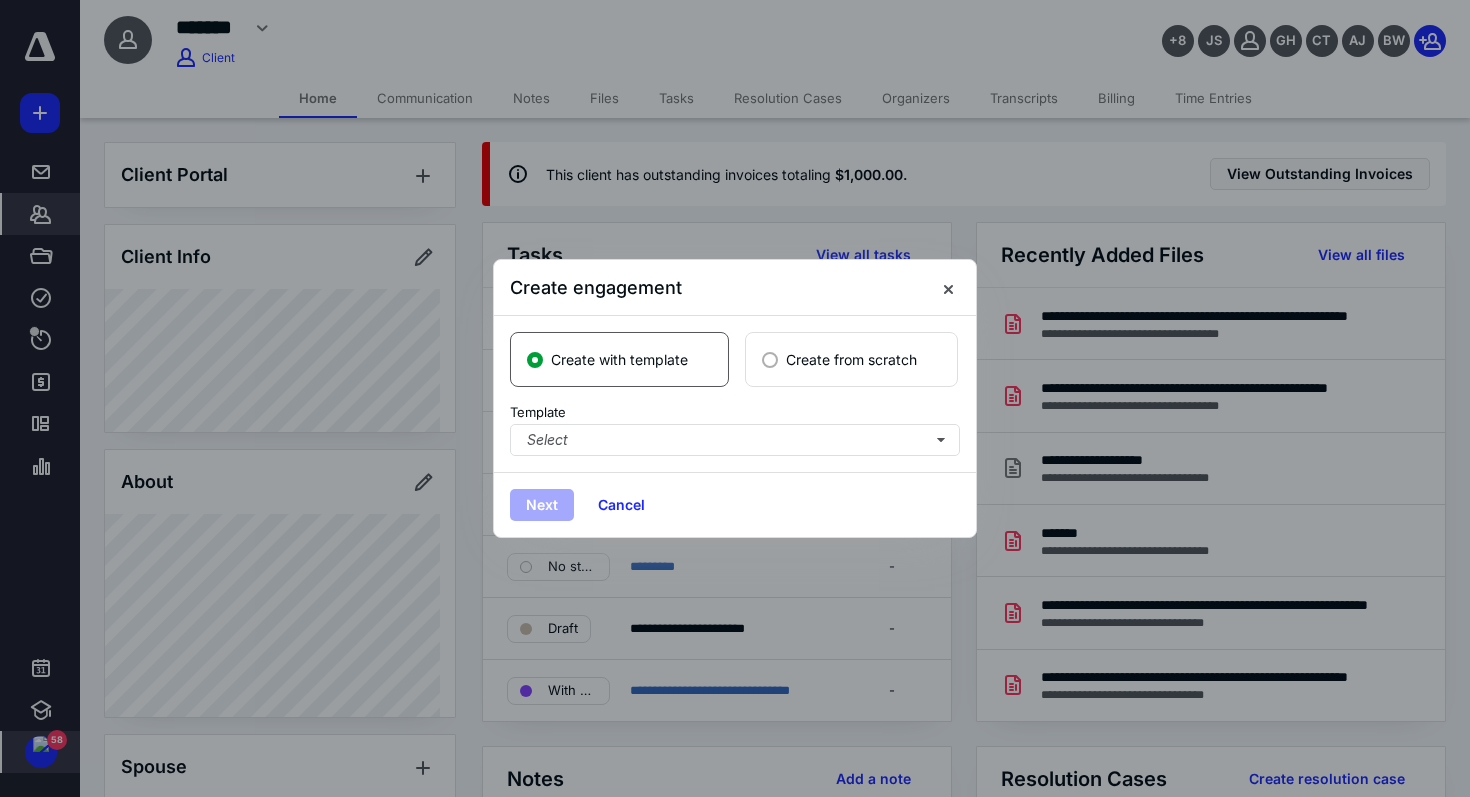 click on "Create from scratch" at bounding box center (851, 359) 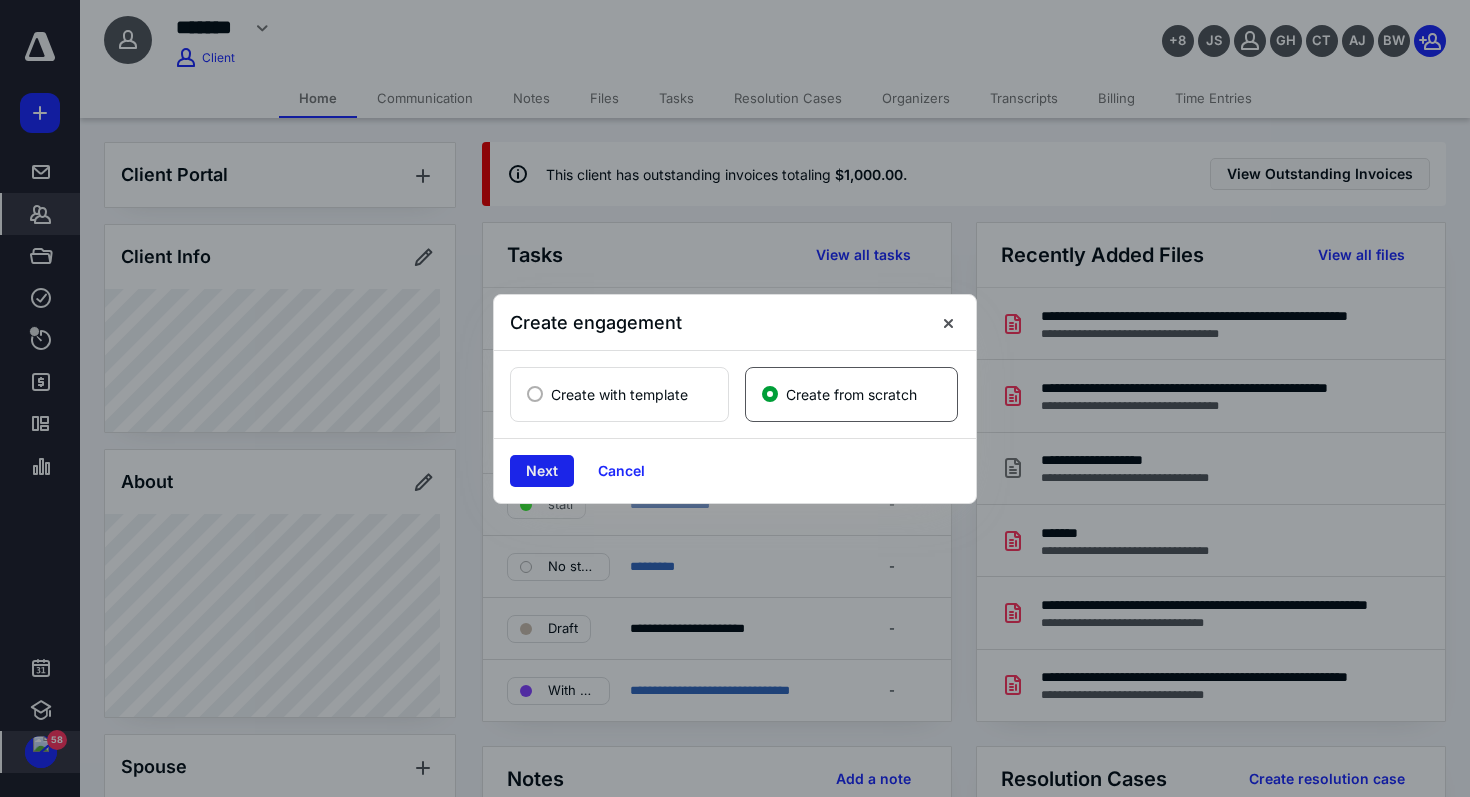 click on "Next" at bounding box center [542, 471] 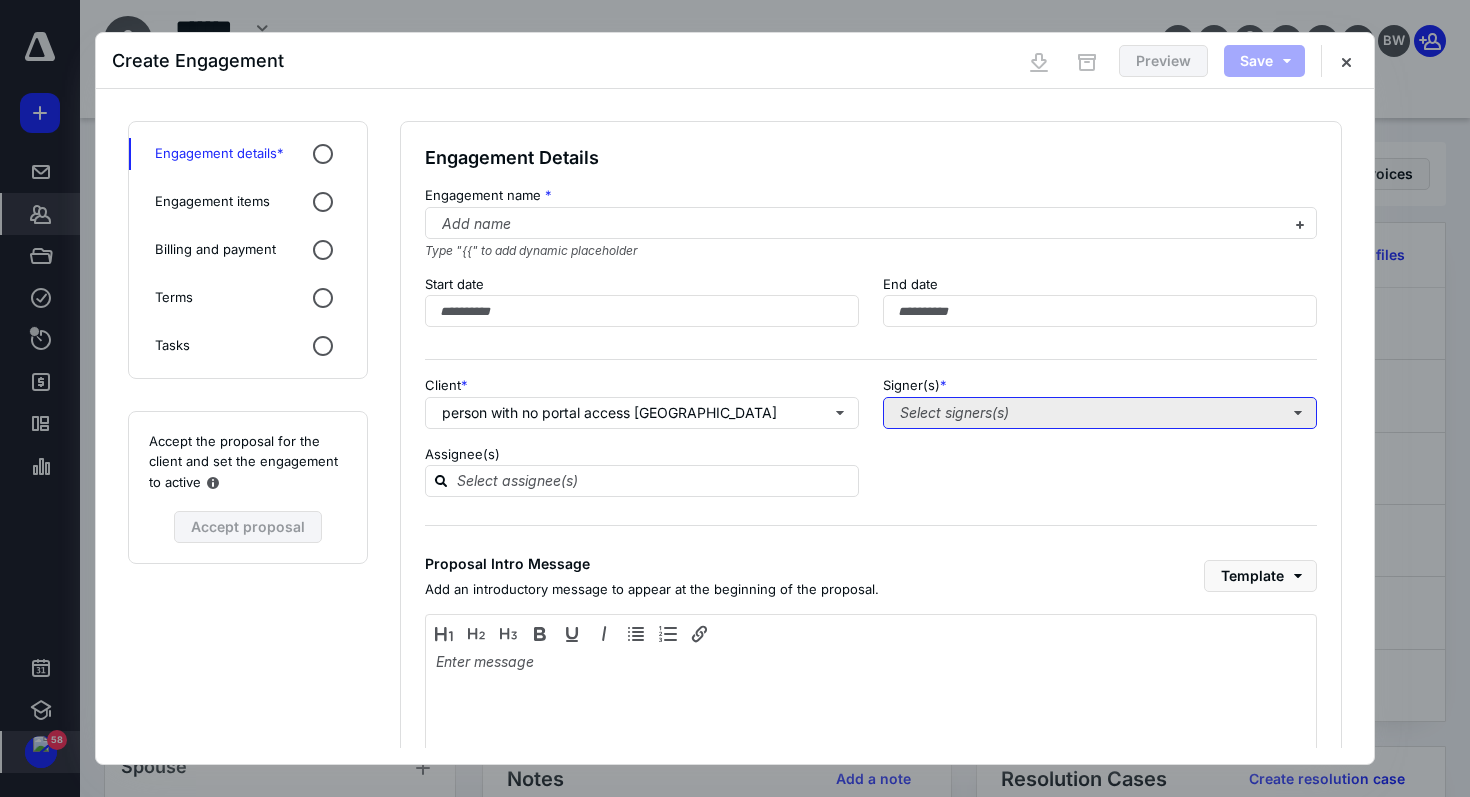 click on "Select signers(s)" at bounding box center [1100, 413] 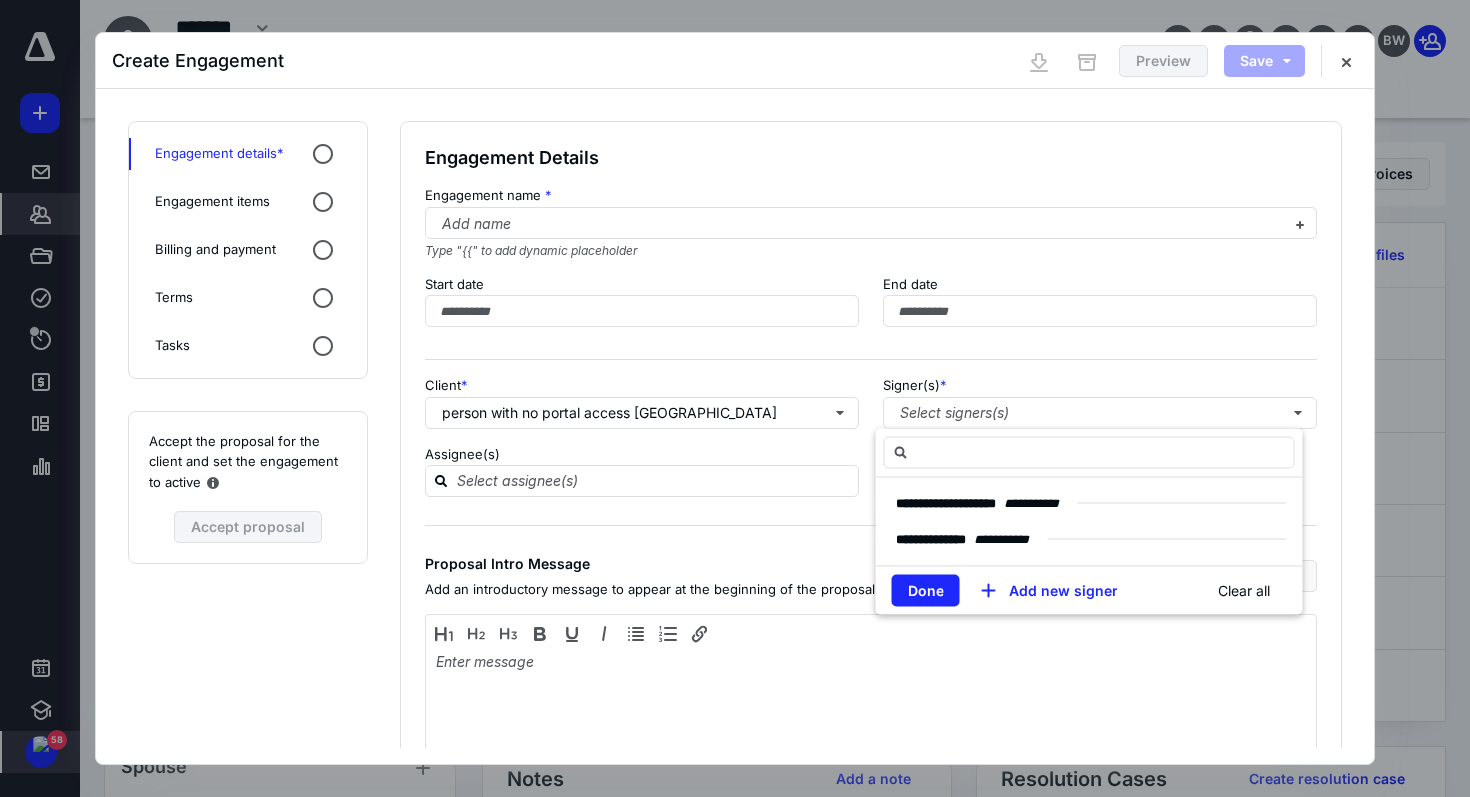 click on "Assignee(s)" at bounding box center (642, 455) 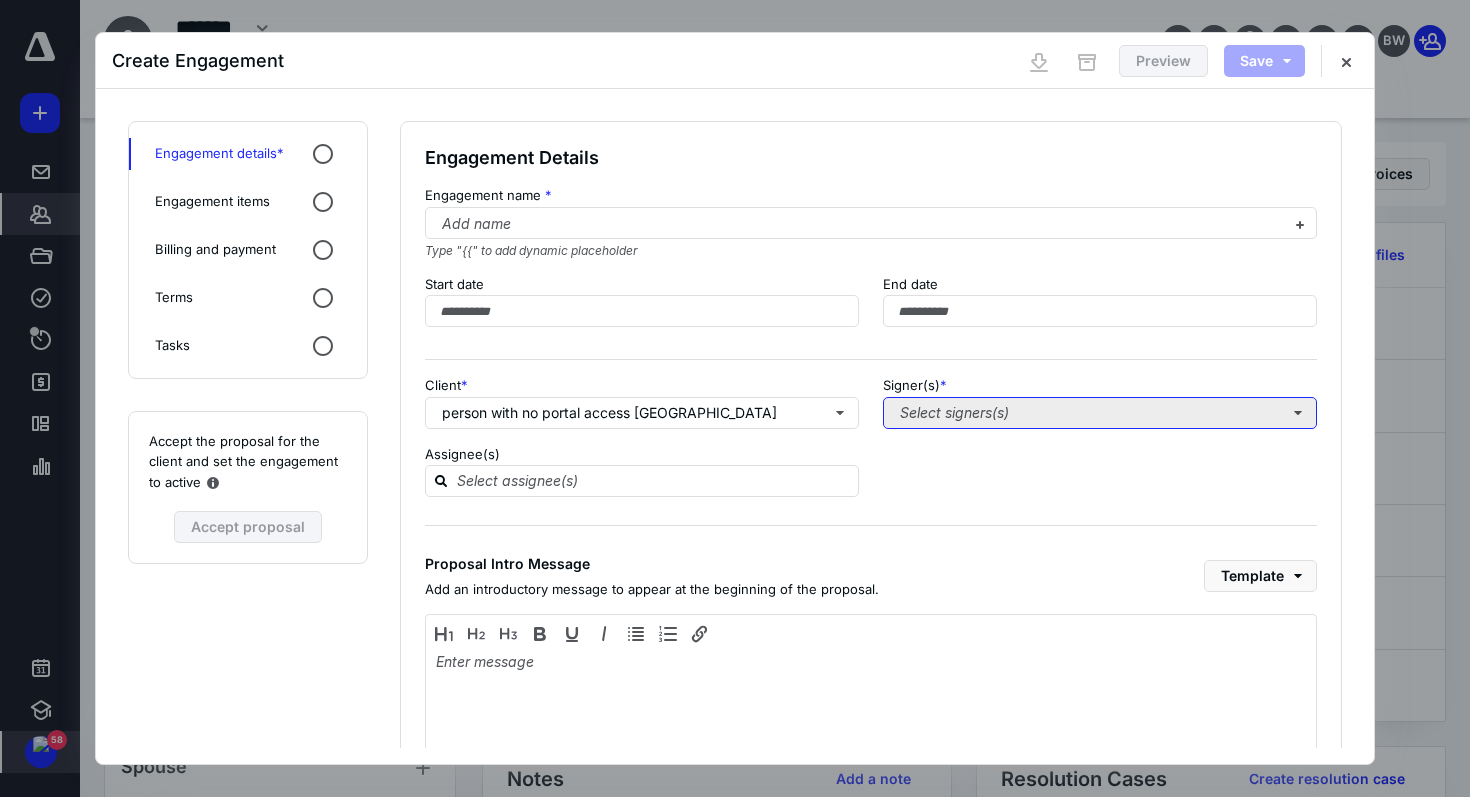 click on "Select signers(s)" at bounding box center [1100, 413] 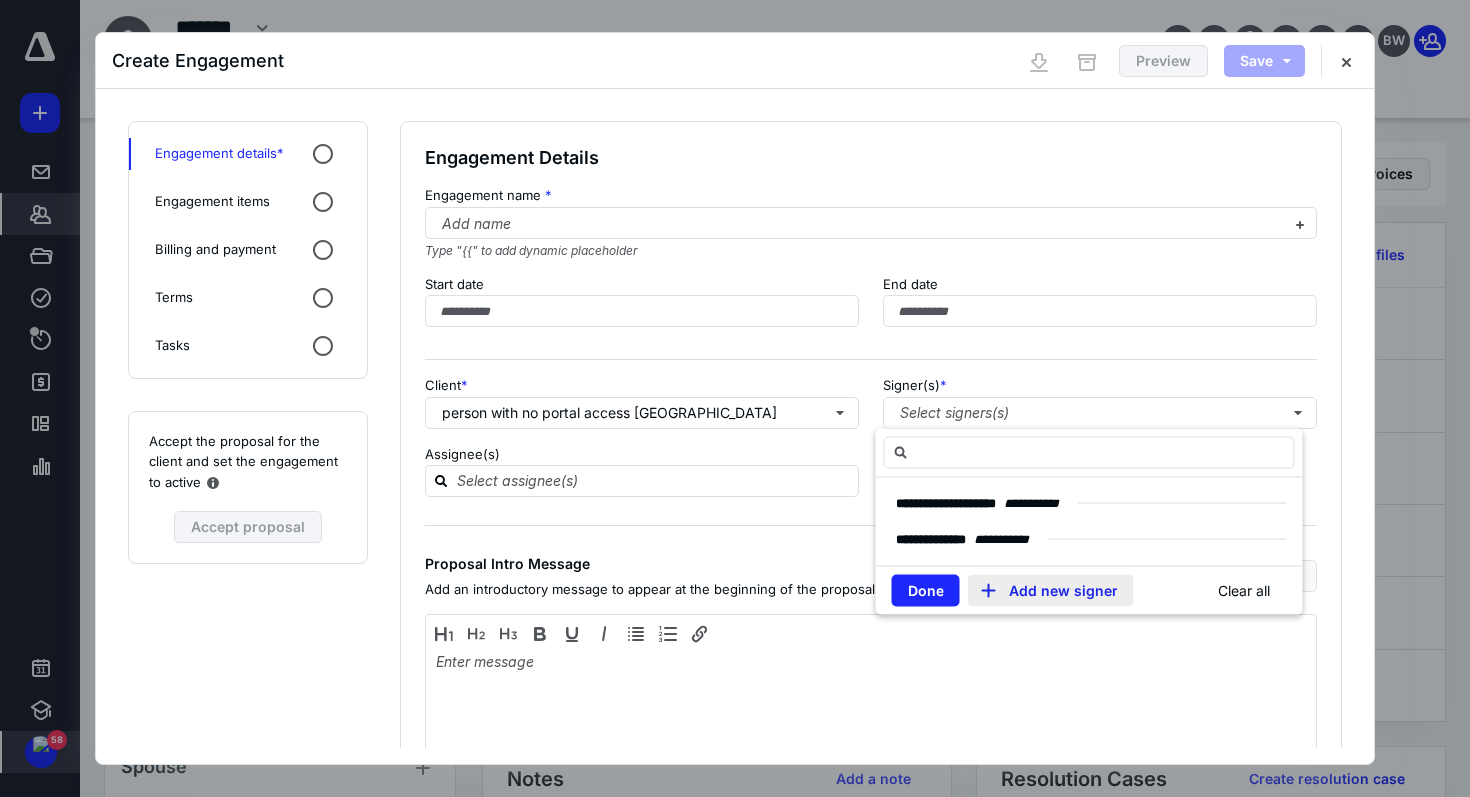 click on "Add new signer" at bounding box center [1051, 590] 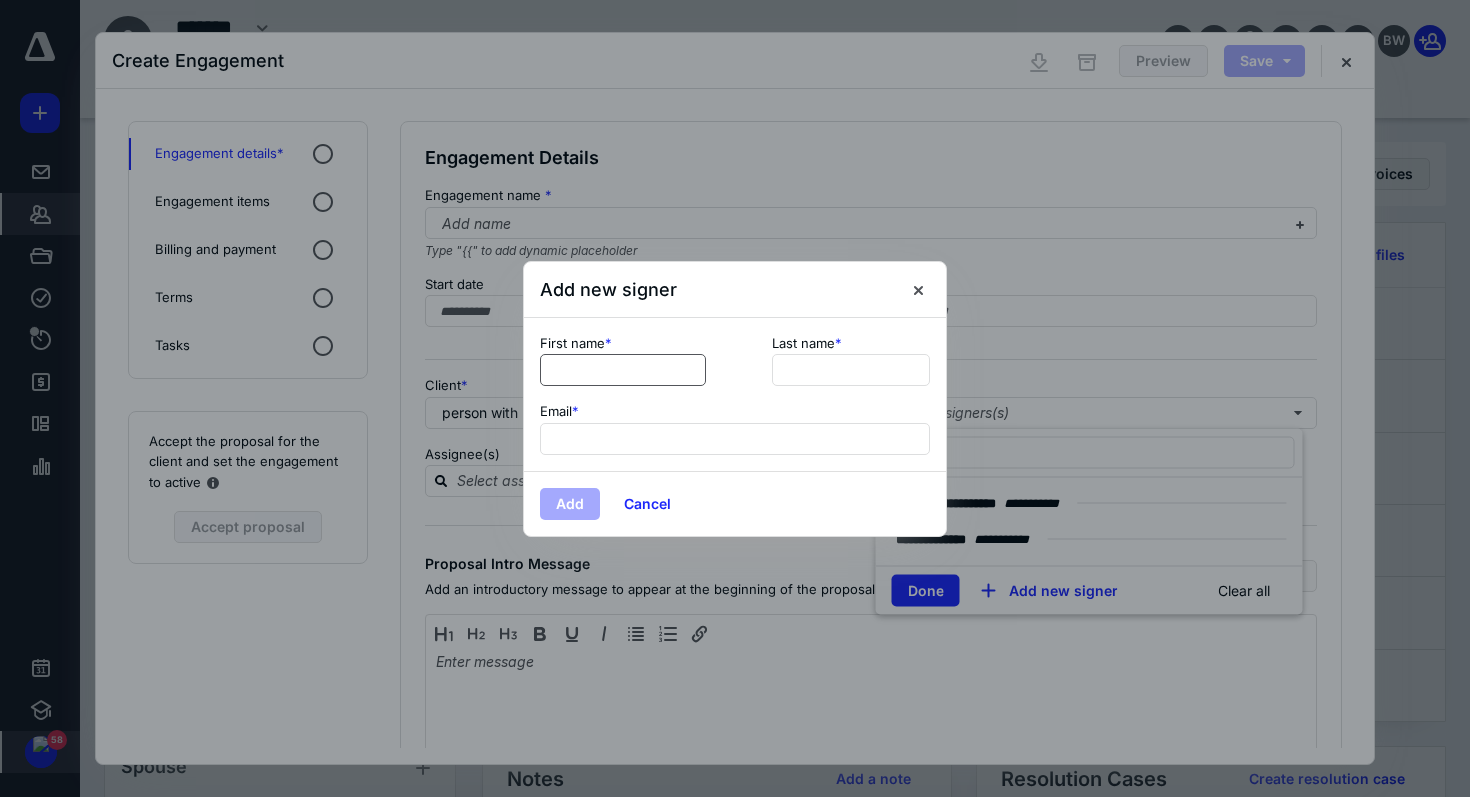 click at bounding box center [623, 370] 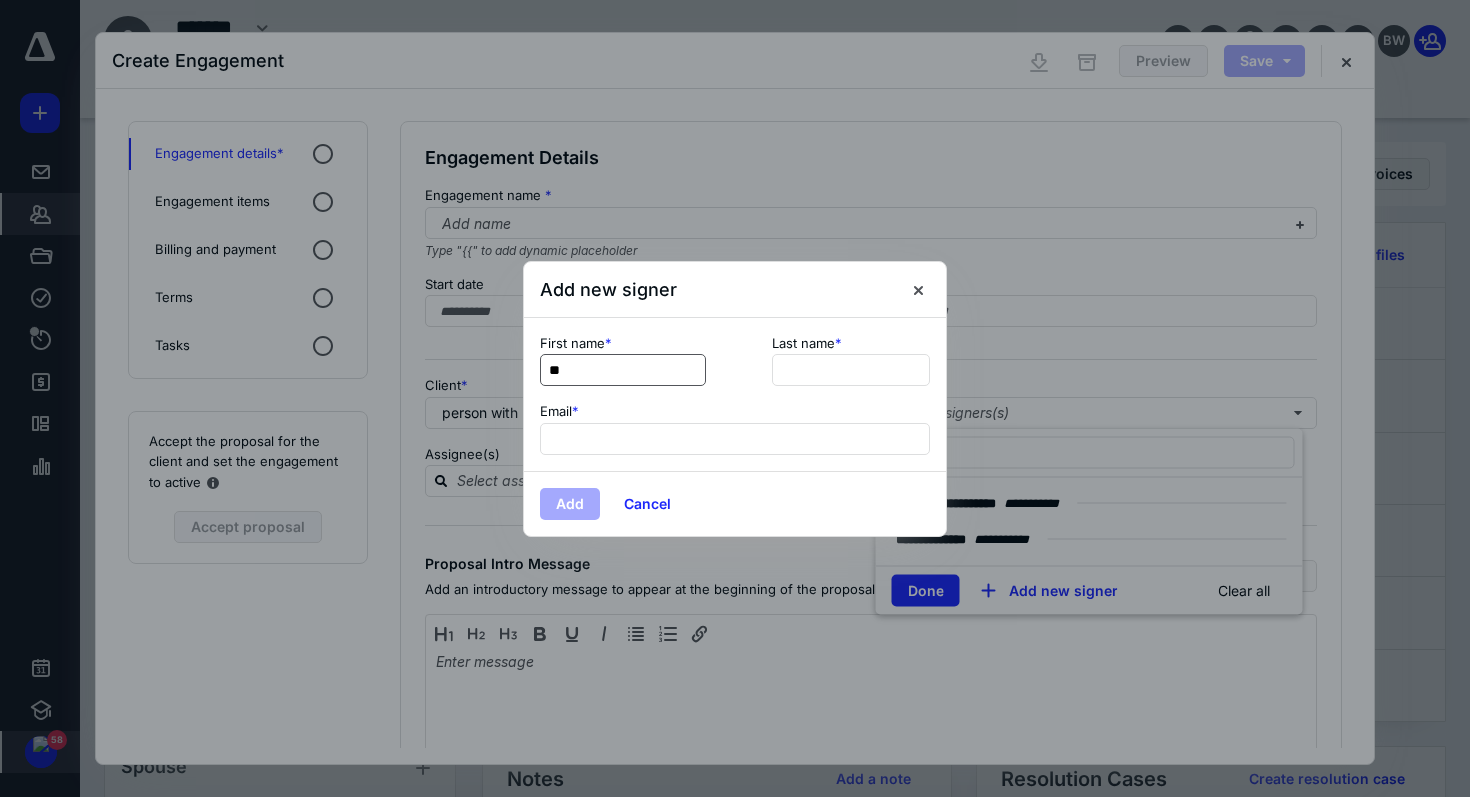 type on "*" 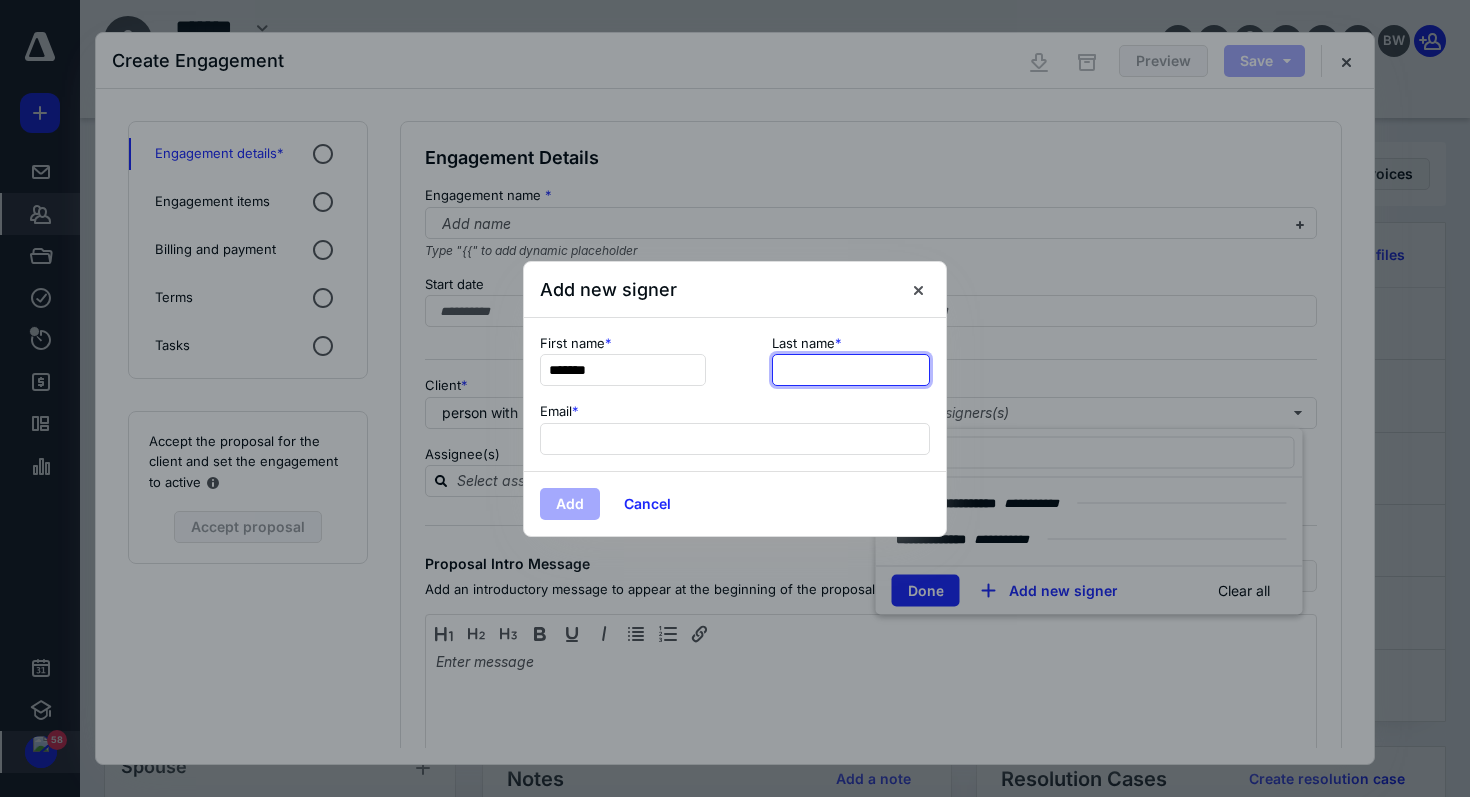 type on "******" 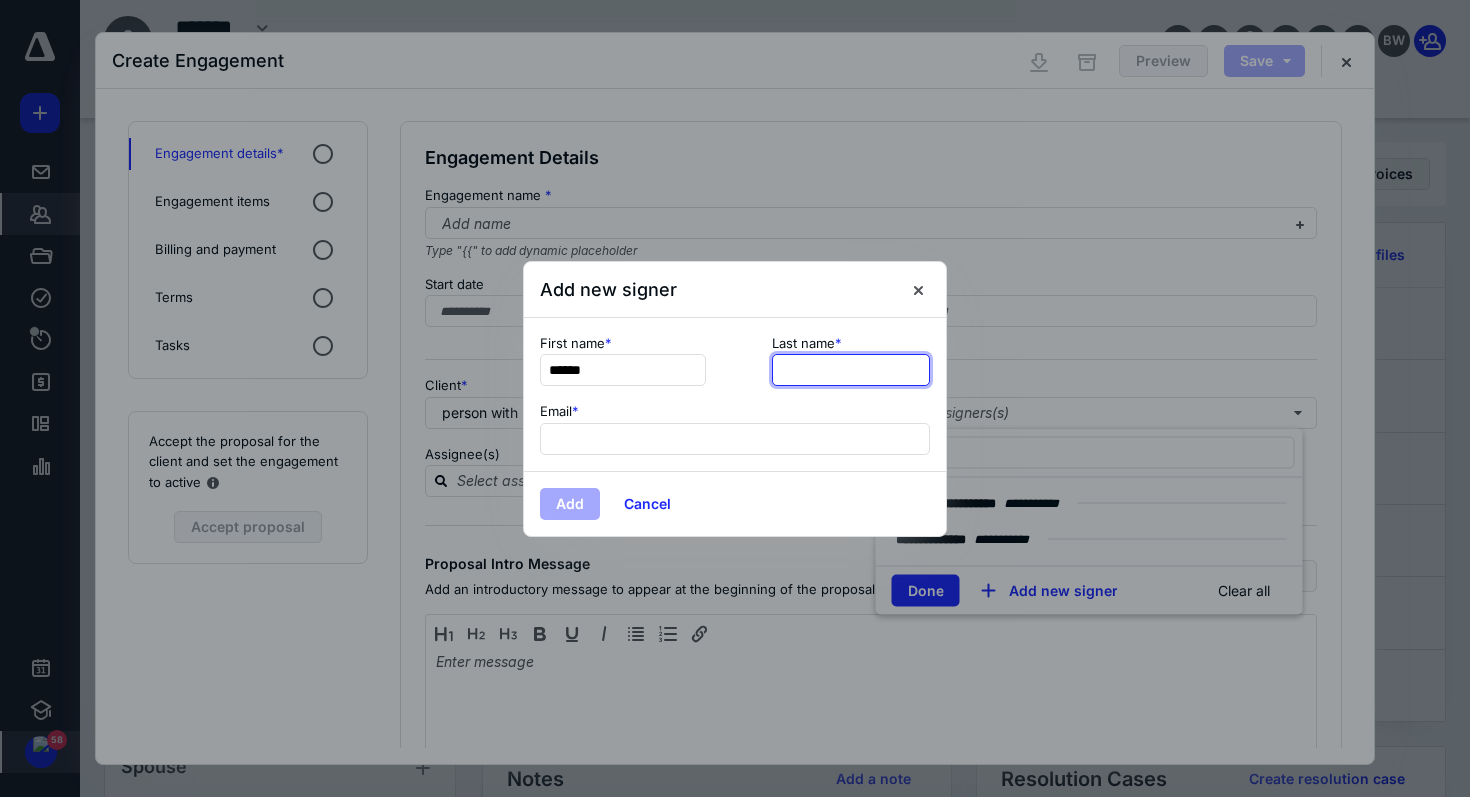 click at bounding box center [851, 370] 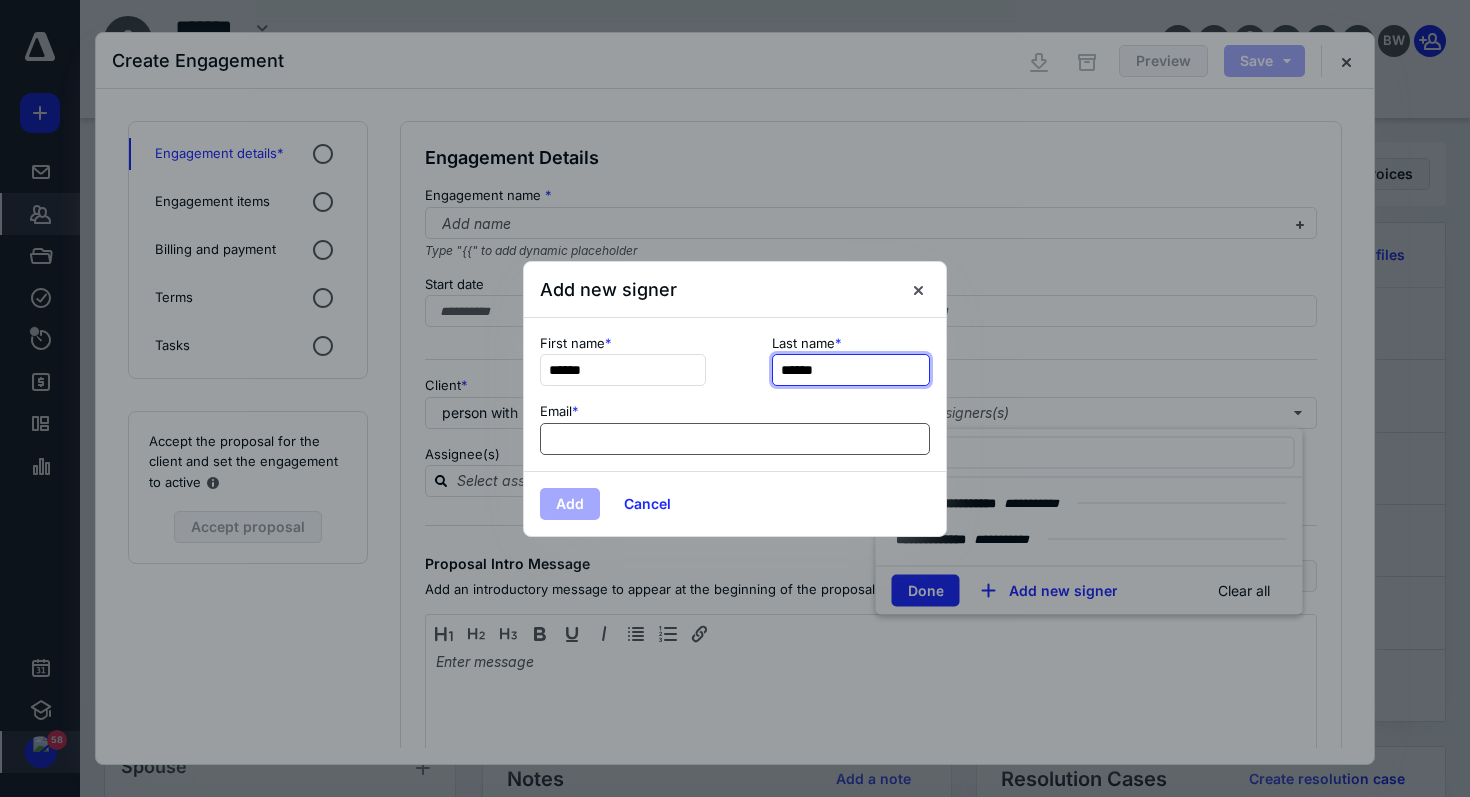 type on "******" 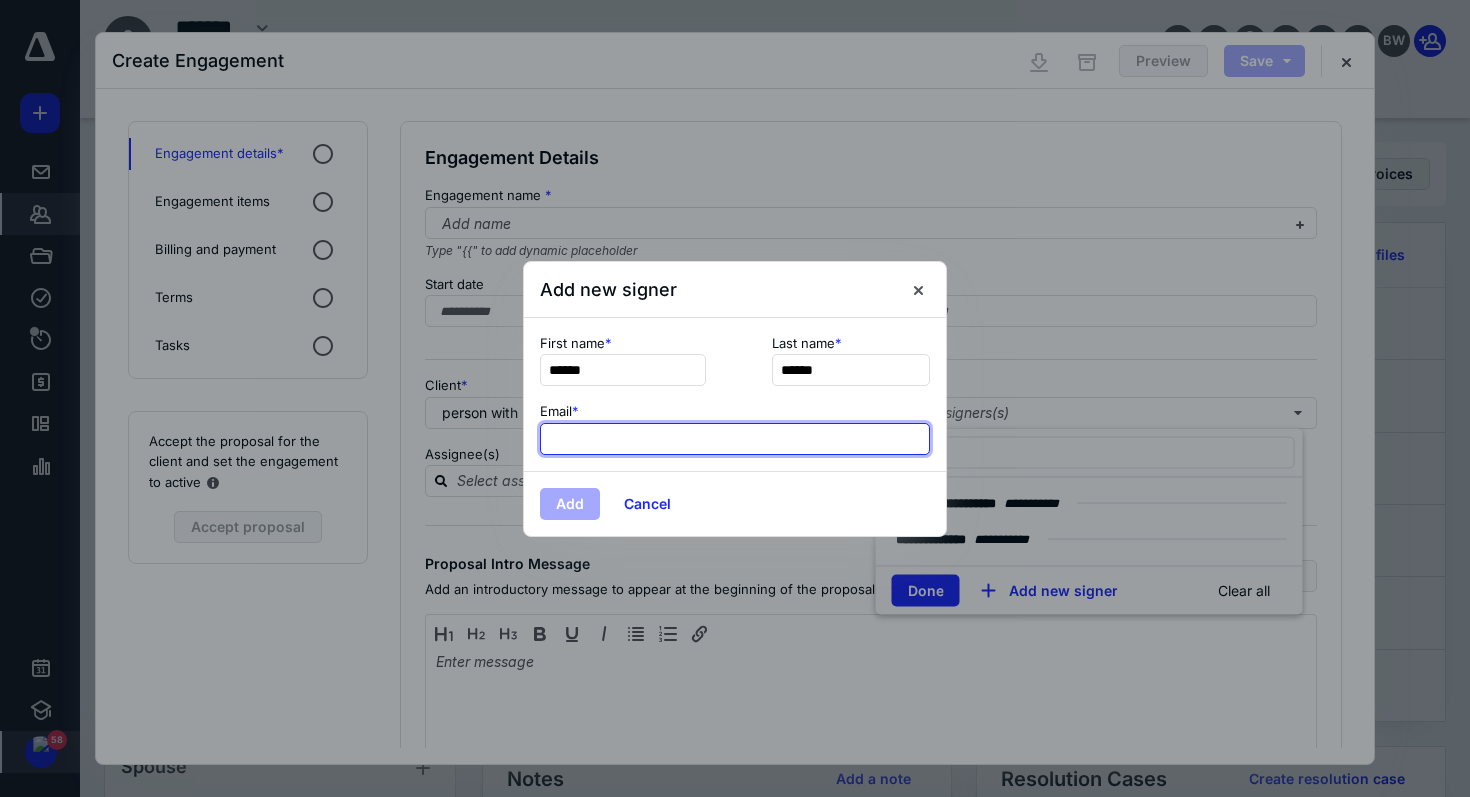 click at bounding box center [735, 439] 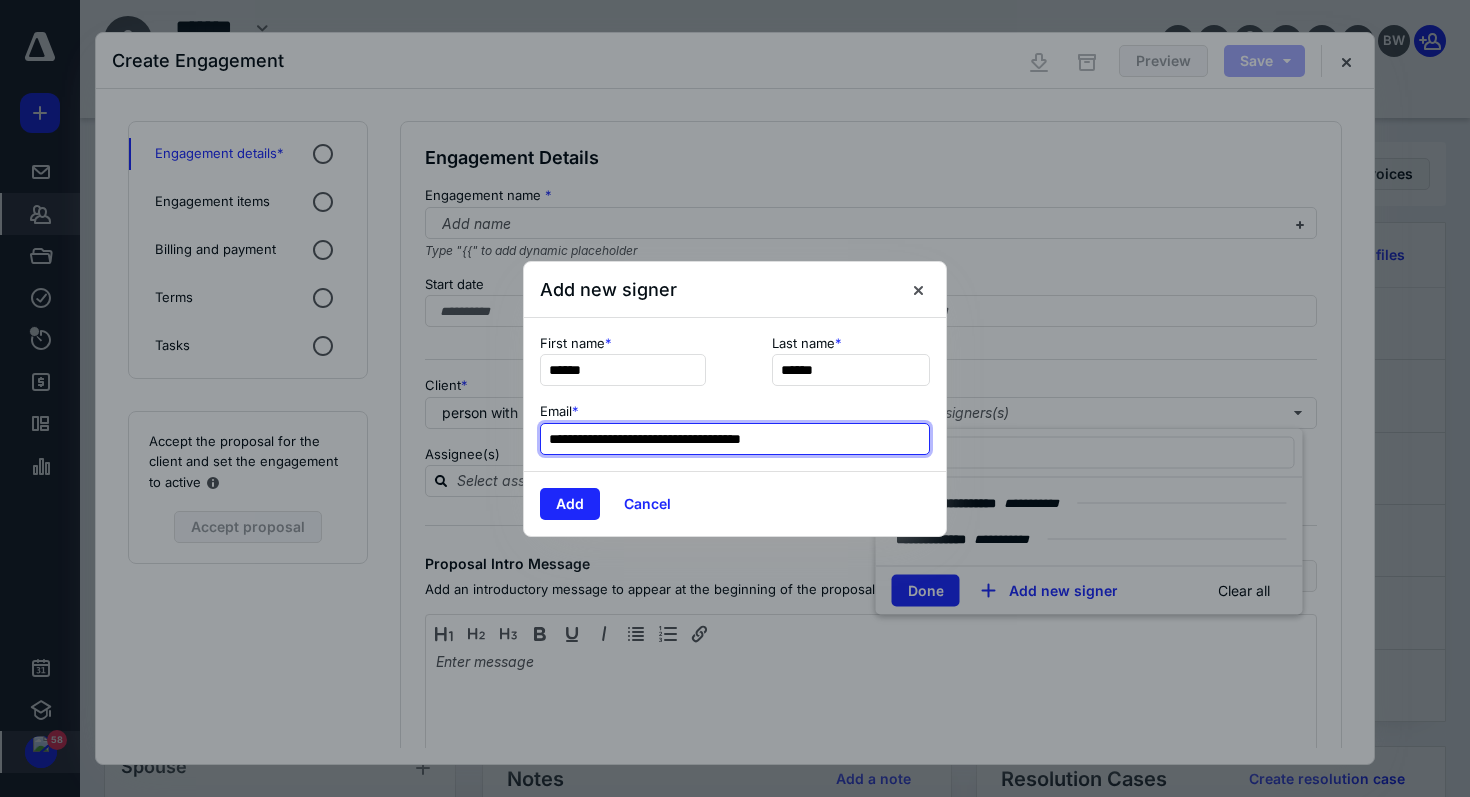 type on "**********" 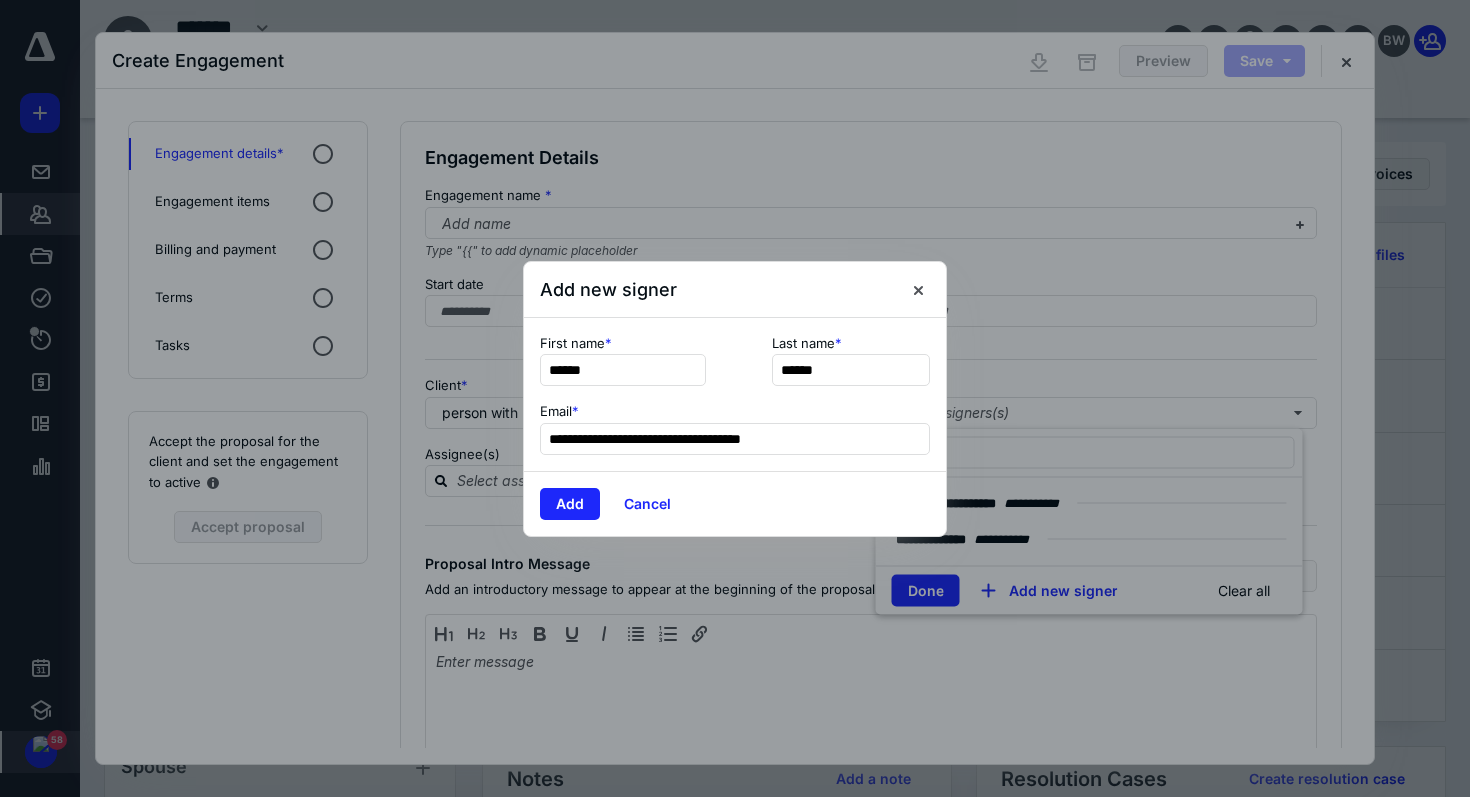 click on "Add Cancel" at bounding box center [735, 503] 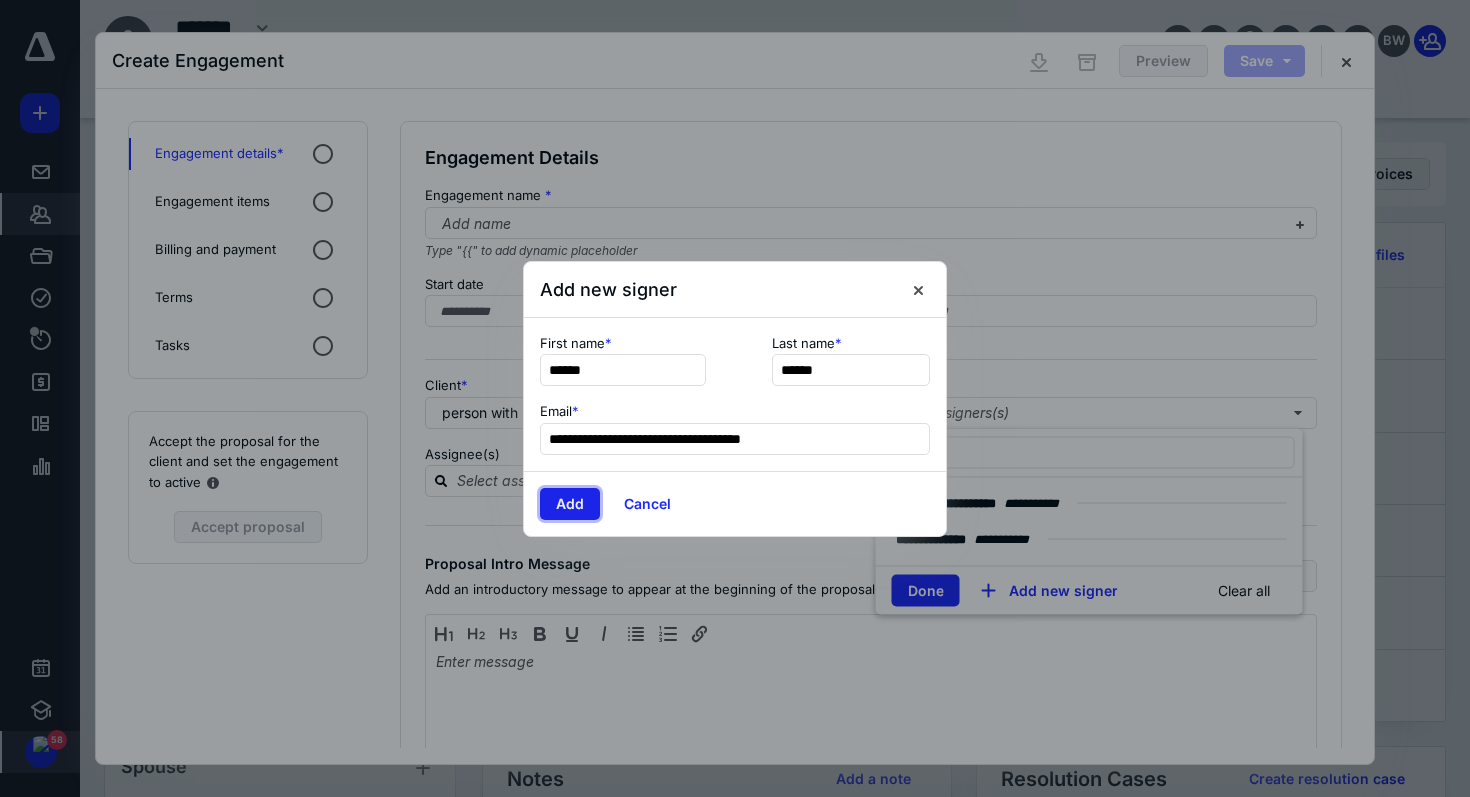 click on "Add" at bounding box center (570, 504) 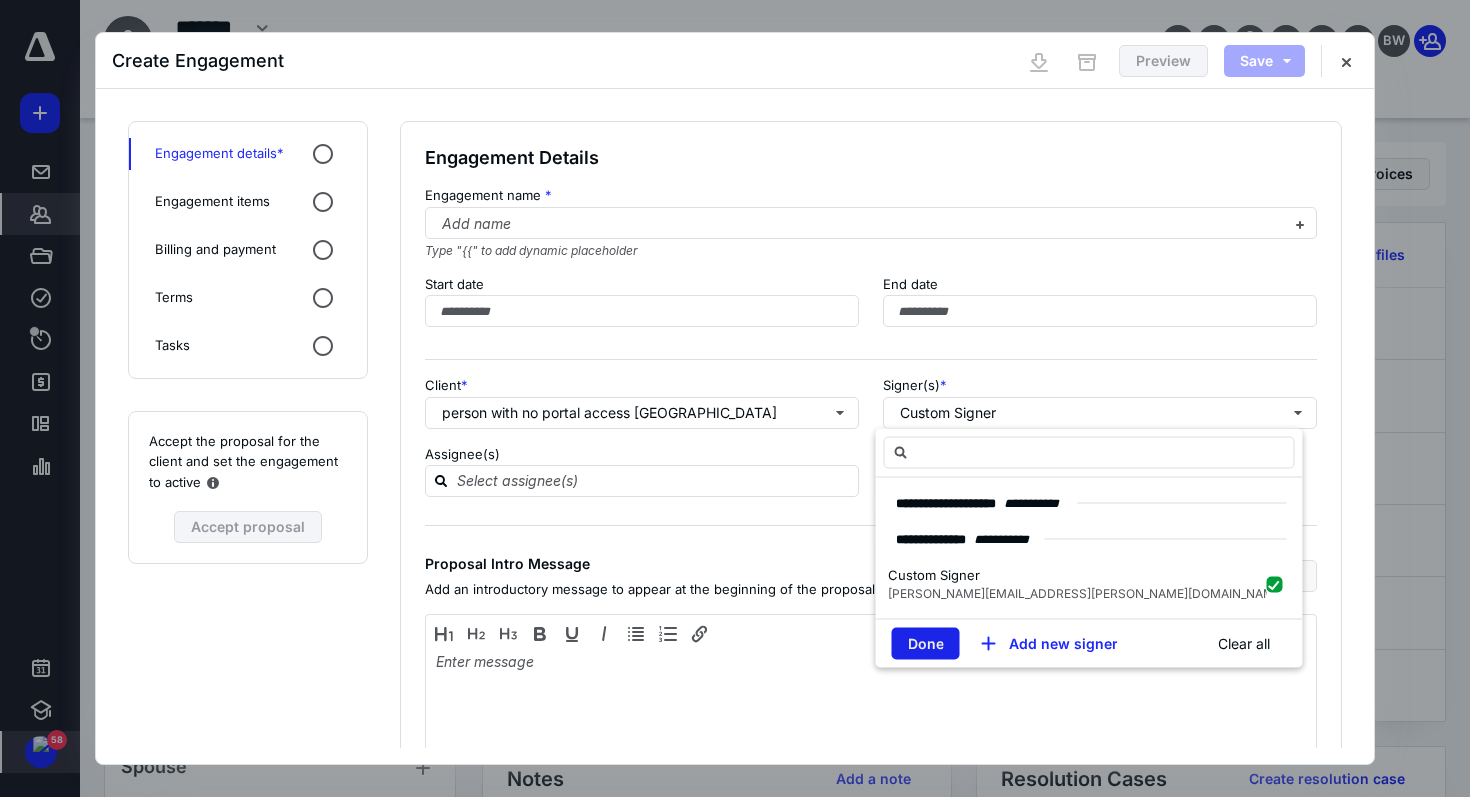 click on "Done" at bounding box center [926, 644] 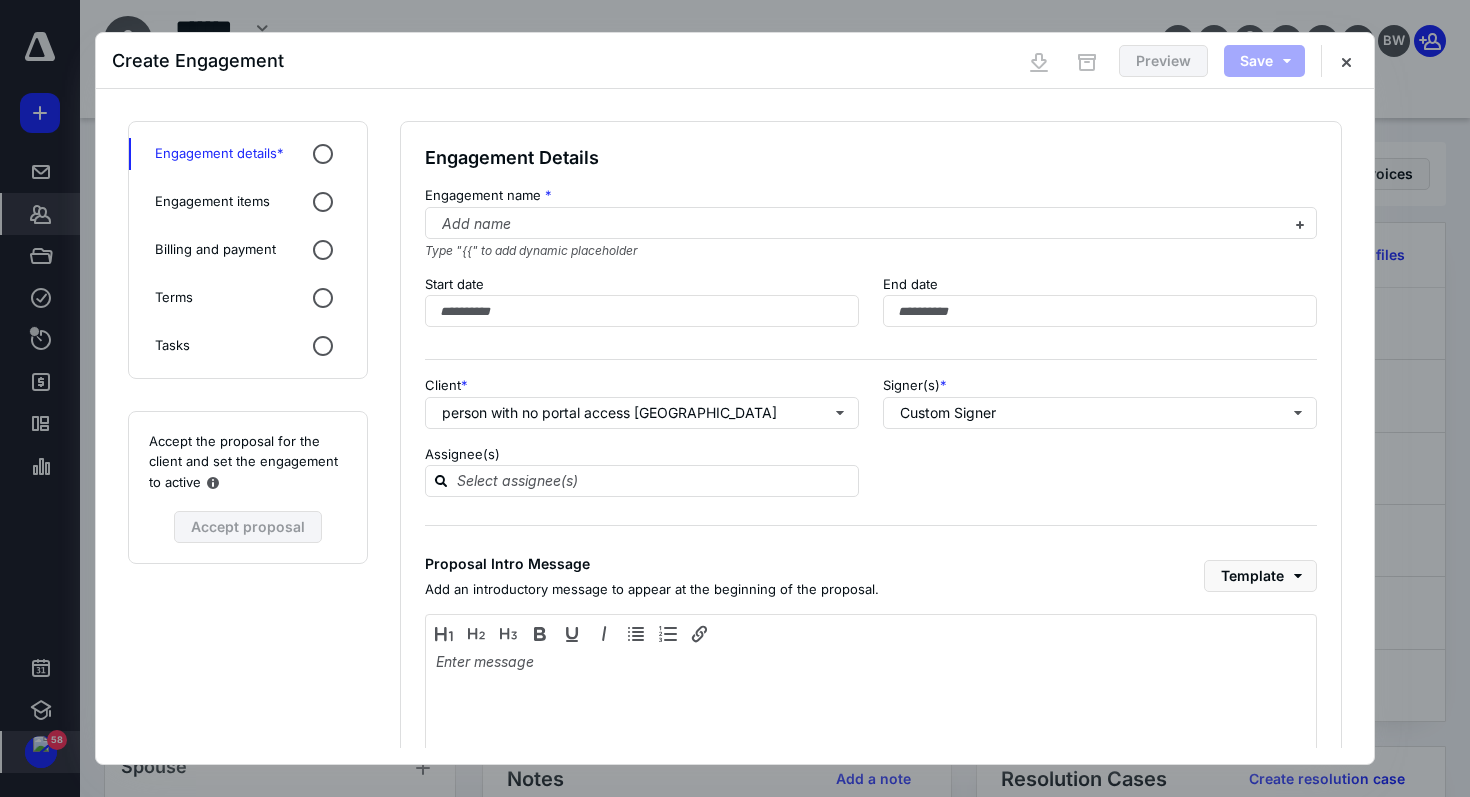 click on "Engagement items" at bounding box center [248, 202] 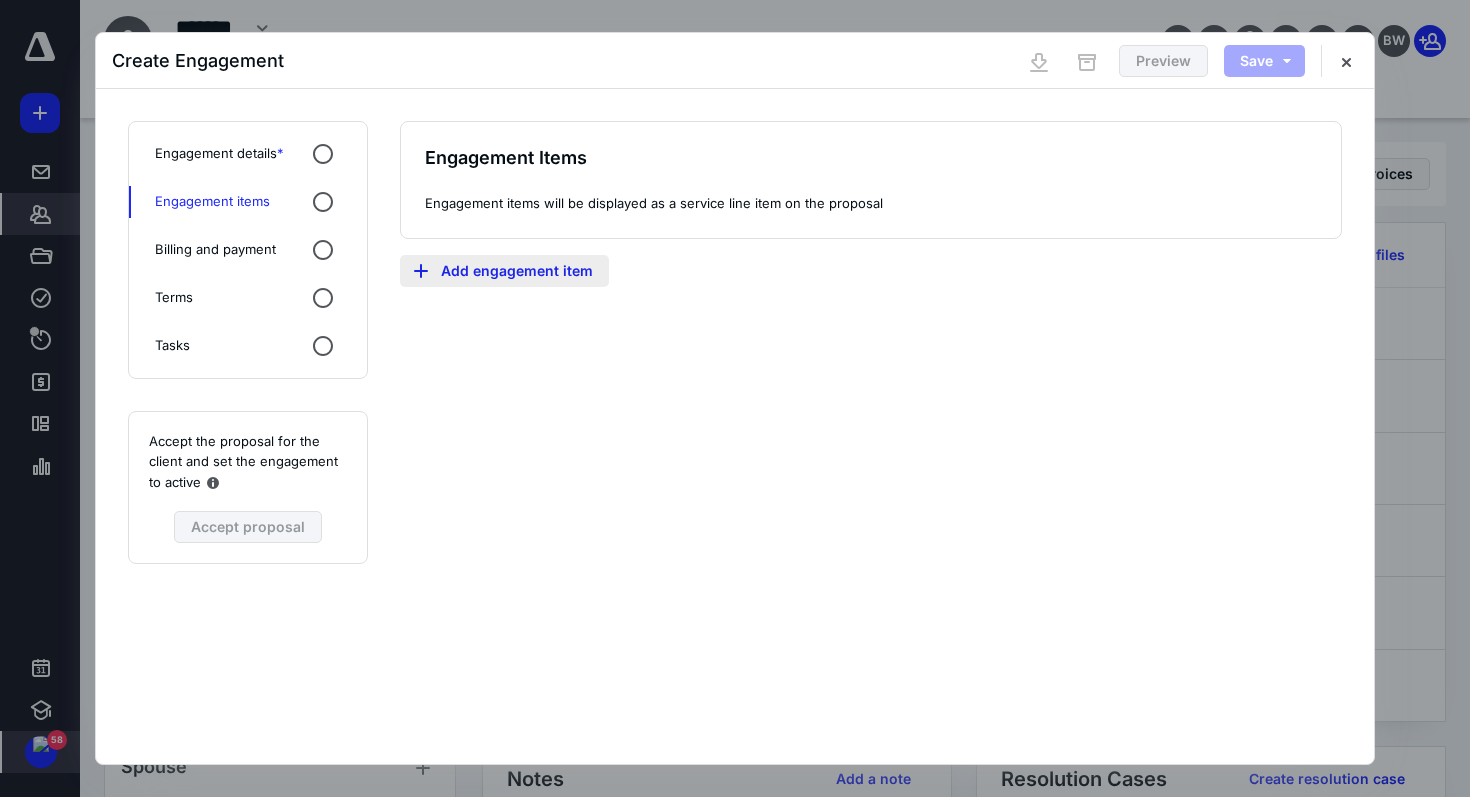 click on "Add engagement item" at bounding box center [504, 271] 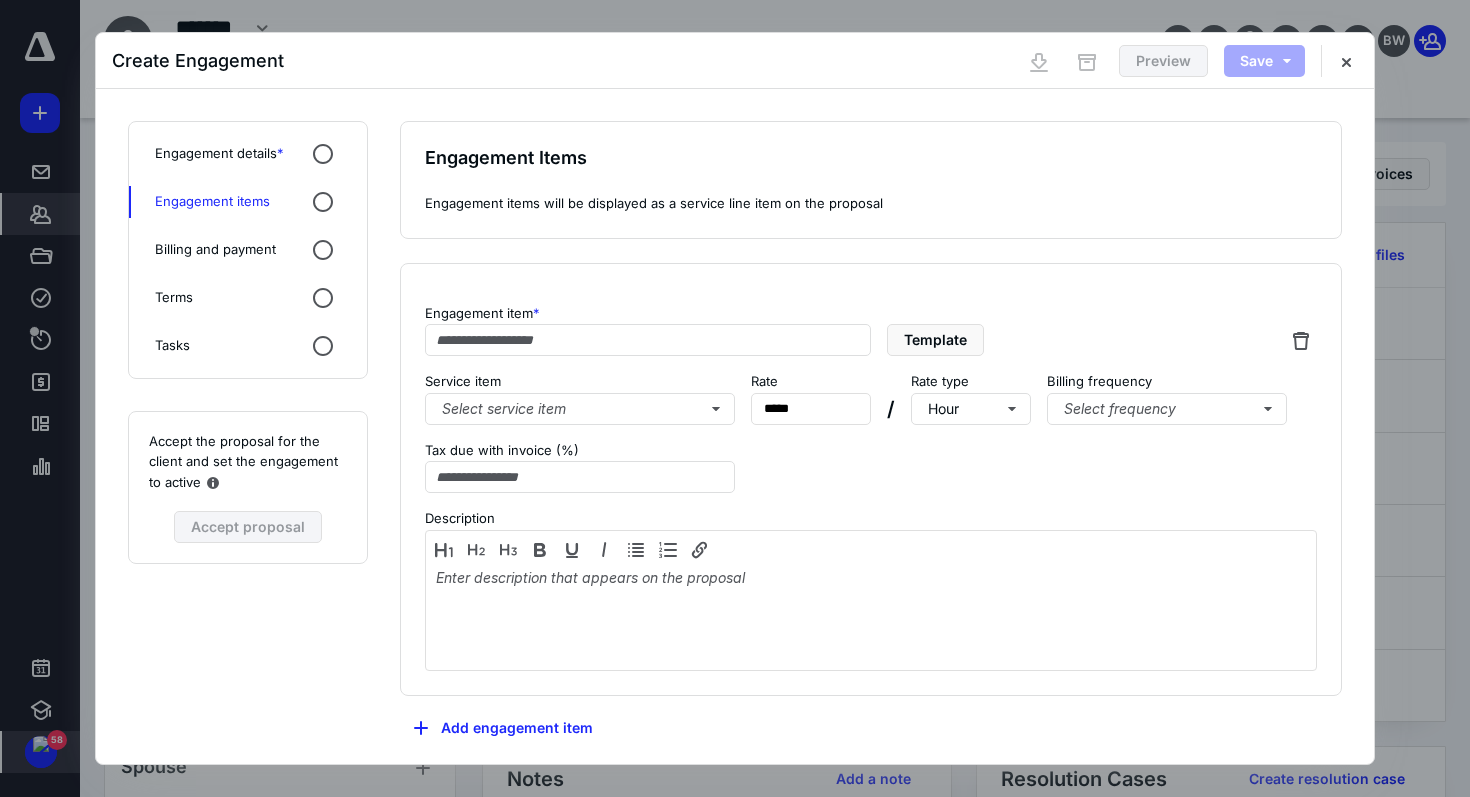 click on "Engagement details  *" at bounding box center (219, 154) 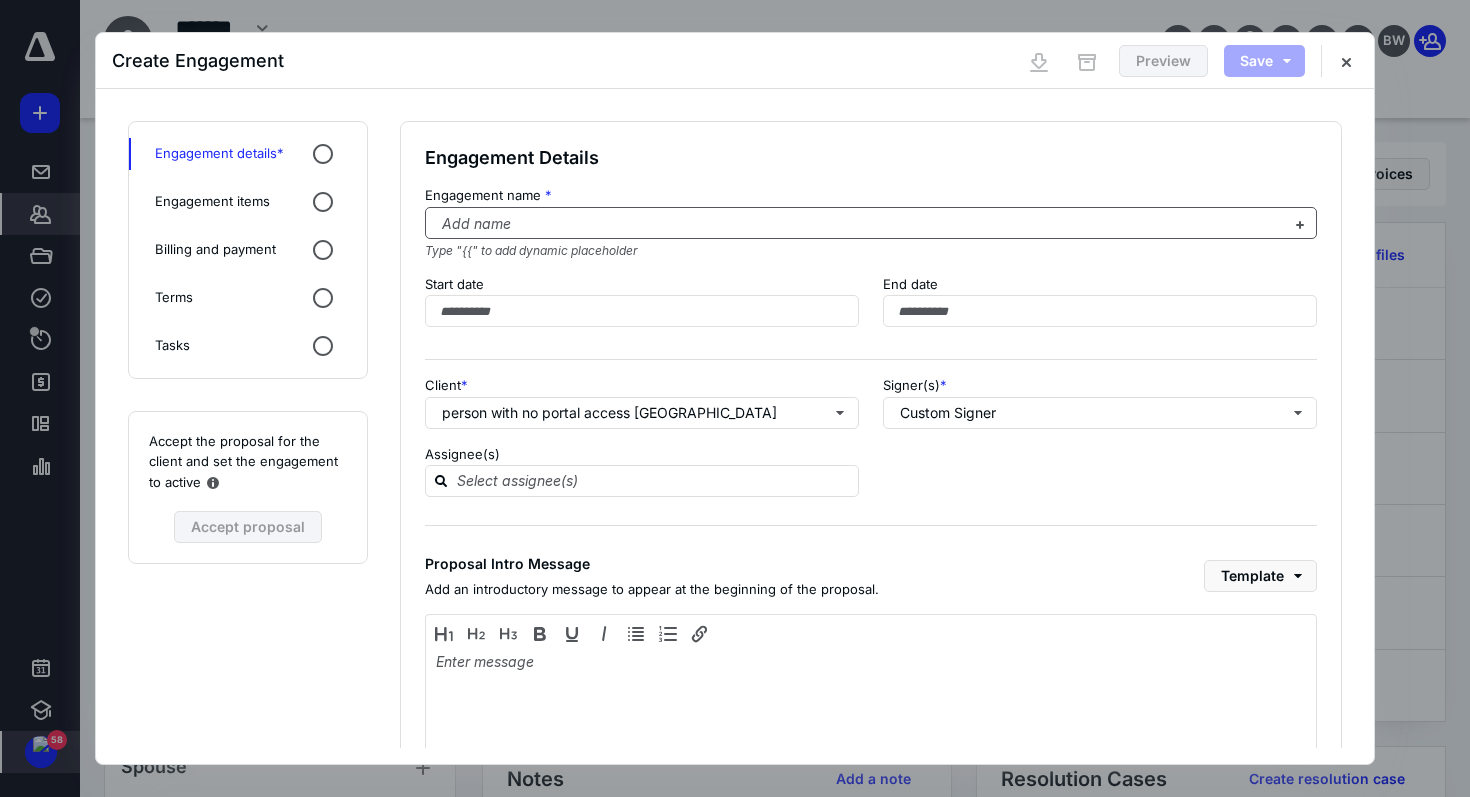 click at bounding box center [859, 224] 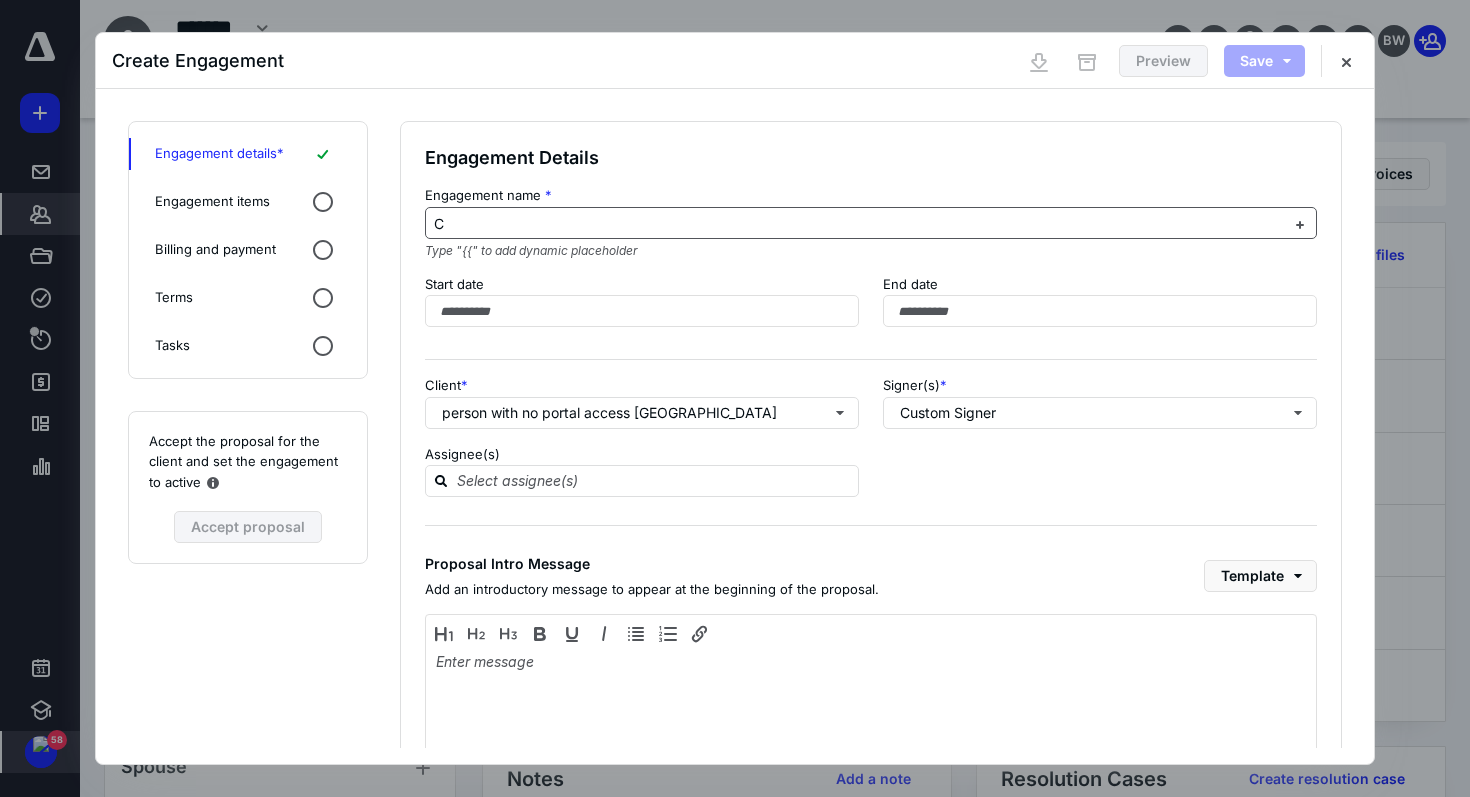 type 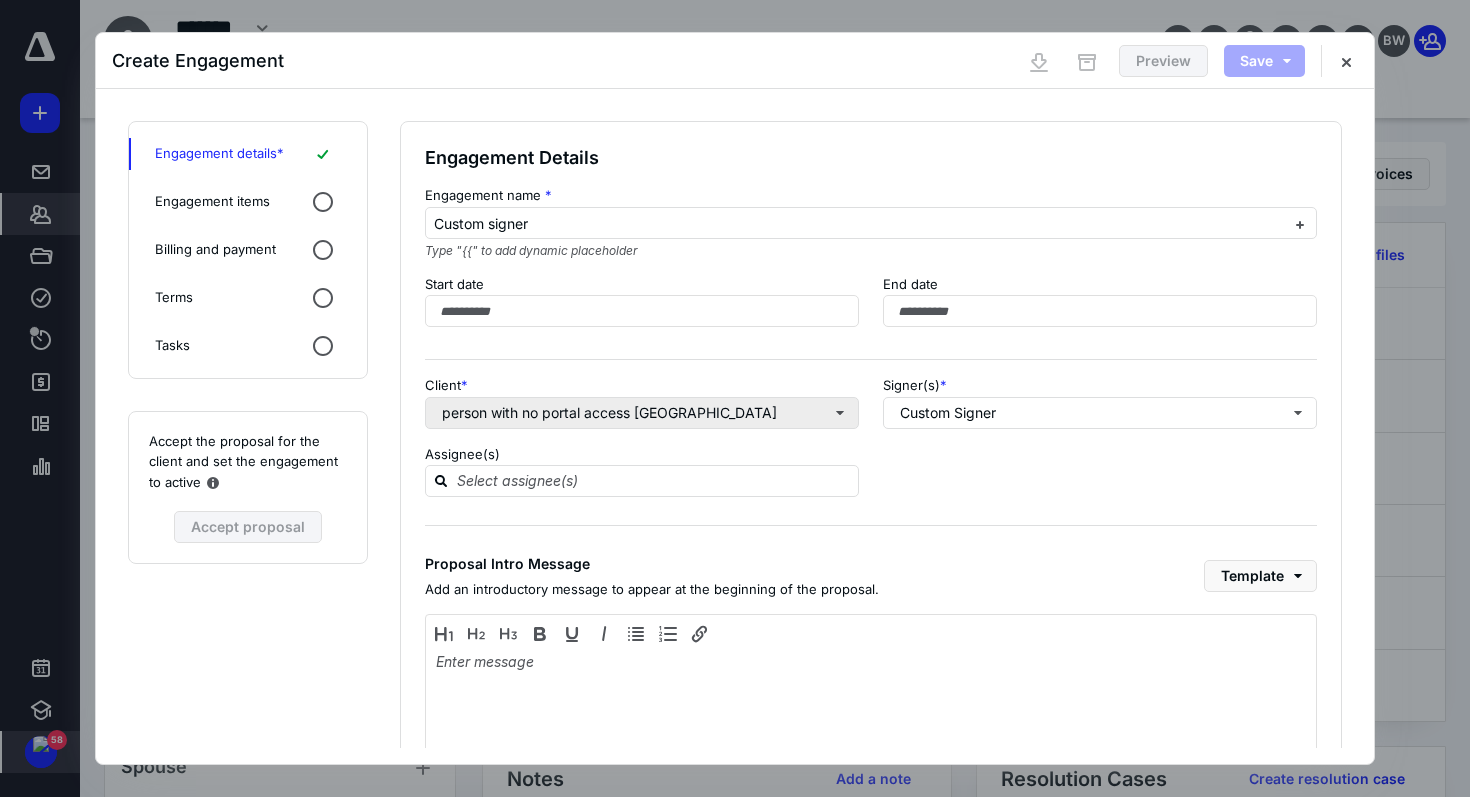 scroll, scrollTop: 137, scrollLeft: 0, axis: vertical 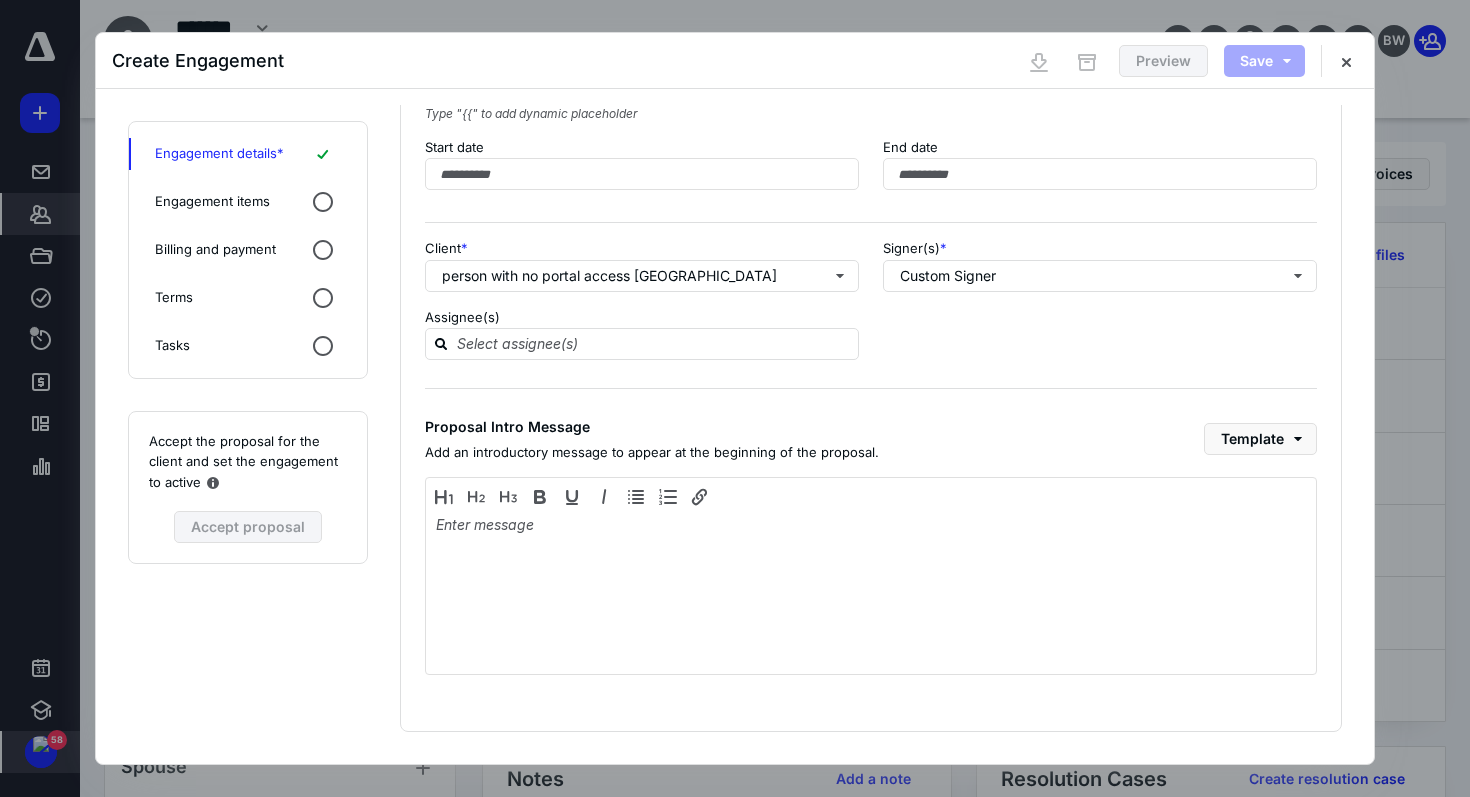 click on "Engagement items" at bounding box center (248, 202) 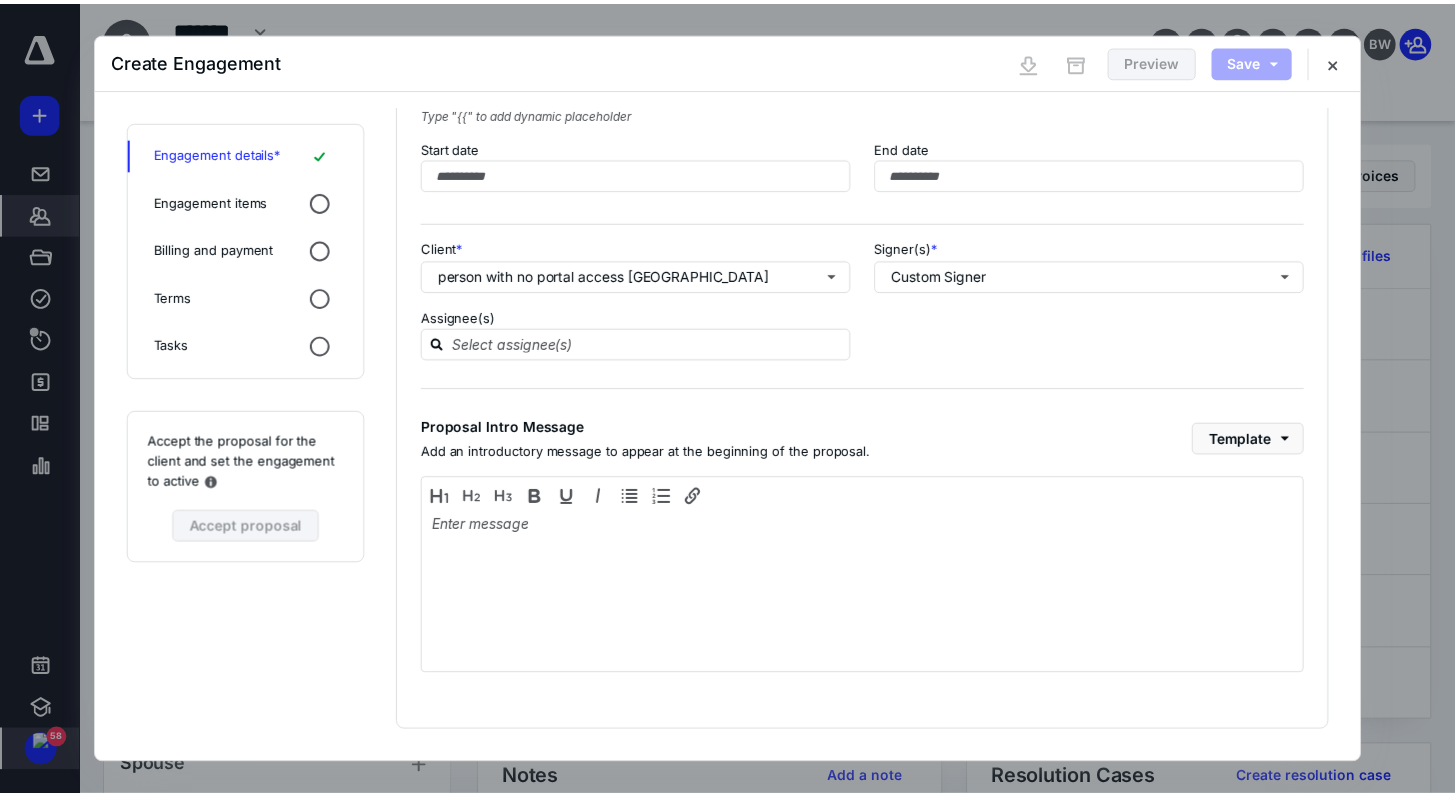 scroll, scrollTop: 12, scrollLeft: 0, axis: vertical 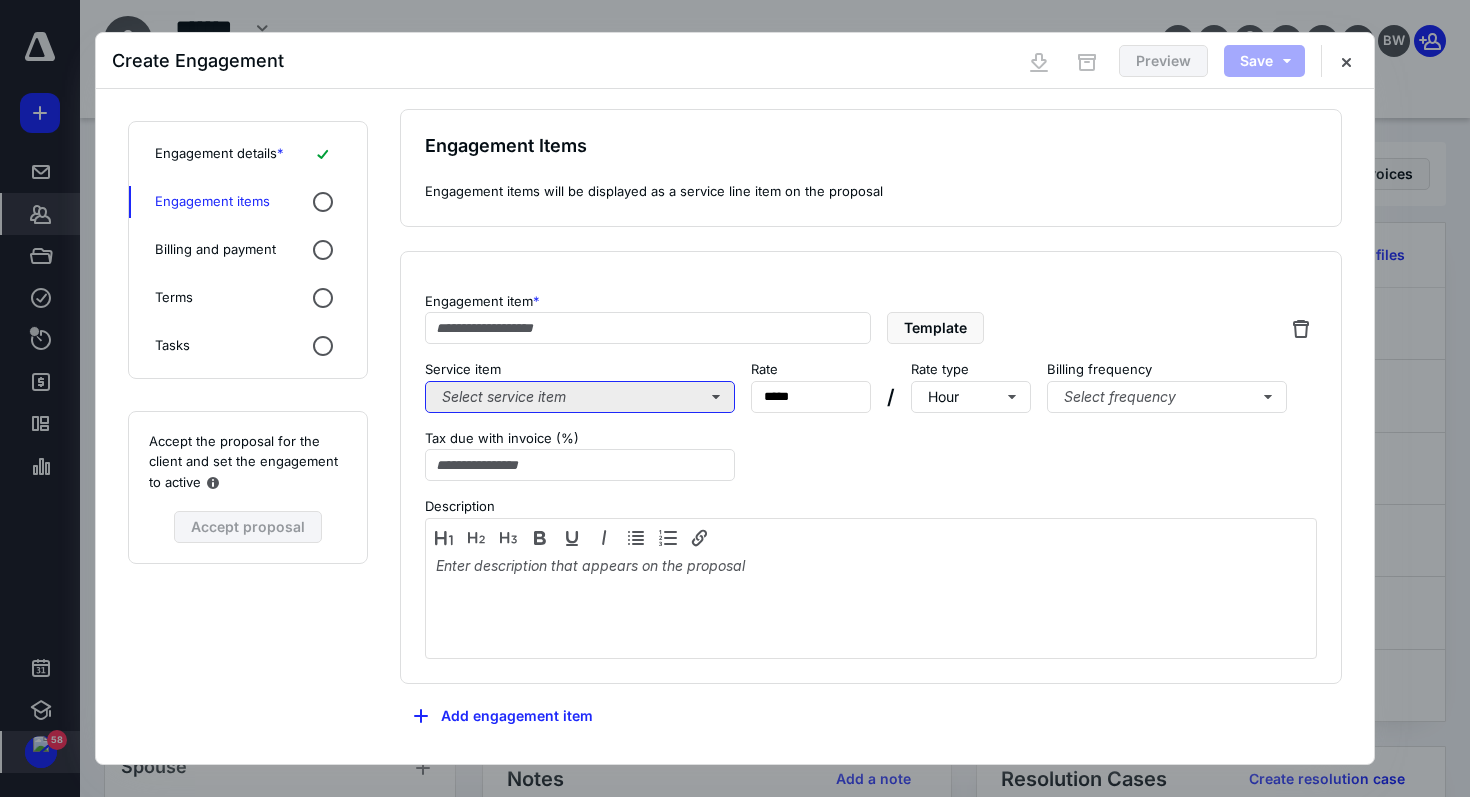click on "Select service item" at bounding box center [580, 397] 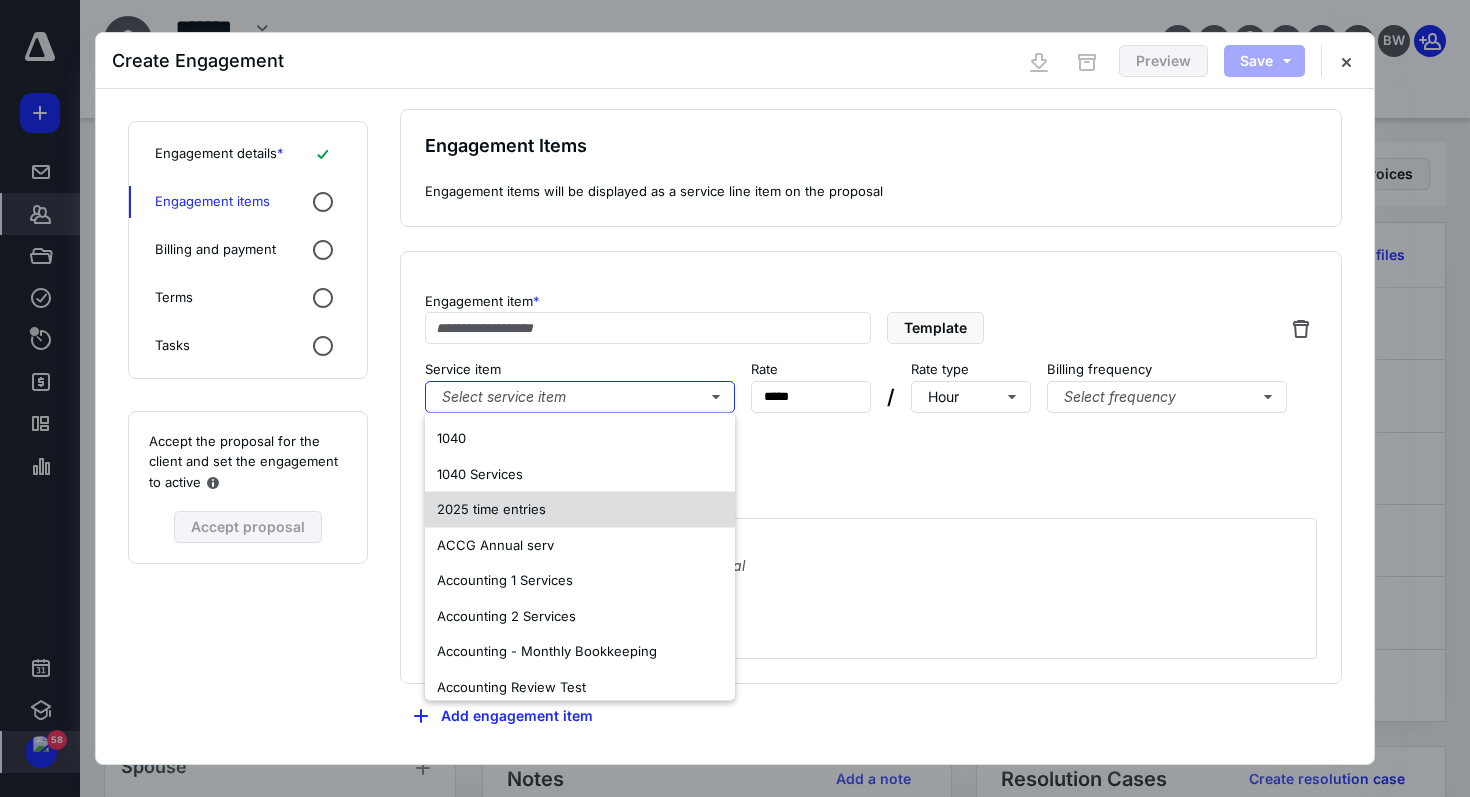 click on "2025 time entries" at bounding box center [580, 510] 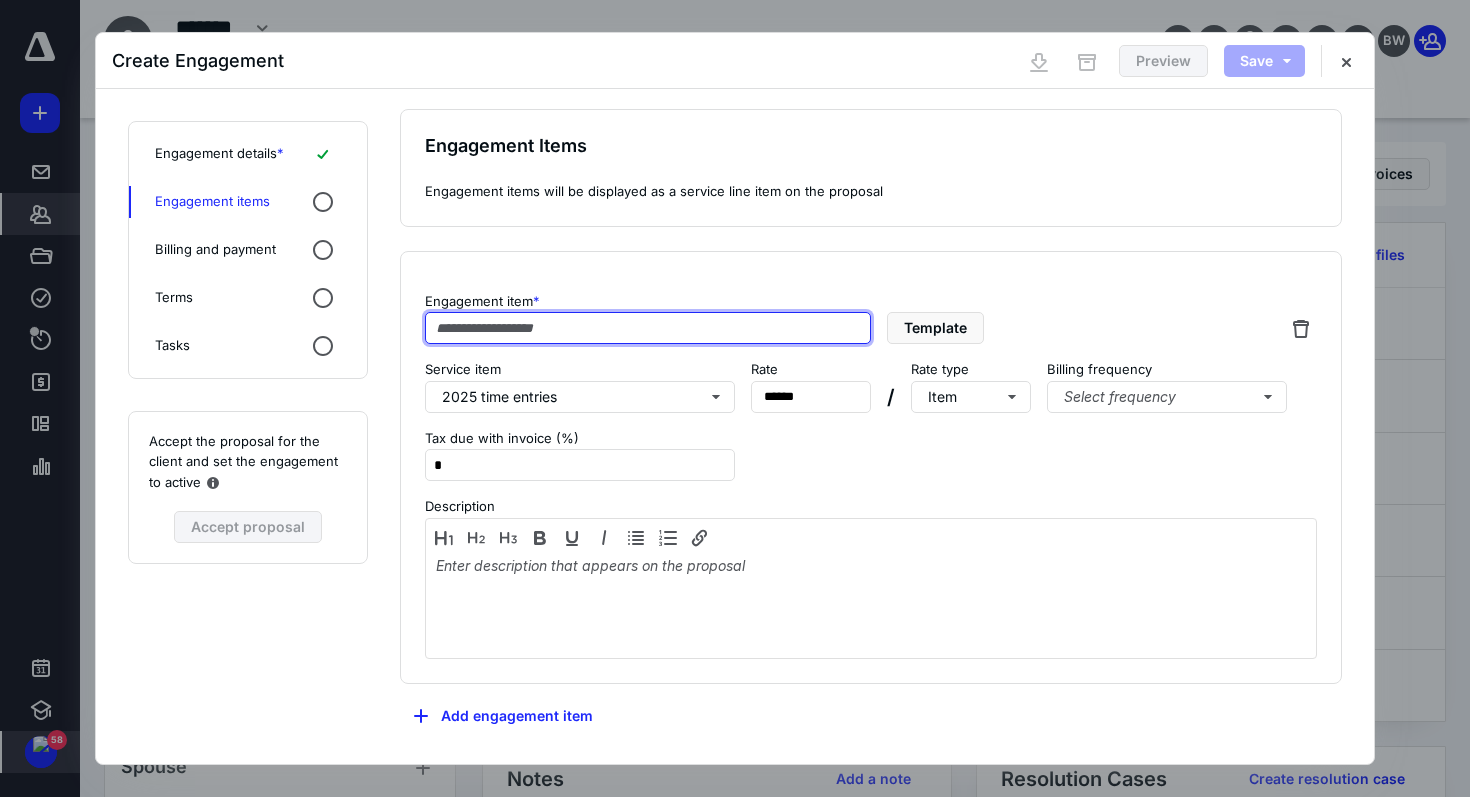 click at bounding box center [648, 328] 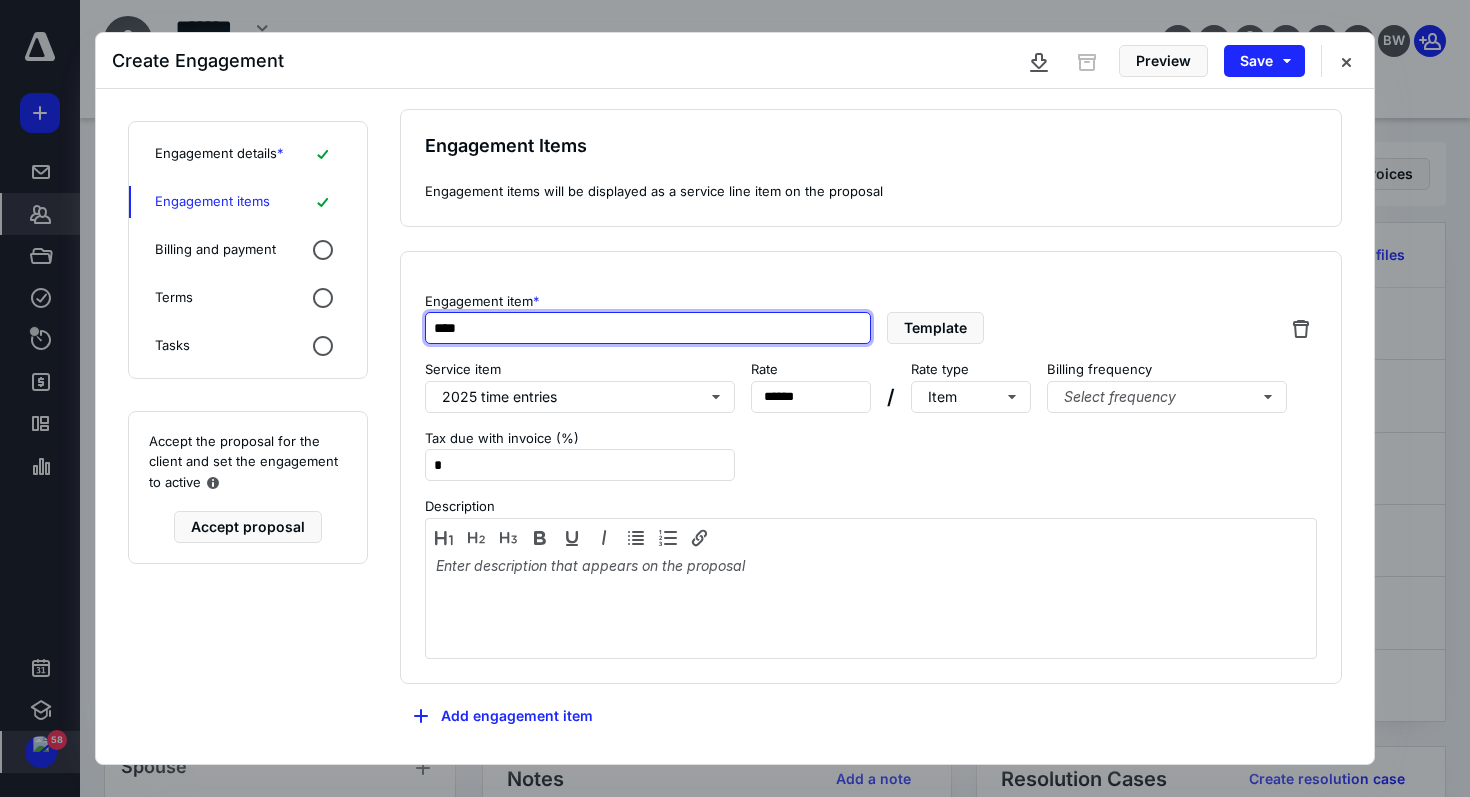 type on "****" 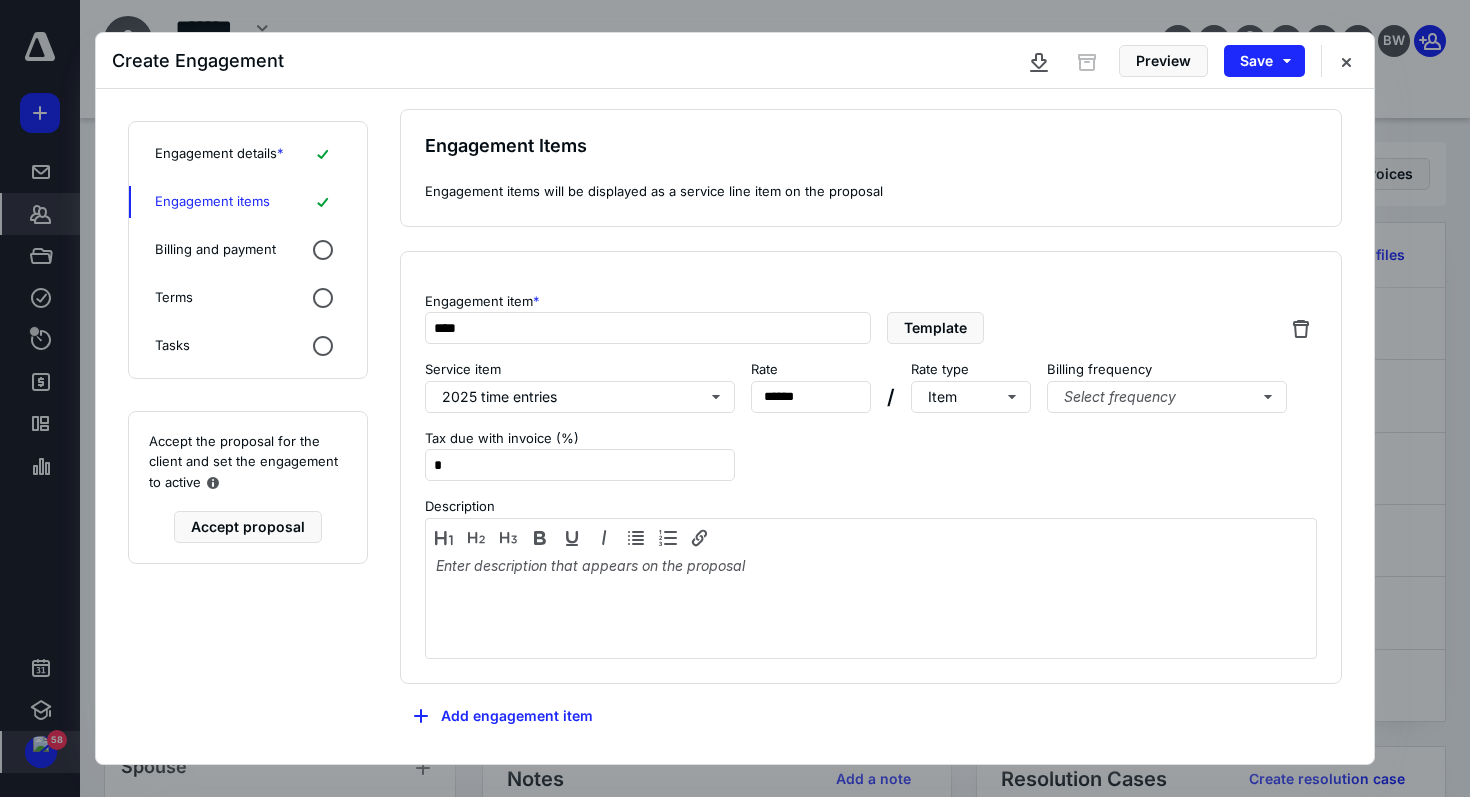 click on "Engagement item  * **** Template Service item 2025 time entries Rate **** ***** / Rate type Item Billing frequency Select frequency Tax due with invoice (%) * Description" at bounding box center (871, 468) 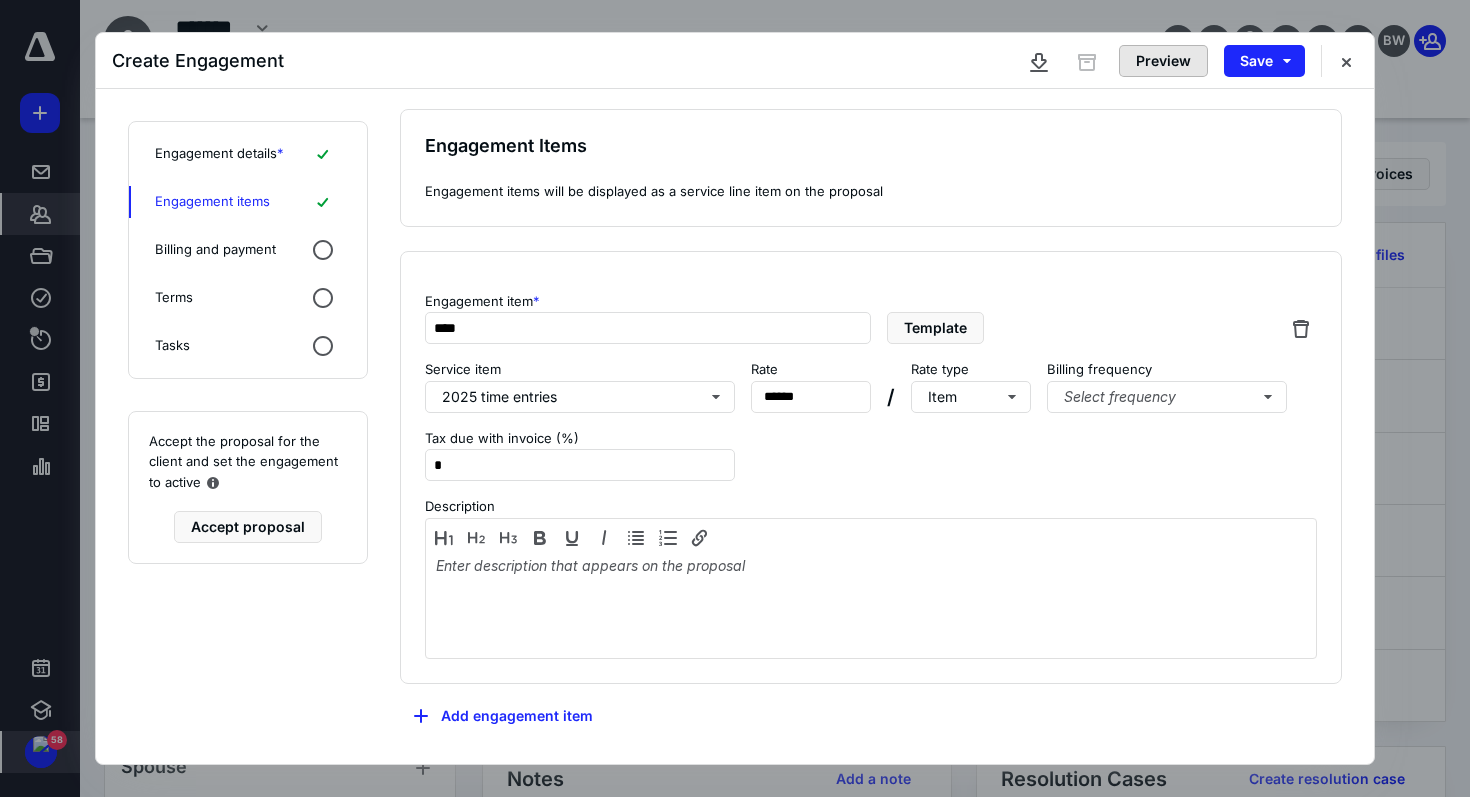 click on "Preview" at bounding box center [1163, 61] 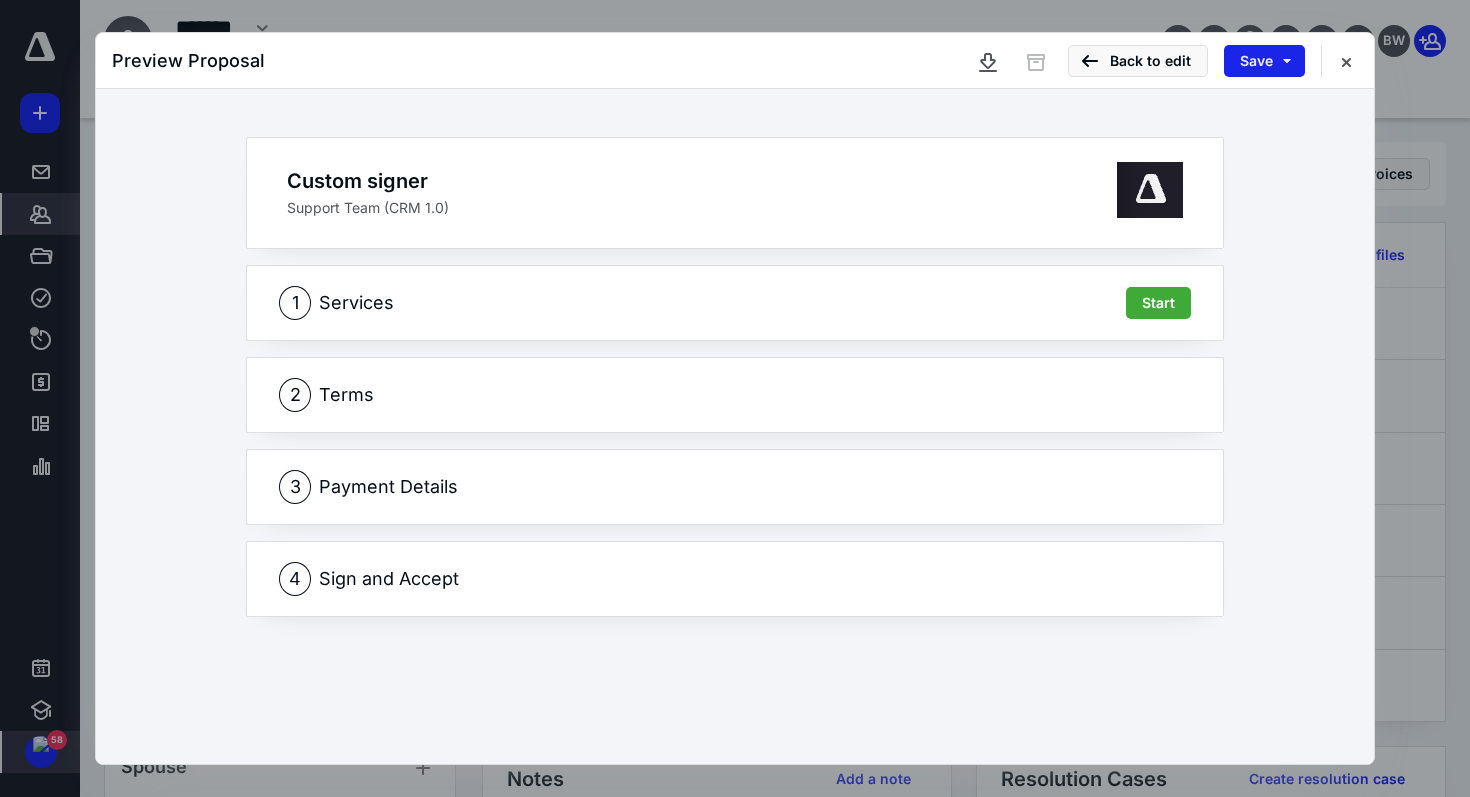 click on "Save" at bounding box center (1264, 61) 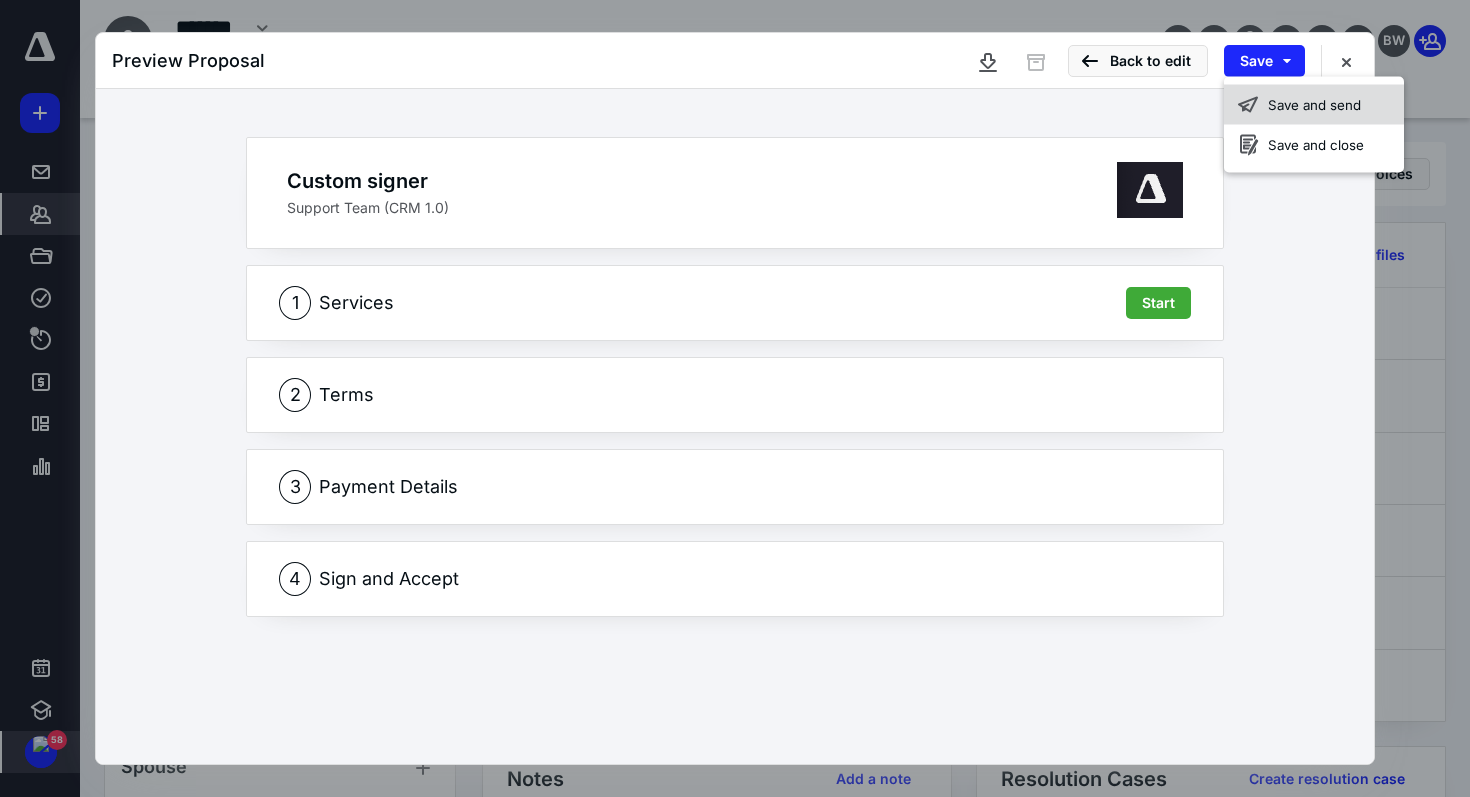 click on "Save and send" at bounding box center (1314, 105) 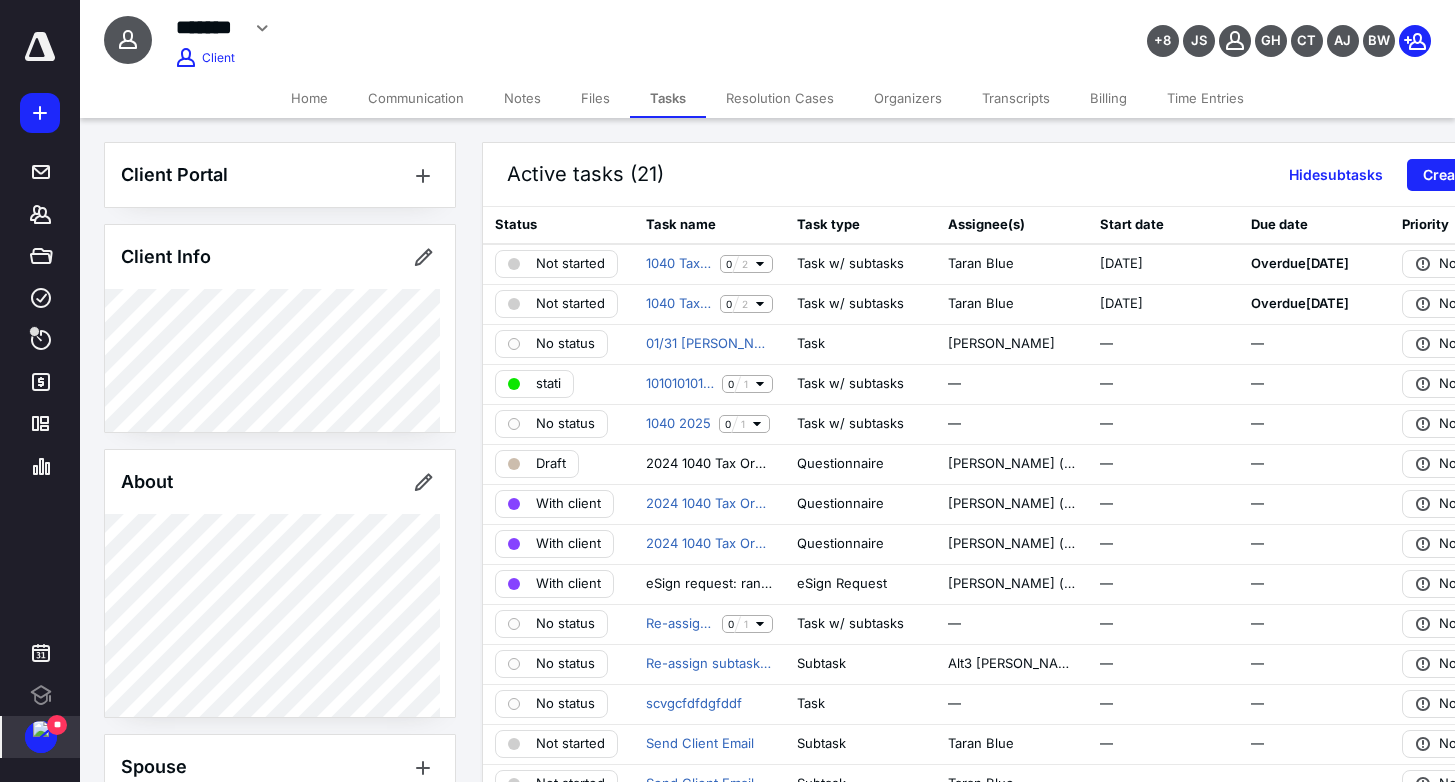scroll, scrollTop: 0, scrollLeft: 0, axis: both 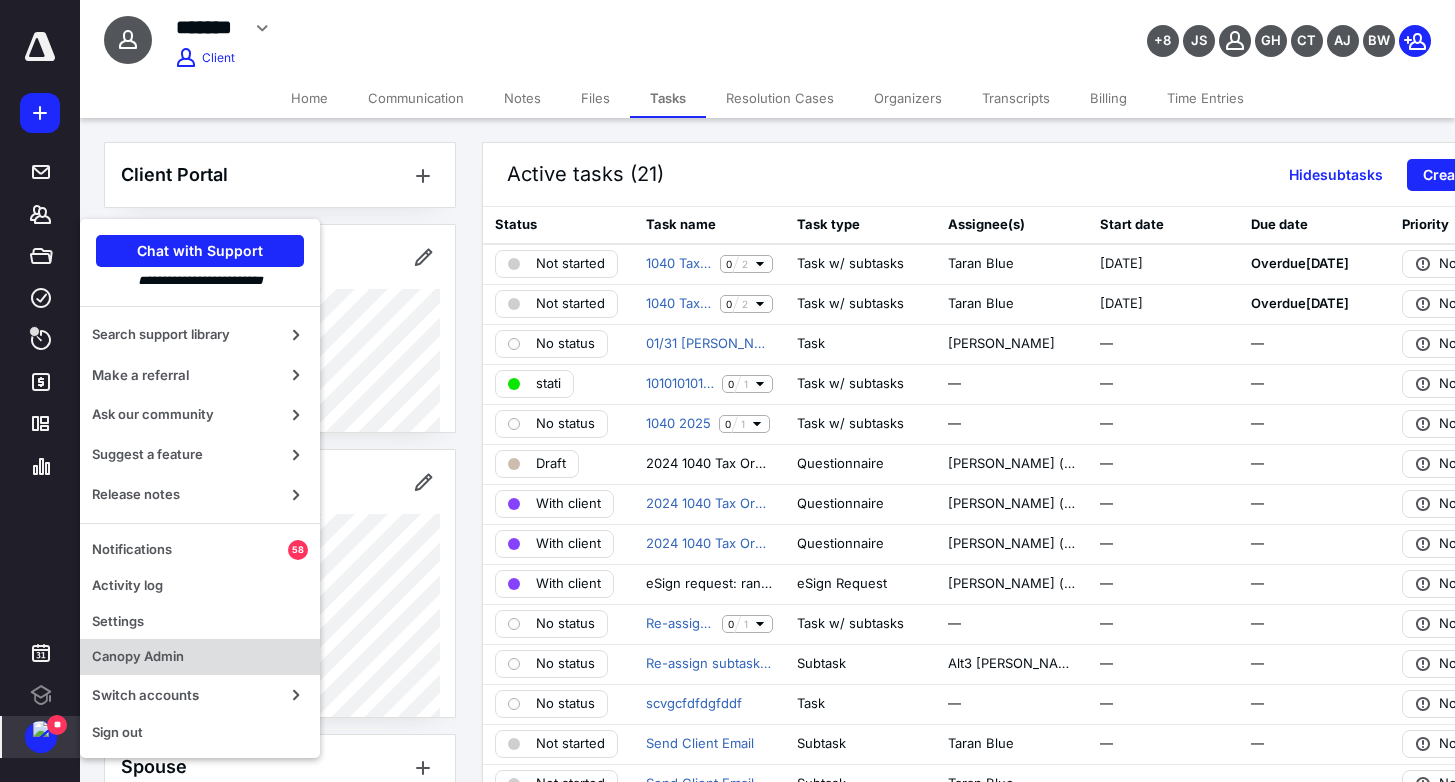 click on "Canopy Admin" at bounding box center [200, 657] 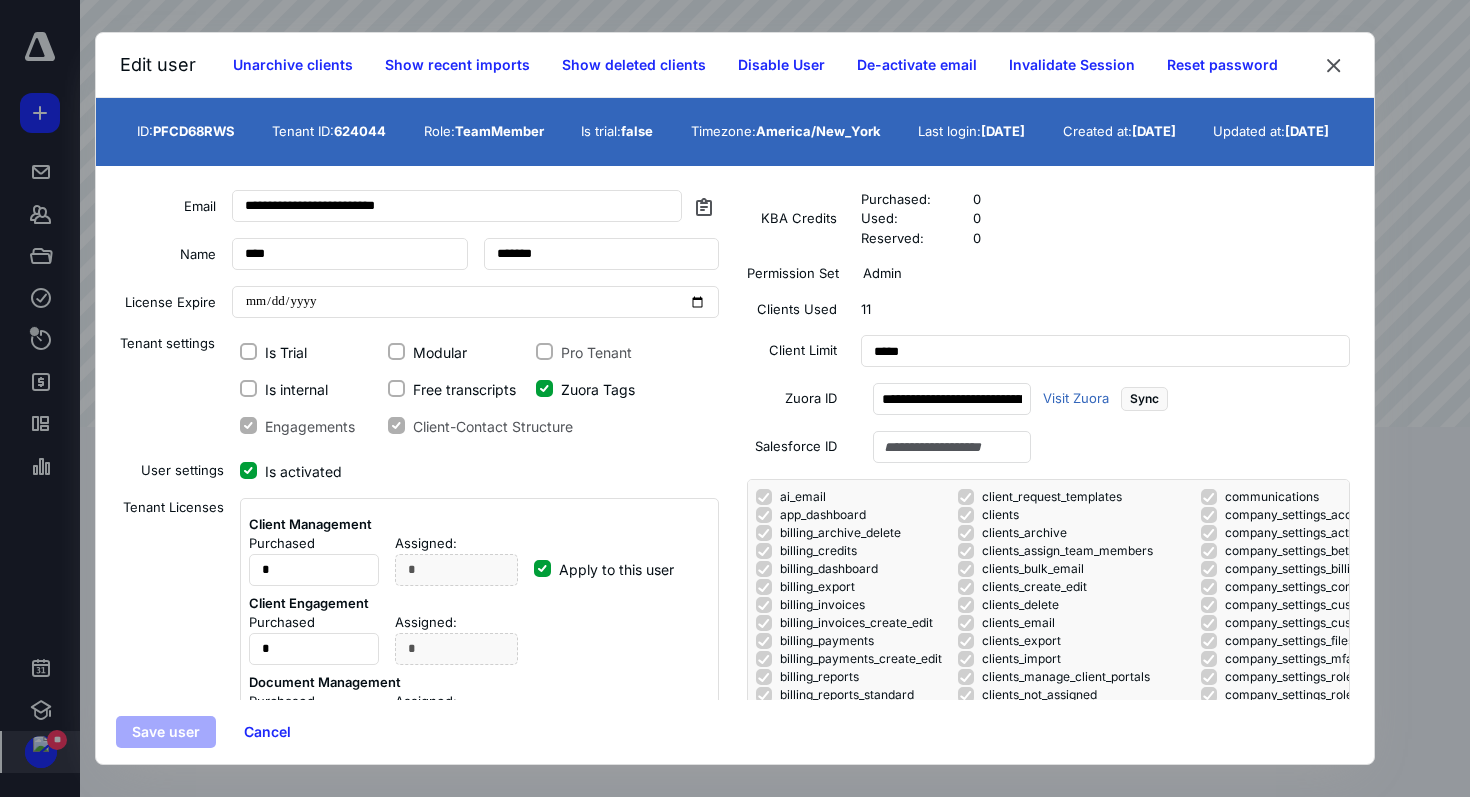 click on "**********" at bounding box center (957, 399) 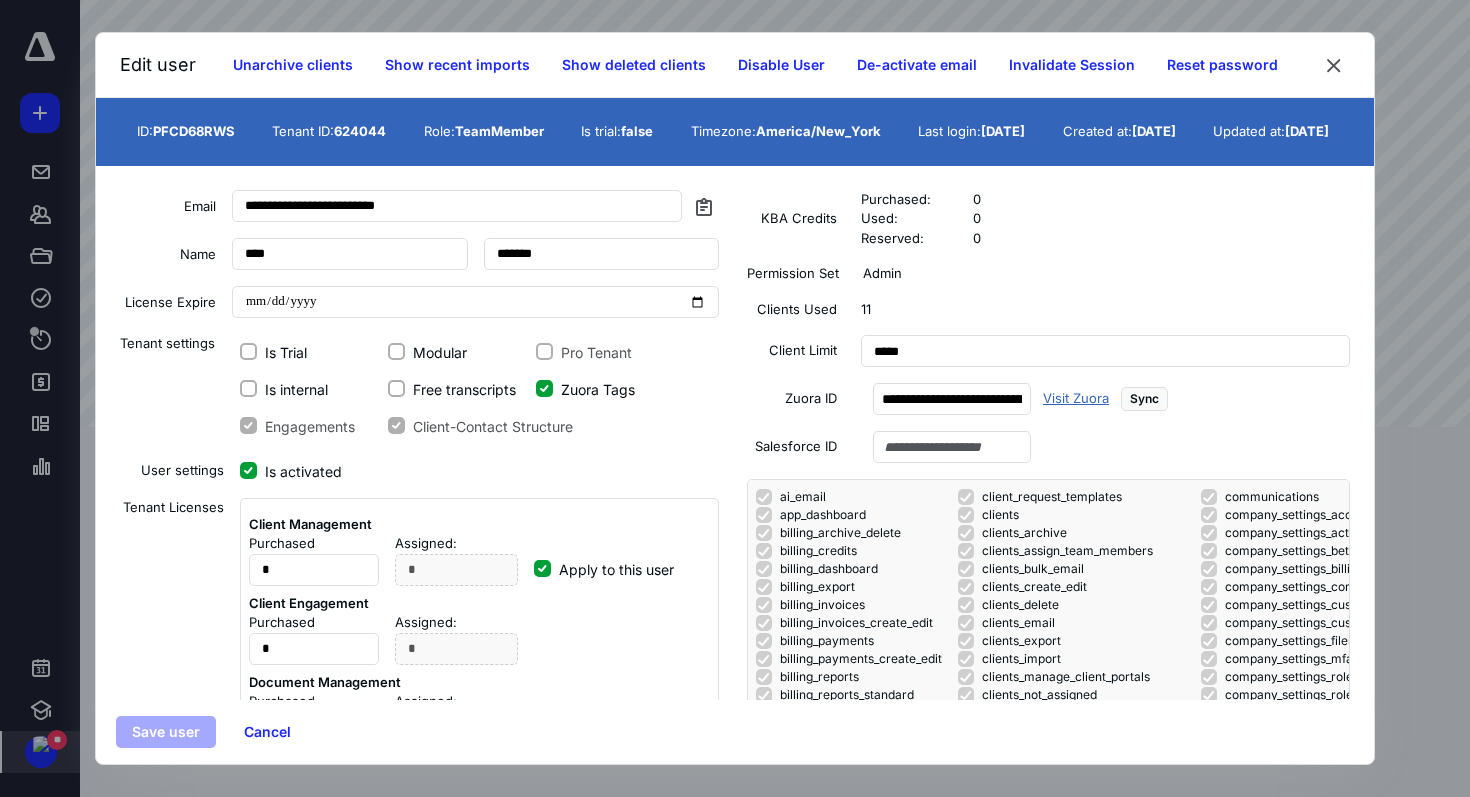 click on "Visit Zuora" at bounding box center (1076, 399) 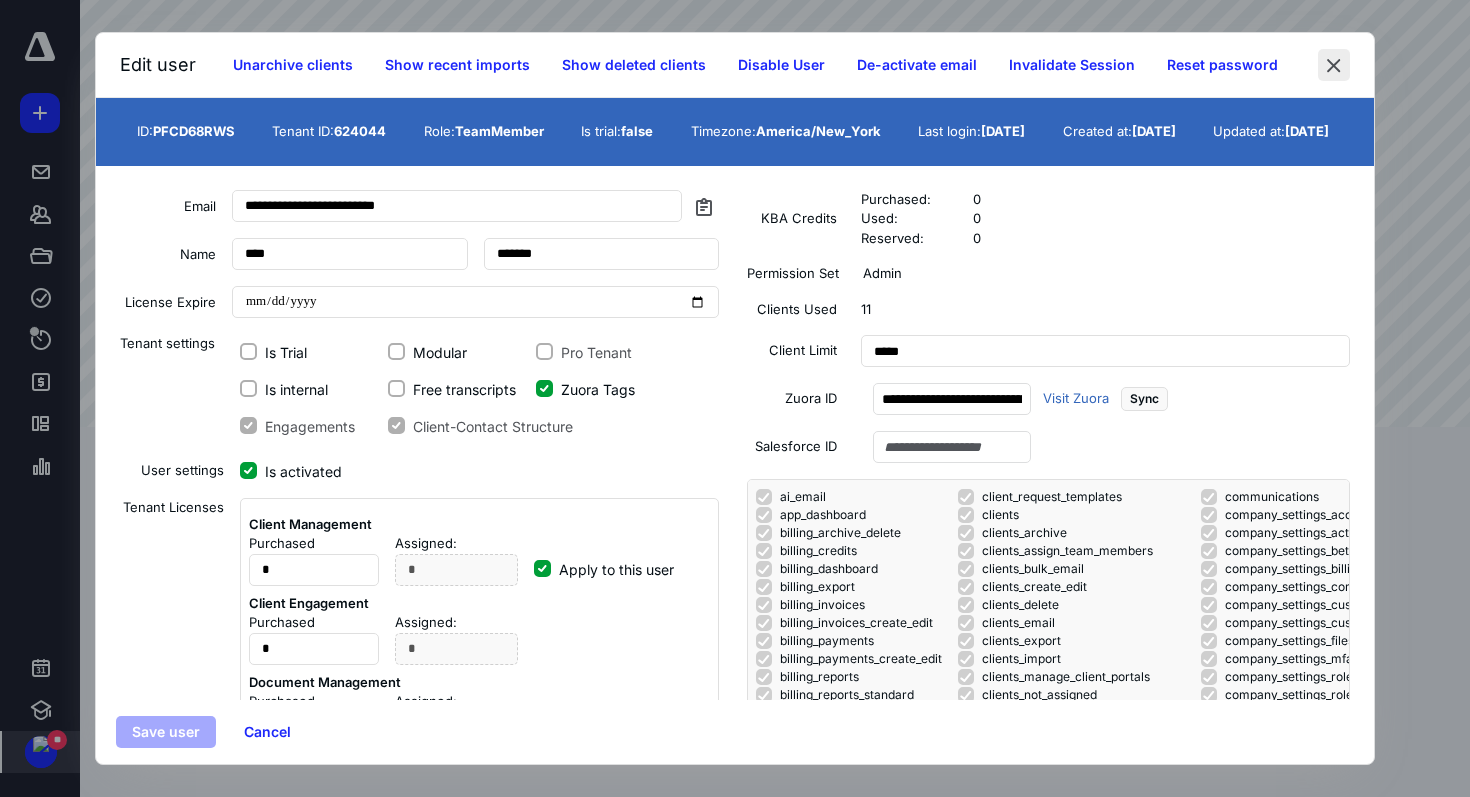 click at bounding box center [1334, 65] 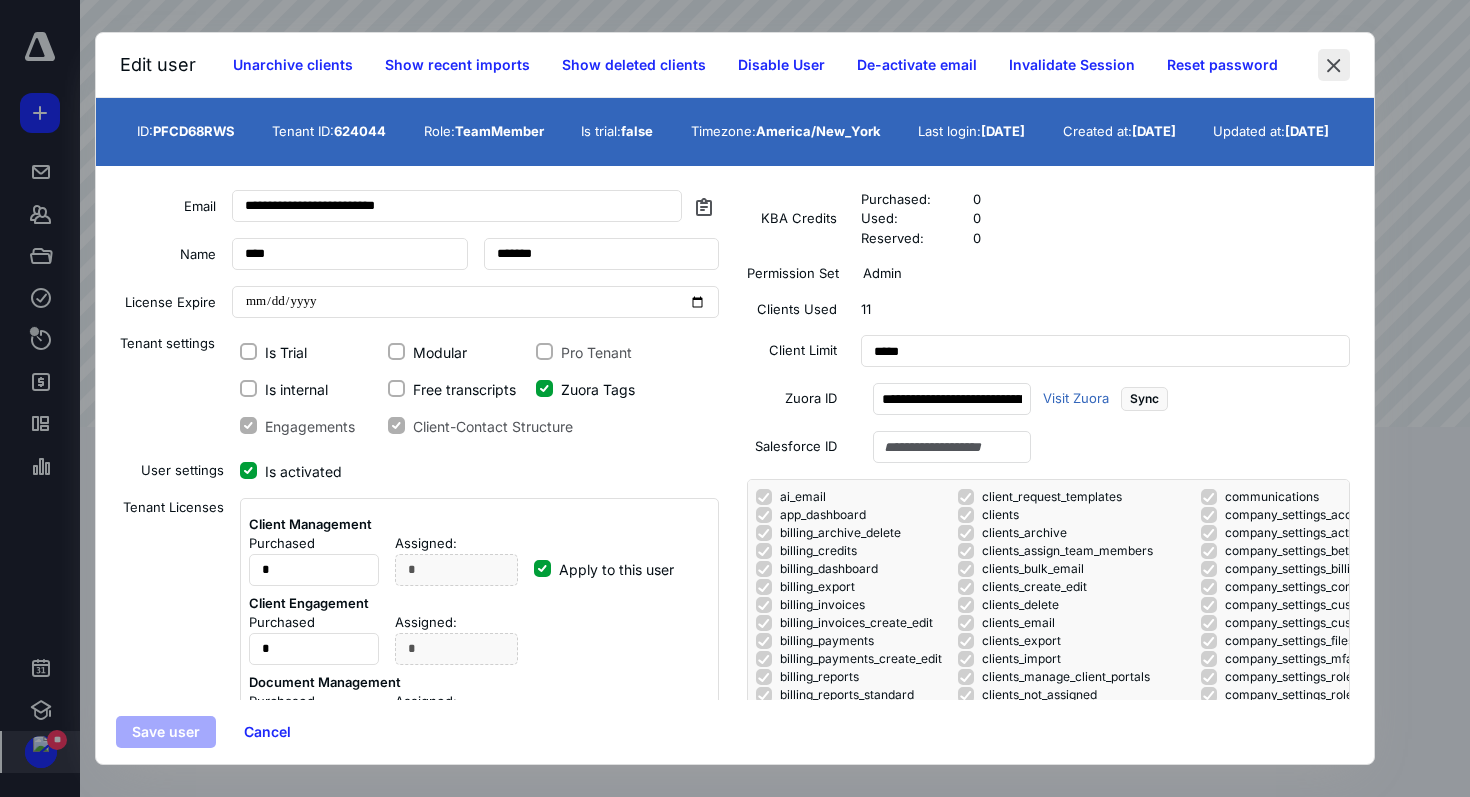 click at bounding box center (1334, 65) 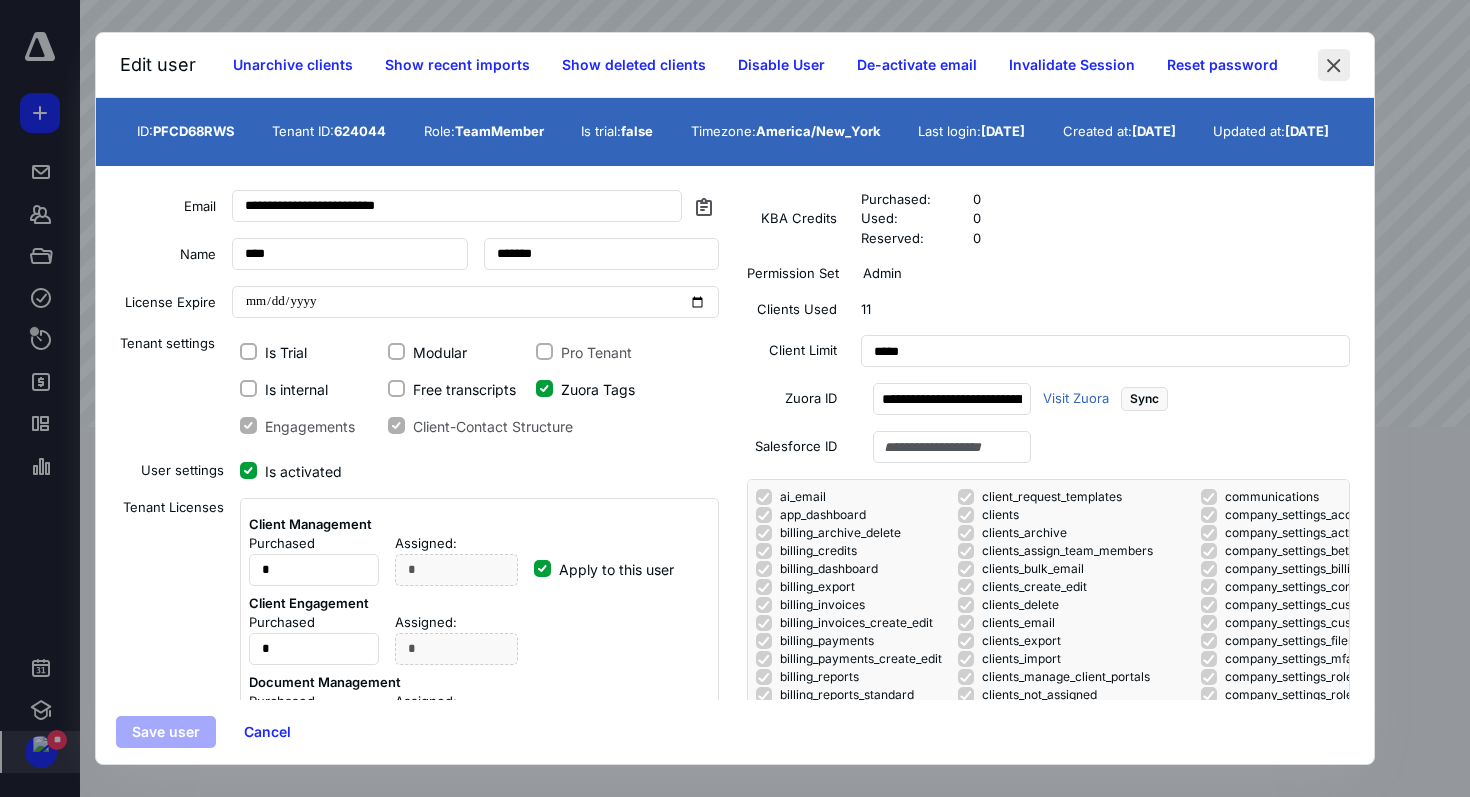 click at bounding box center [1334, 65] 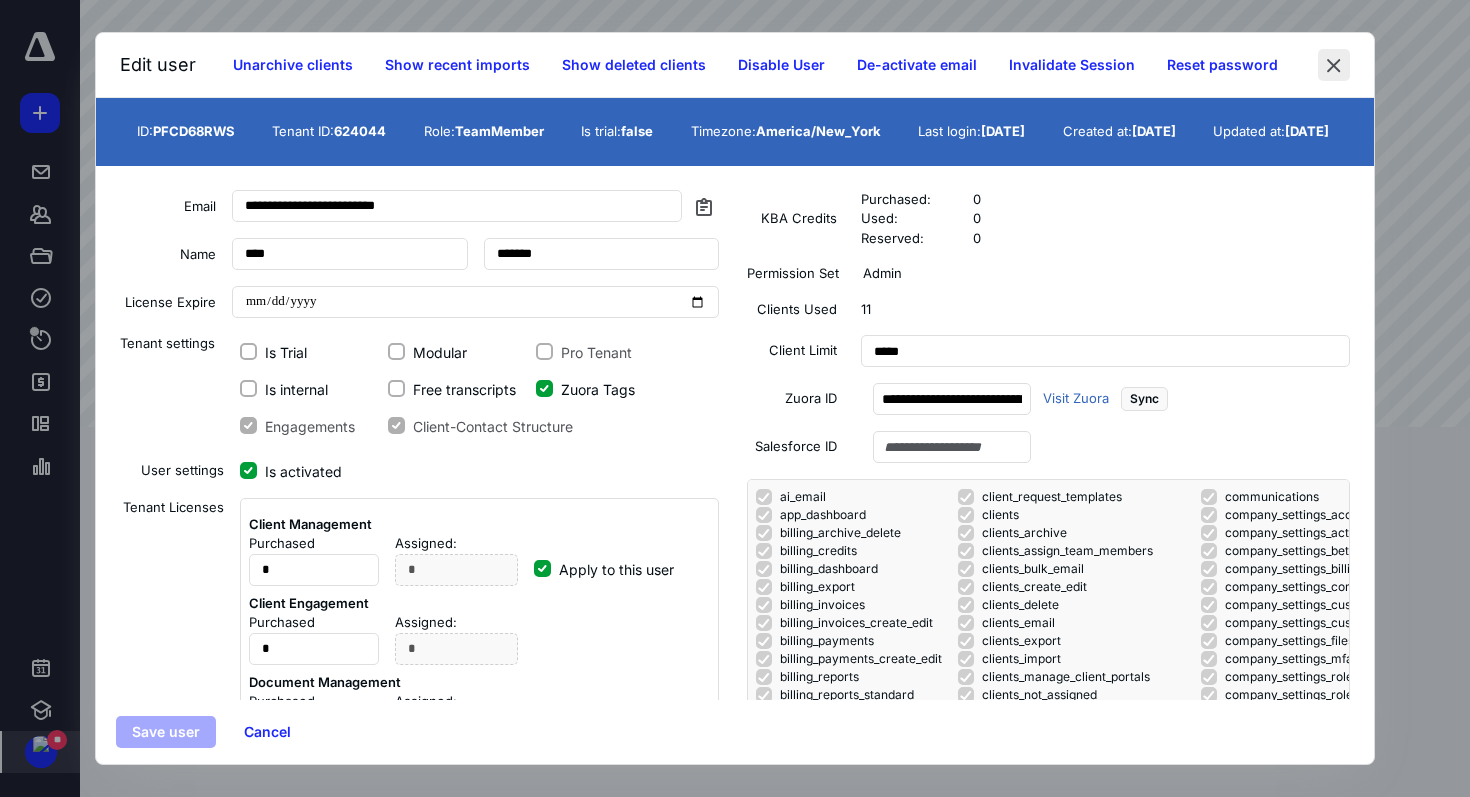 click at bounding box center (1334, 65) 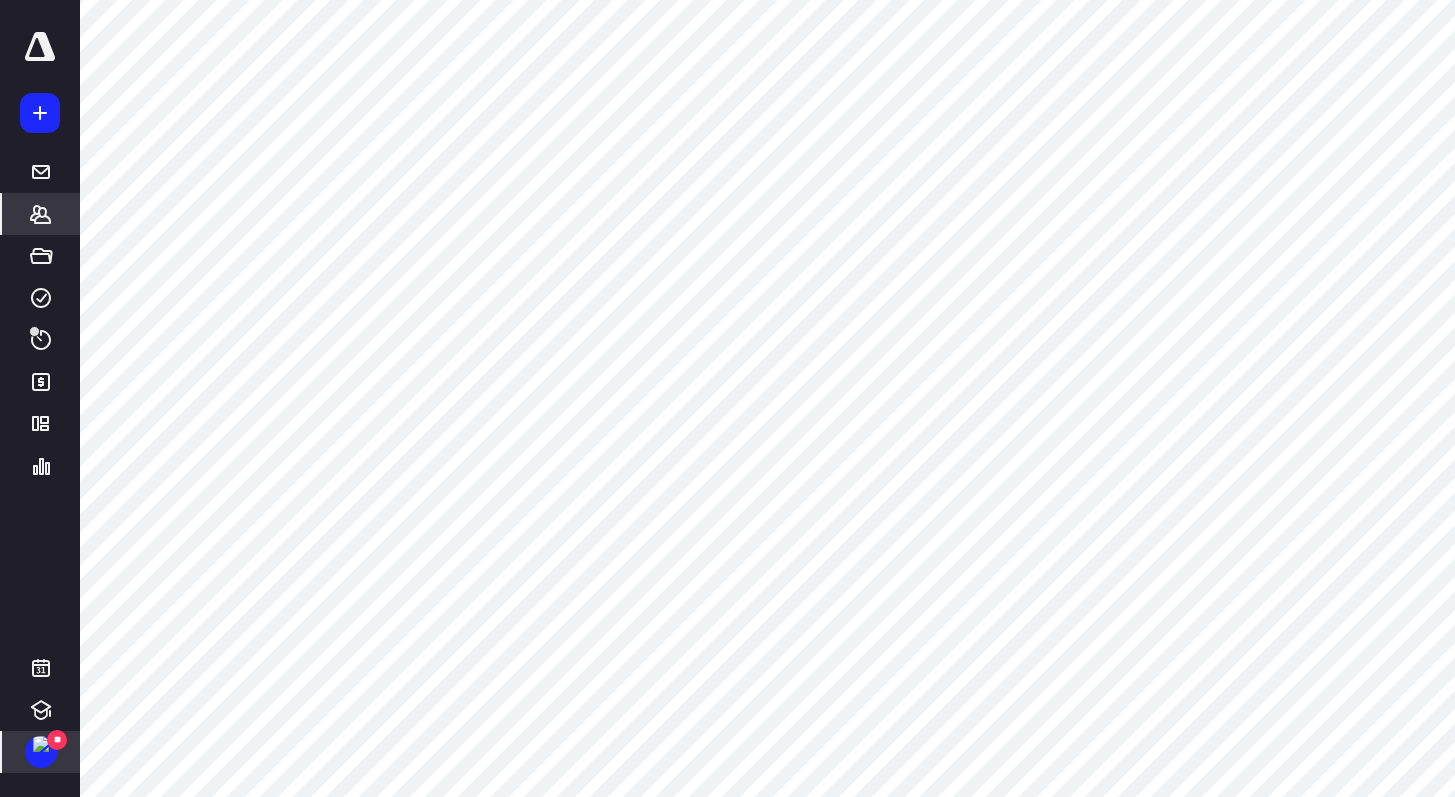 click on "*******" at bounding box center [41, 214] 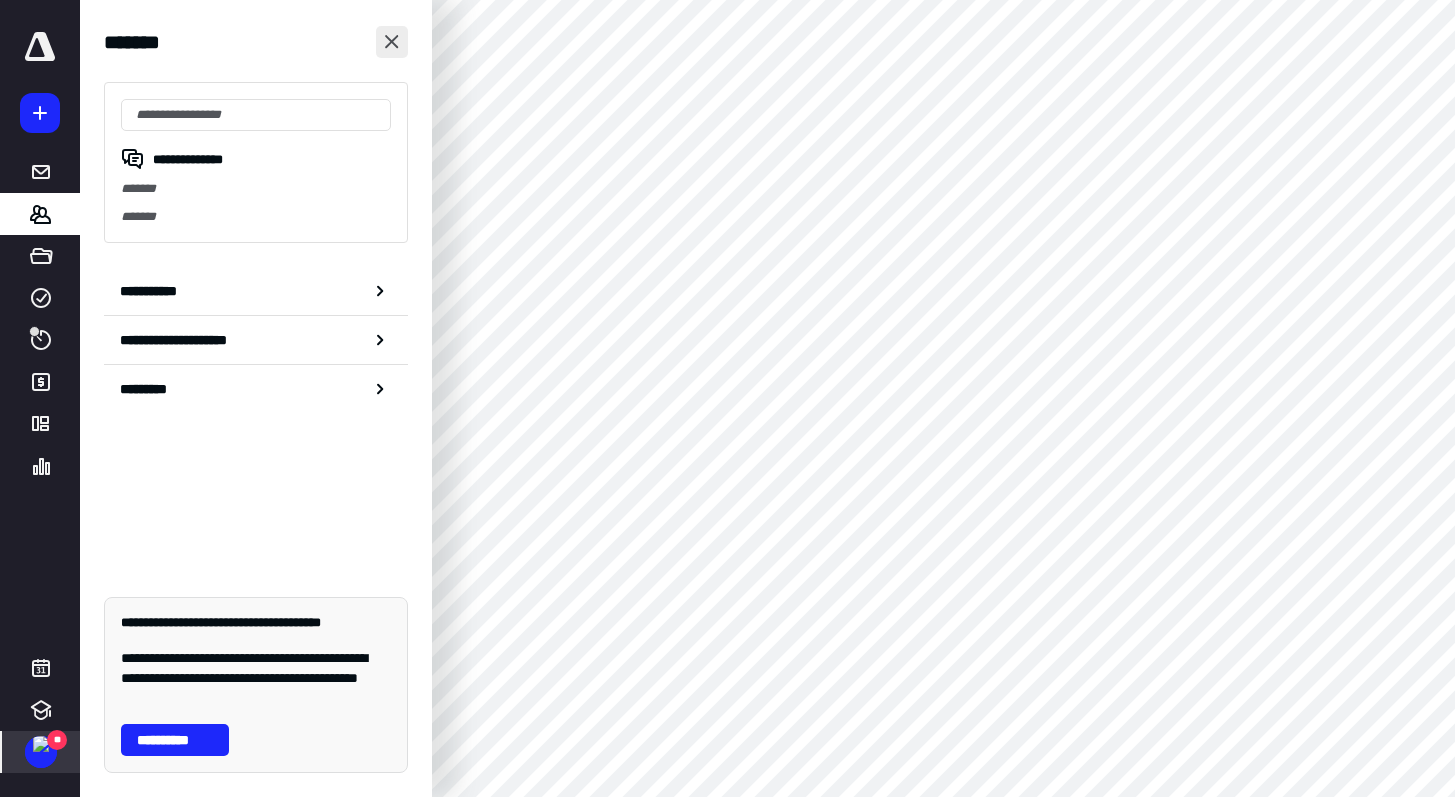 click at bounding box center [392, 42] 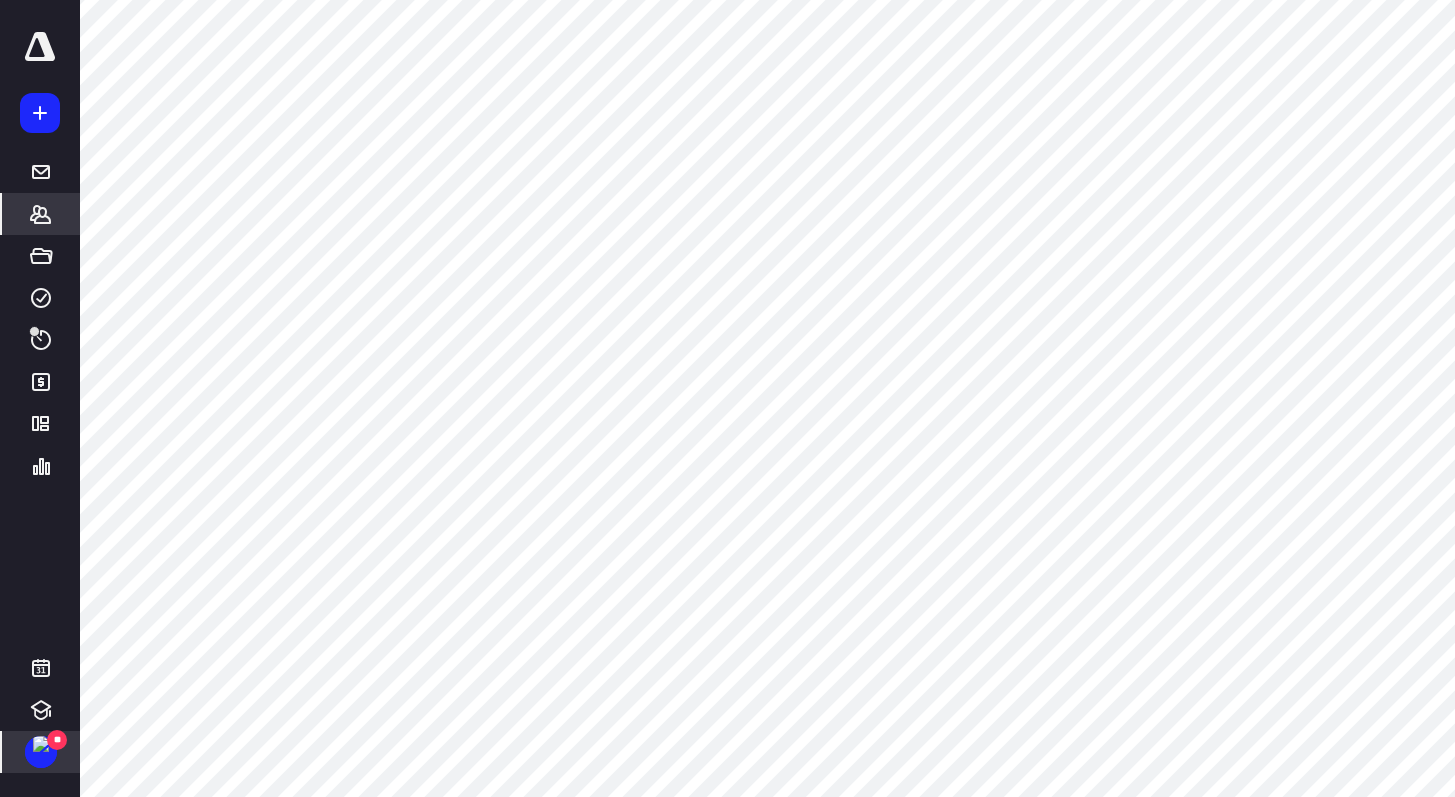 click 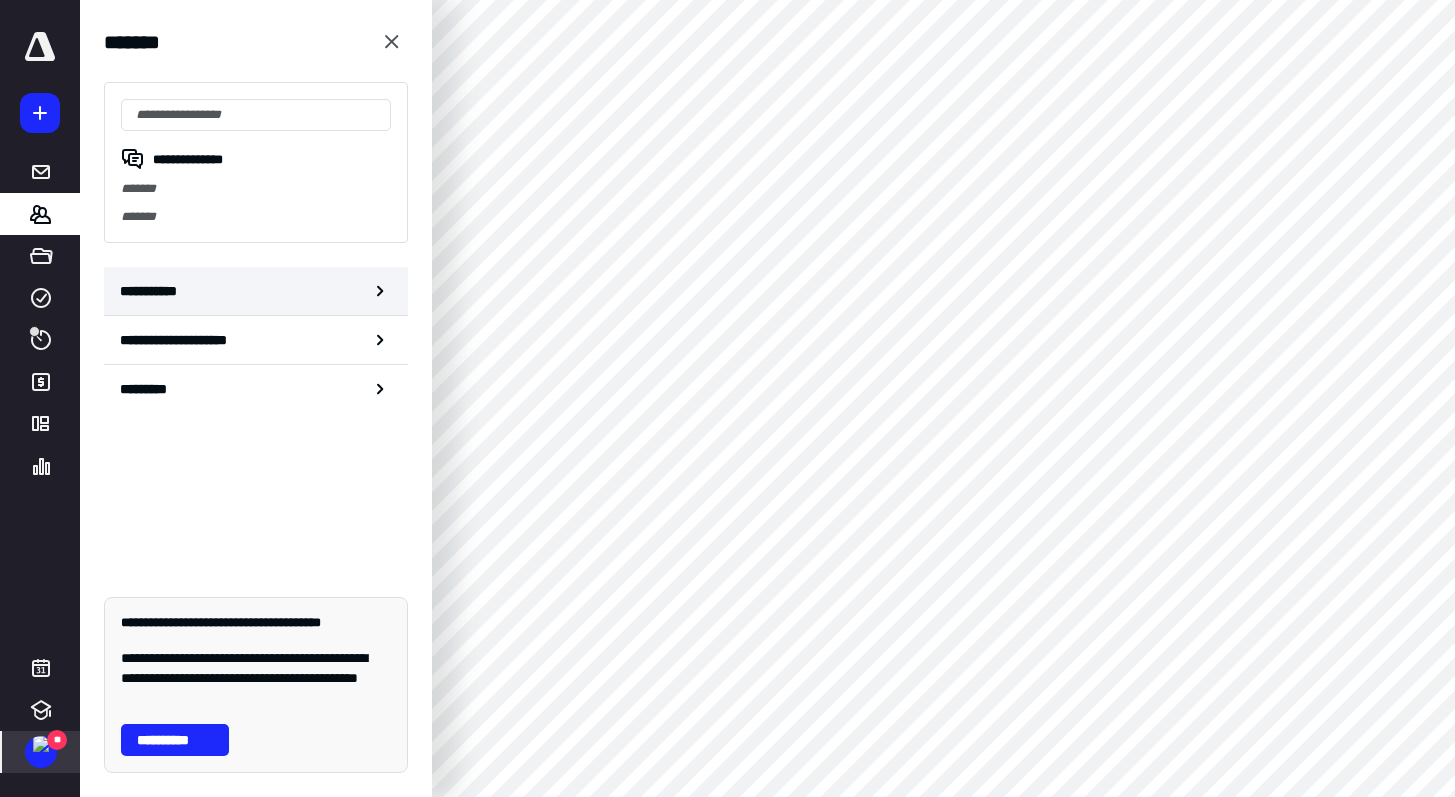 click on "**********" at bounding box center (153, 291) 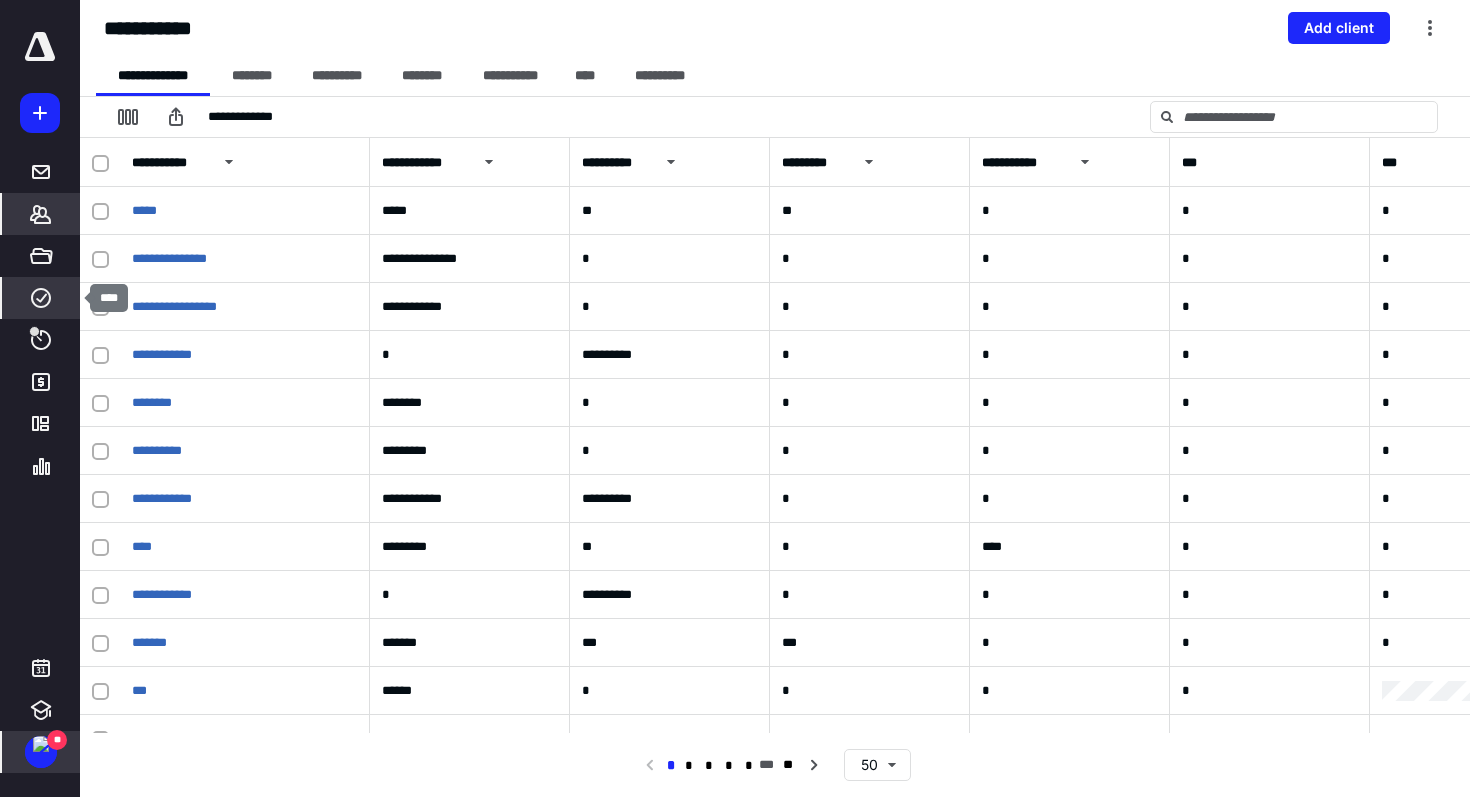 click 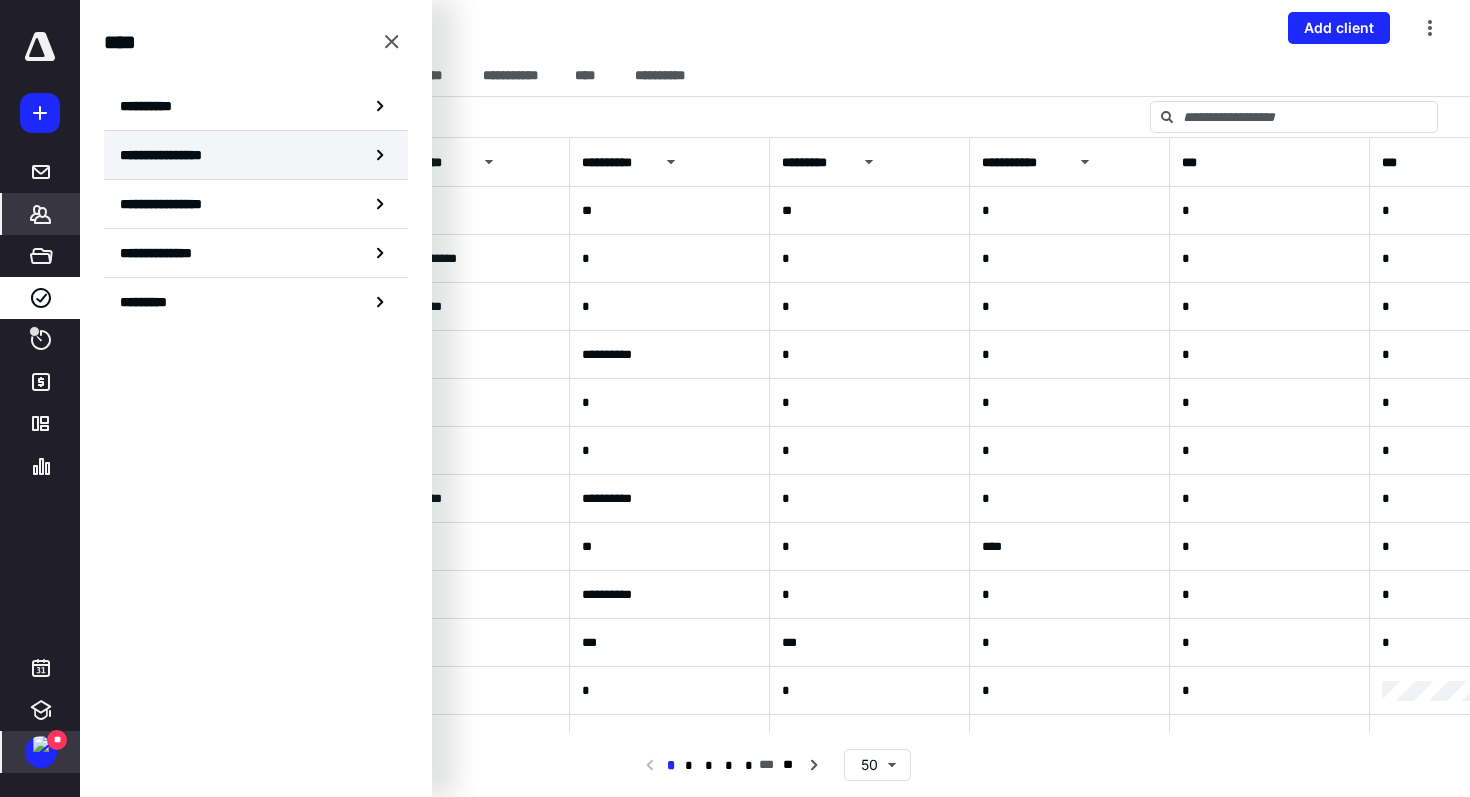 click on "**********" at bounding box center (256, 155) 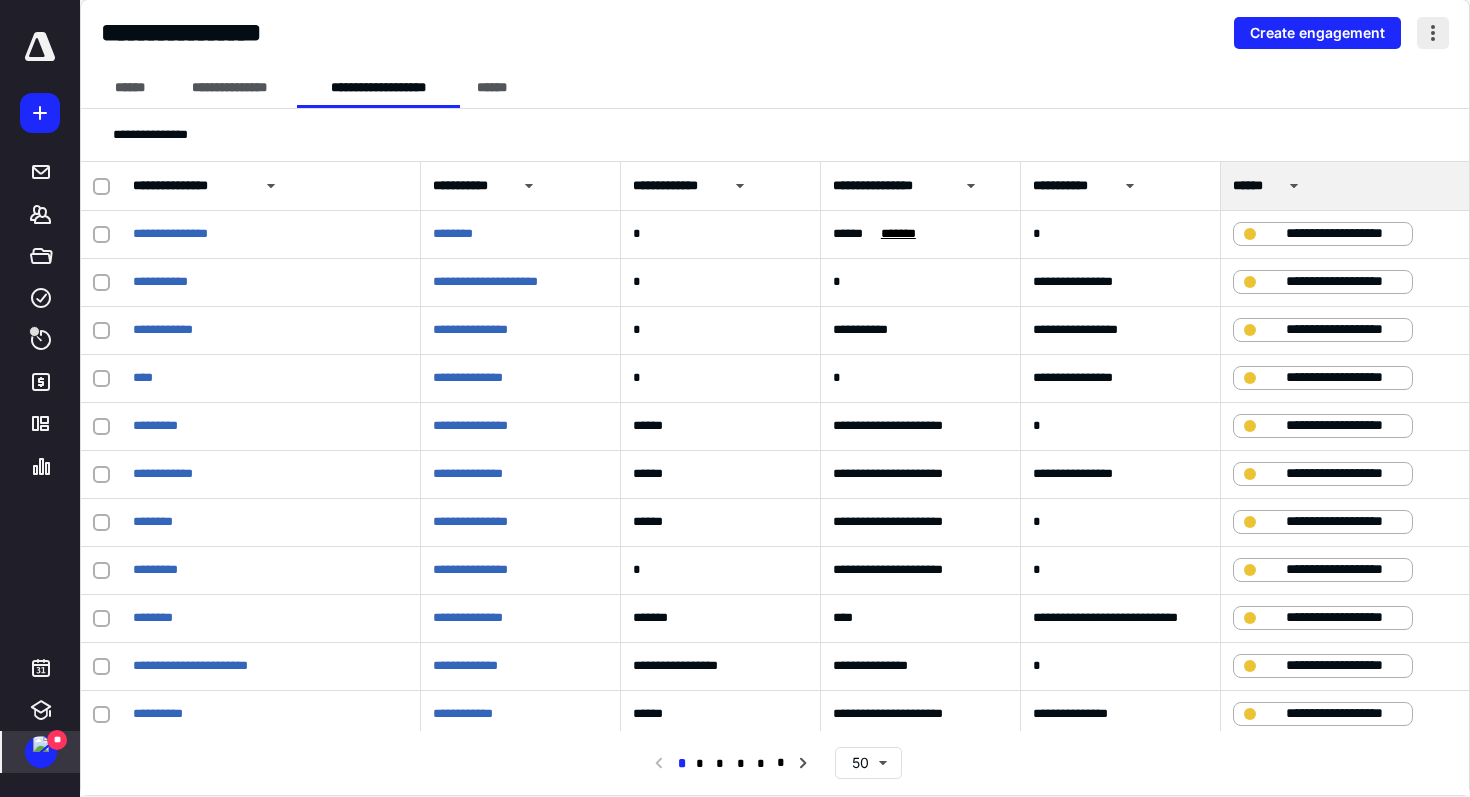 click at bounding box center [1433, 33] 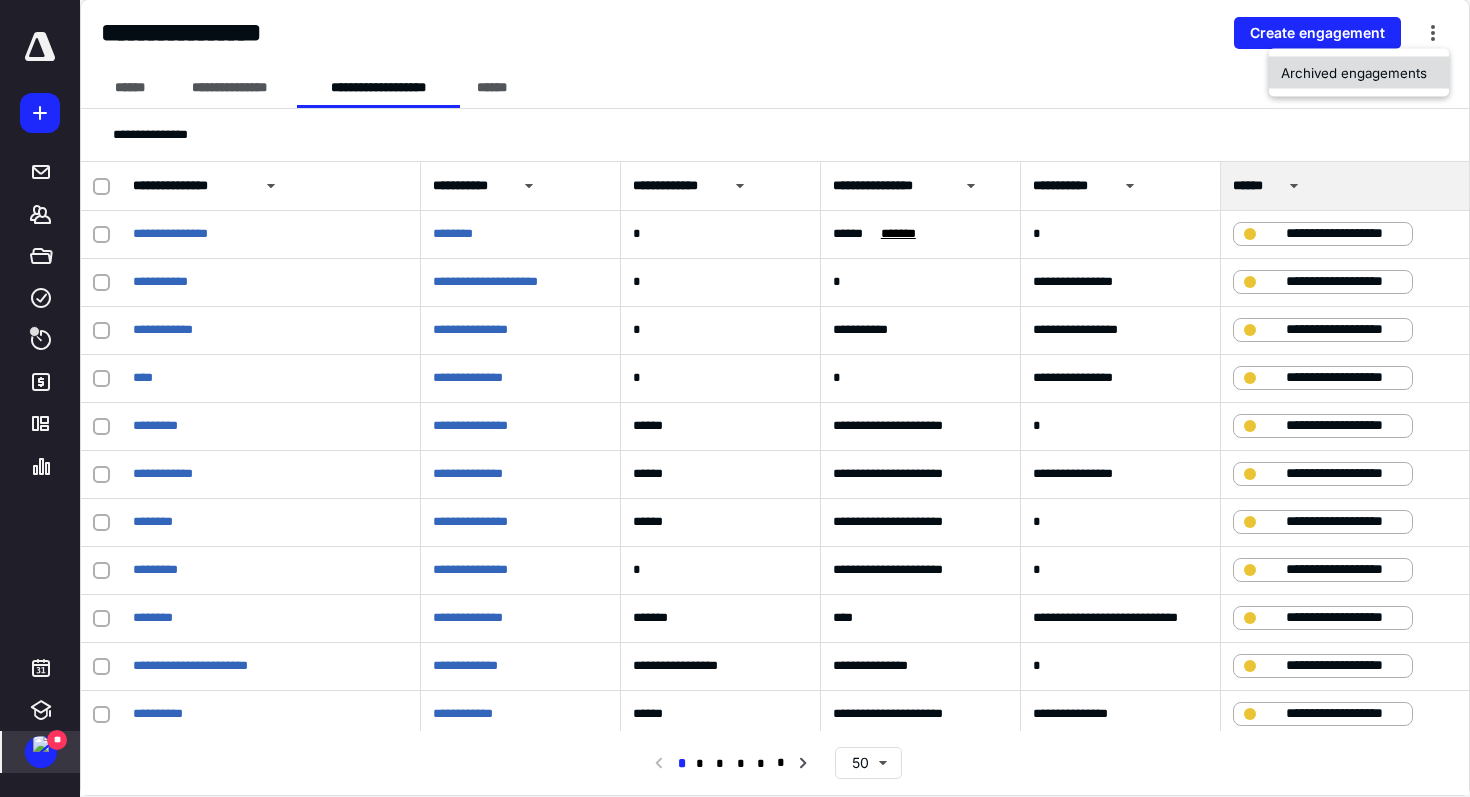 click on "Archived engagements" at bounding box center [1359, 73] 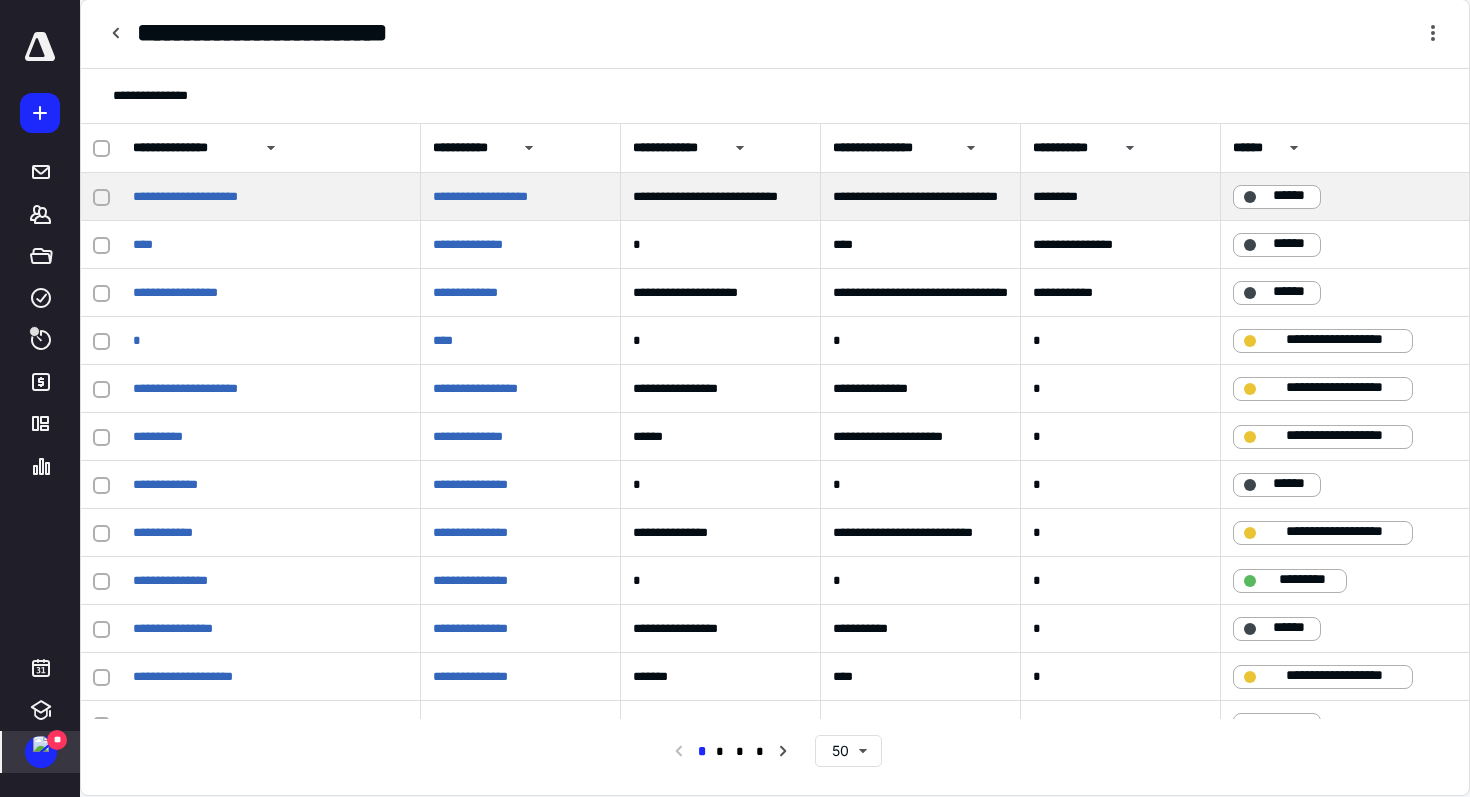 click 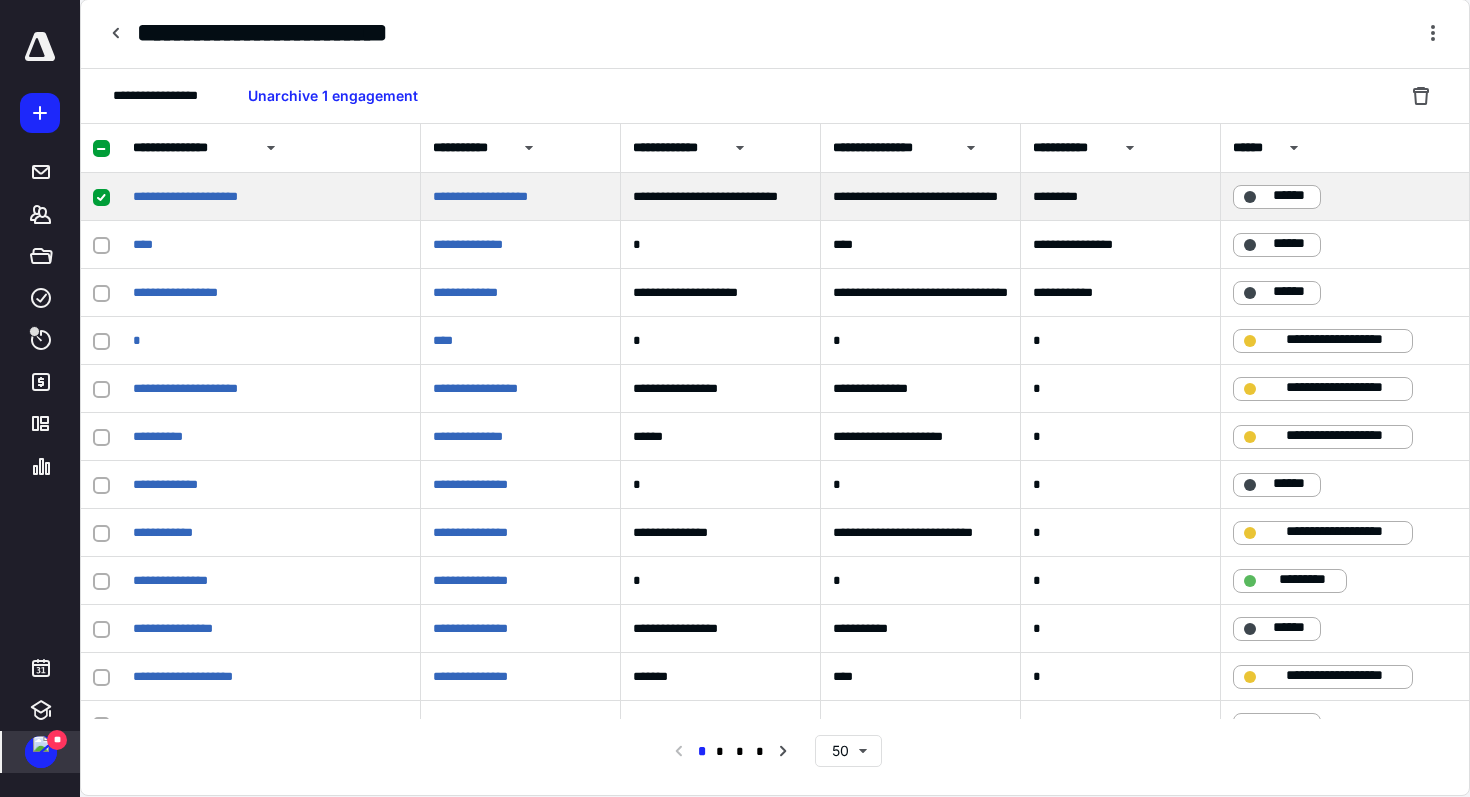 click 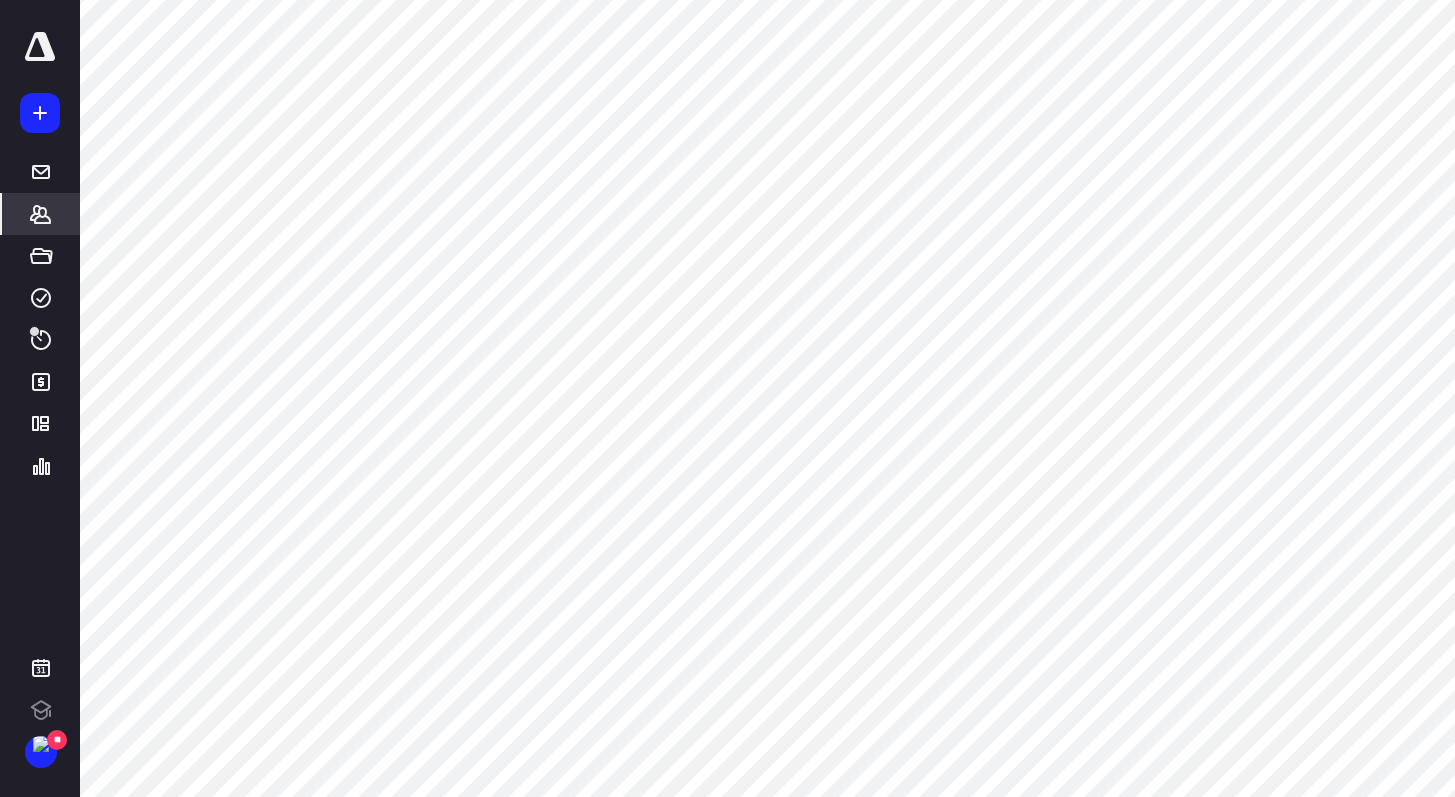 scroll, scrollTop: 0, scrollLeft: 0, axis: both 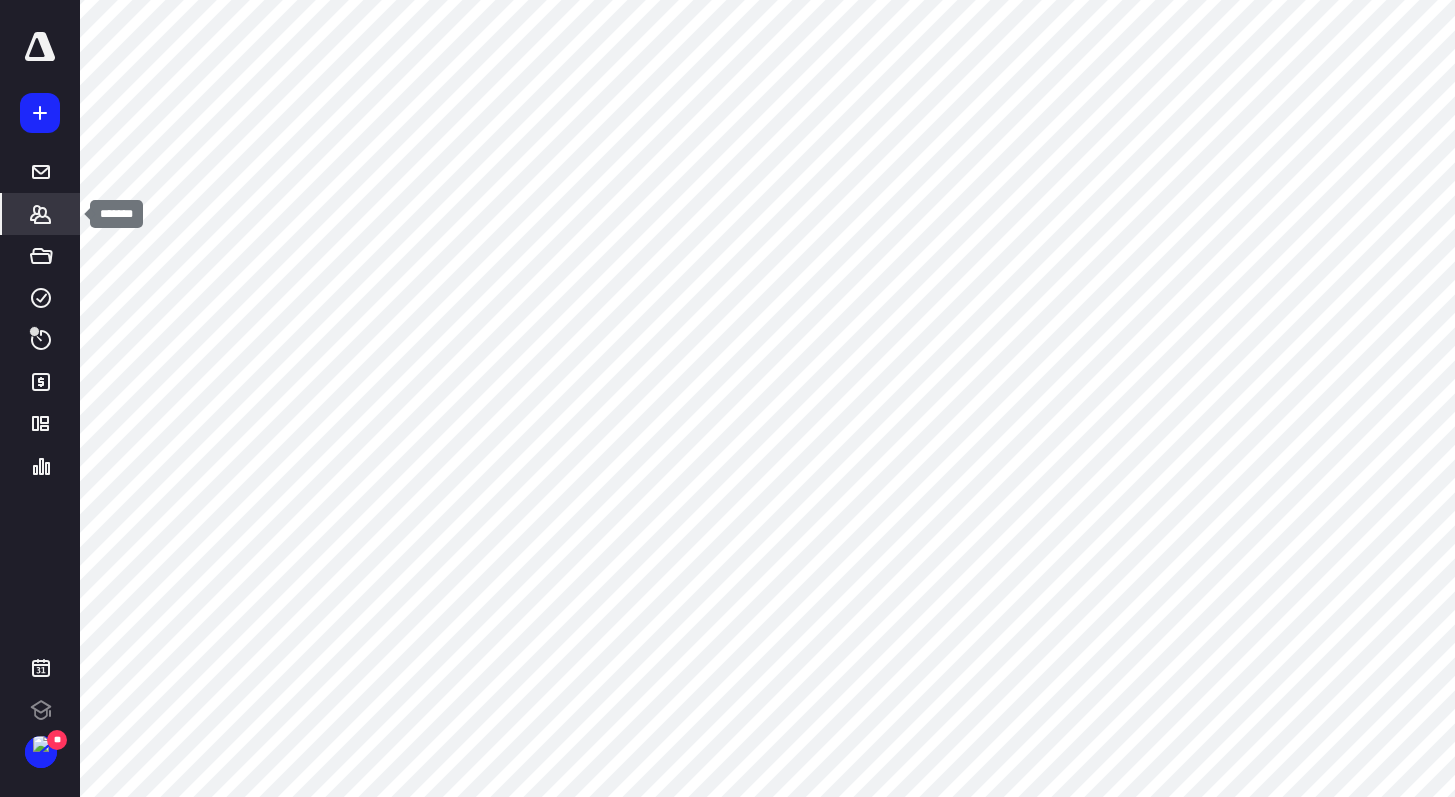 click on "*******" at bounding box center (41, 214) 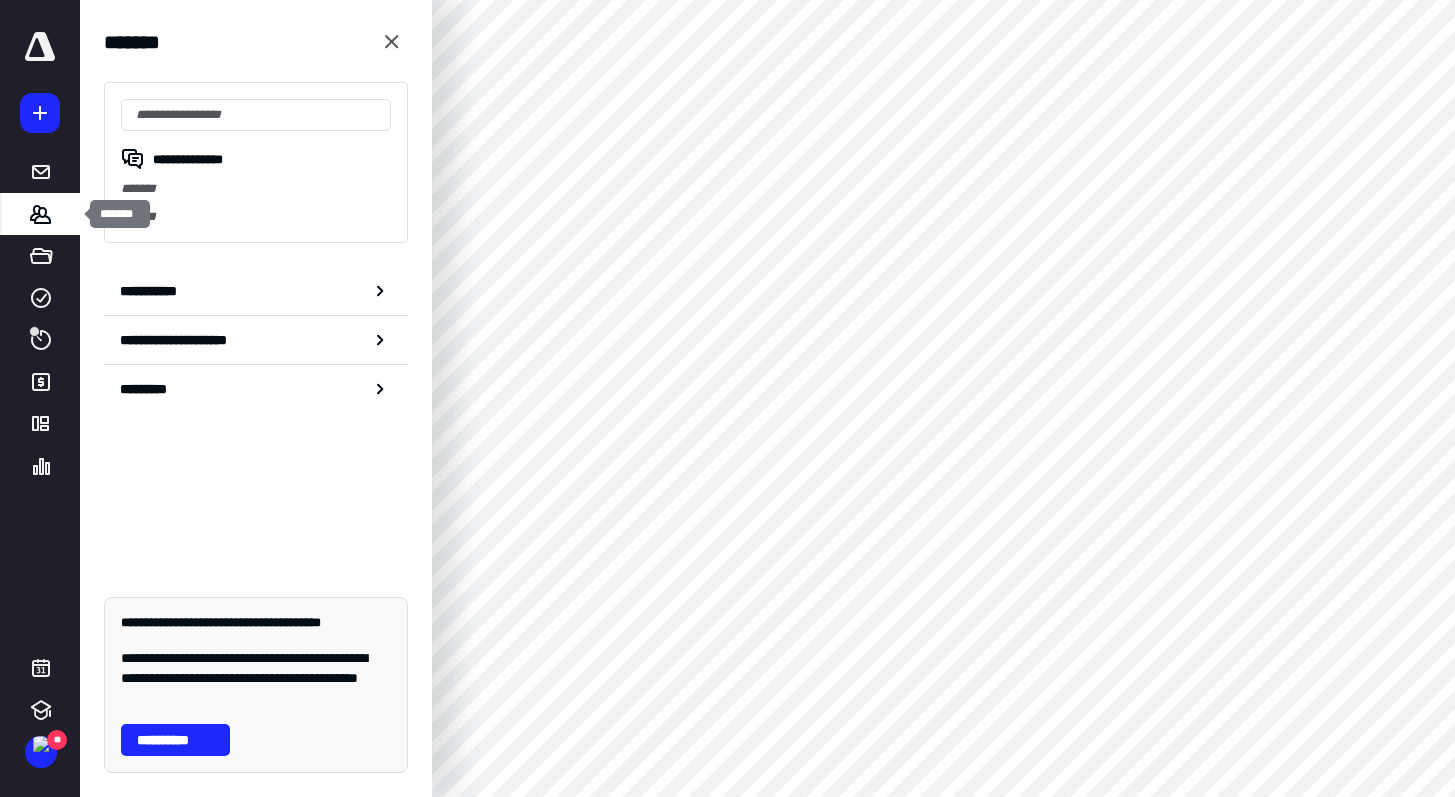 click on "*******" at bounding box center (41, 214) 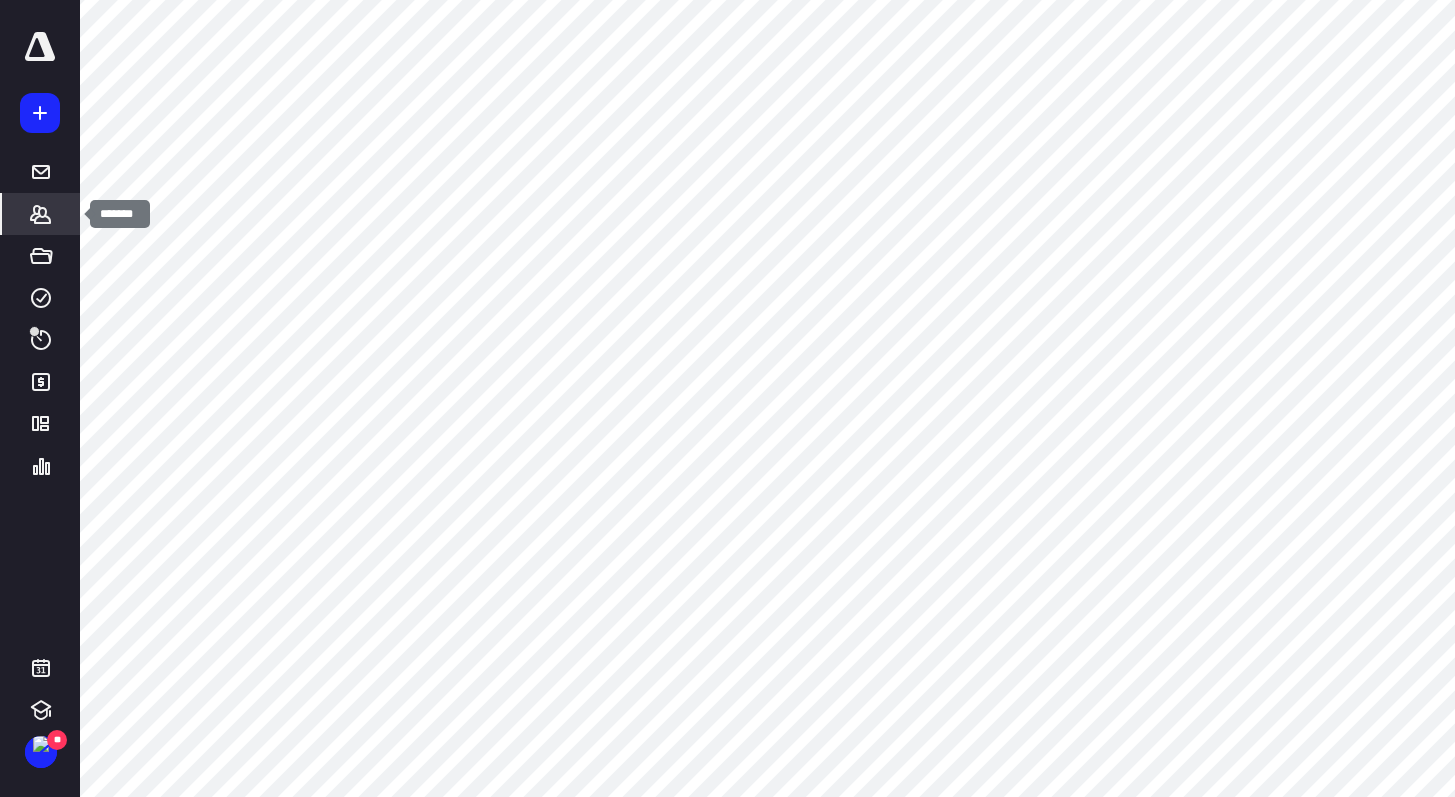 click on "*******" at bounding box center [41, 214] 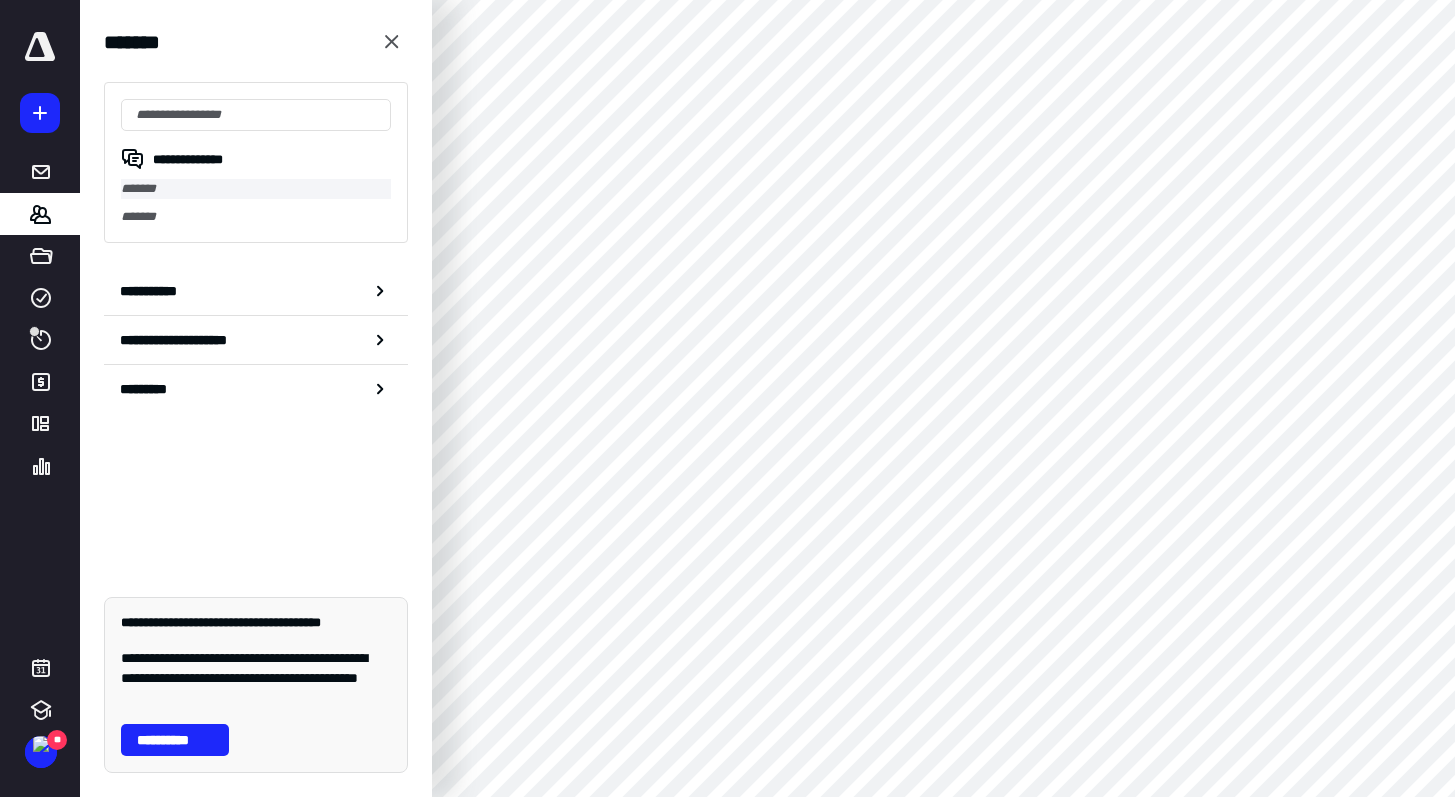 click on "*******" at bounding box center [256, 189] 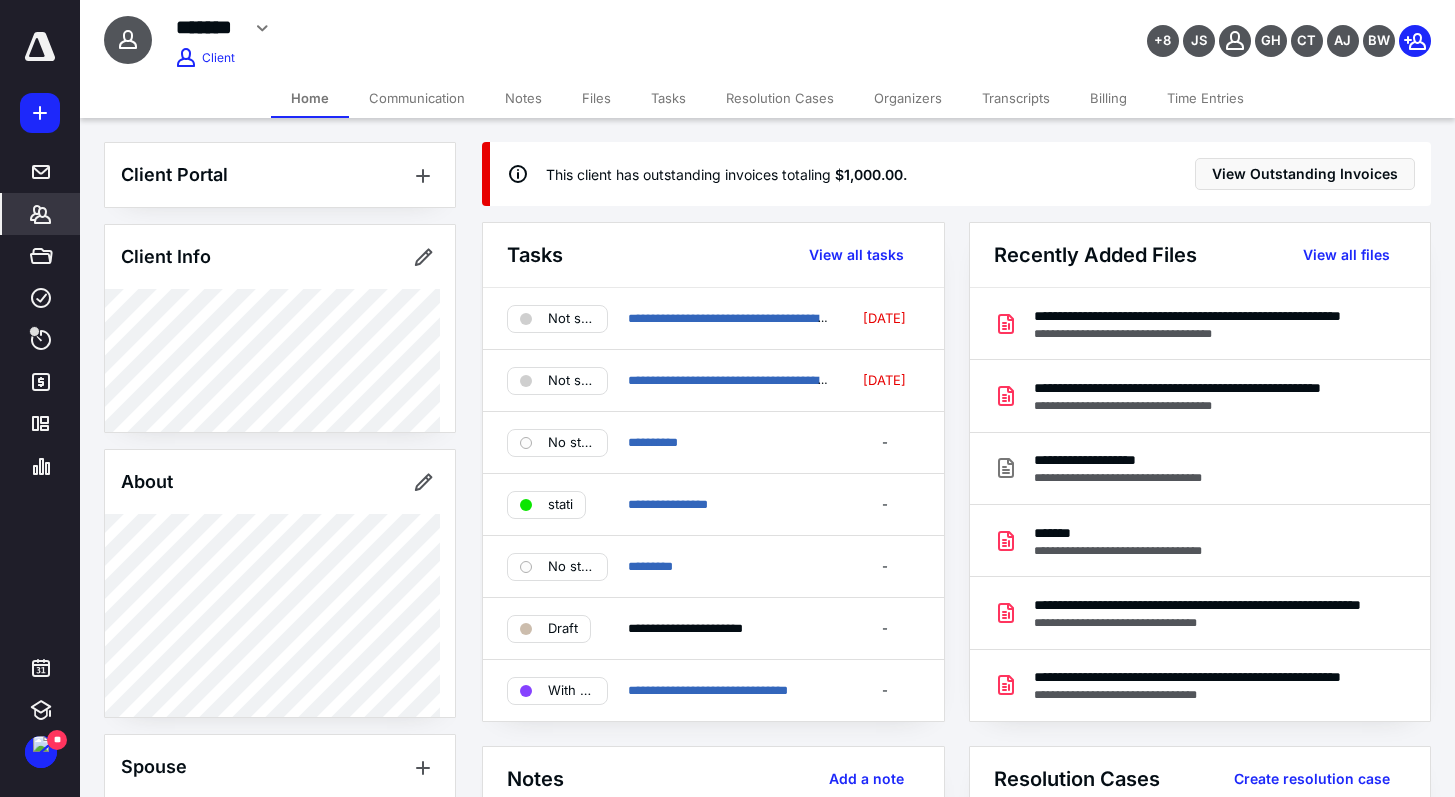 click at bounding box center (40, 113) 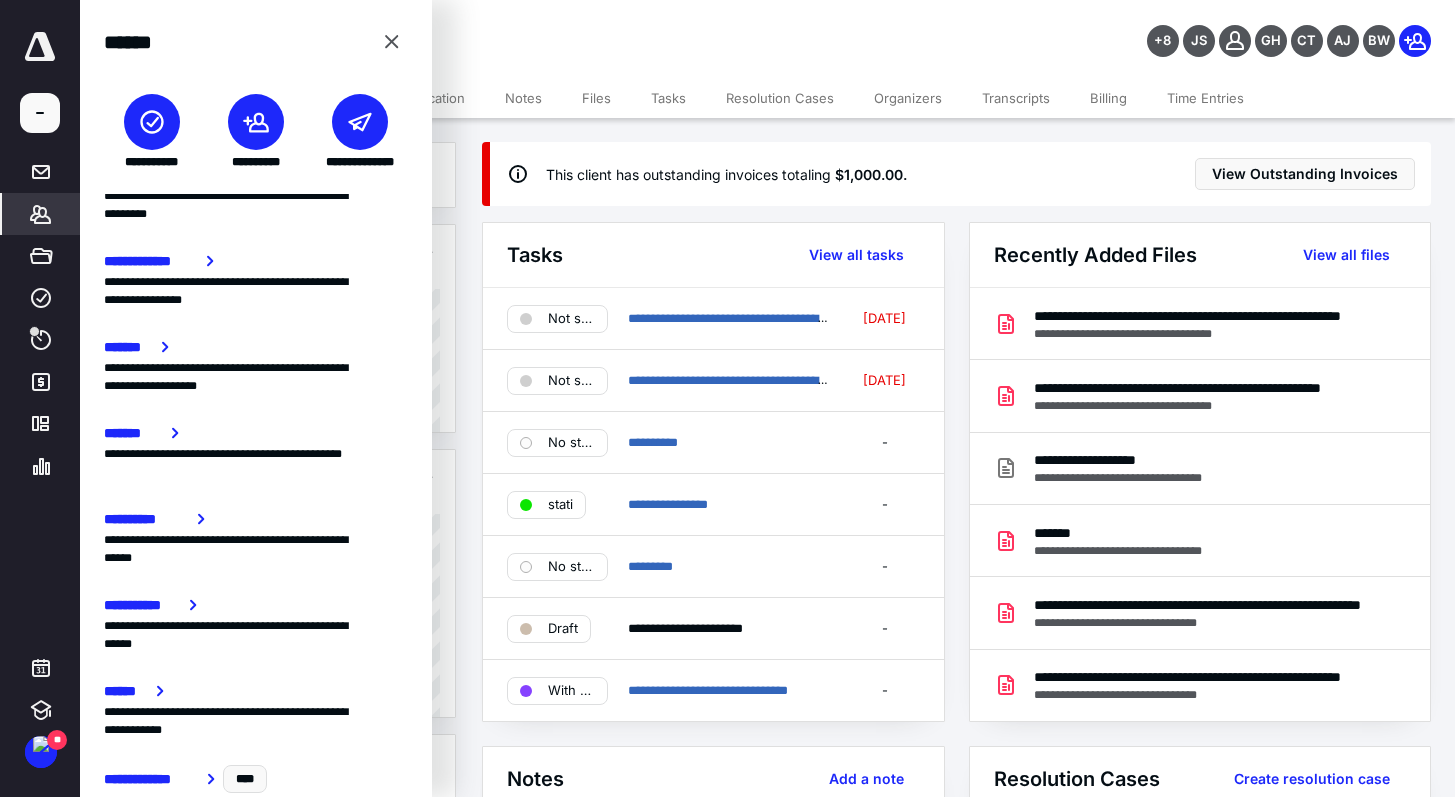 scroll, scrollTop: 343, scrollLeft: 0, axis: vertical 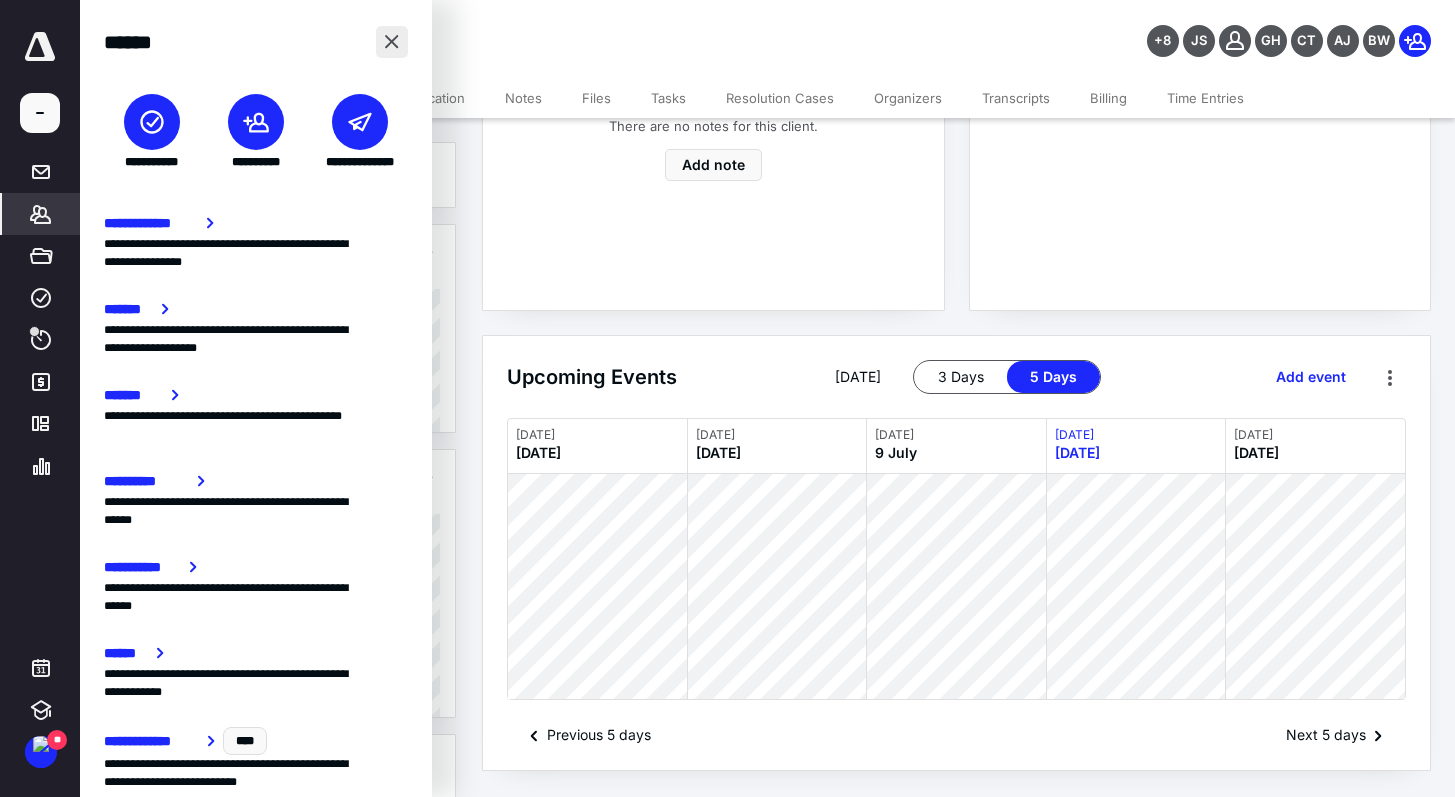 click at bounding box center (392, 42) 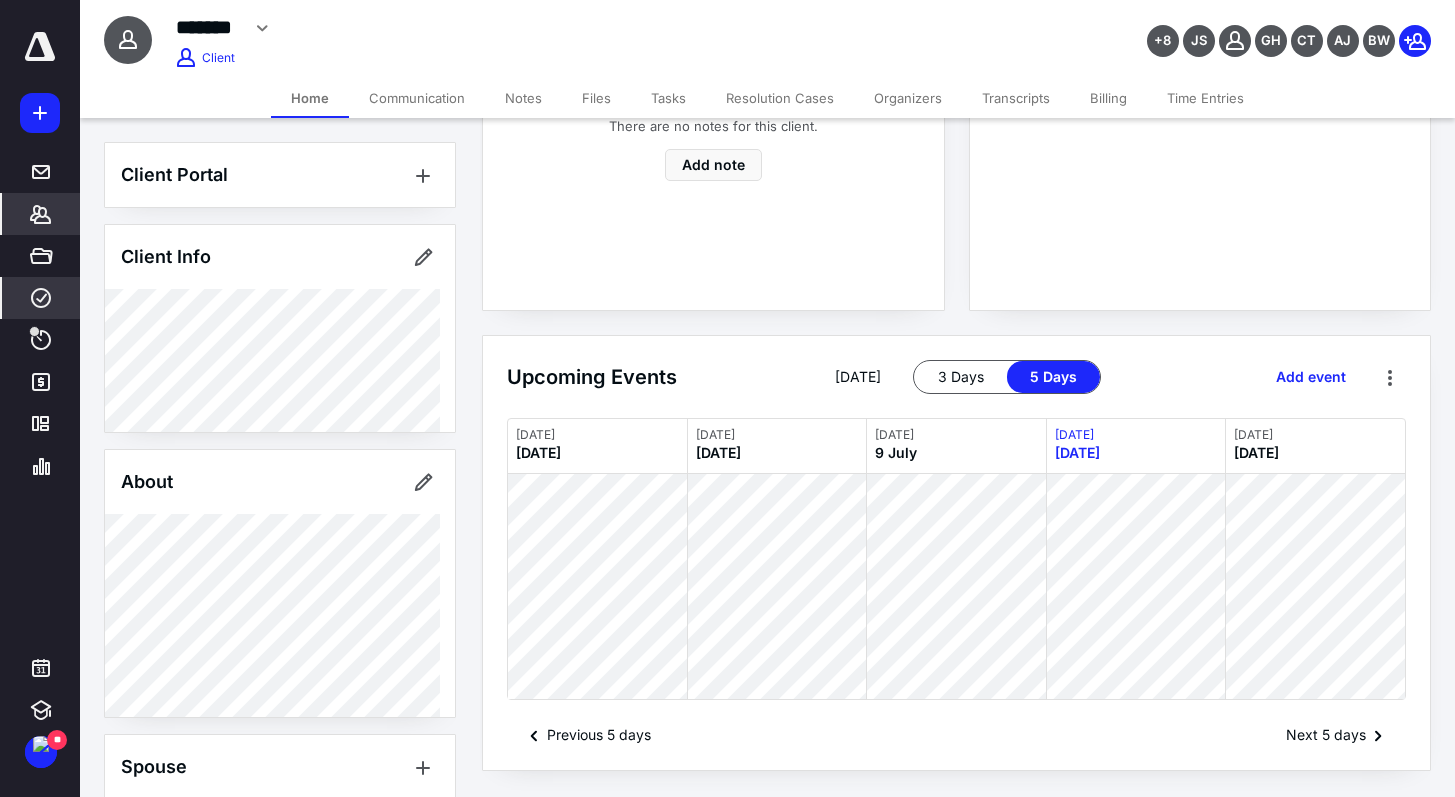 click 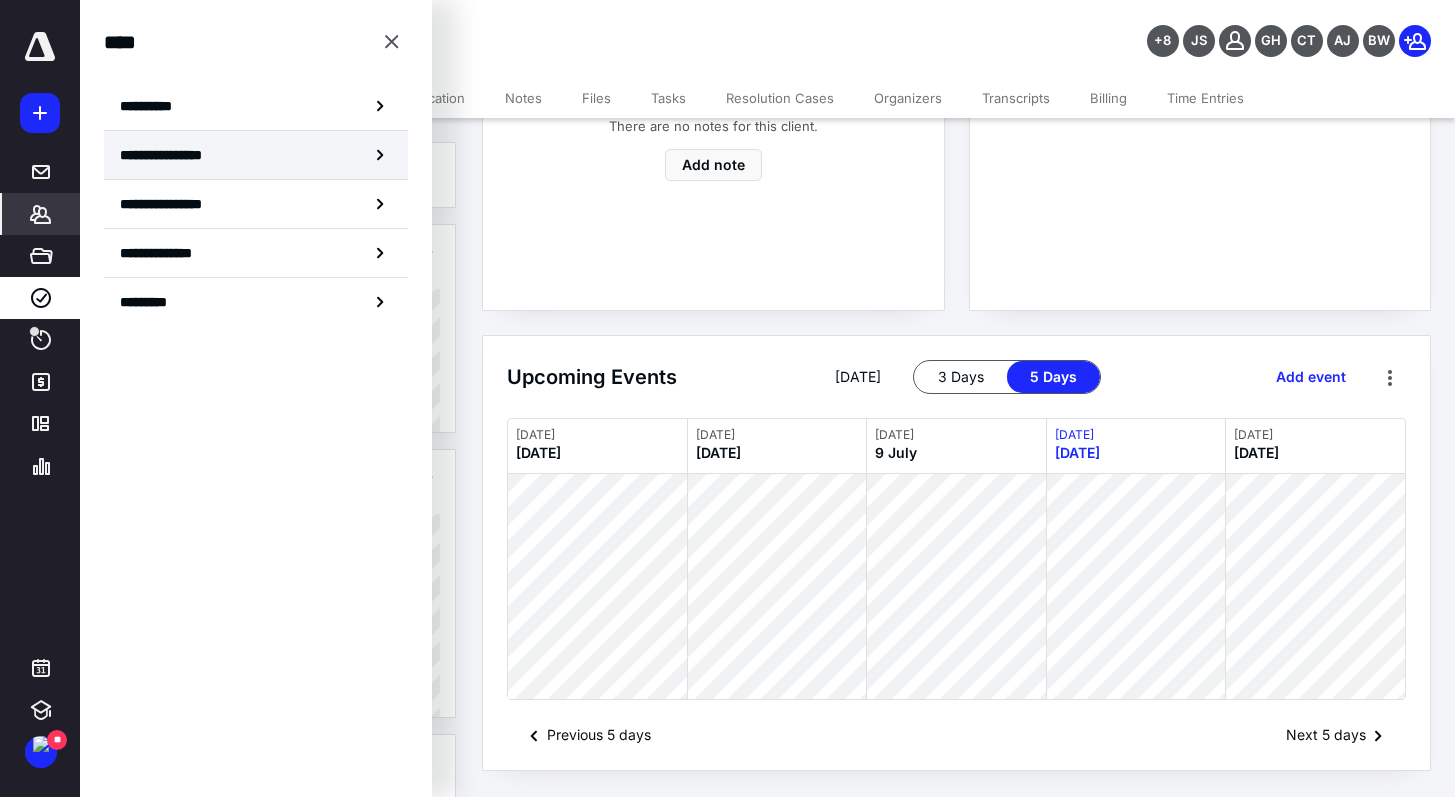 click on "**********" at bounding box center (180, 155) 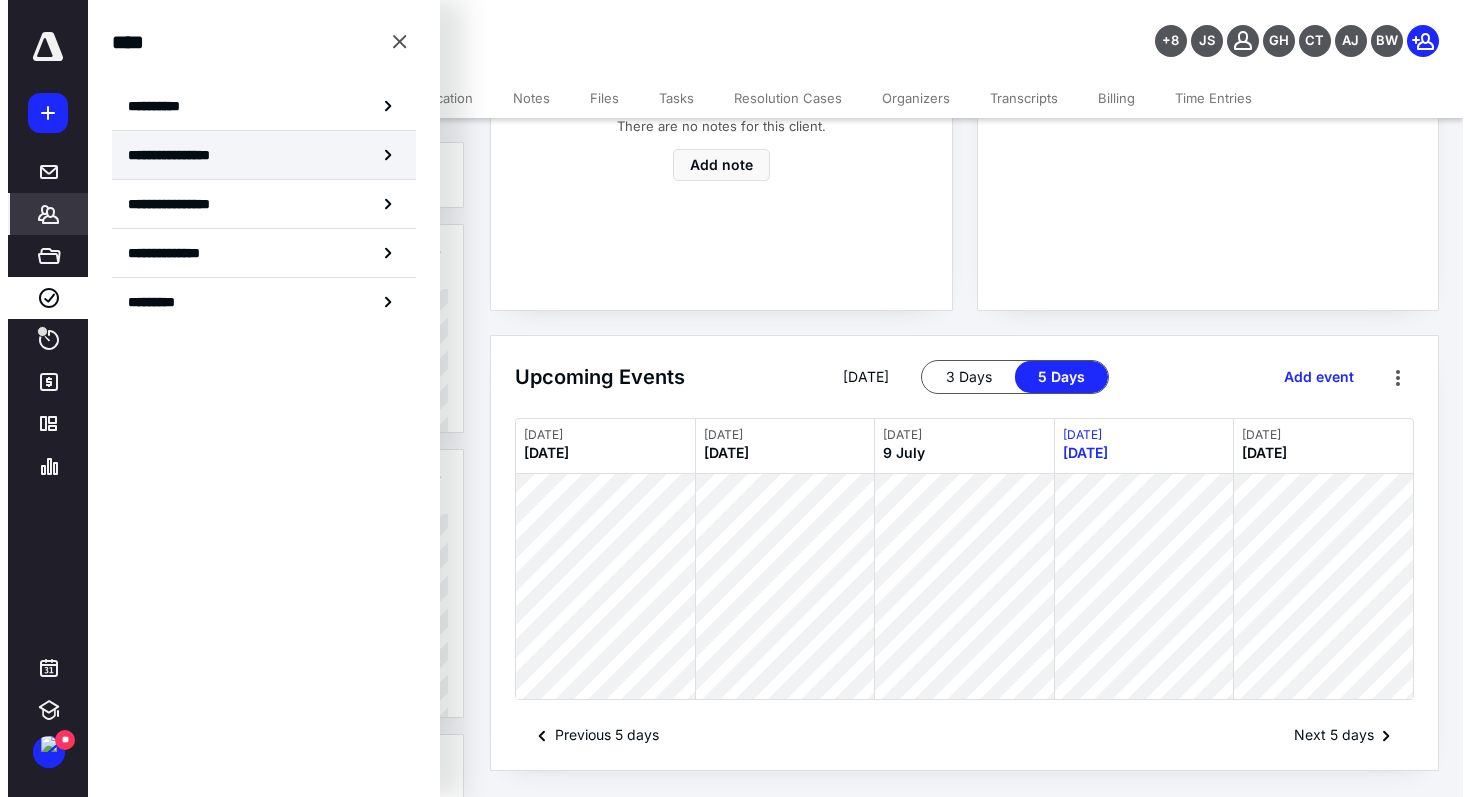 scroll, scrollTop: 0, scrollLeft: 0, axis: both 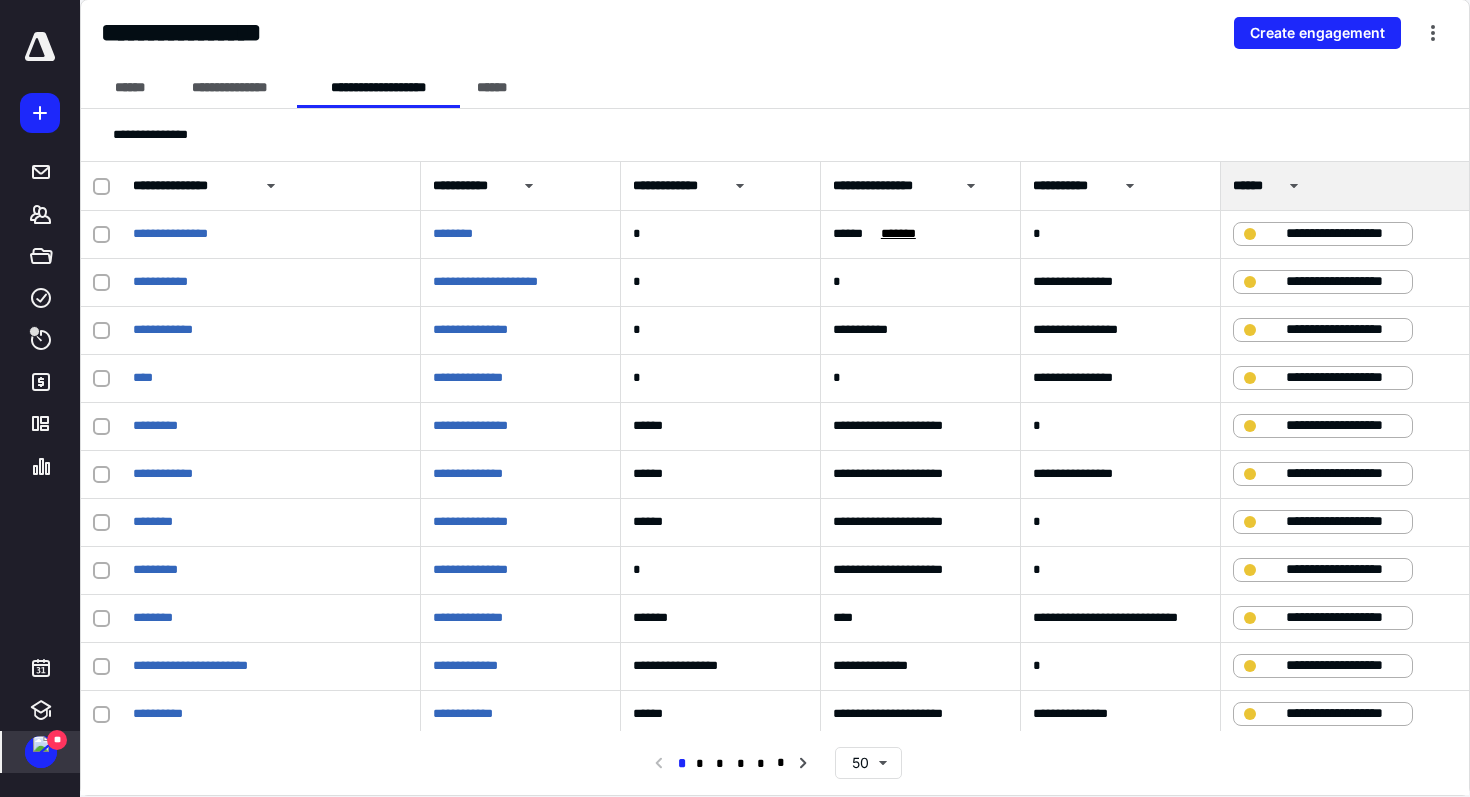 click on "**" at bounding box center [57, 740] 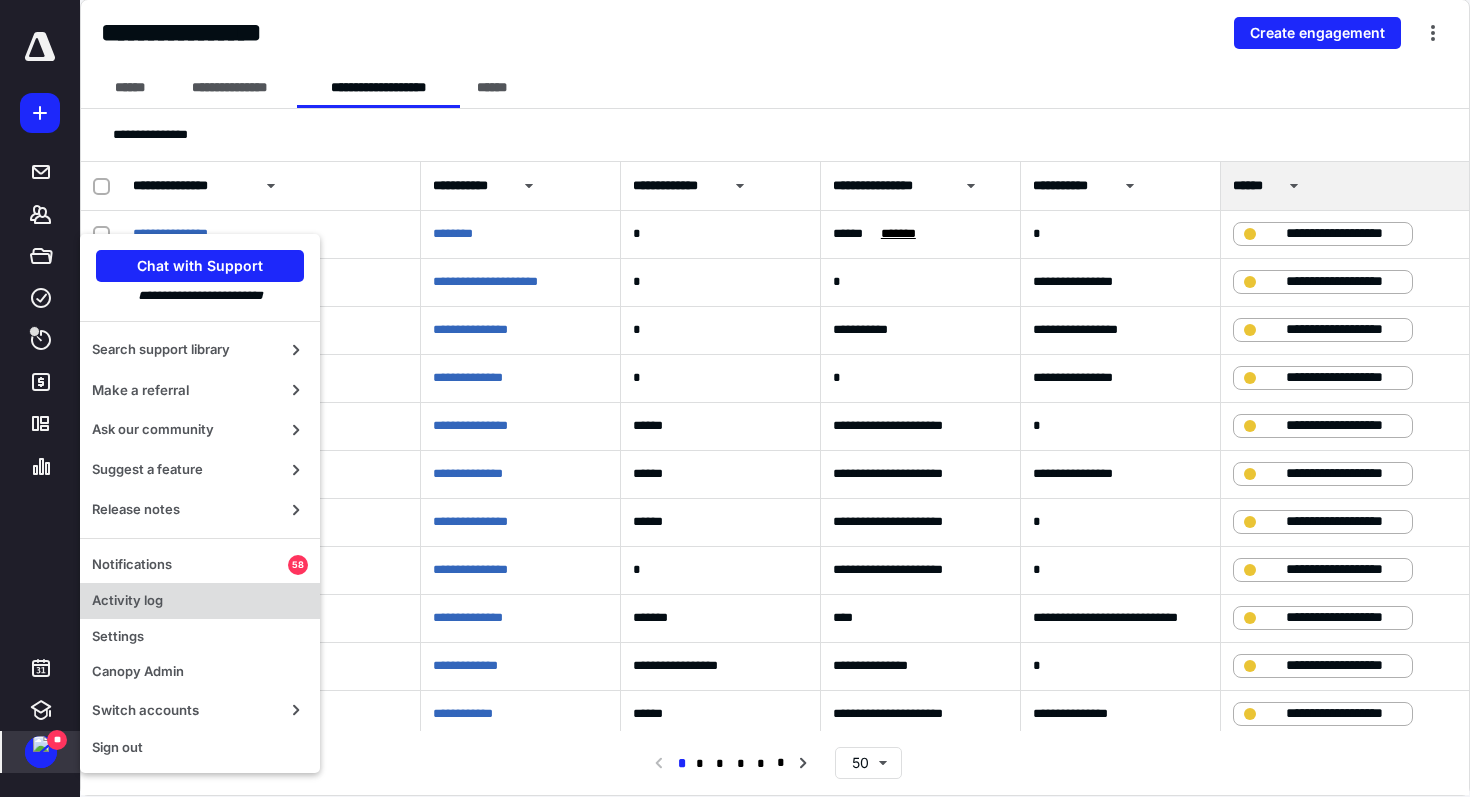 click on "Activity log" at bounding box center (200, 601) 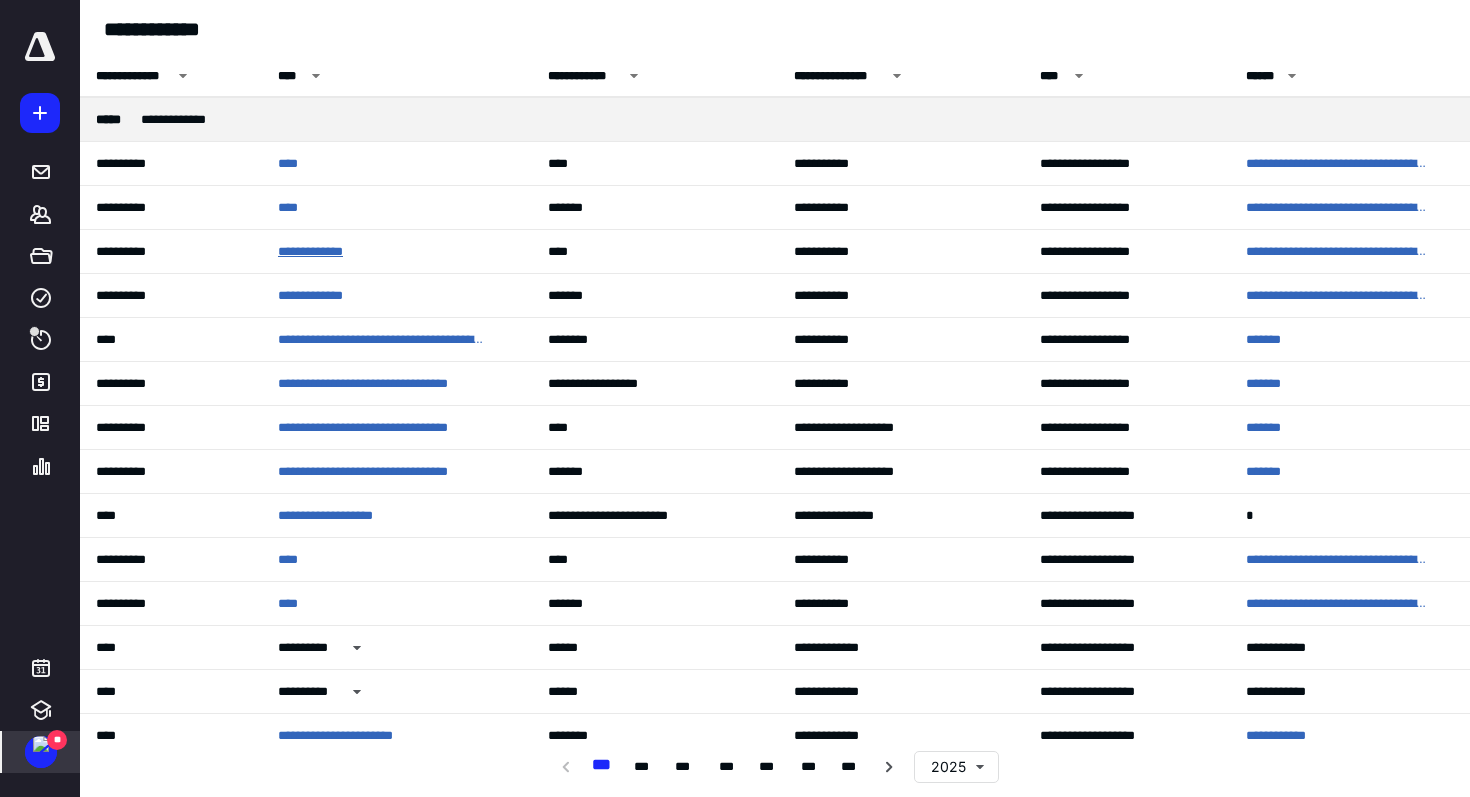 click on "**********" at bounding box center (322, 252) 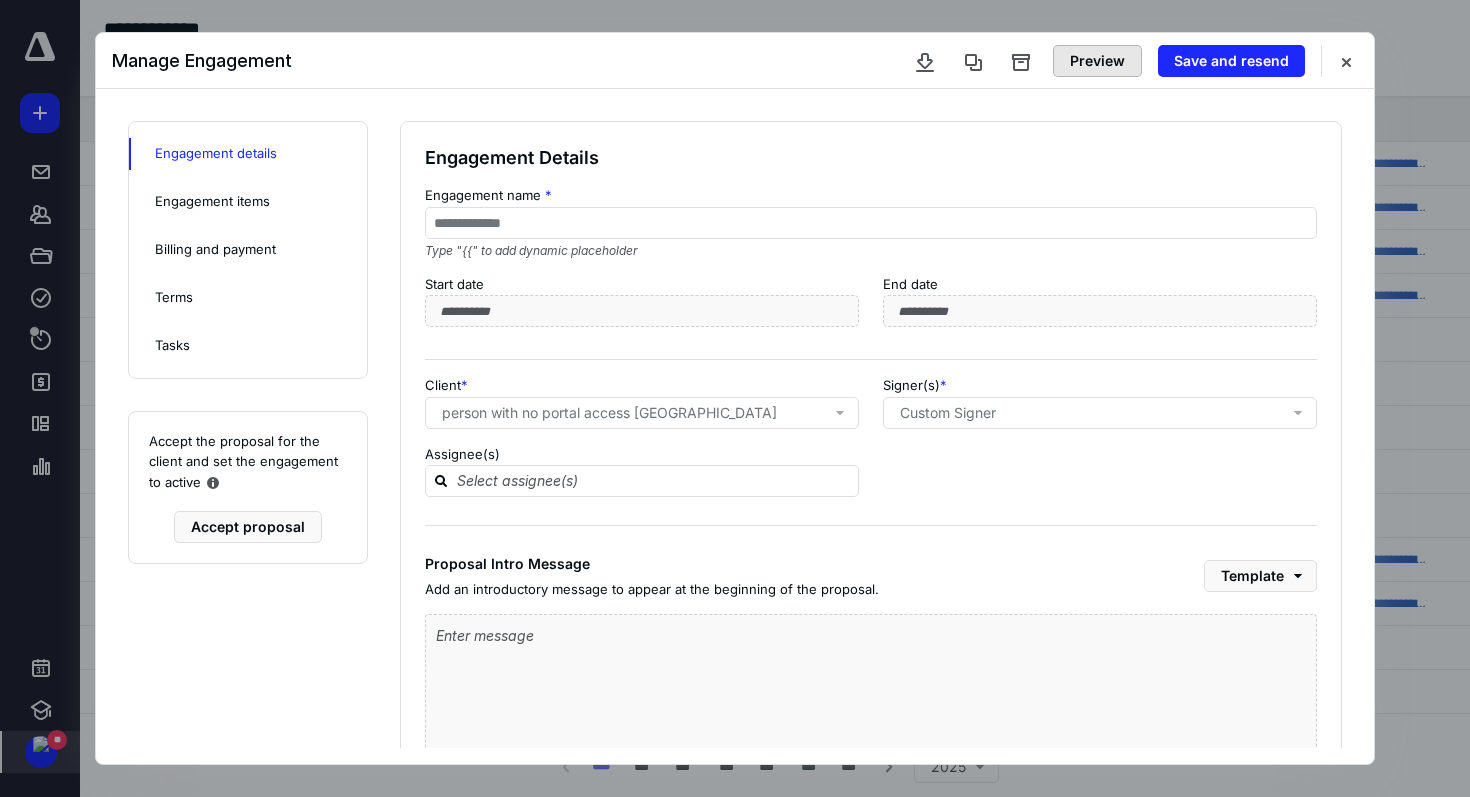 click on "Preview" at bounding box center (1097, 61) 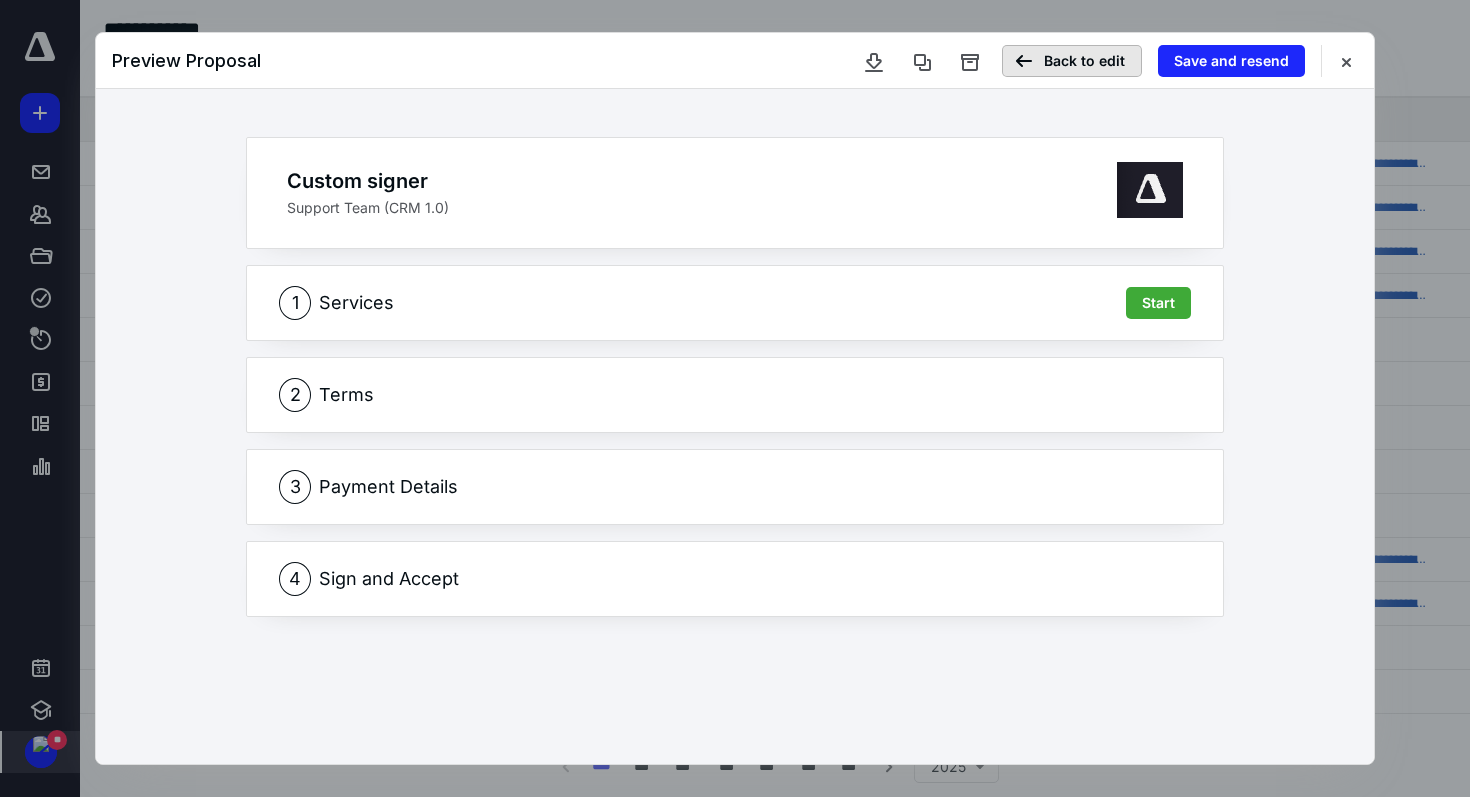 click on "Back to edit" at bounding box center (1072, 61) 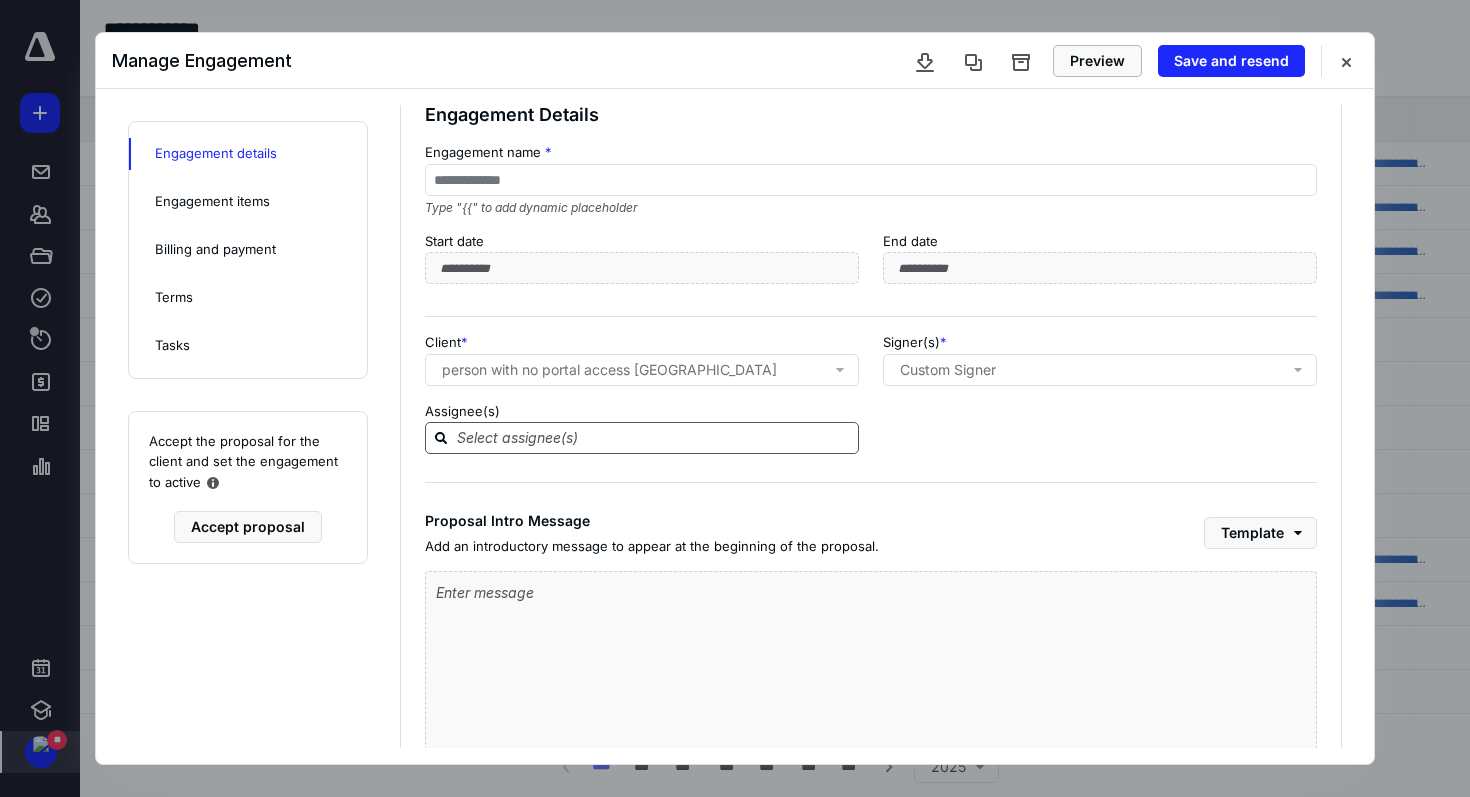scroll, scrollTop: 42, scrollLeft: 0, axis: vertical 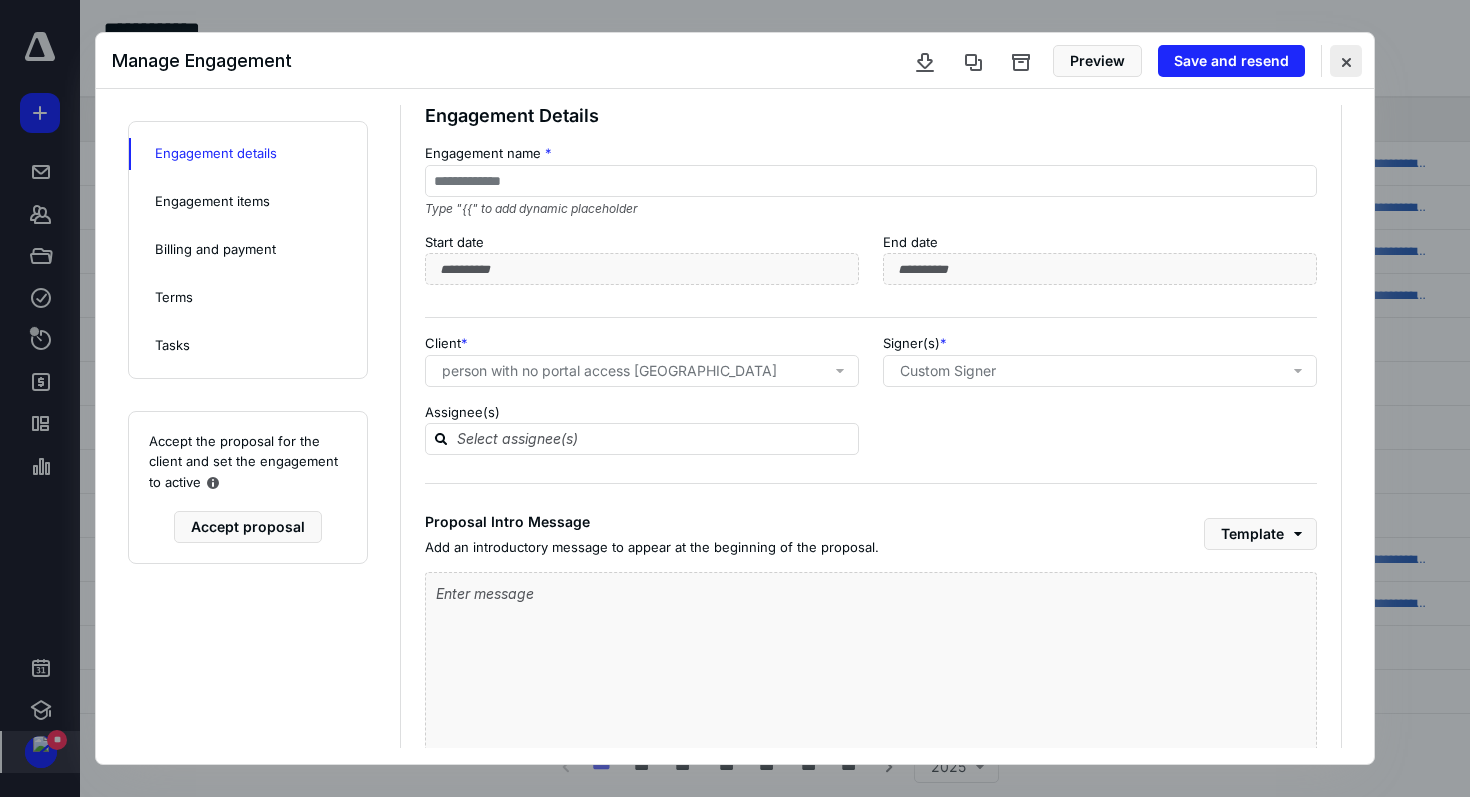 click at bounding box center (1346, 61) 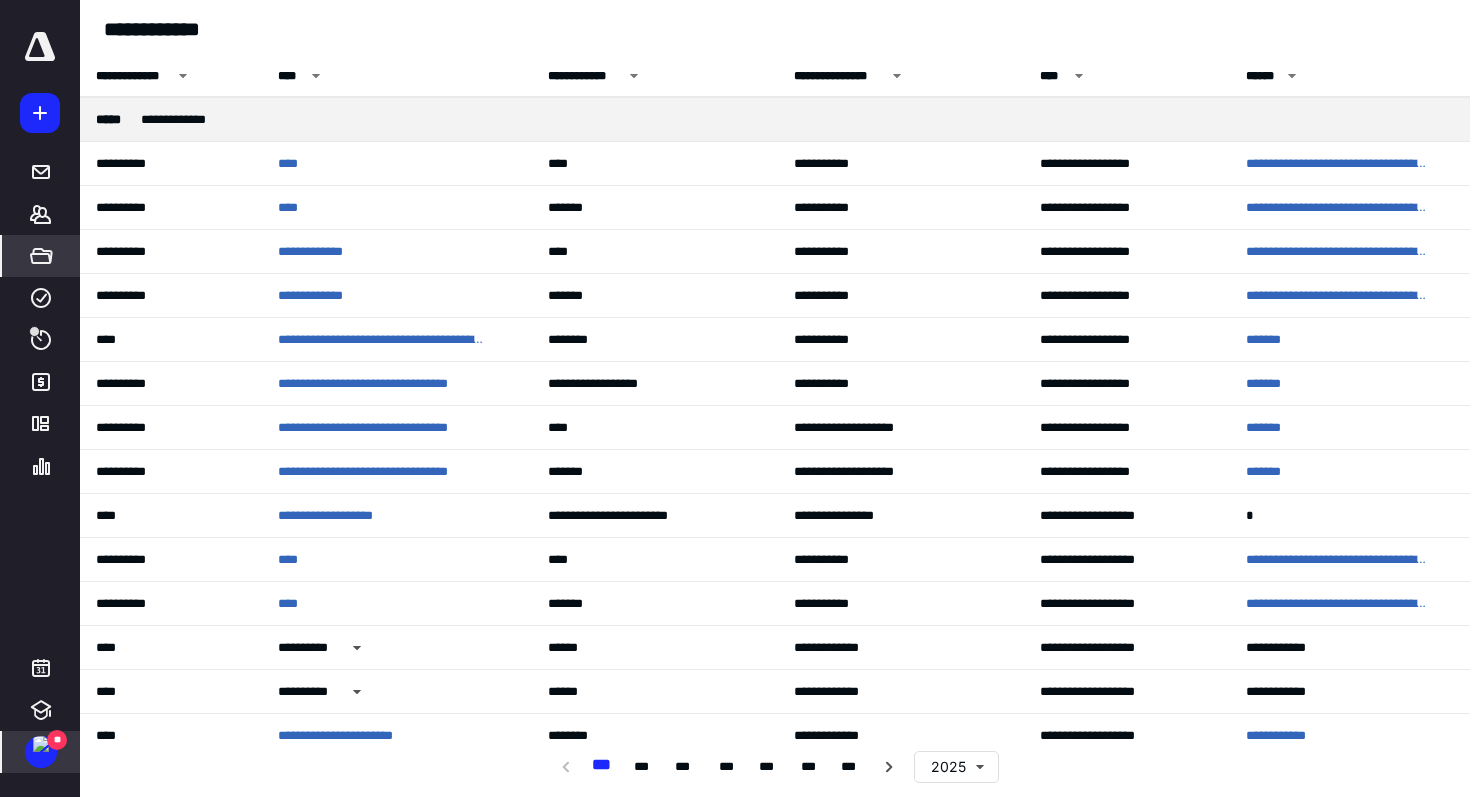 click on "*****" at bounding box center [41, 256] 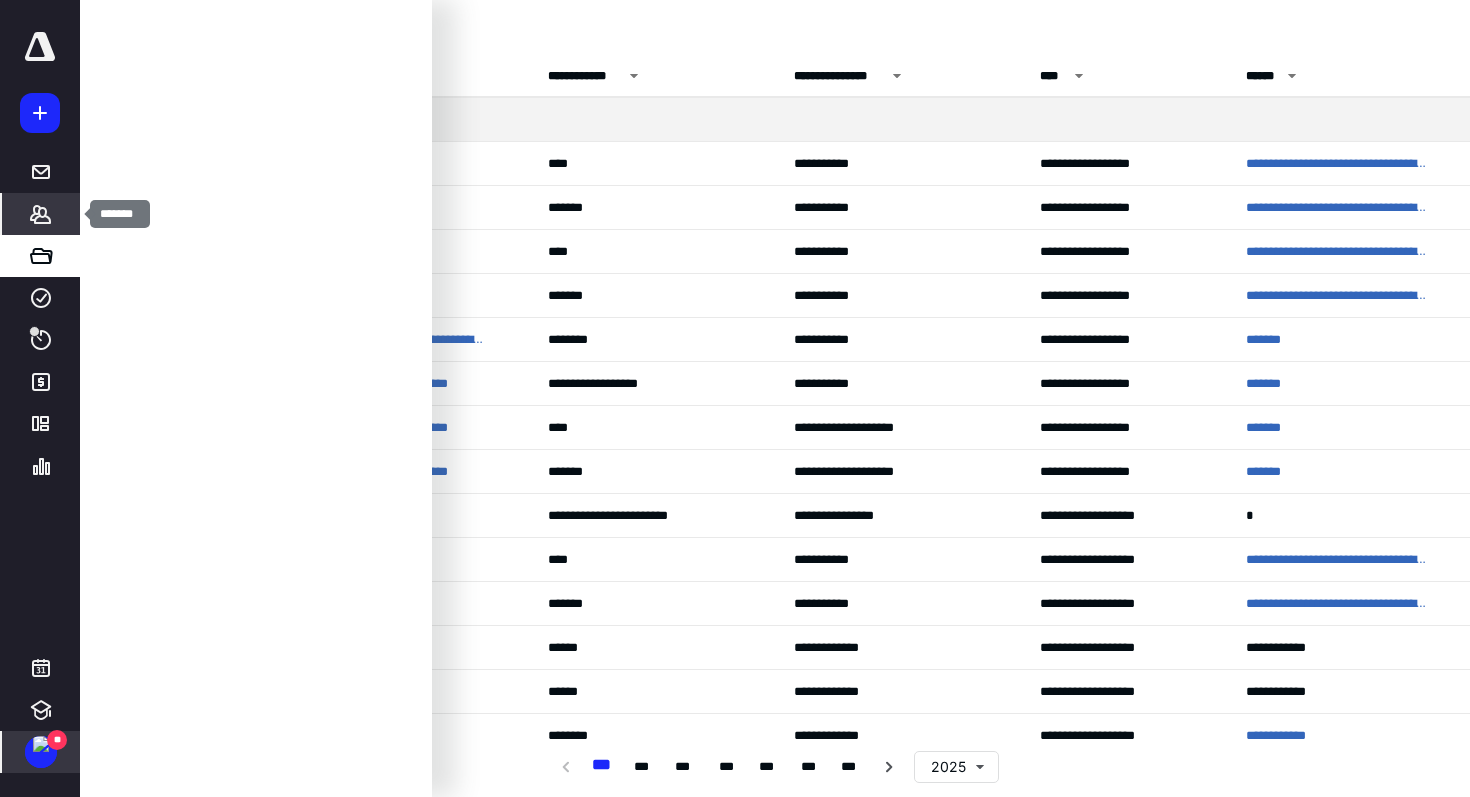click 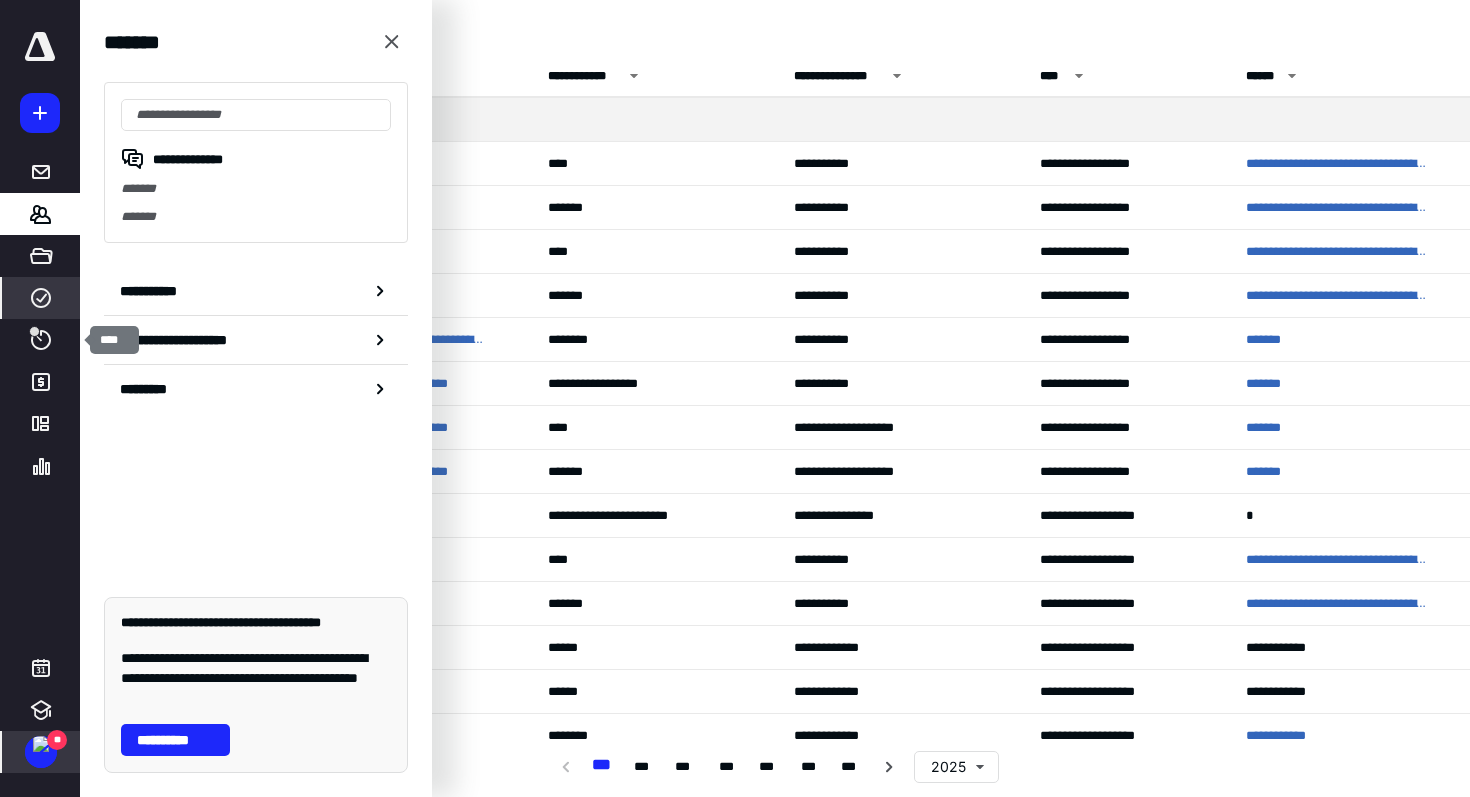 click 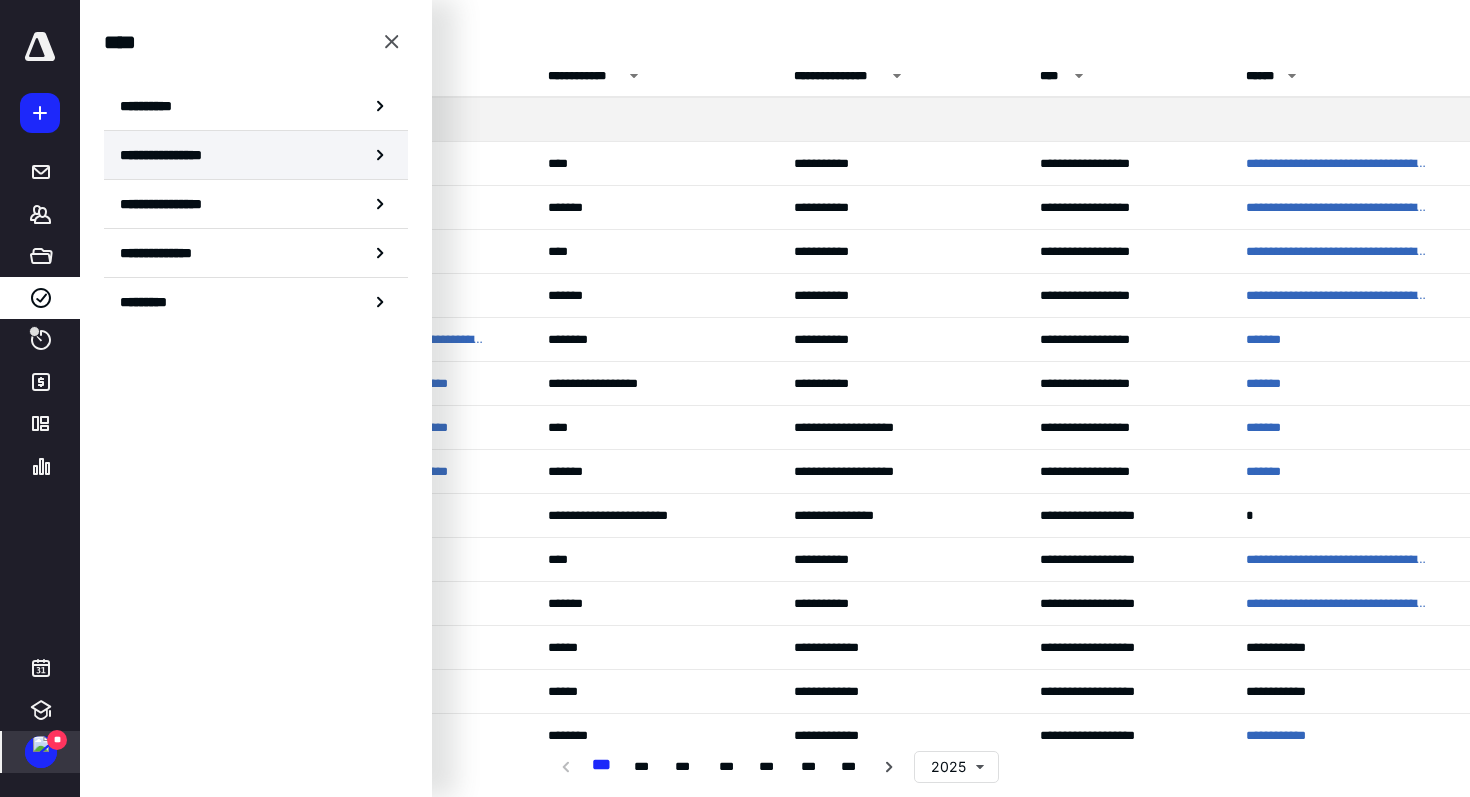 click on "**********" at bounding box center [180, 155] 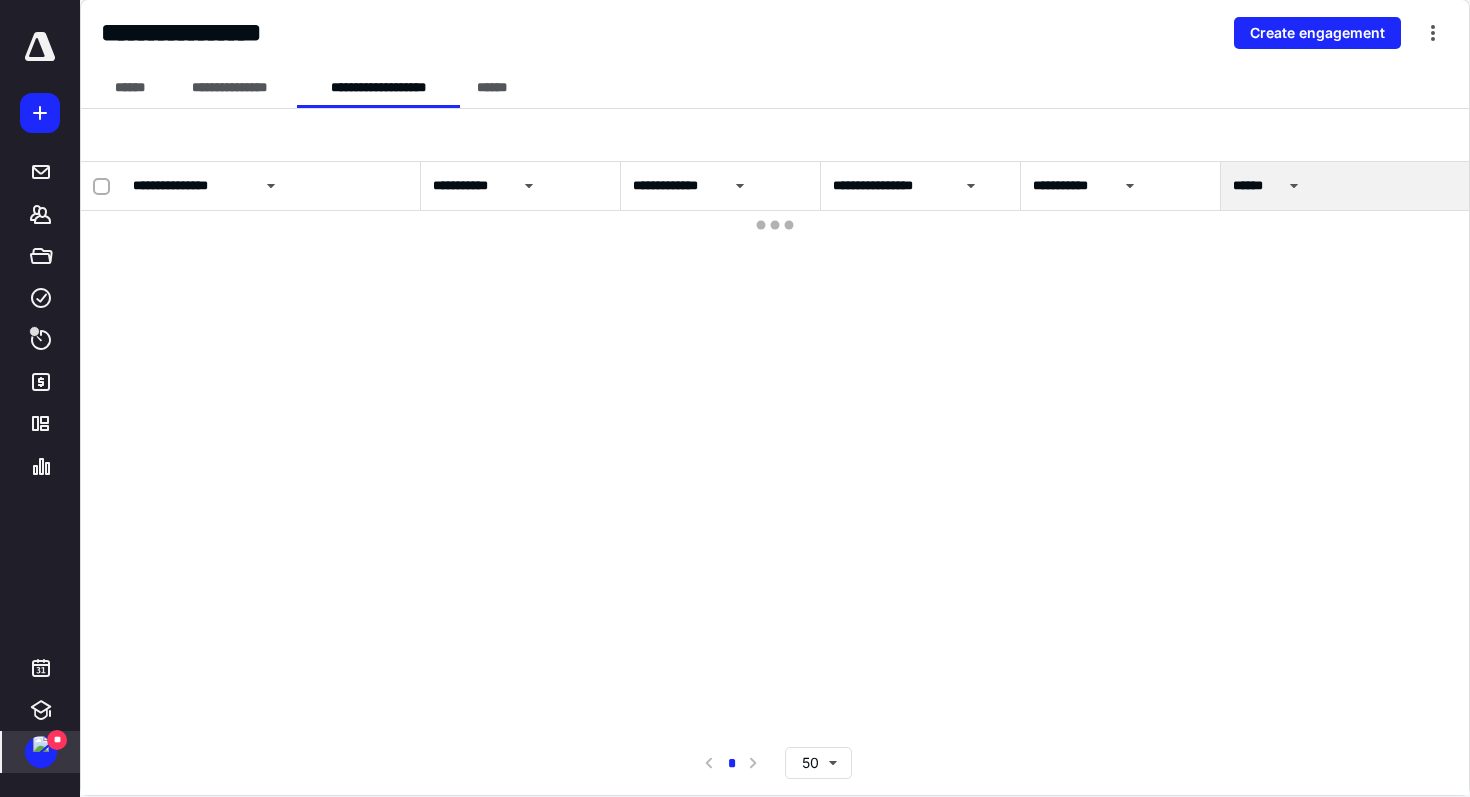 click at bounding box center (775, 135) 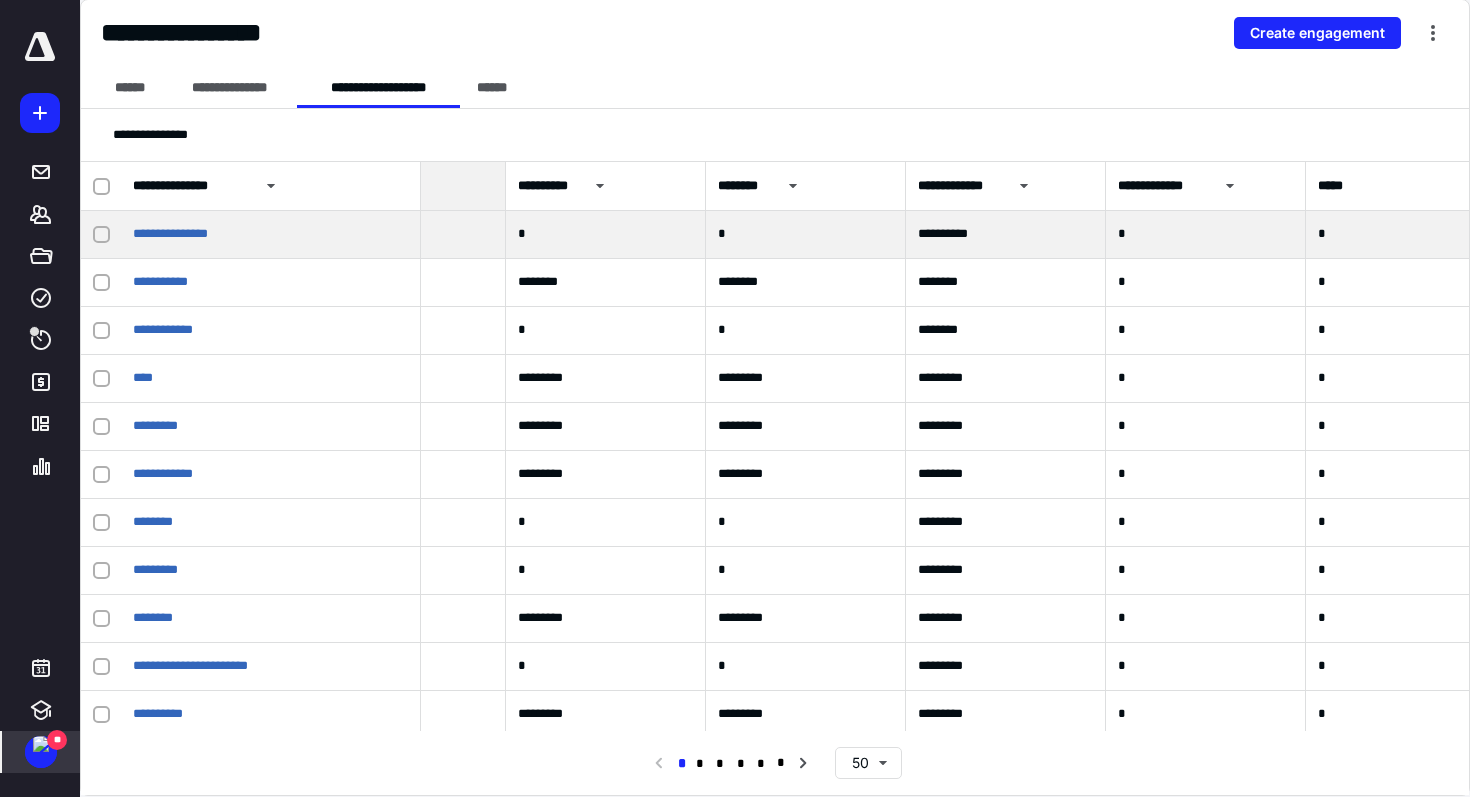 scroll, scrollTop: 0, scrollLeft: 1028, axis: horizontal 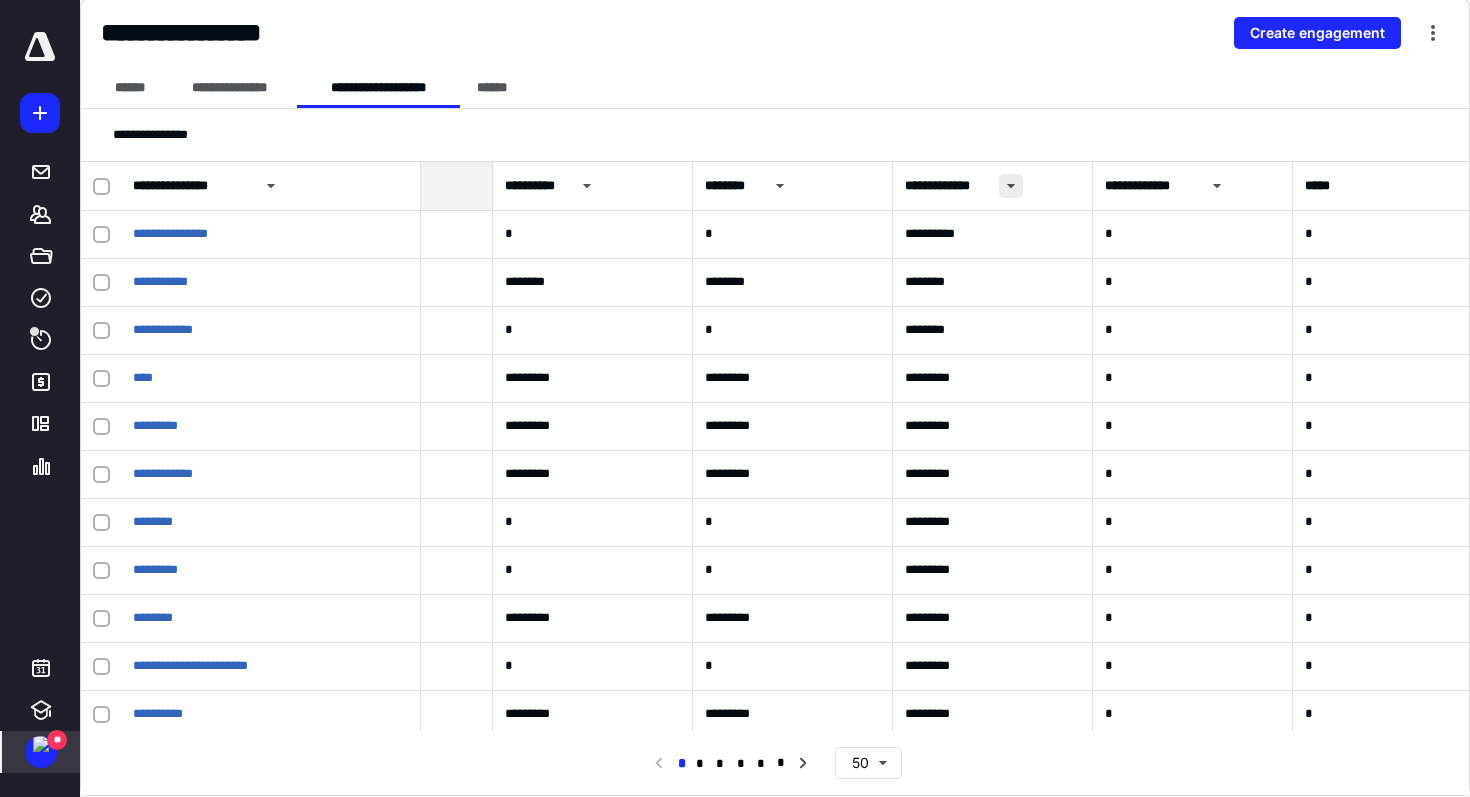 click at bounding box center (1011, 186) 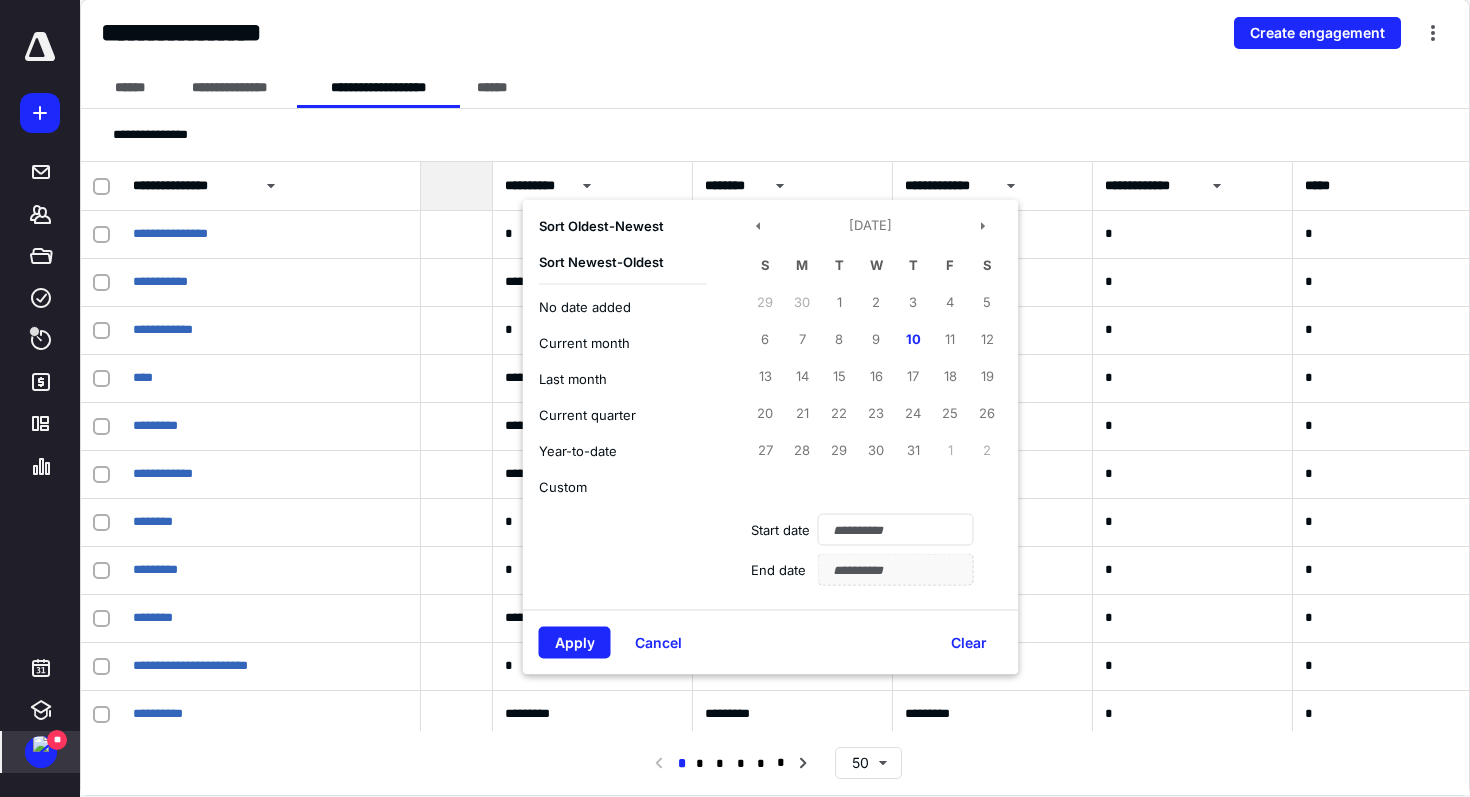 click on "Newest  -  Oldest" at bounding box center [614, 262] 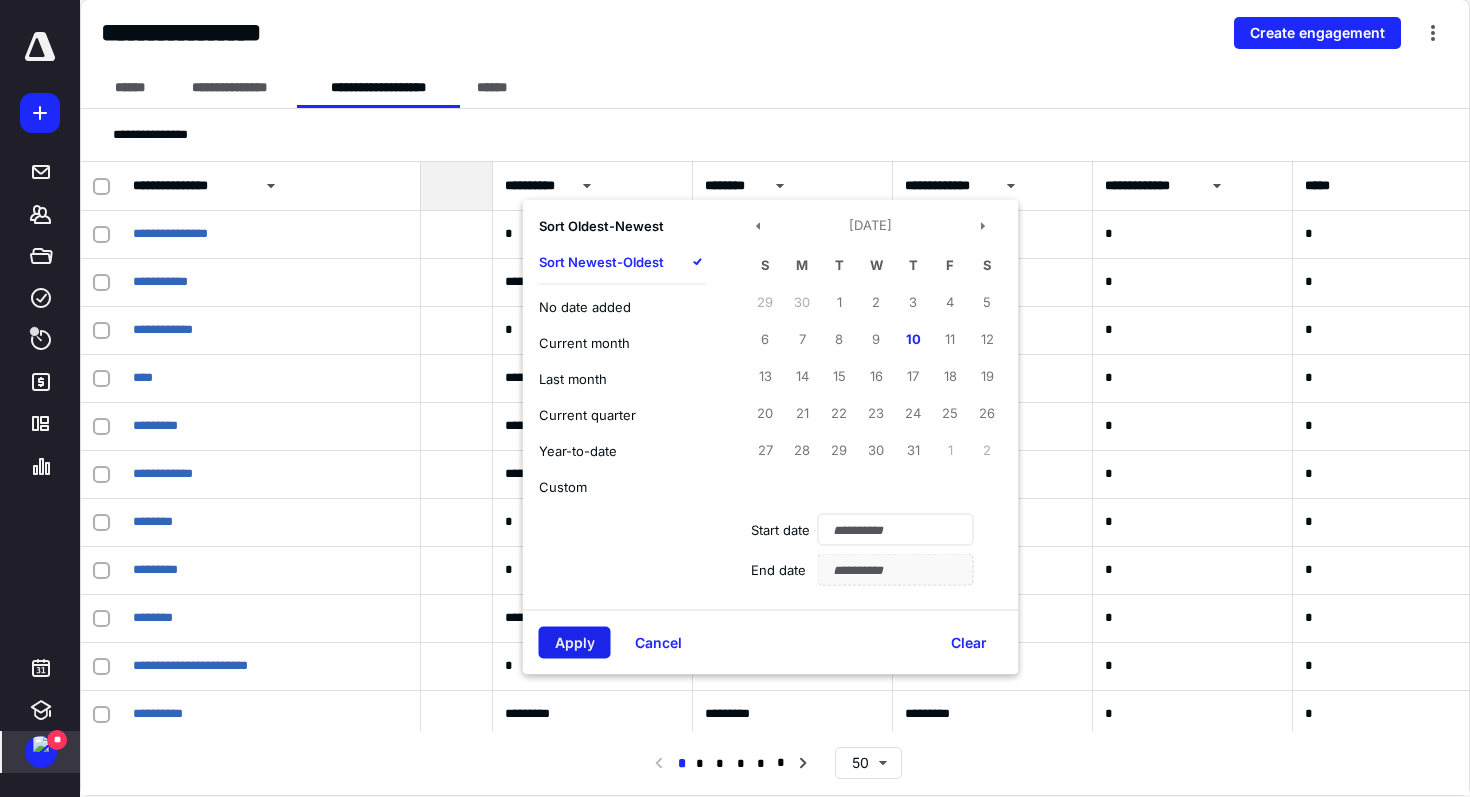 click on "Apply" at bounding box center (575, 643) 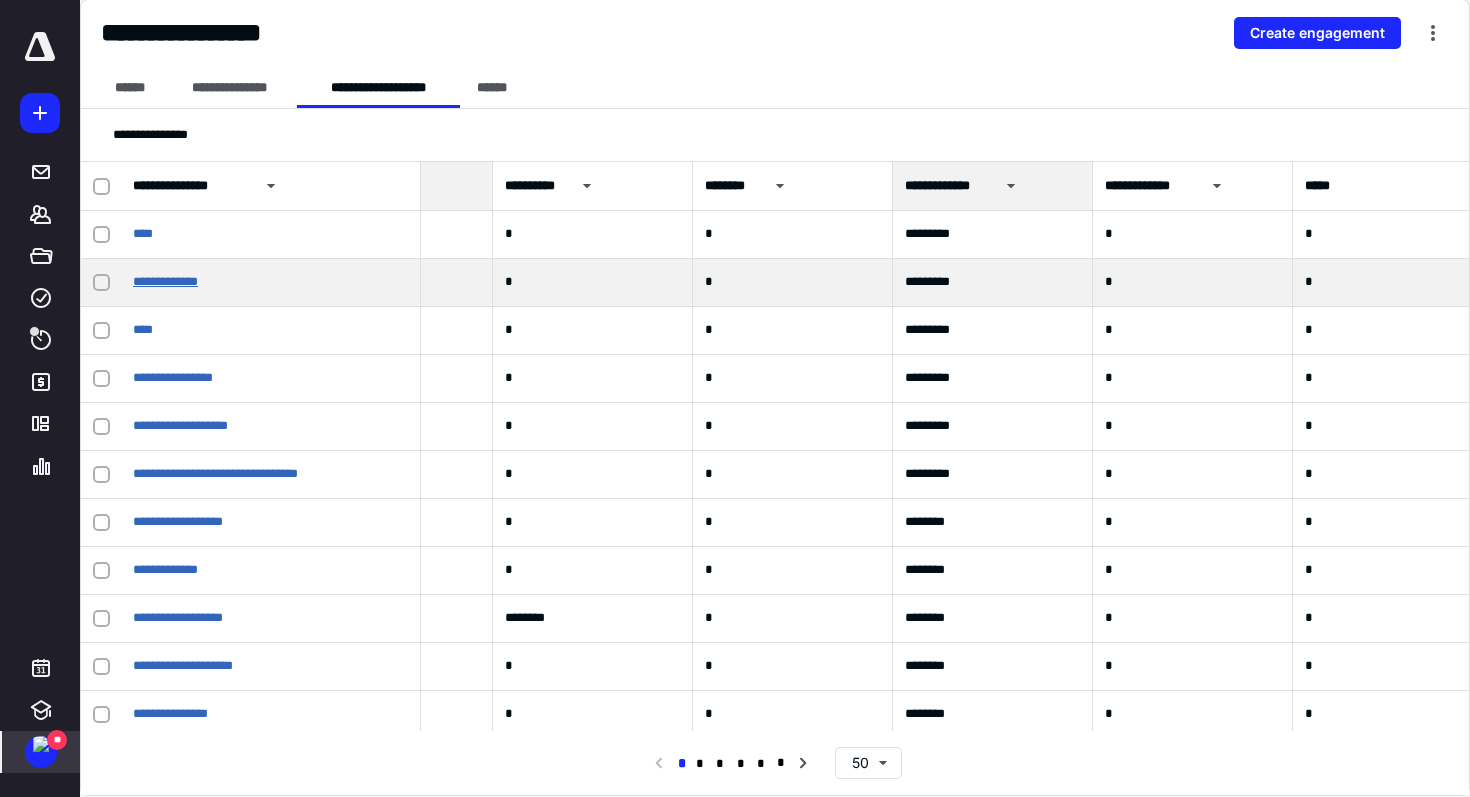 click on "**********" at bounding box center (165, 281) 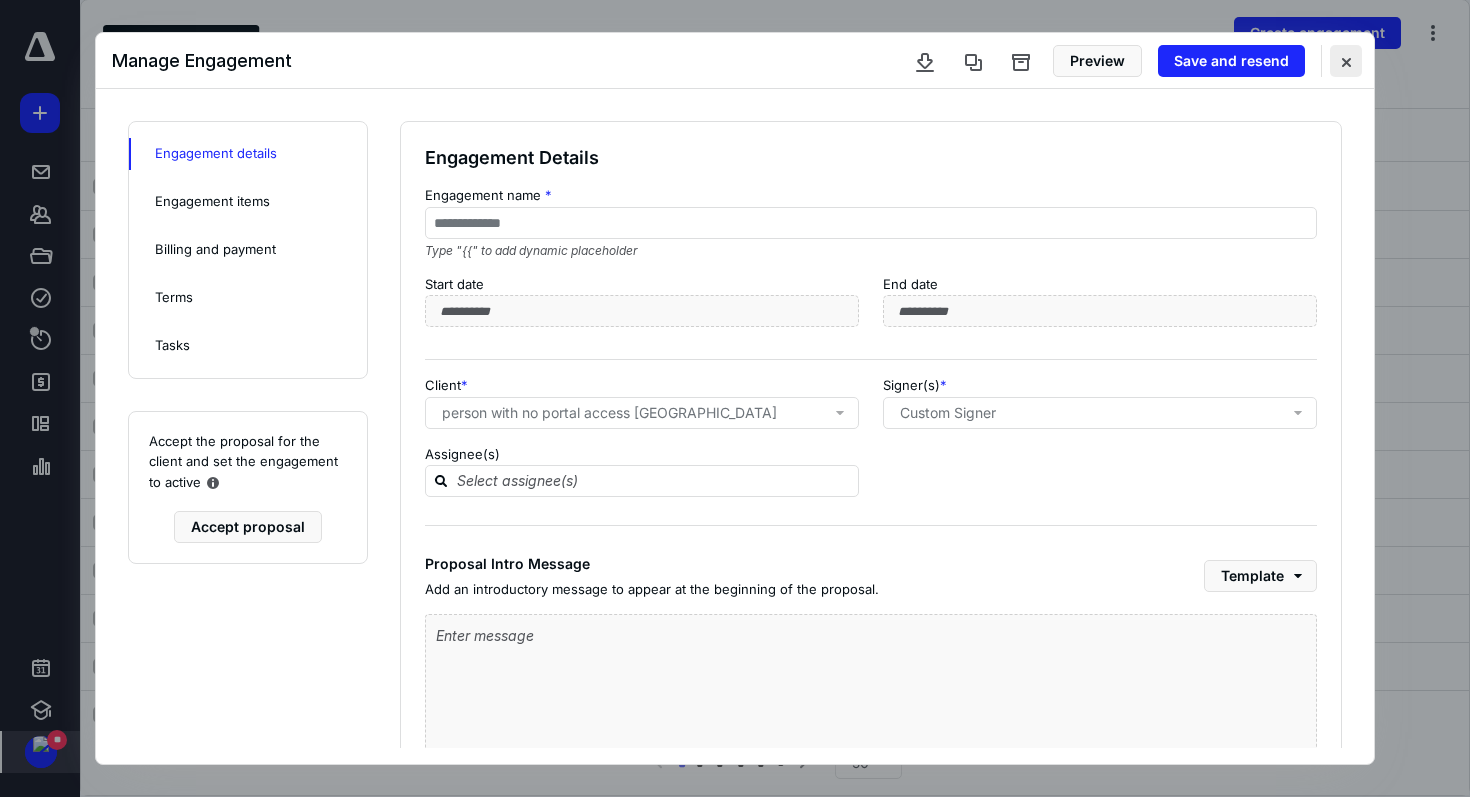 click at bounding box center [1346, 61] 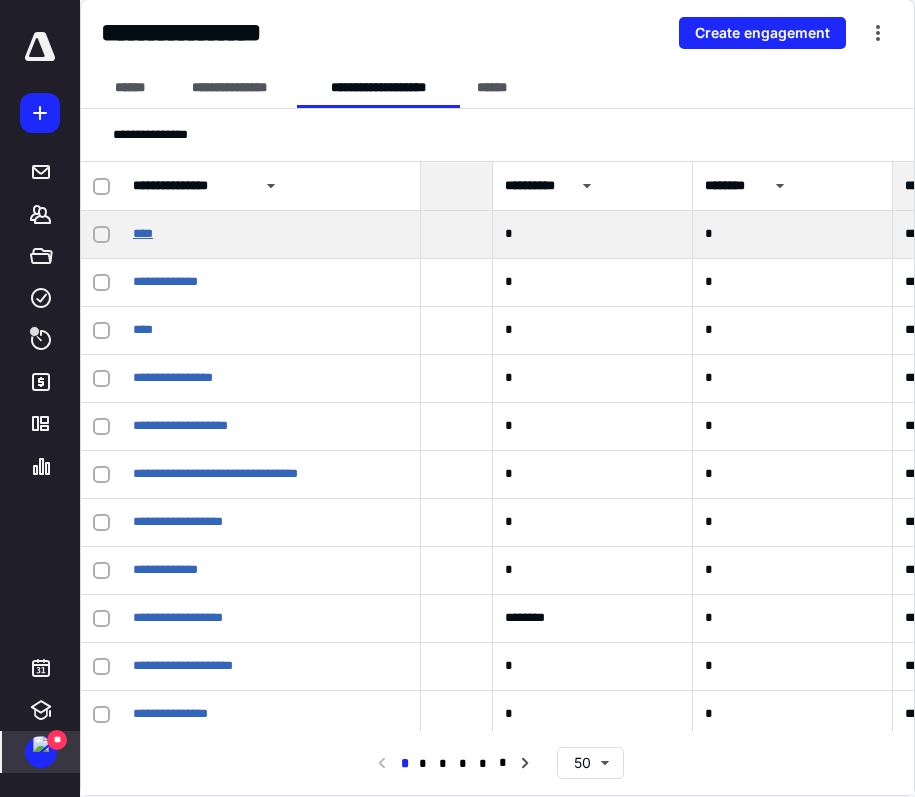 click on "****" at bounding box center [143, 233] 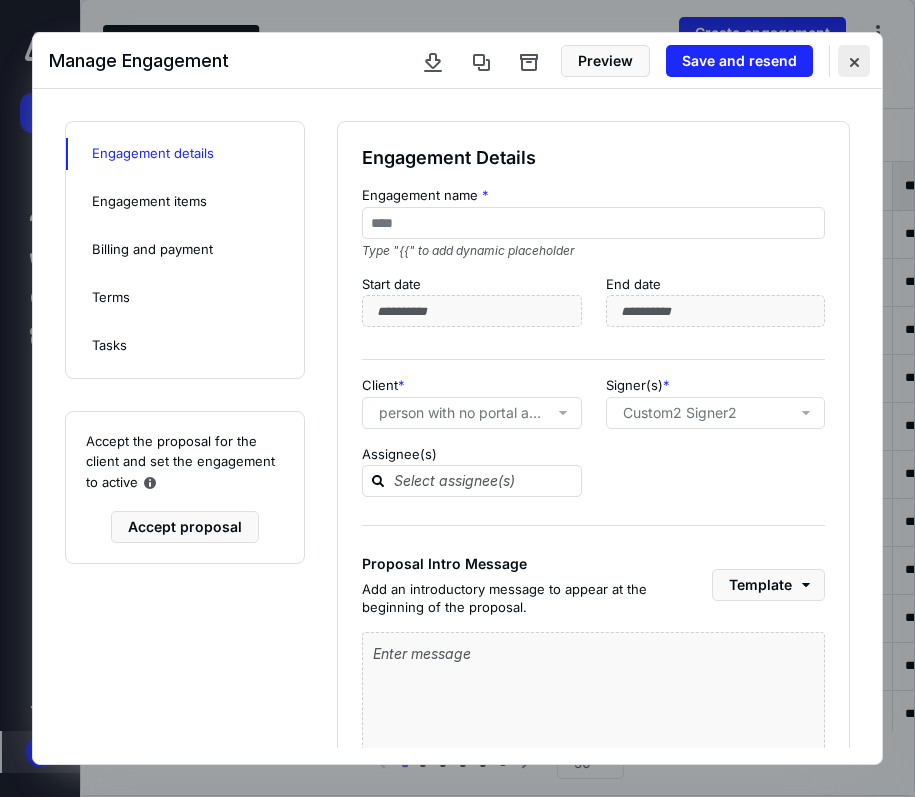 click at bounding box center (854, 61) 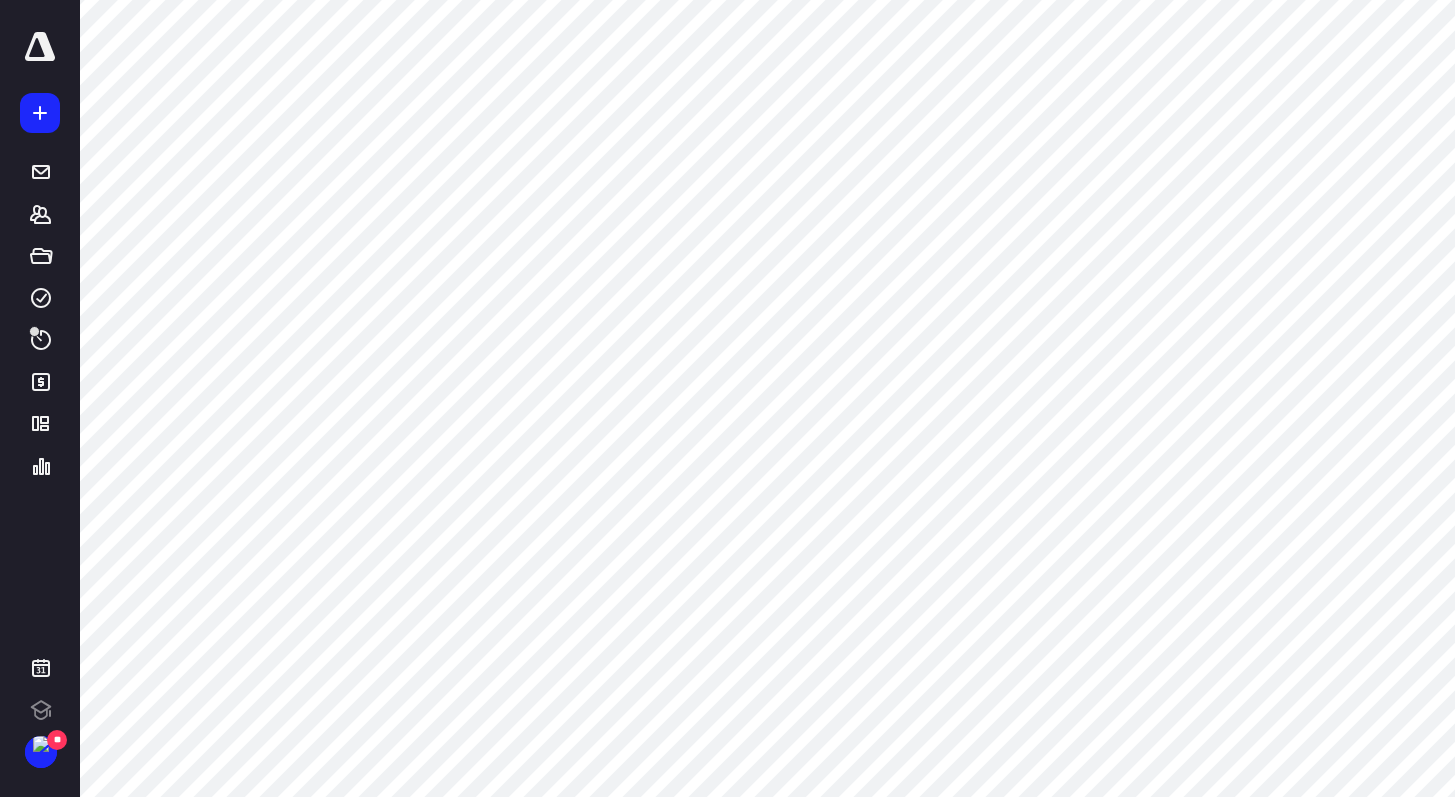 scroll, scrollTop: 0, scrollLeft: 0, axis: both 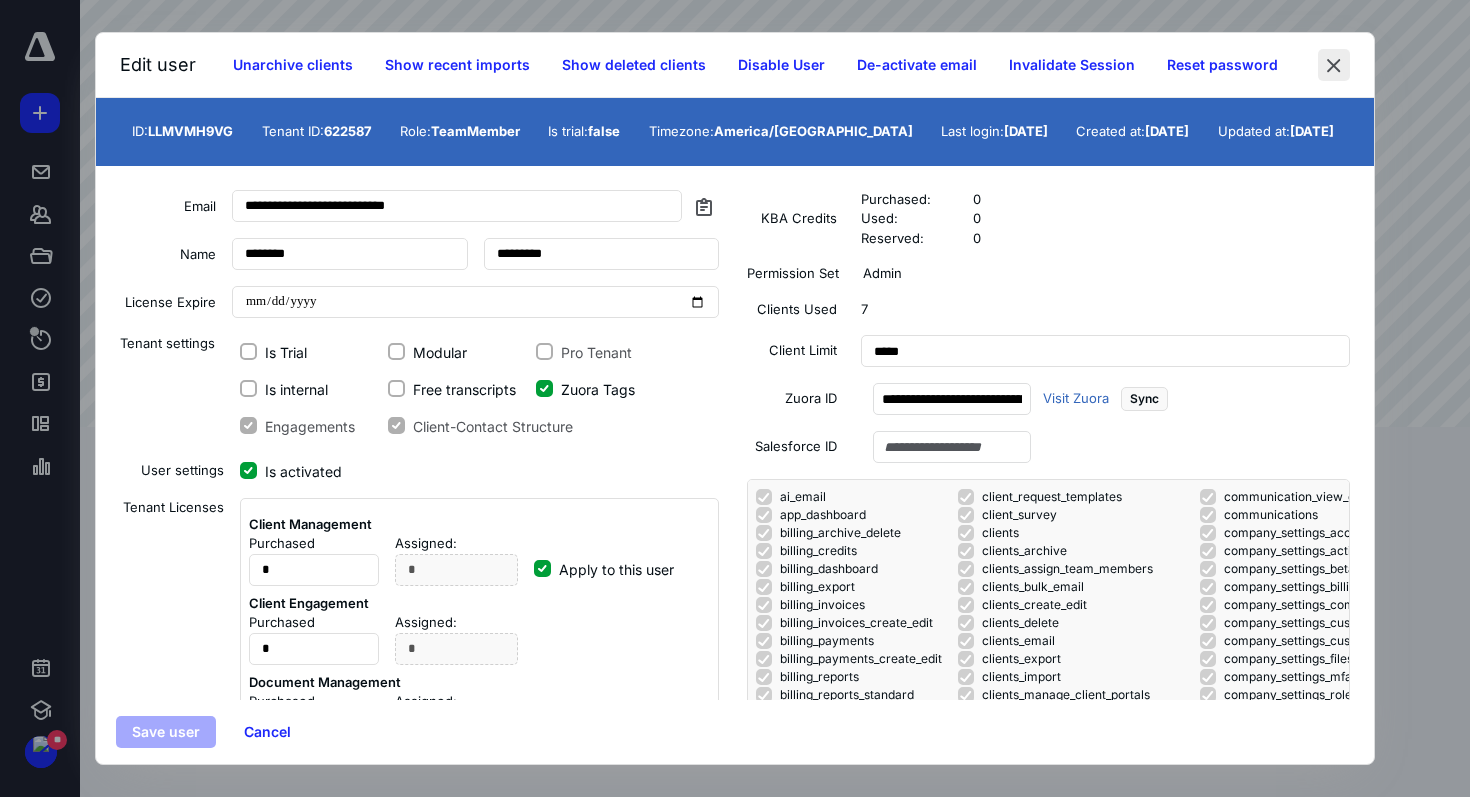 click at bounding box center [1334, 65] 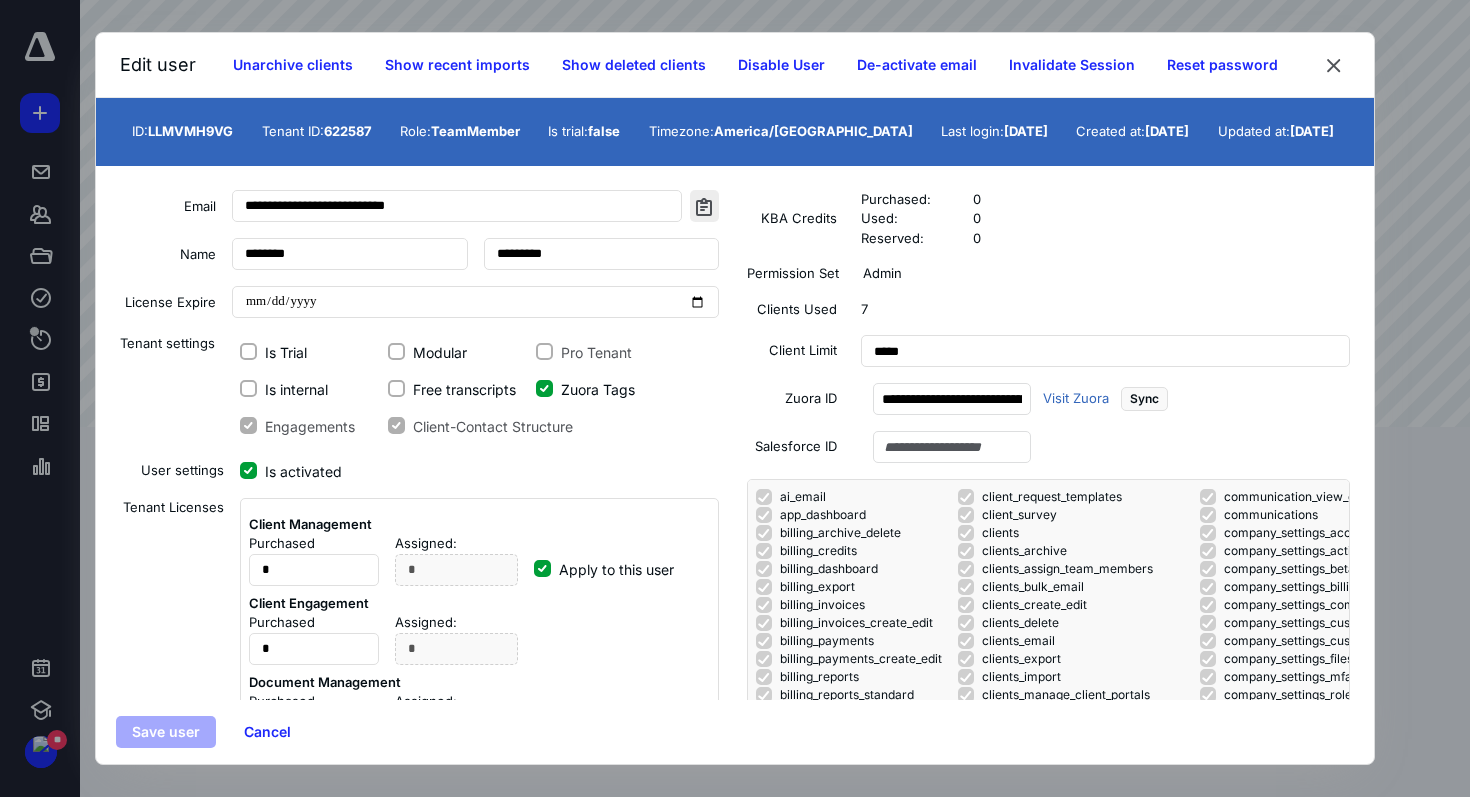 click at bounding box center [704, 206] 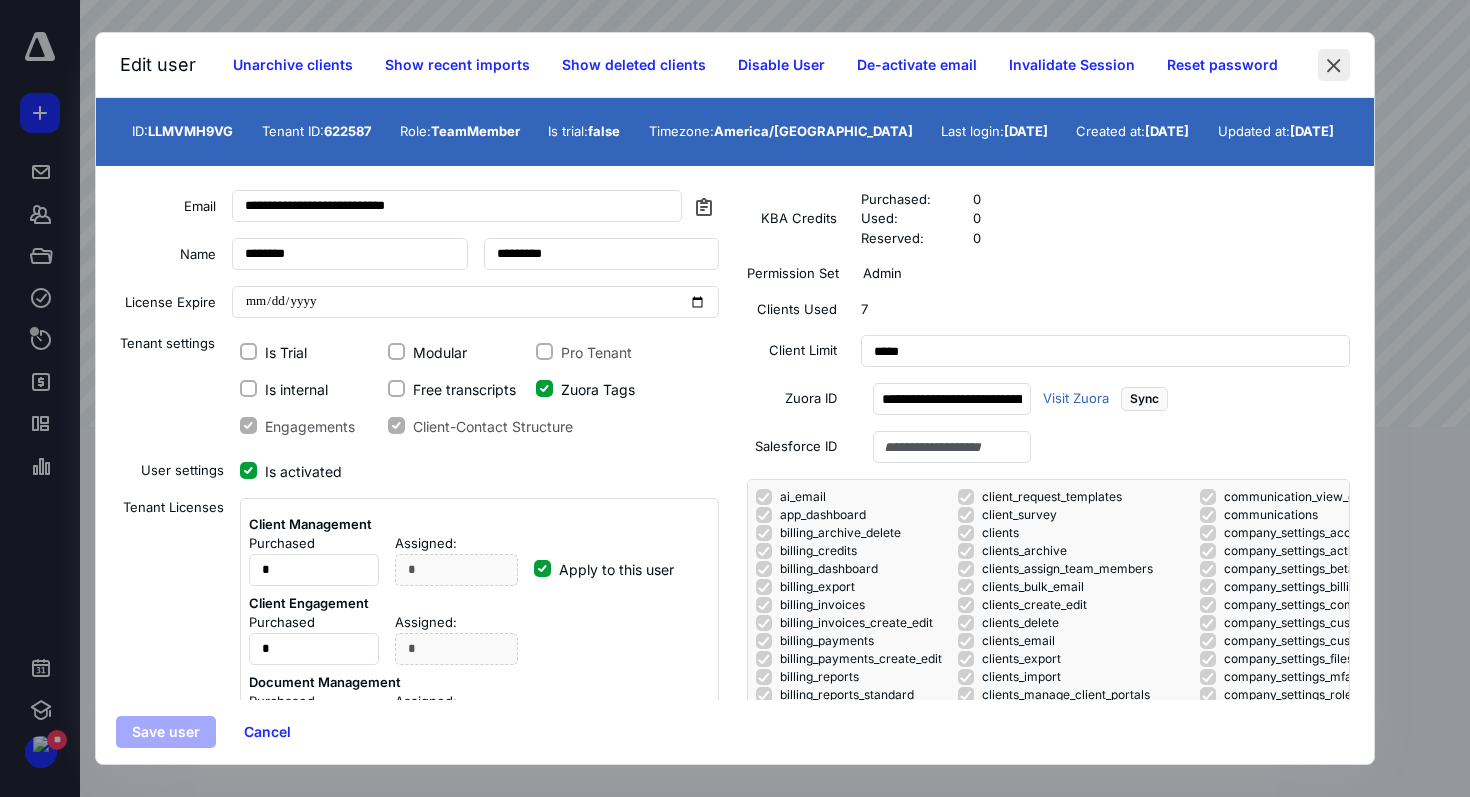 click at bounding box center [1334, 65] 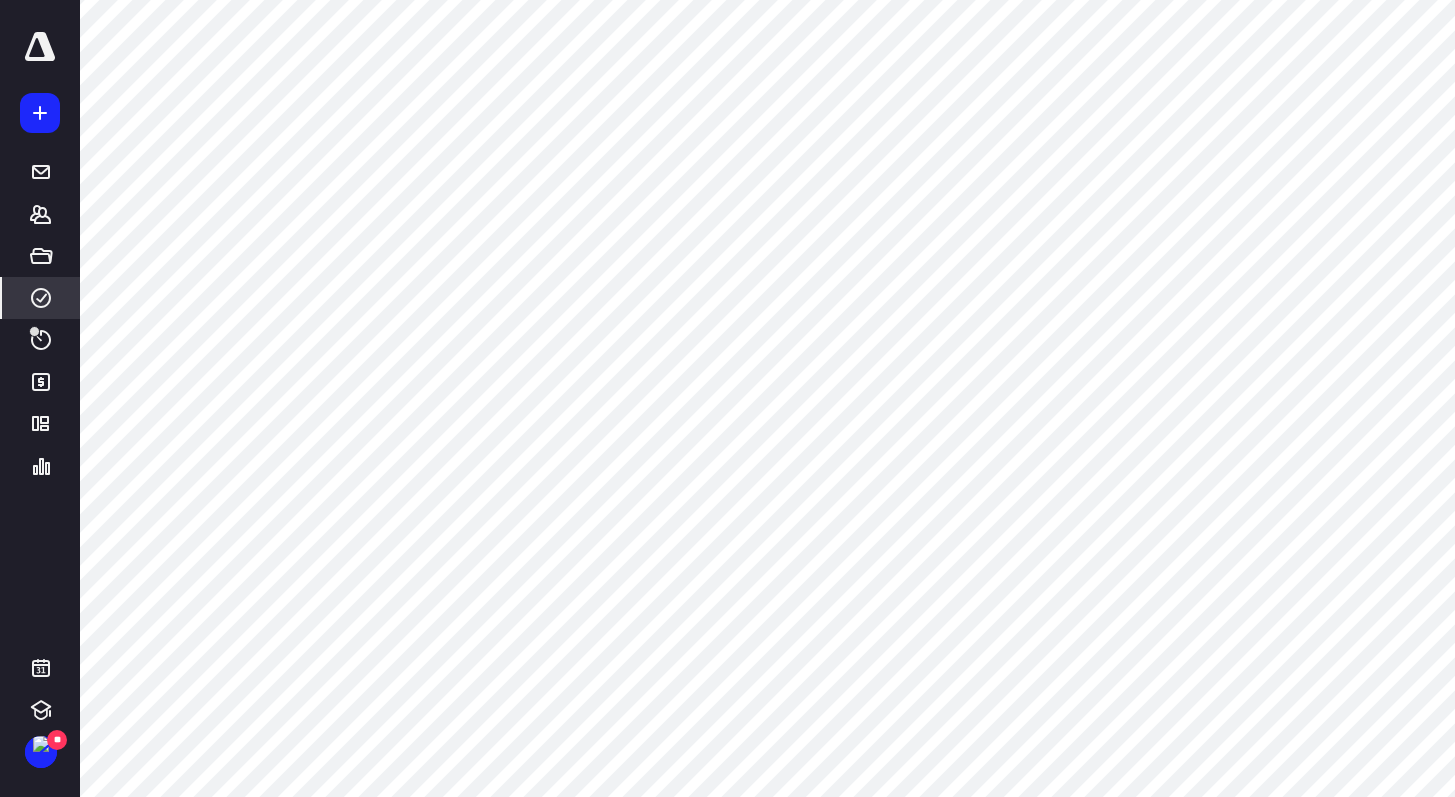 click 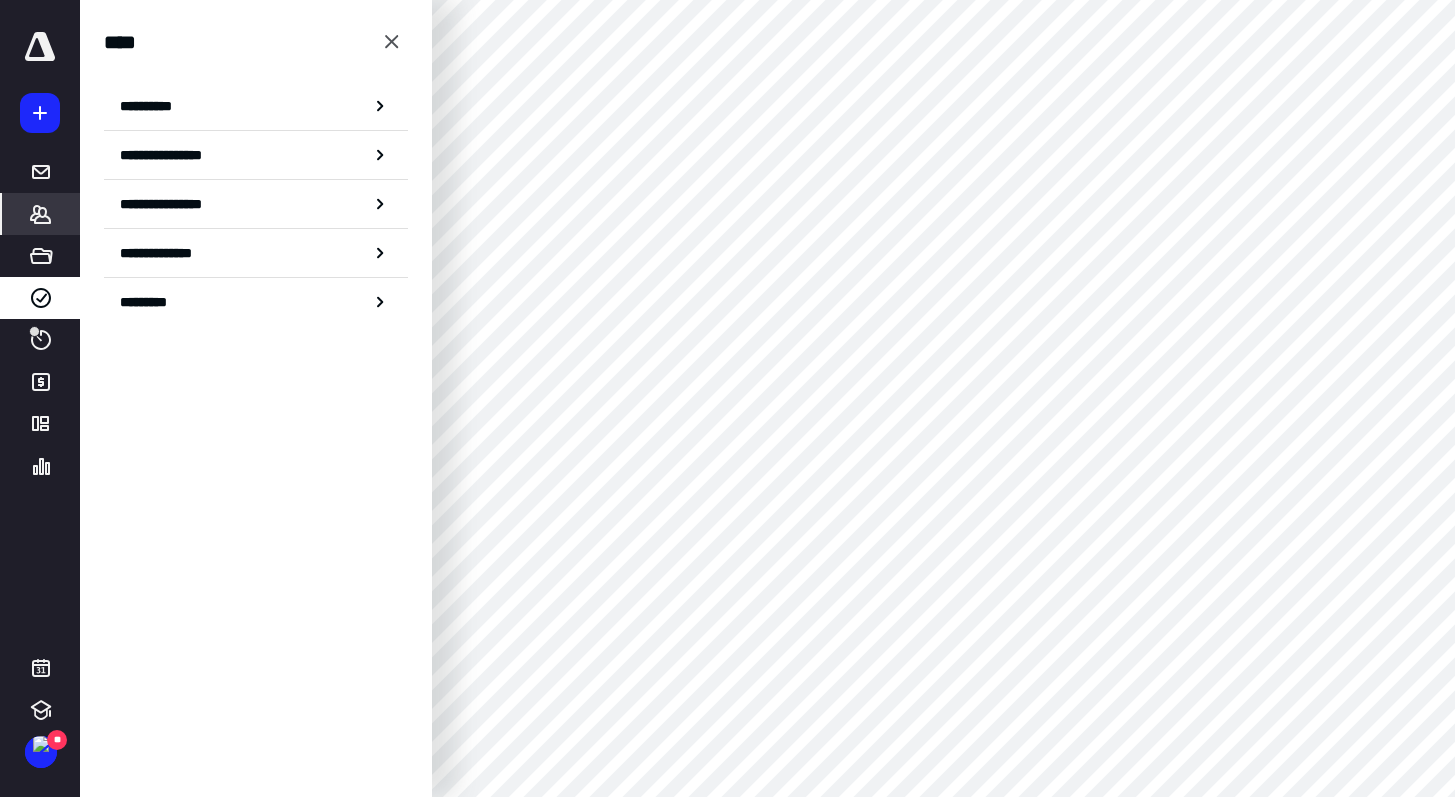 click 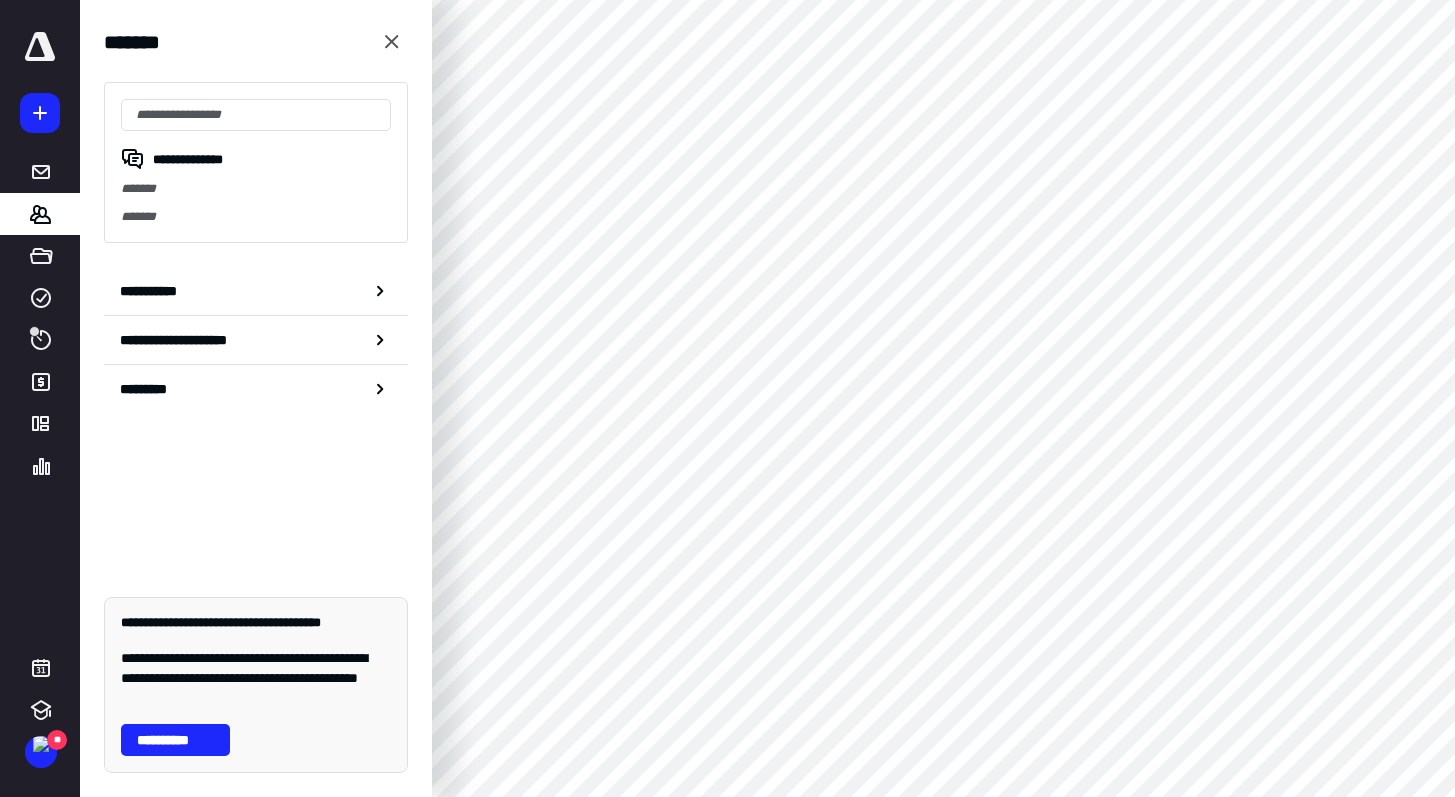 scroll, scrollTop: 74, scrollLeft: 0, axis: vertical 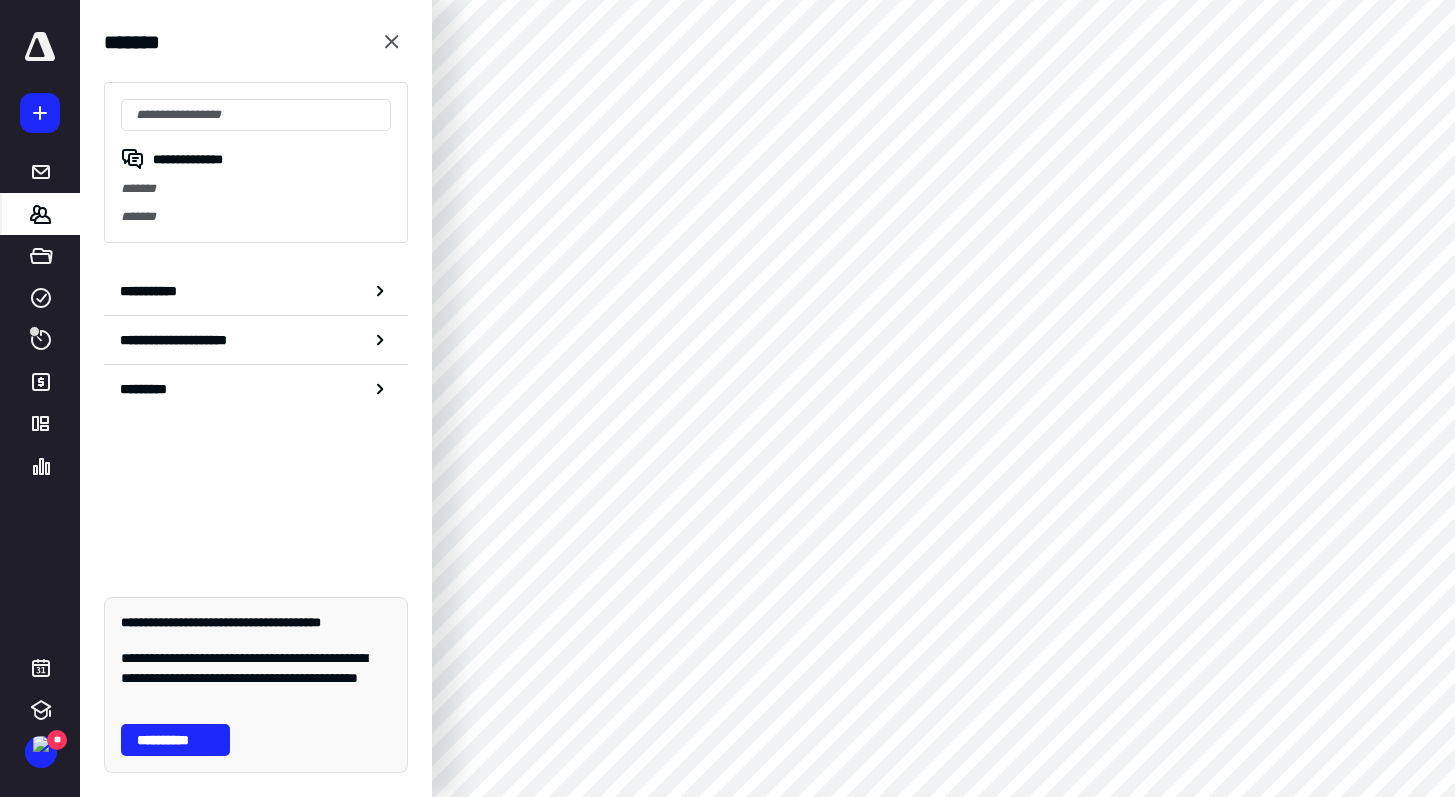 click 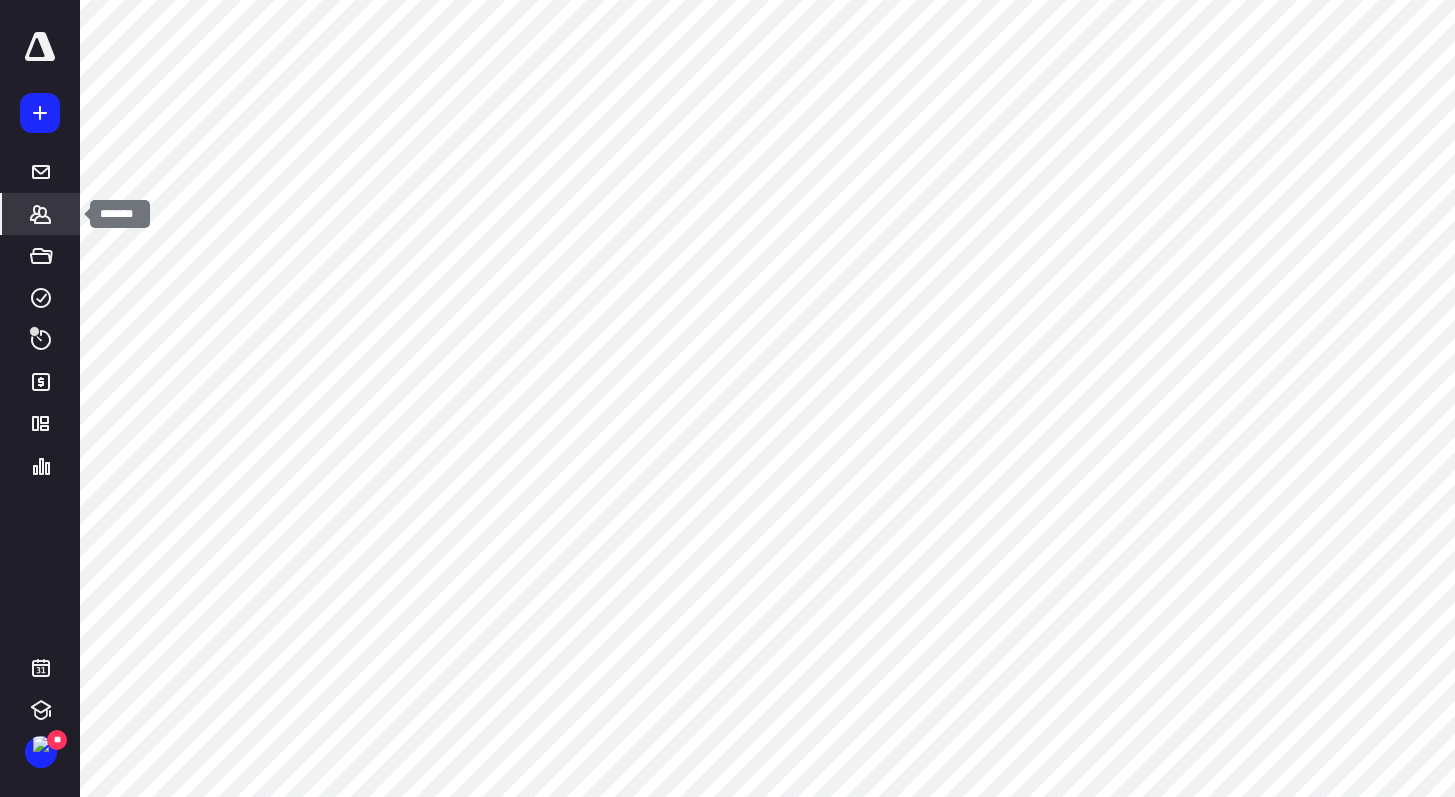 click 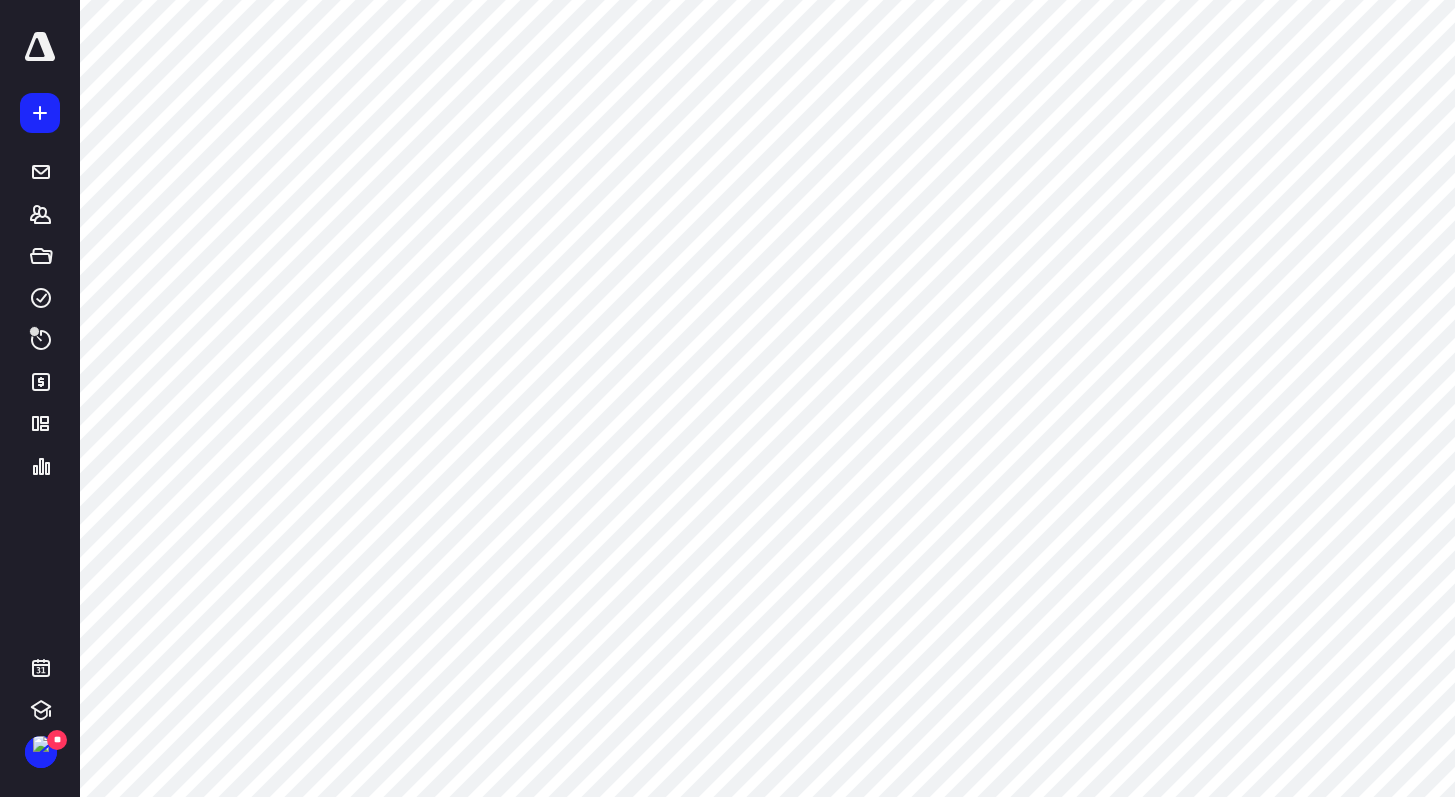 scroll, scrollTop: 0, scrollLeft: 0, axis: both 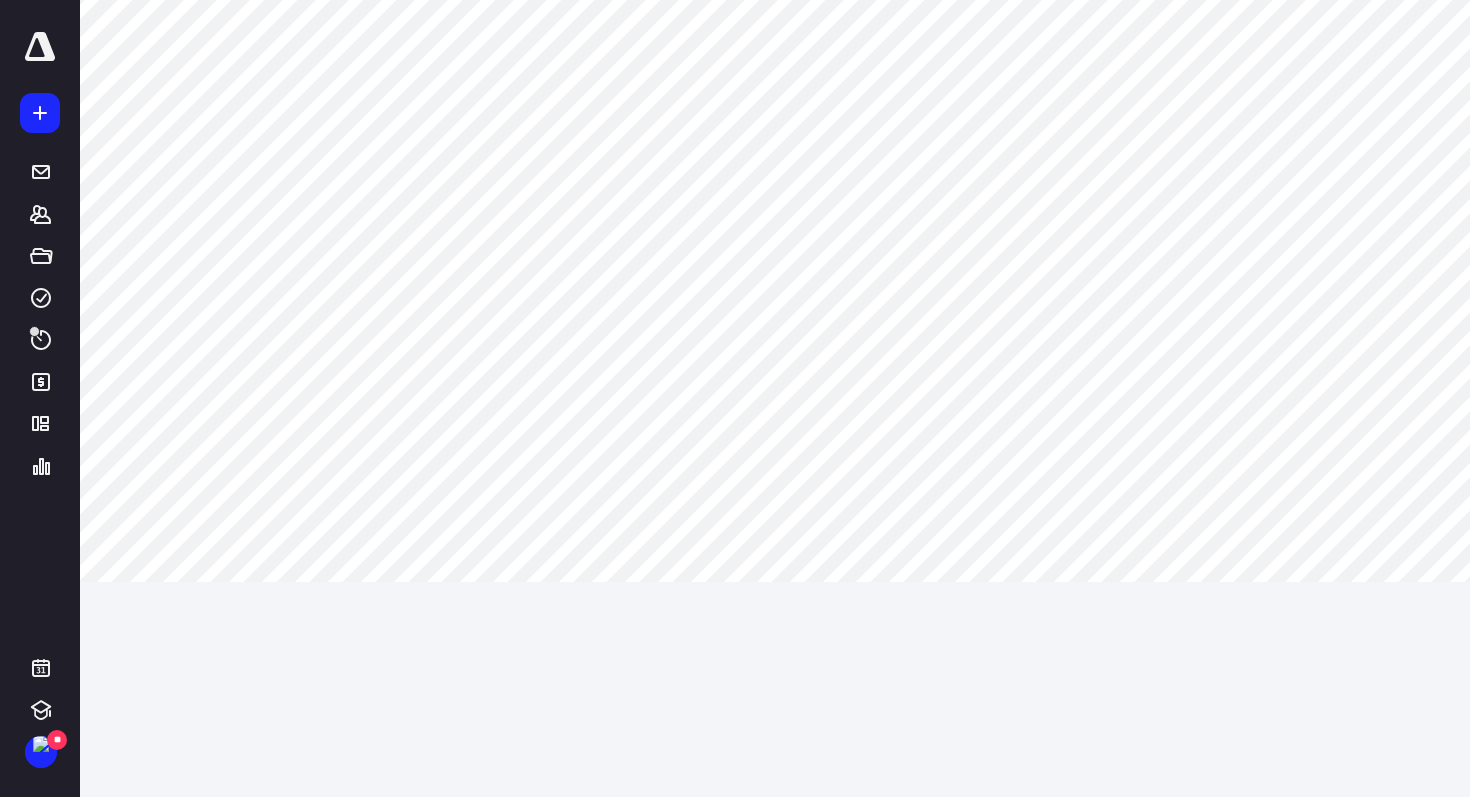 click on "**********" at bounding box center (735, 398) 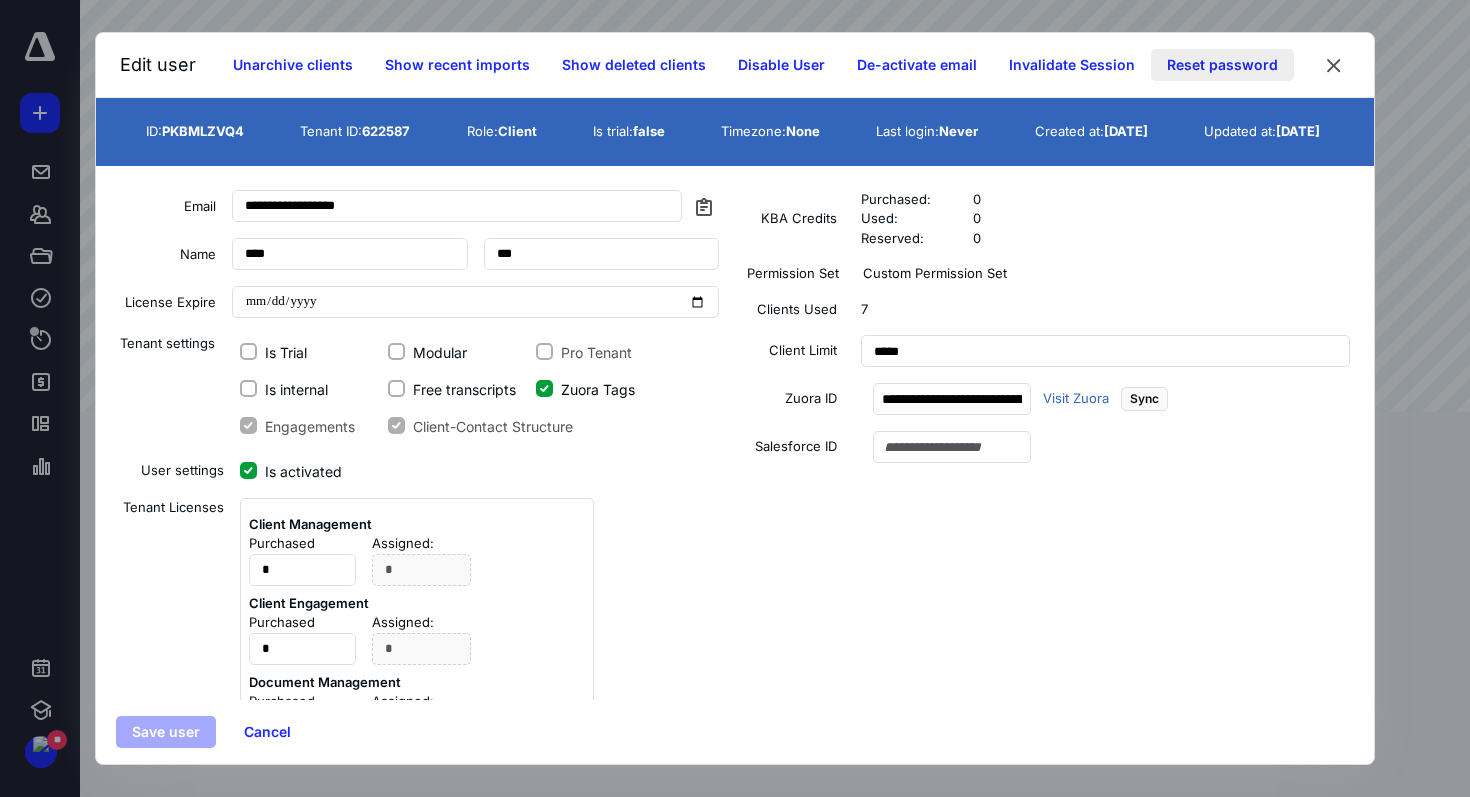 click on "Reset password" at bounding box center (1222, 65) 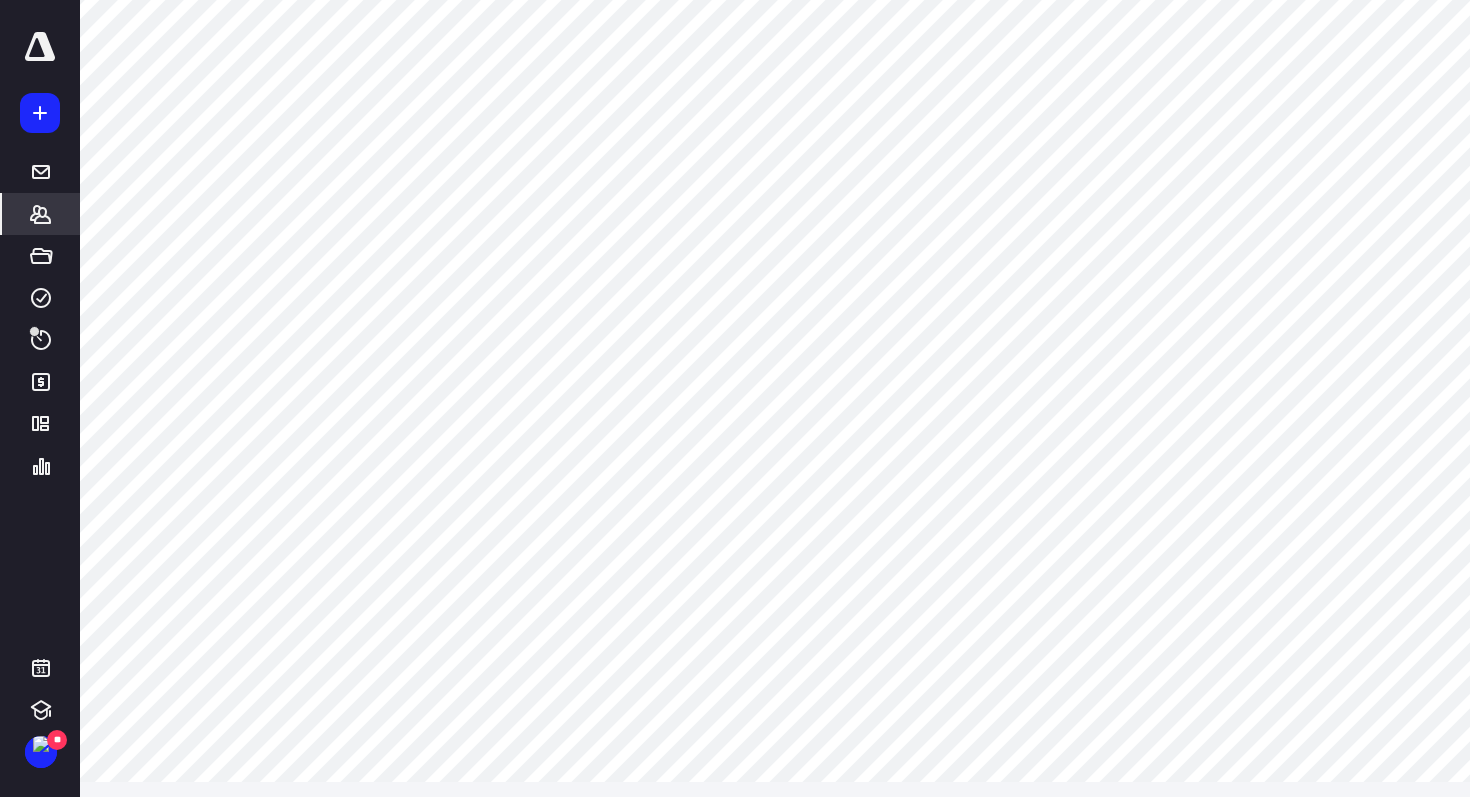 click 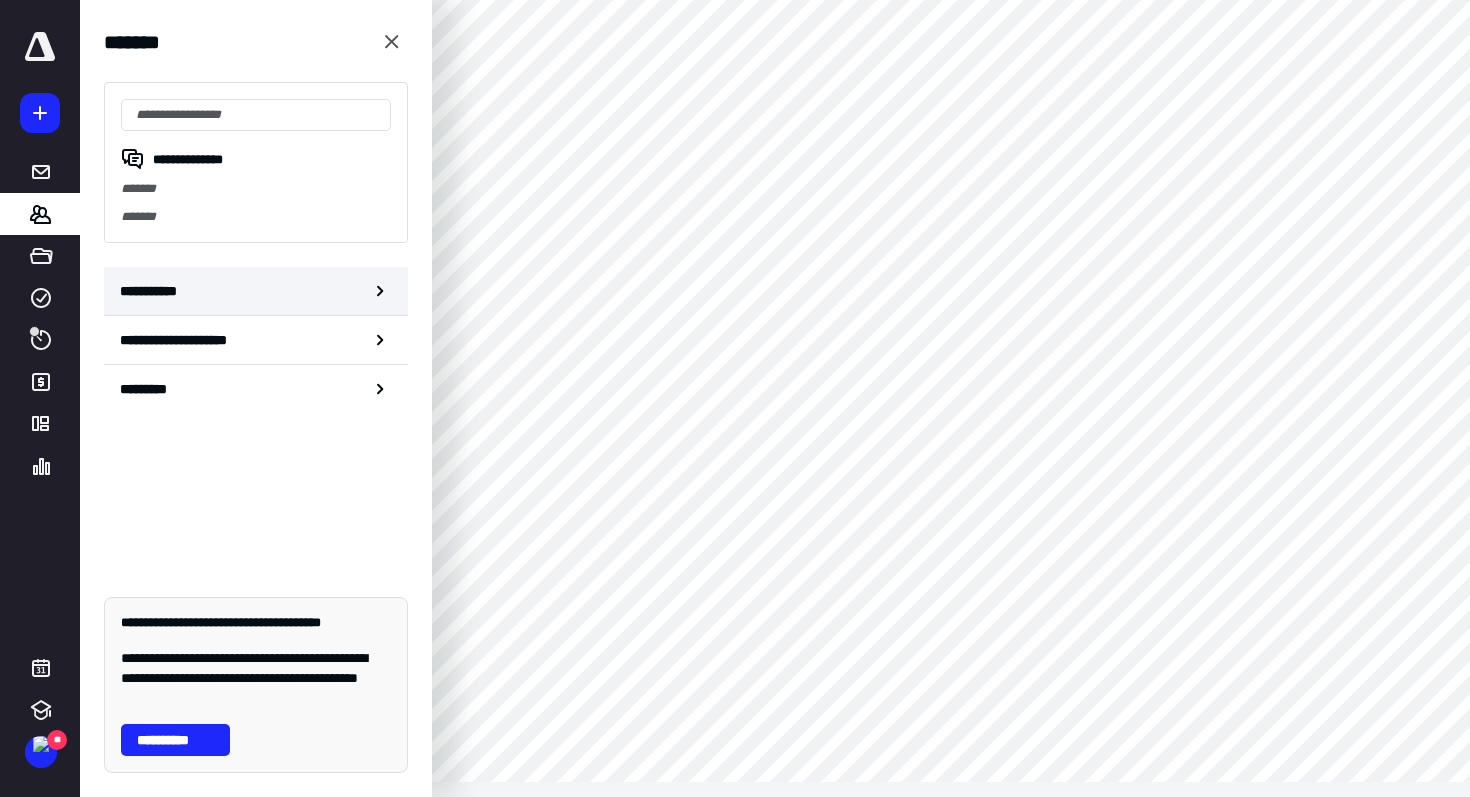 click on "**********" at bounding box center [153, 291] 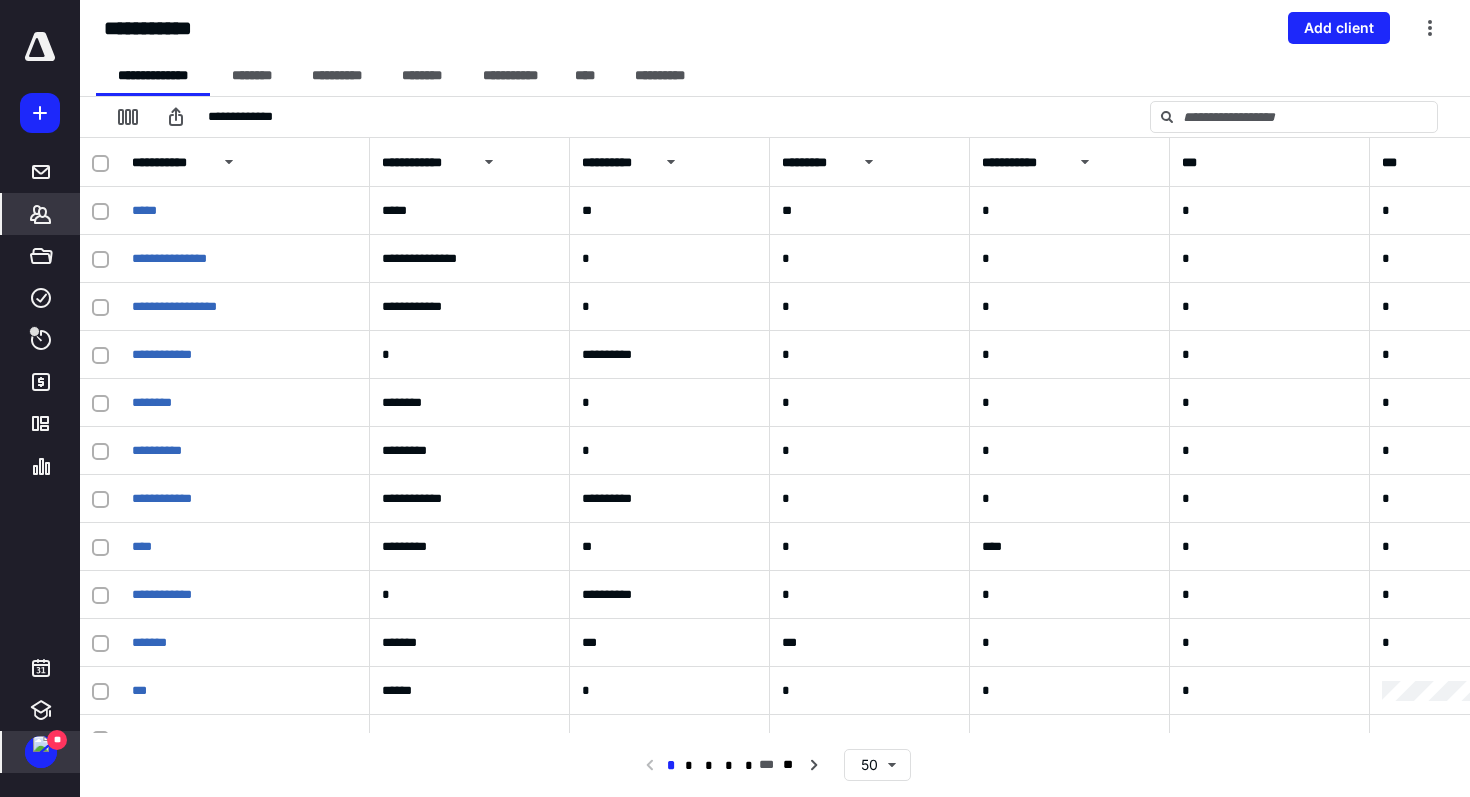 click at bounding box center [41, 744] 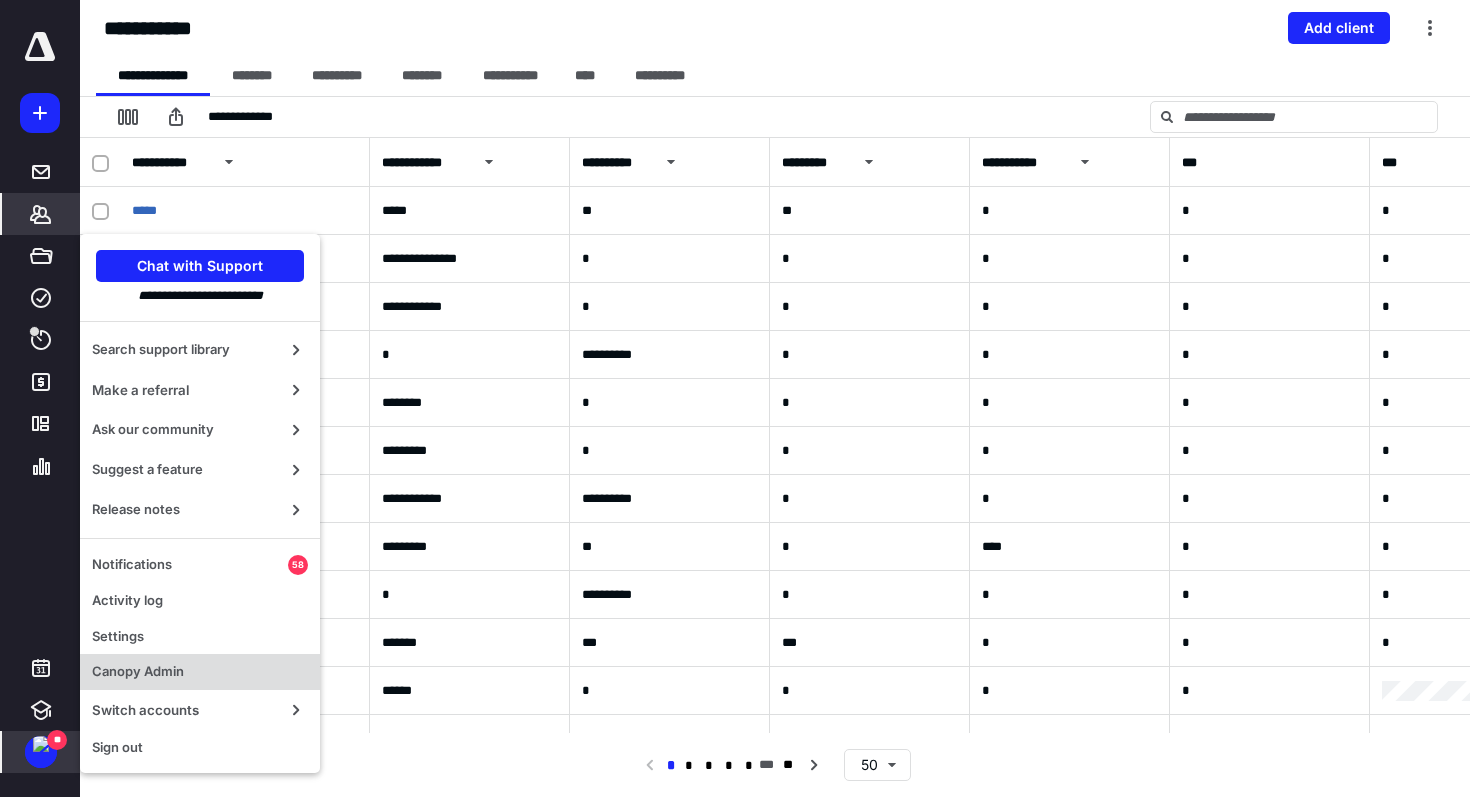 click on "Canopy Admin" at bounding box center [200, 672] 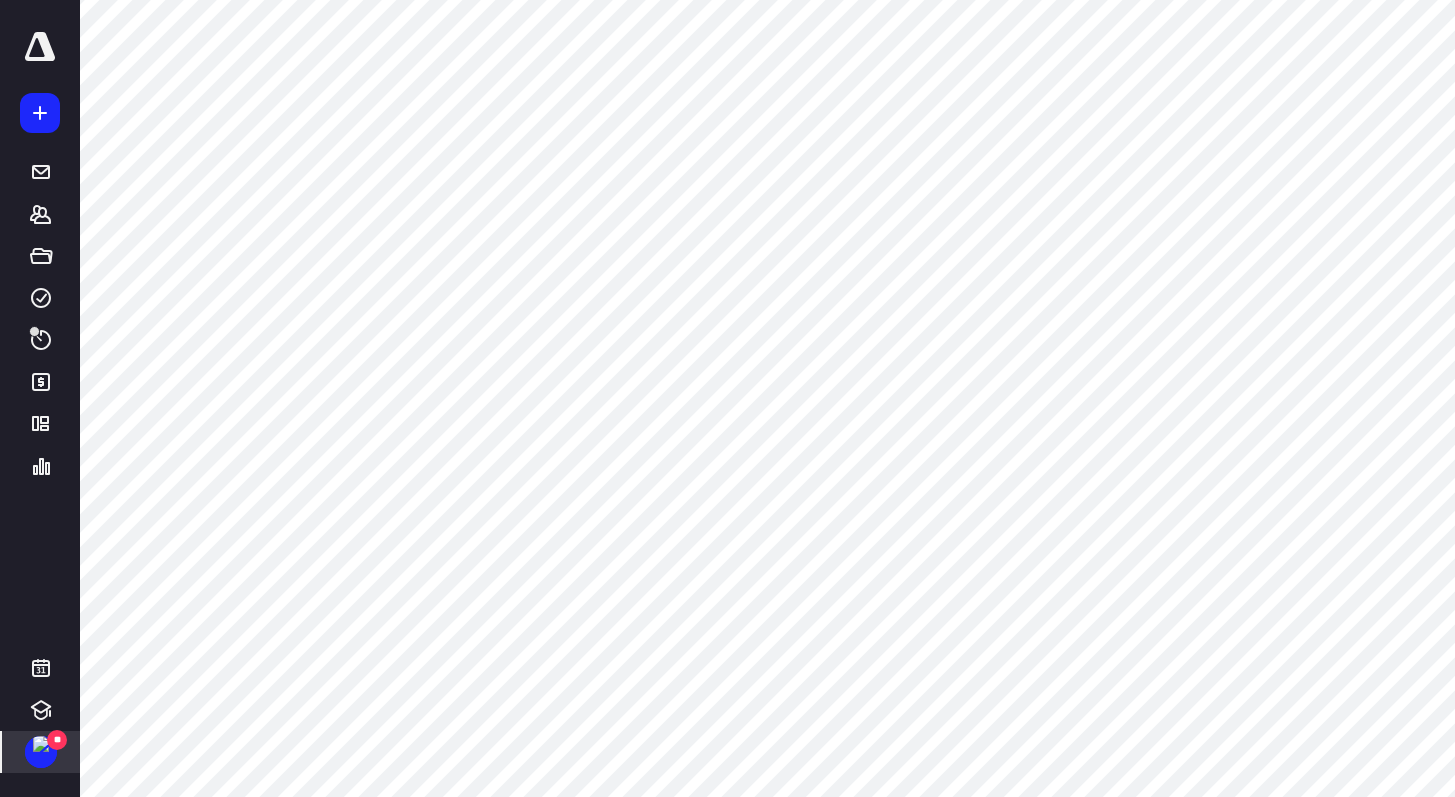 scroll, scrollTop: 110, scrollLeft: 0, axis: vertical 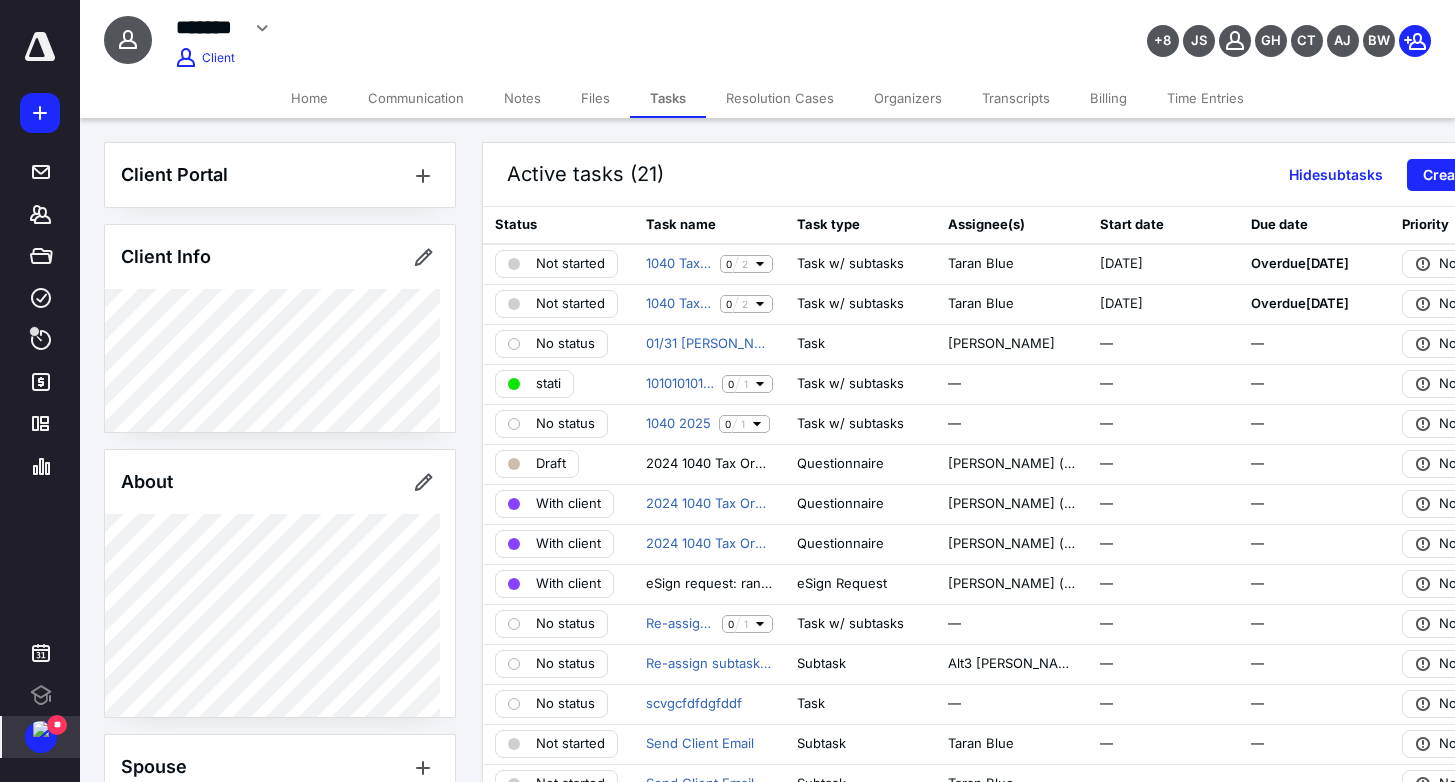 click at bounding box center [41, 729] 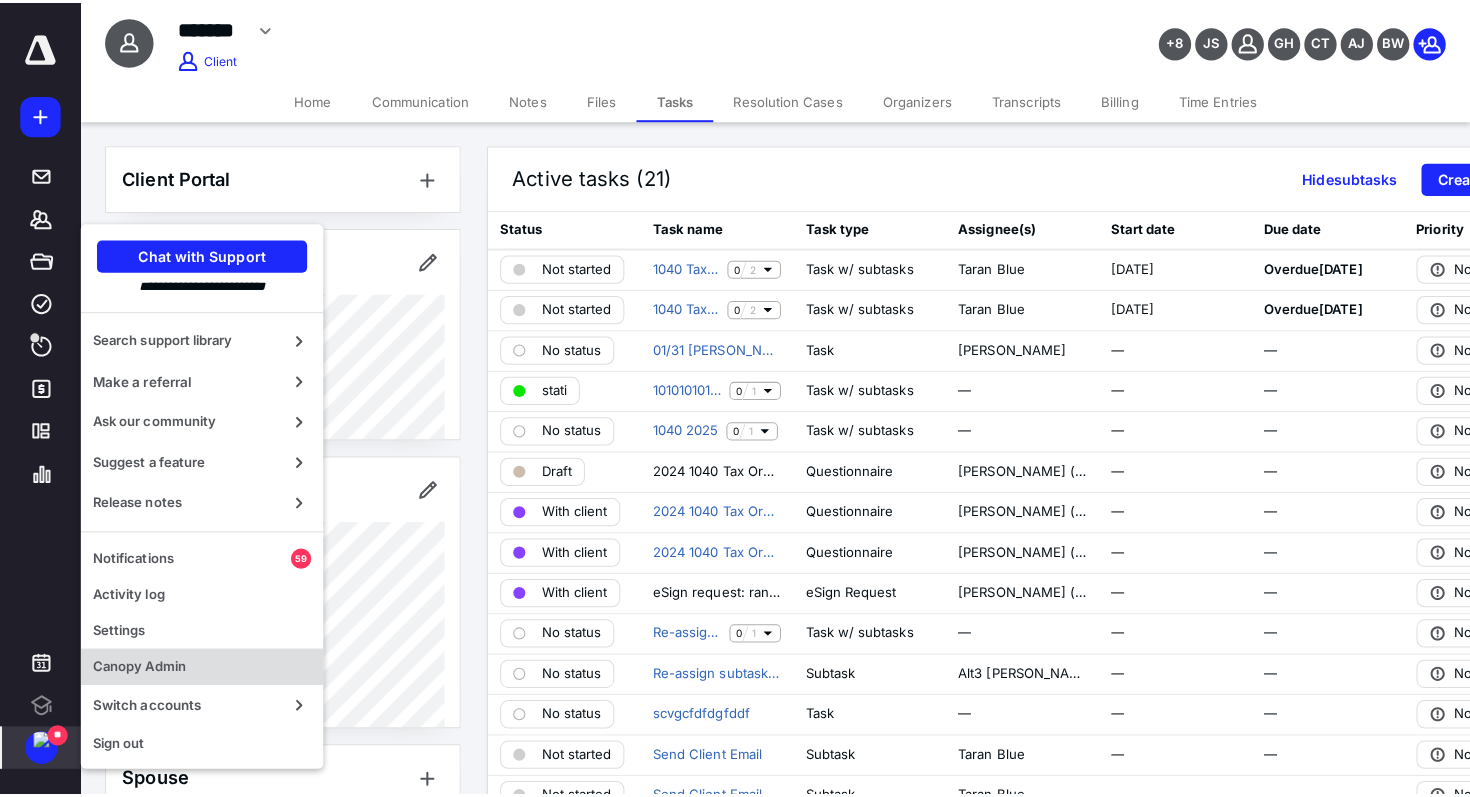 scroll, scrollTop: 0, scrollLeft: 0, axis: both 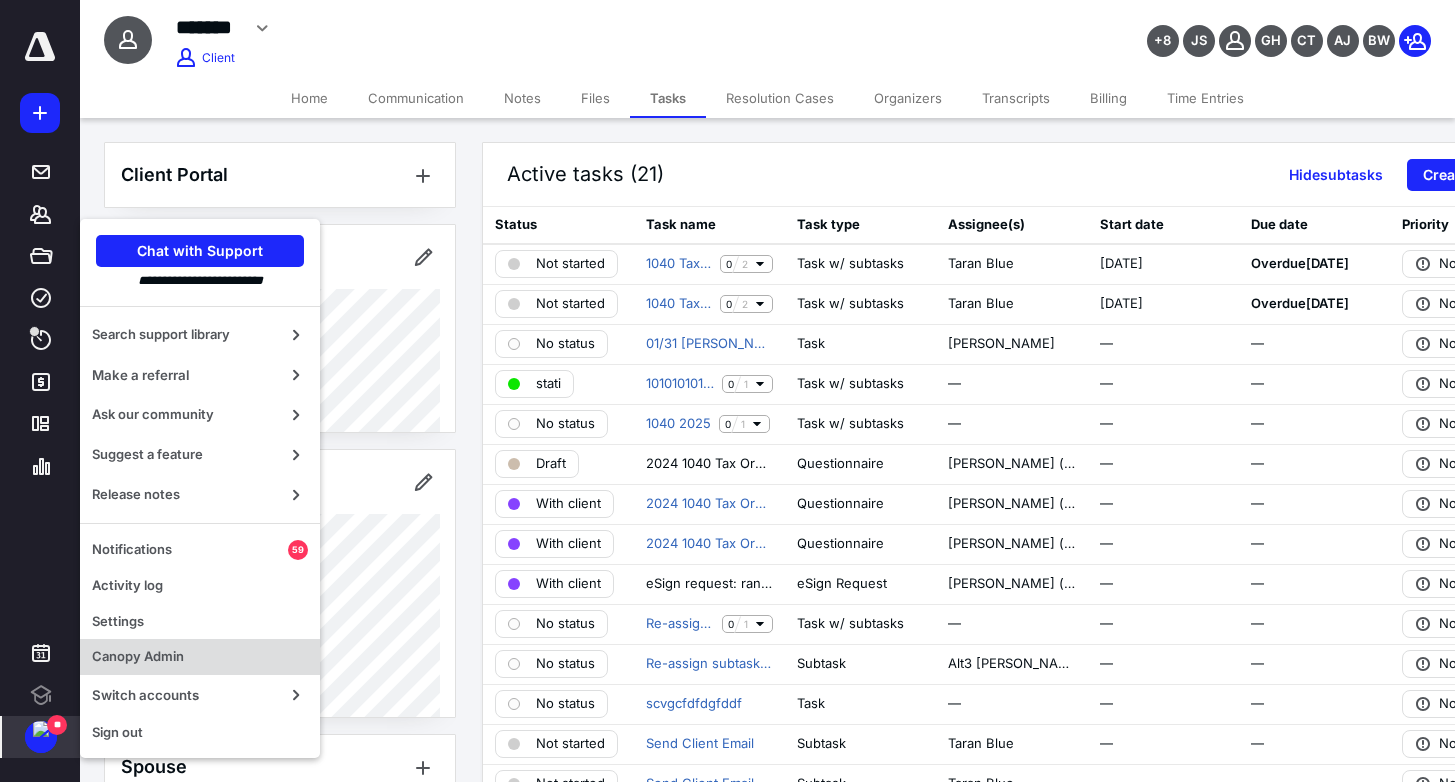 click on "Canopy Admin" at bounding box center (200, 657) 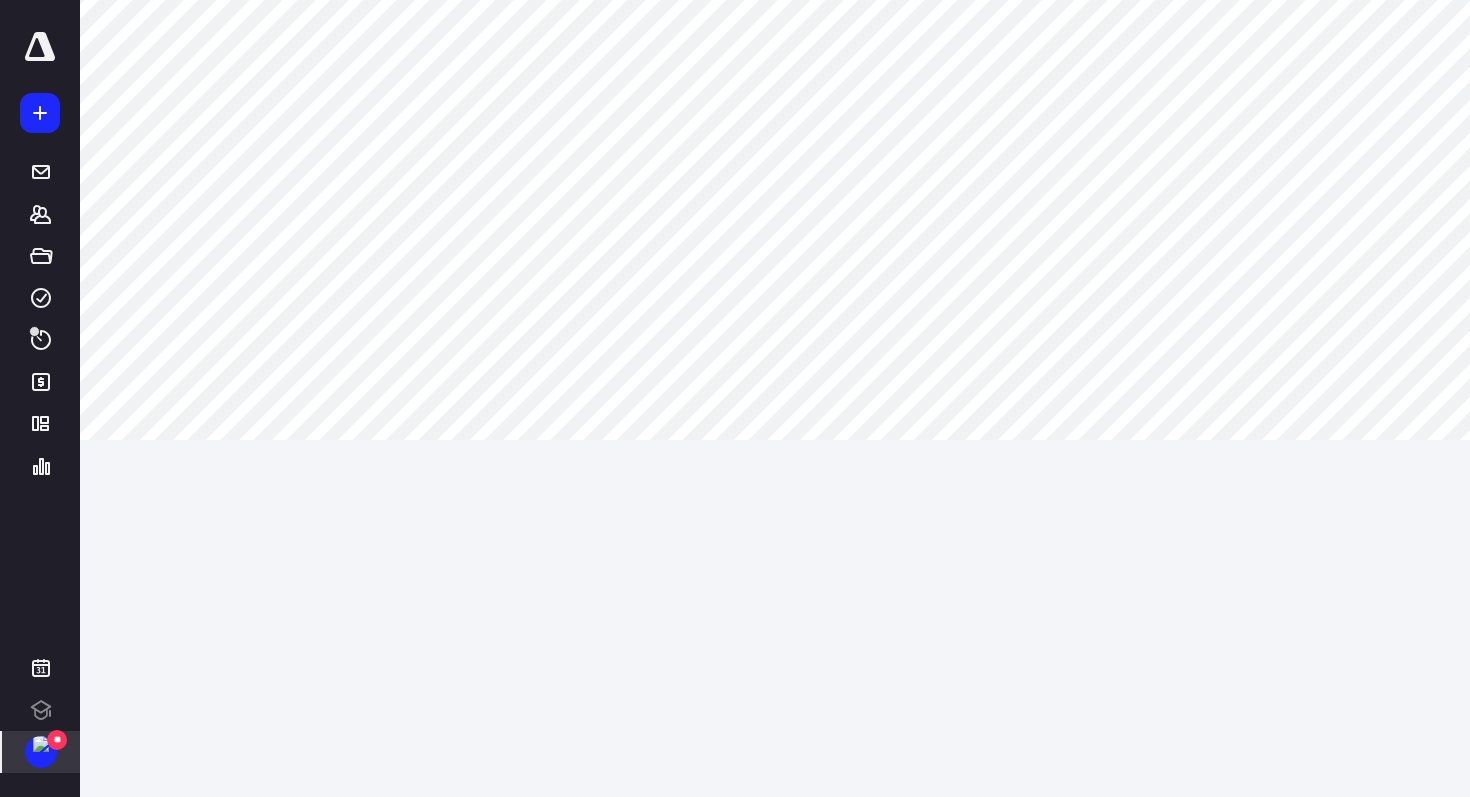 scroll, scrollTop: 0, scrollLeft: 0, axis: both 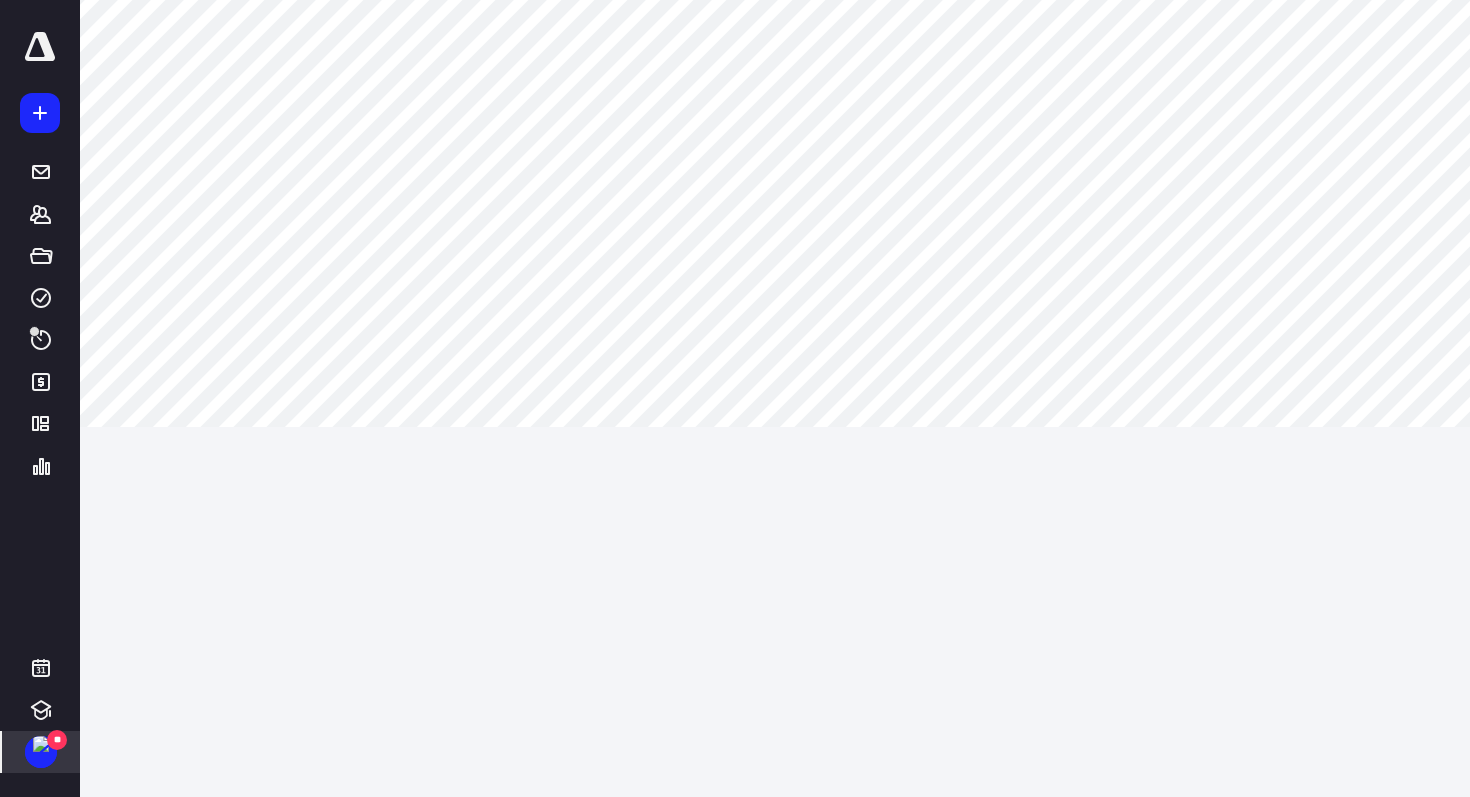 click on "**********" at bounding box center [735, 398] 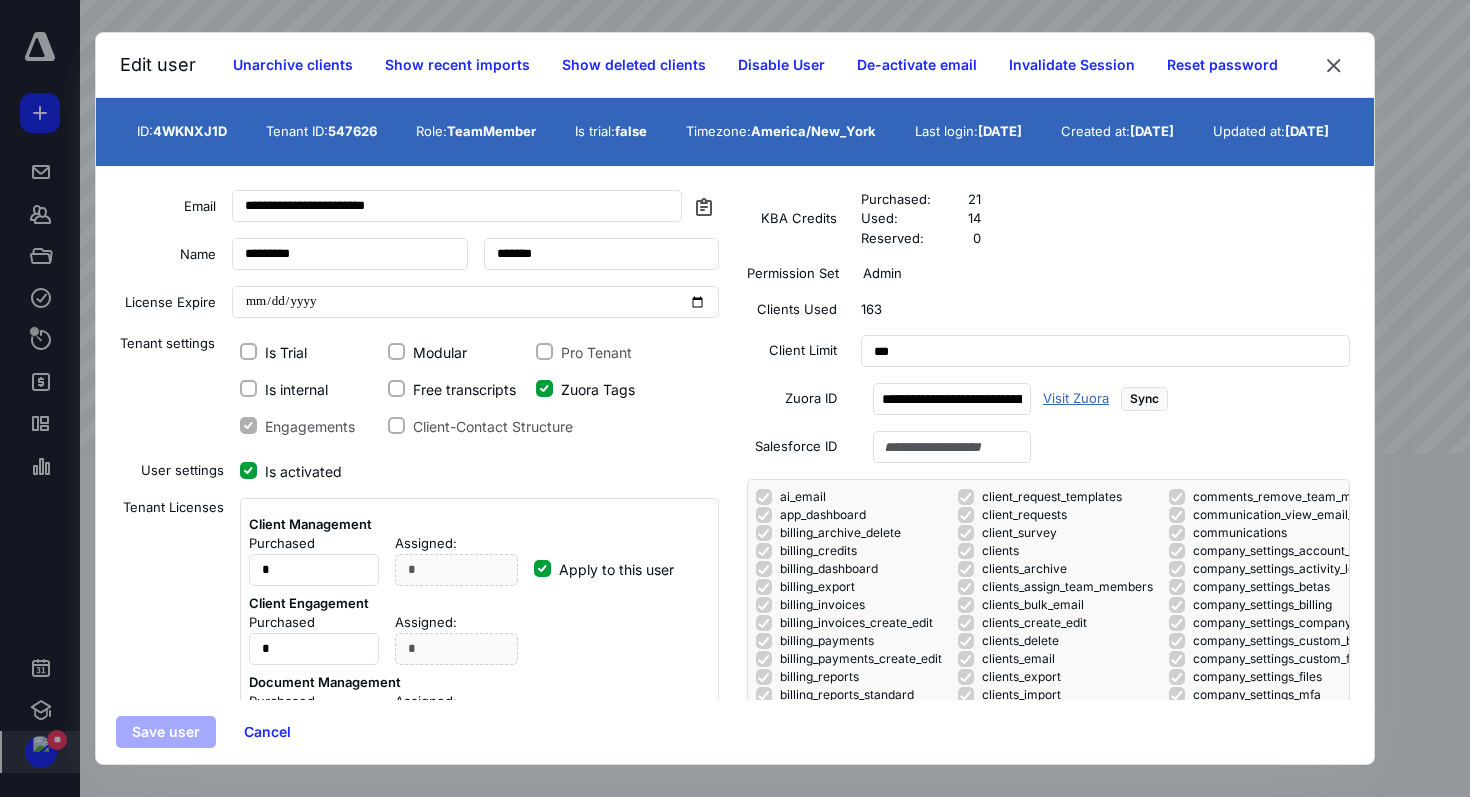 click on "Visit Zuora" at bounding box center [1076, 399] 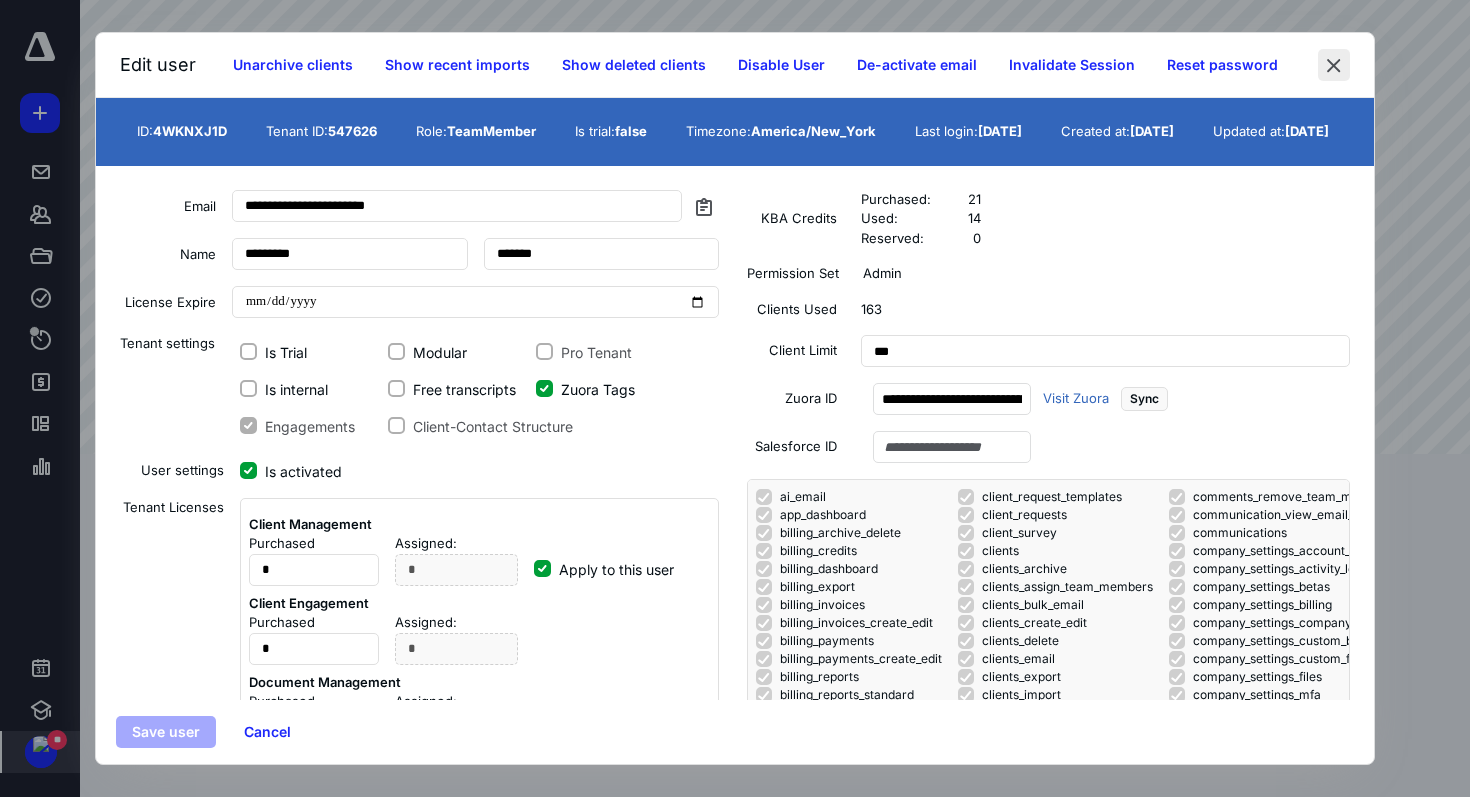 click at bounding box center [1334, 65] 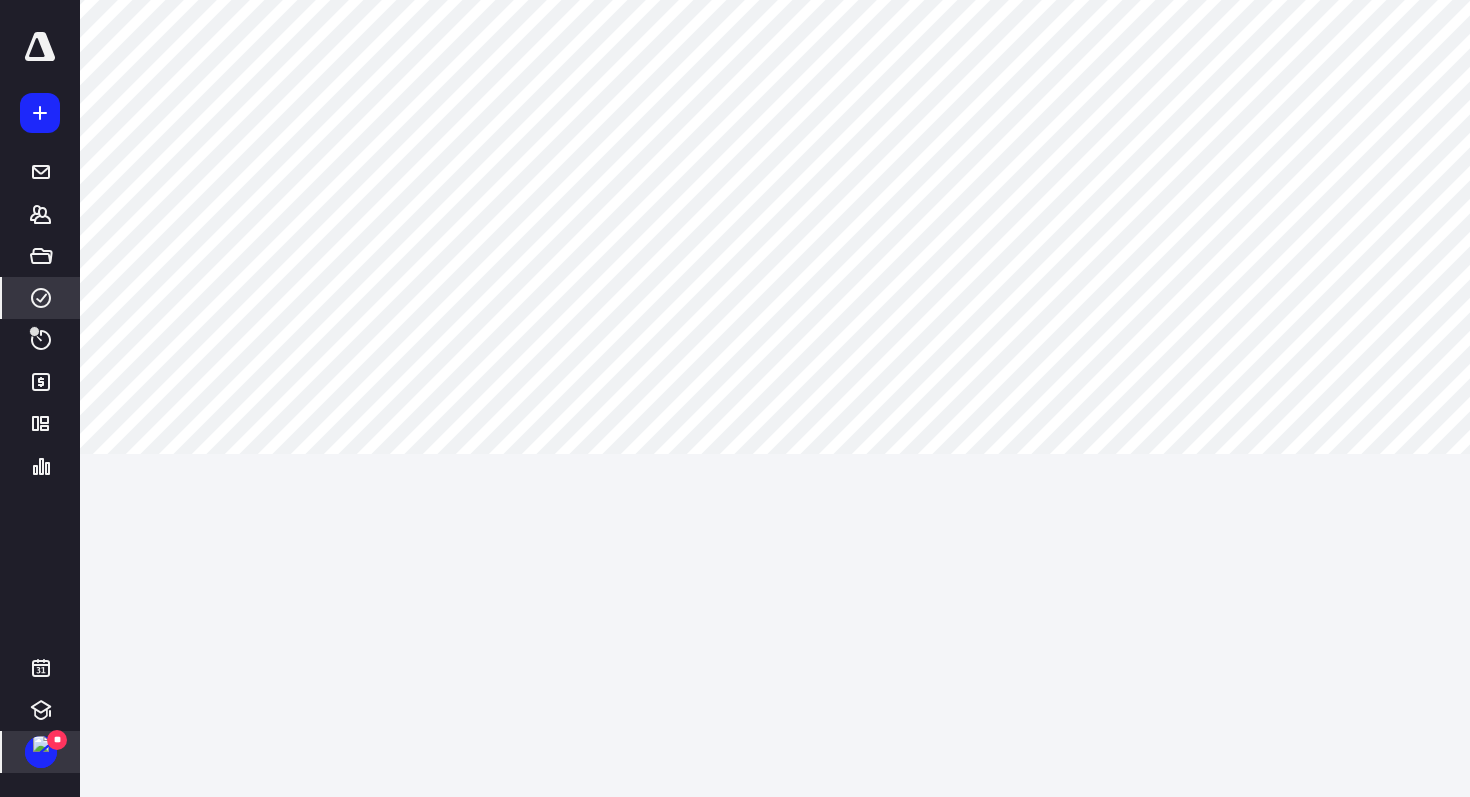 click 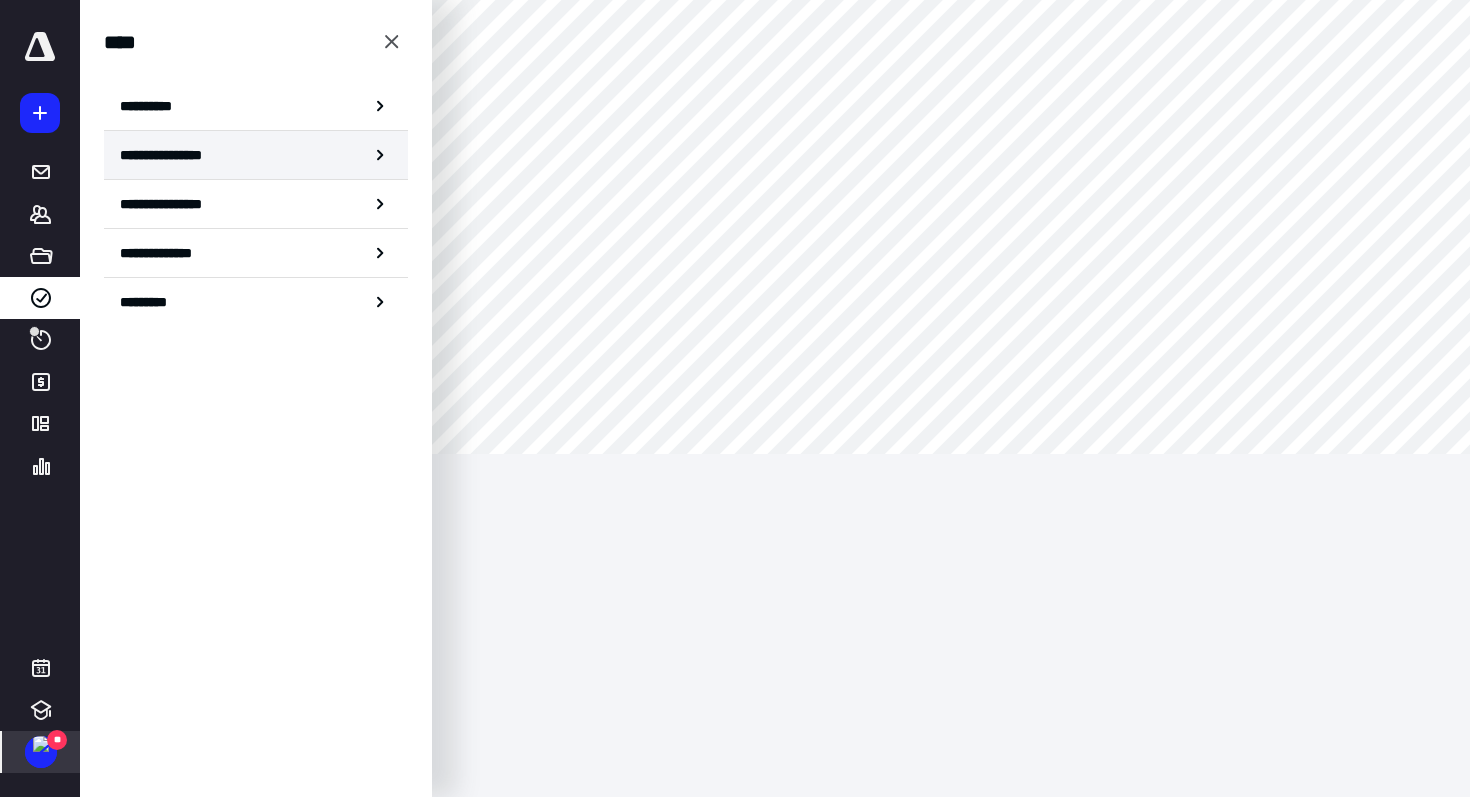 click on "**********" at bounding box center [256, 155] 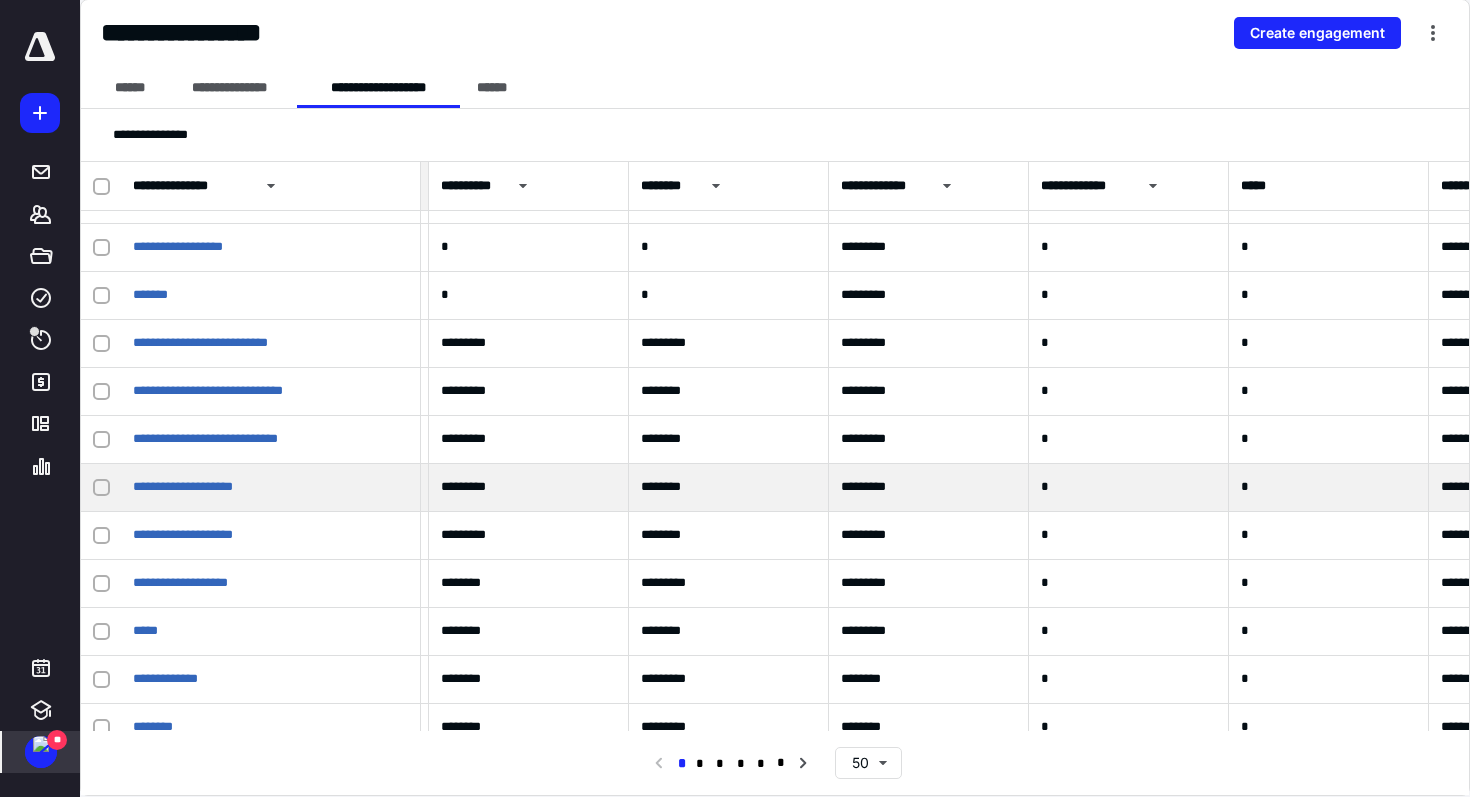 scroll, scrollTop: 905, scrollLeft: 1092, axis: both 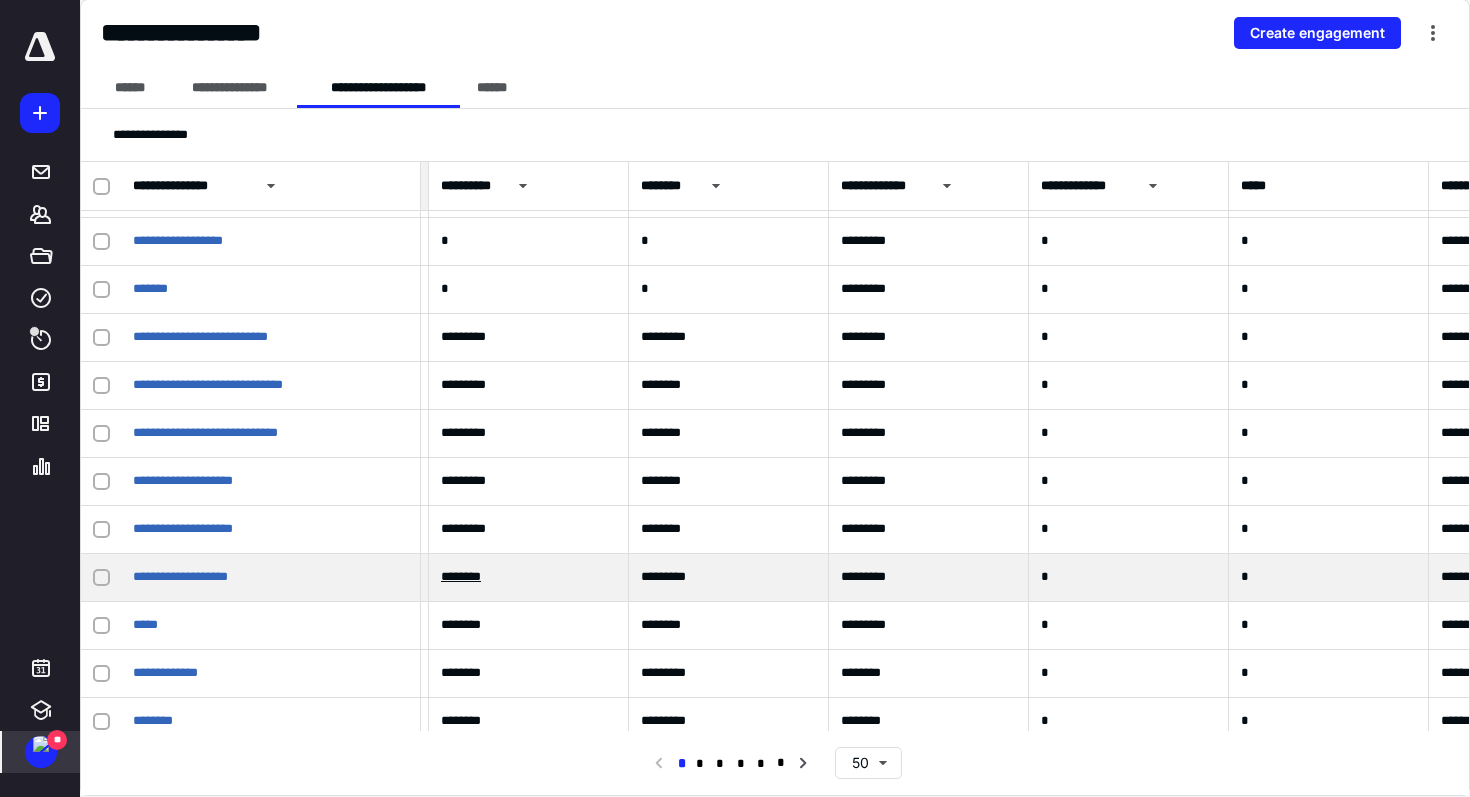click on "********" at bounding box center [461, 576] 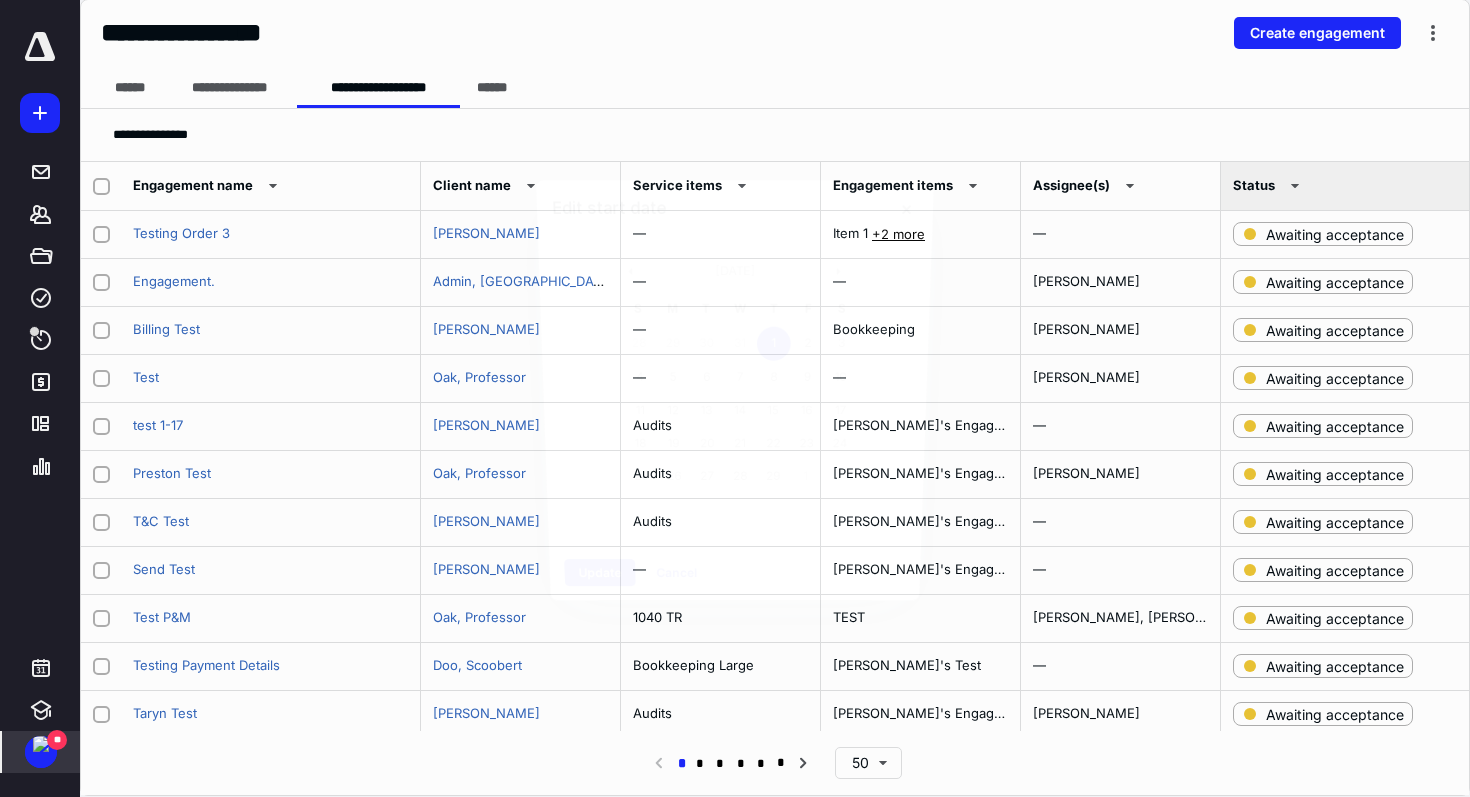 scroll, scrollTop: 905, scrollLeft: 1092, axis: both 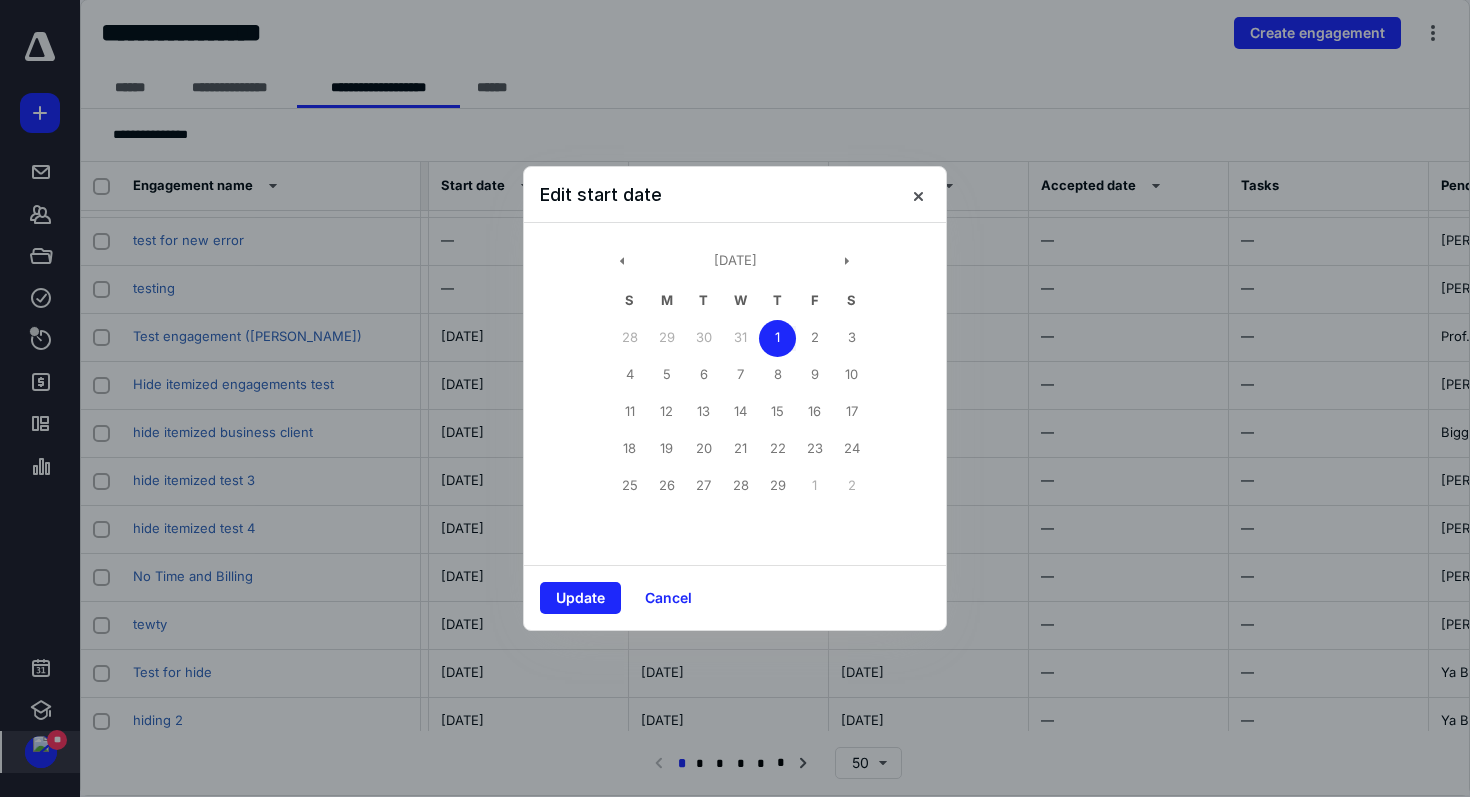 click on "Edit start date" at bounding box center (735, 195) 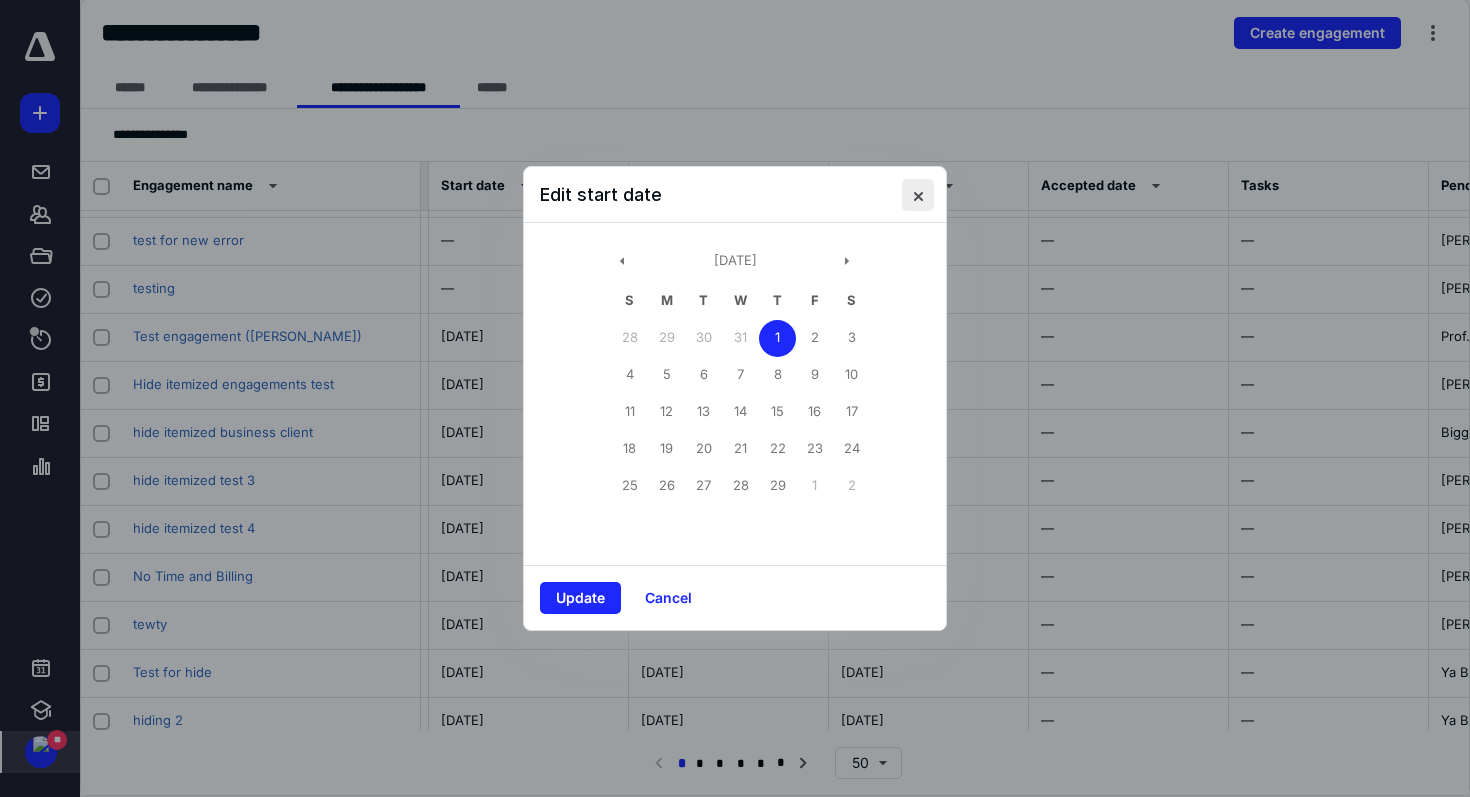 click at bounding box center (918, 195) 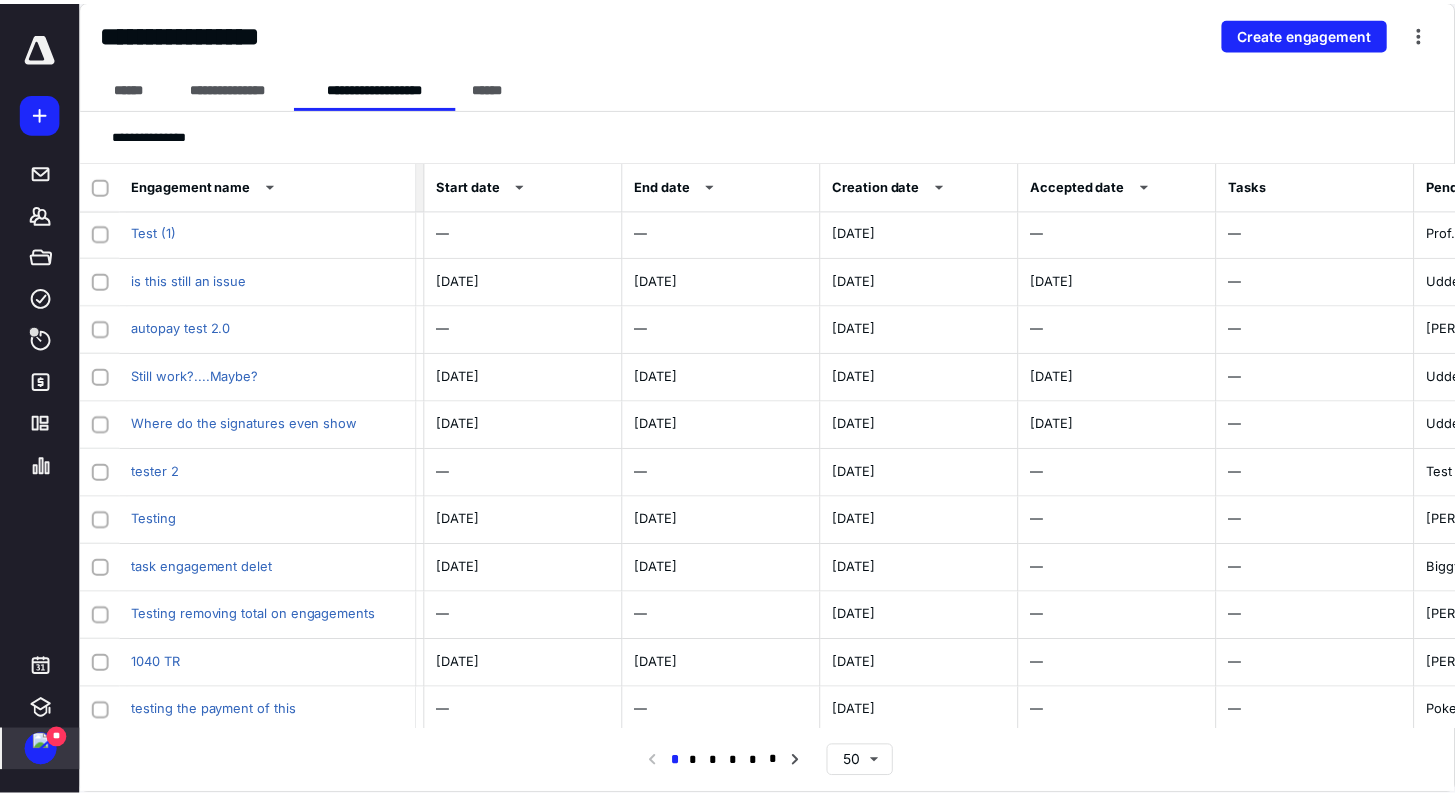 scroll, scrollTop: 1863, scrollLeft: 1092, axis: both 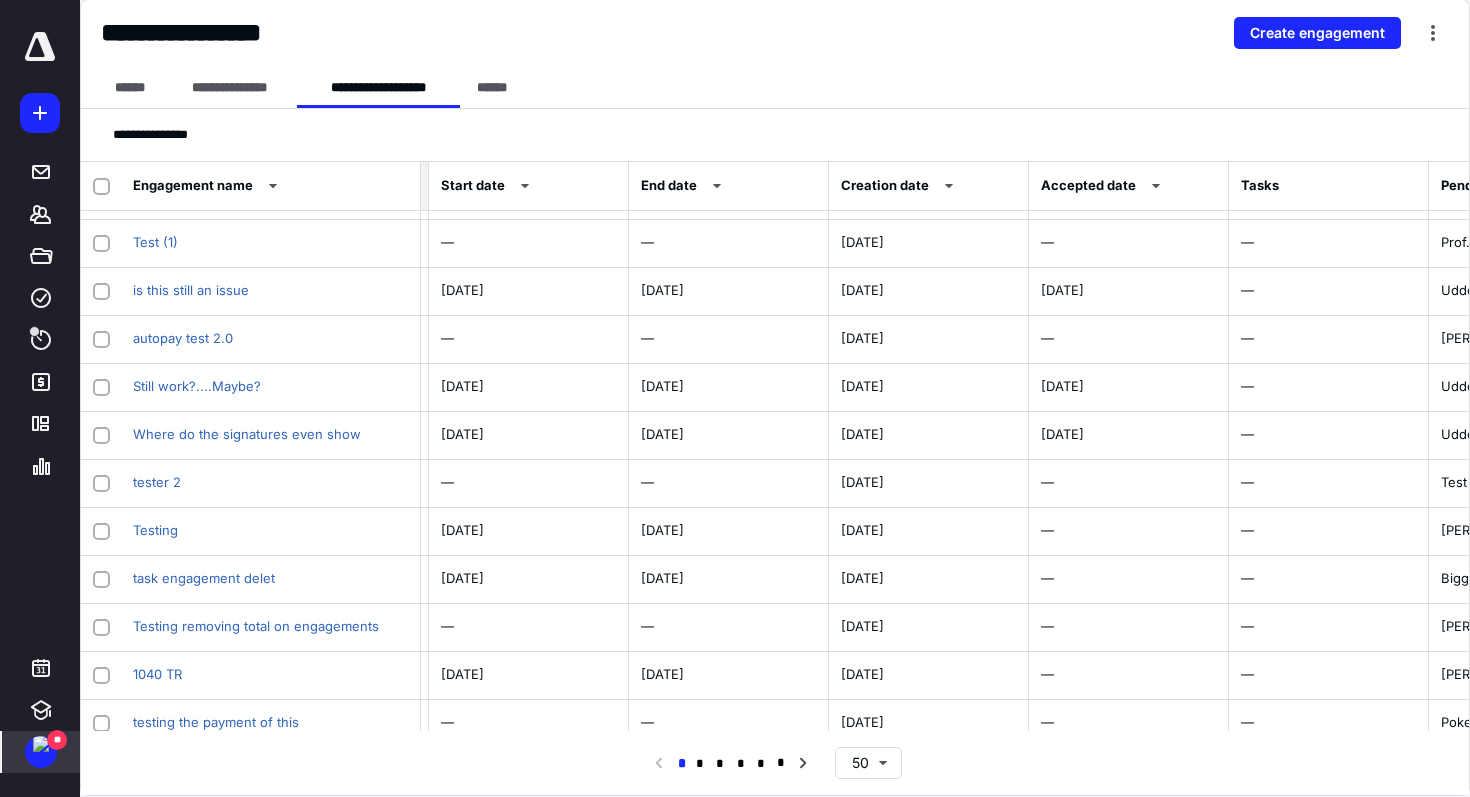 click at bounding box center [41, 744] 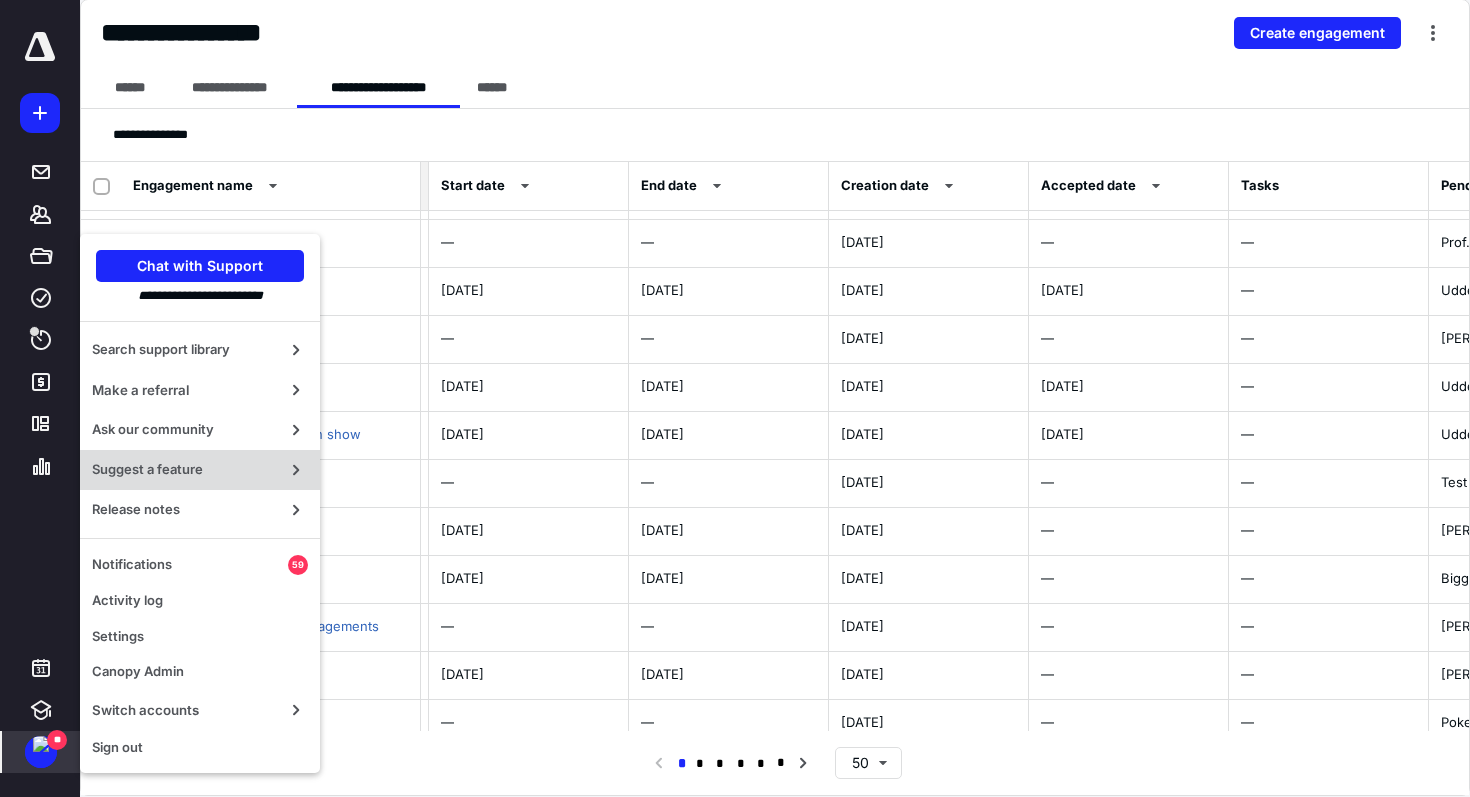 click on "Suggest a feature" at bounding box center (184, 470) 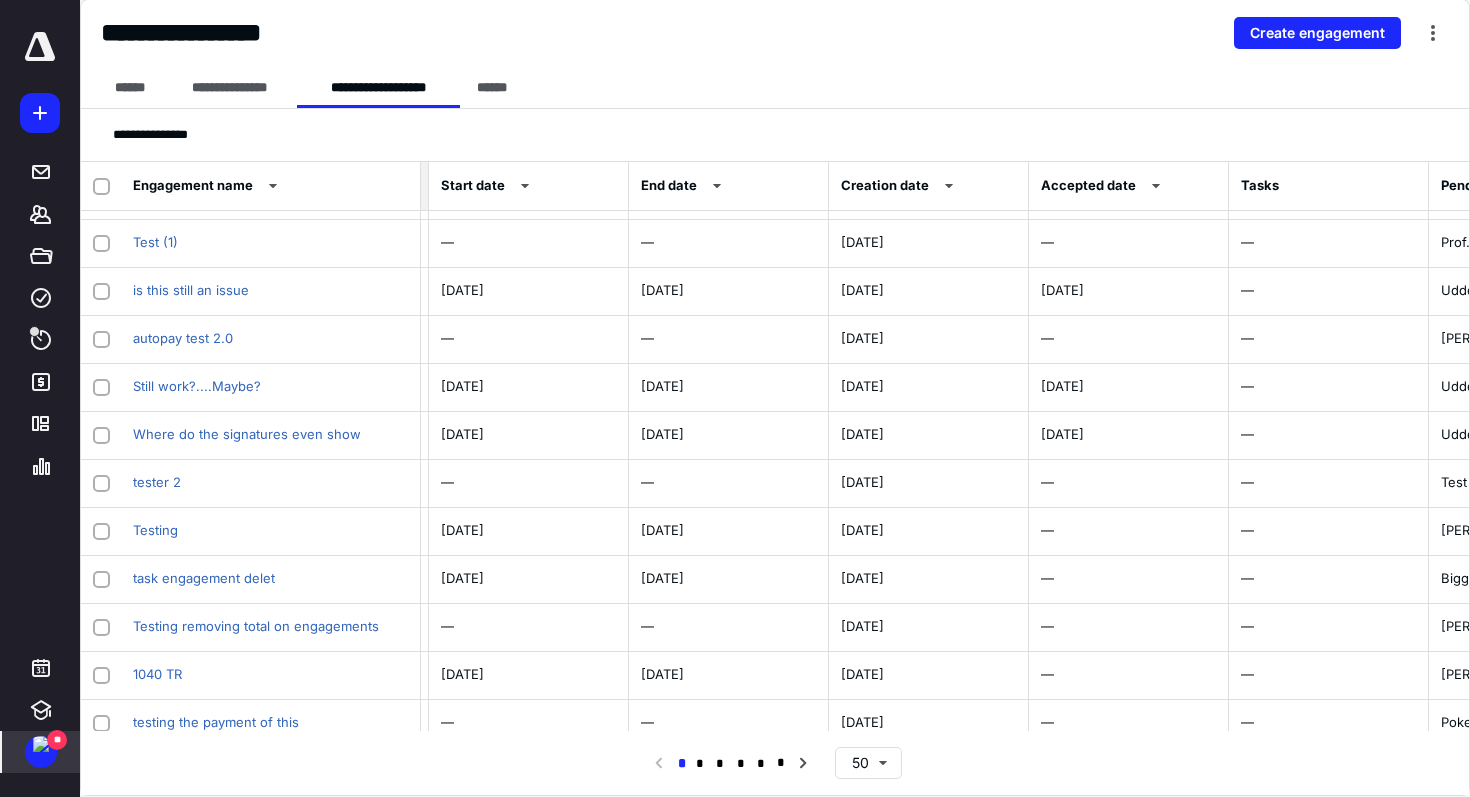 click on "**" at bounding box center (57, 740) 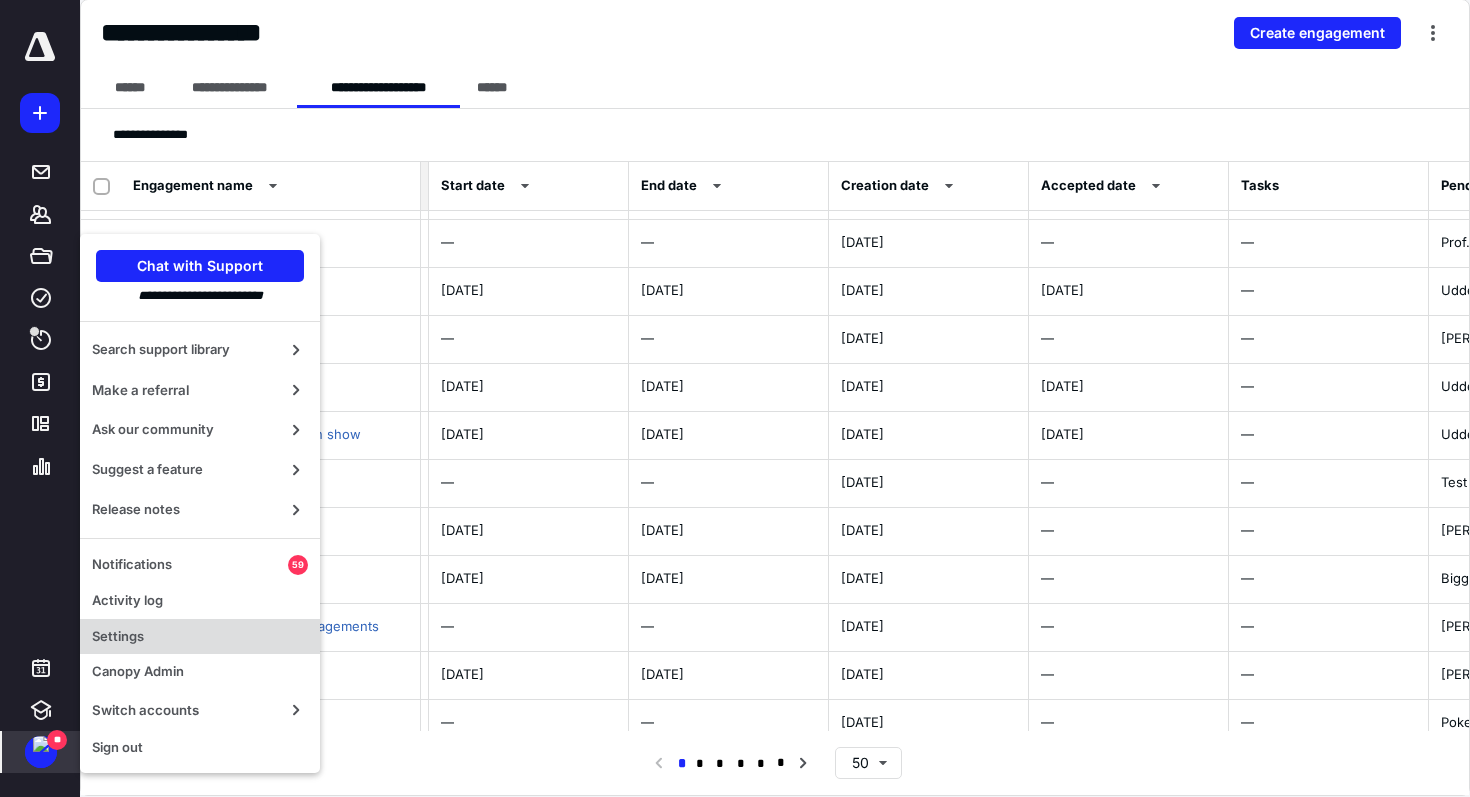 click on "Settings" at bounding box center (200, 637) 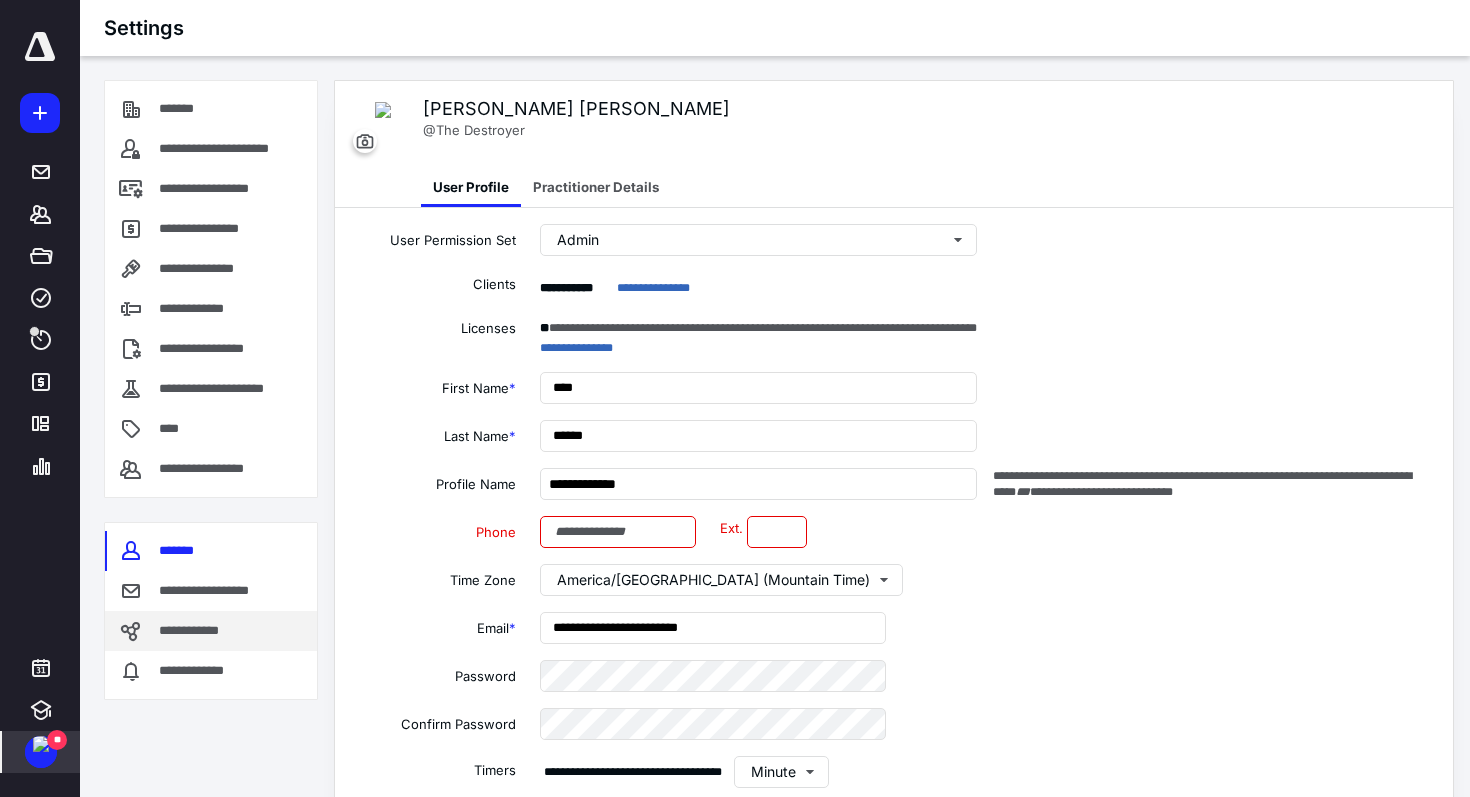 type on "**********" 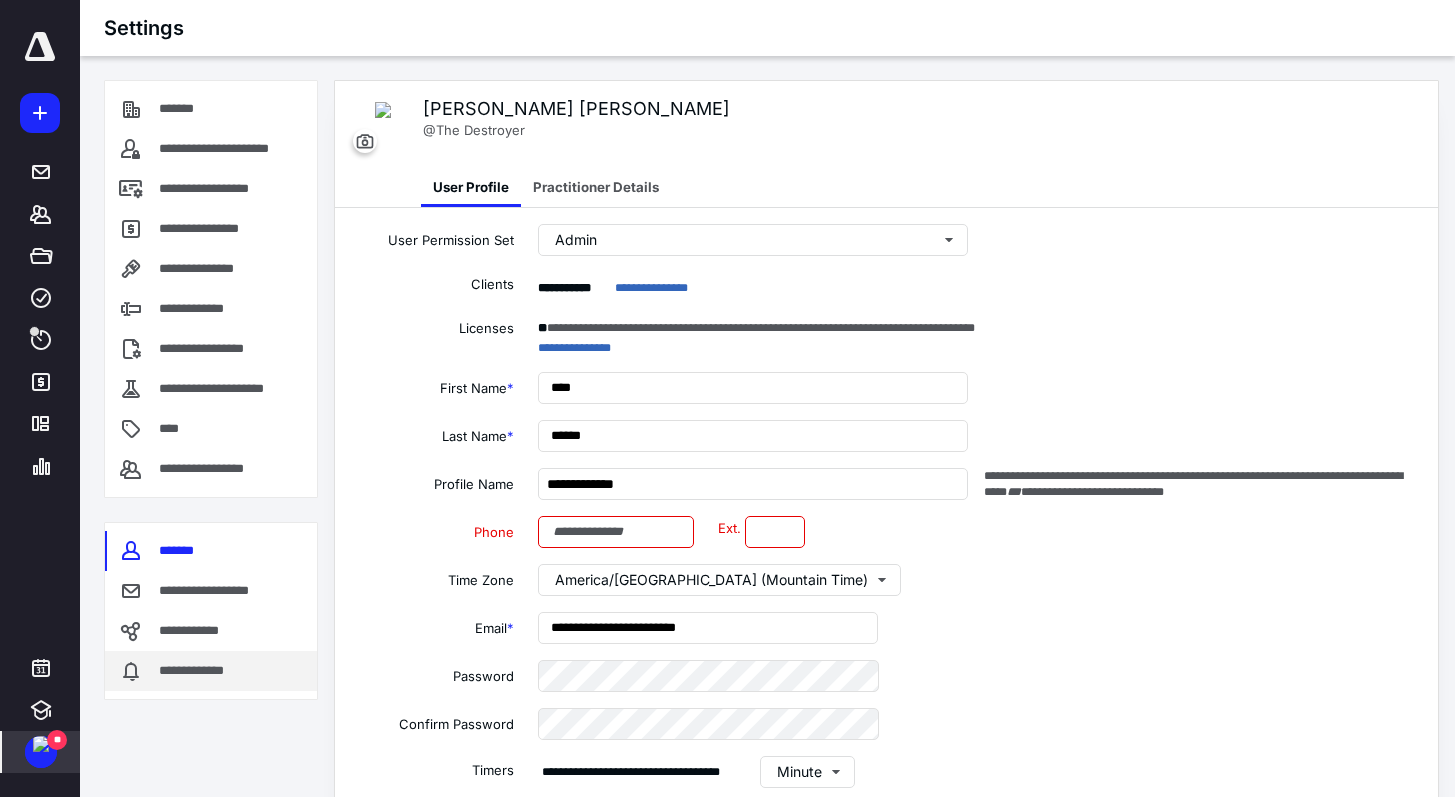 click on "**********" at bounding box center [198, 671] 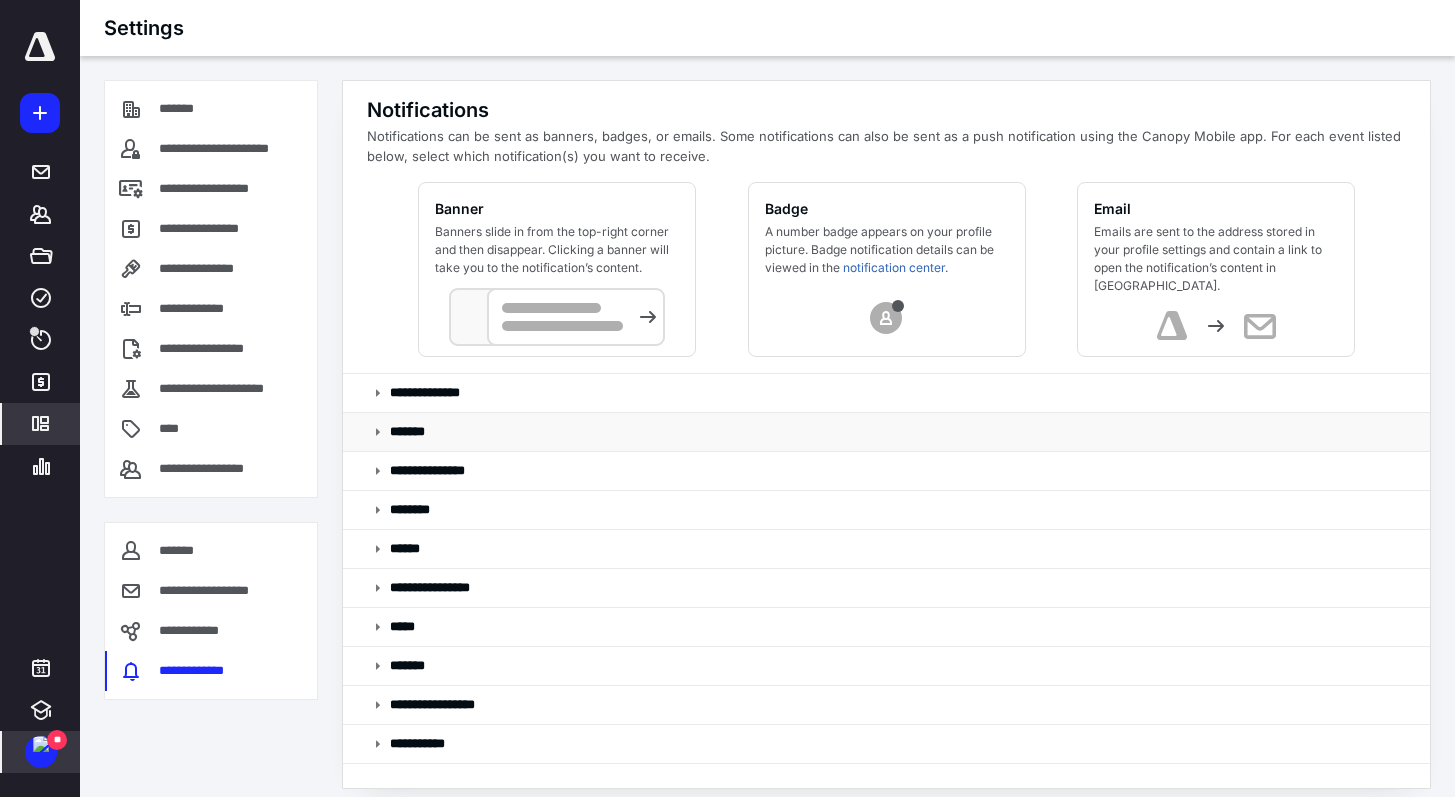 click at bounding box center [378, 432] 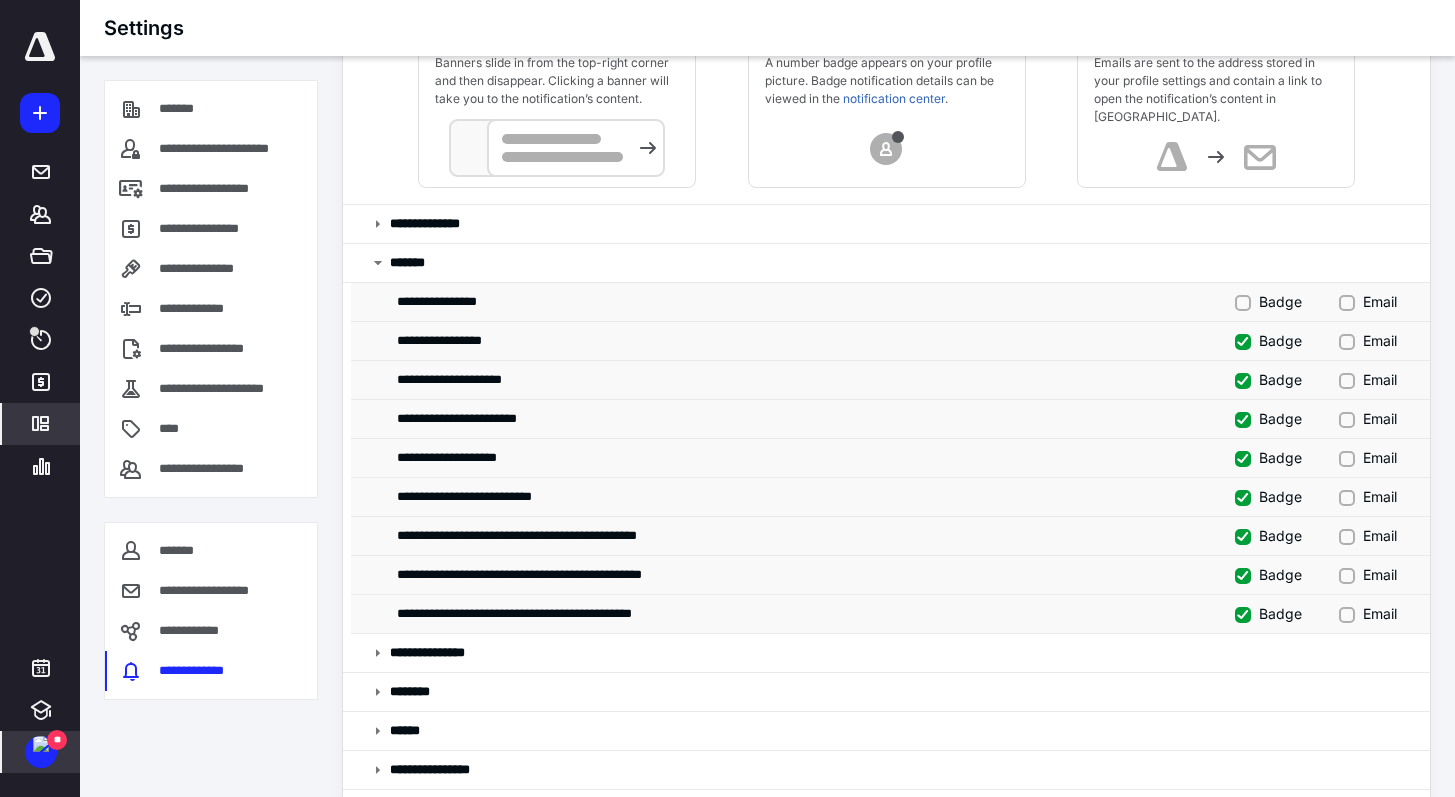 scroll, scrollTop: 170, scrollLeft: 0, axis: vertical 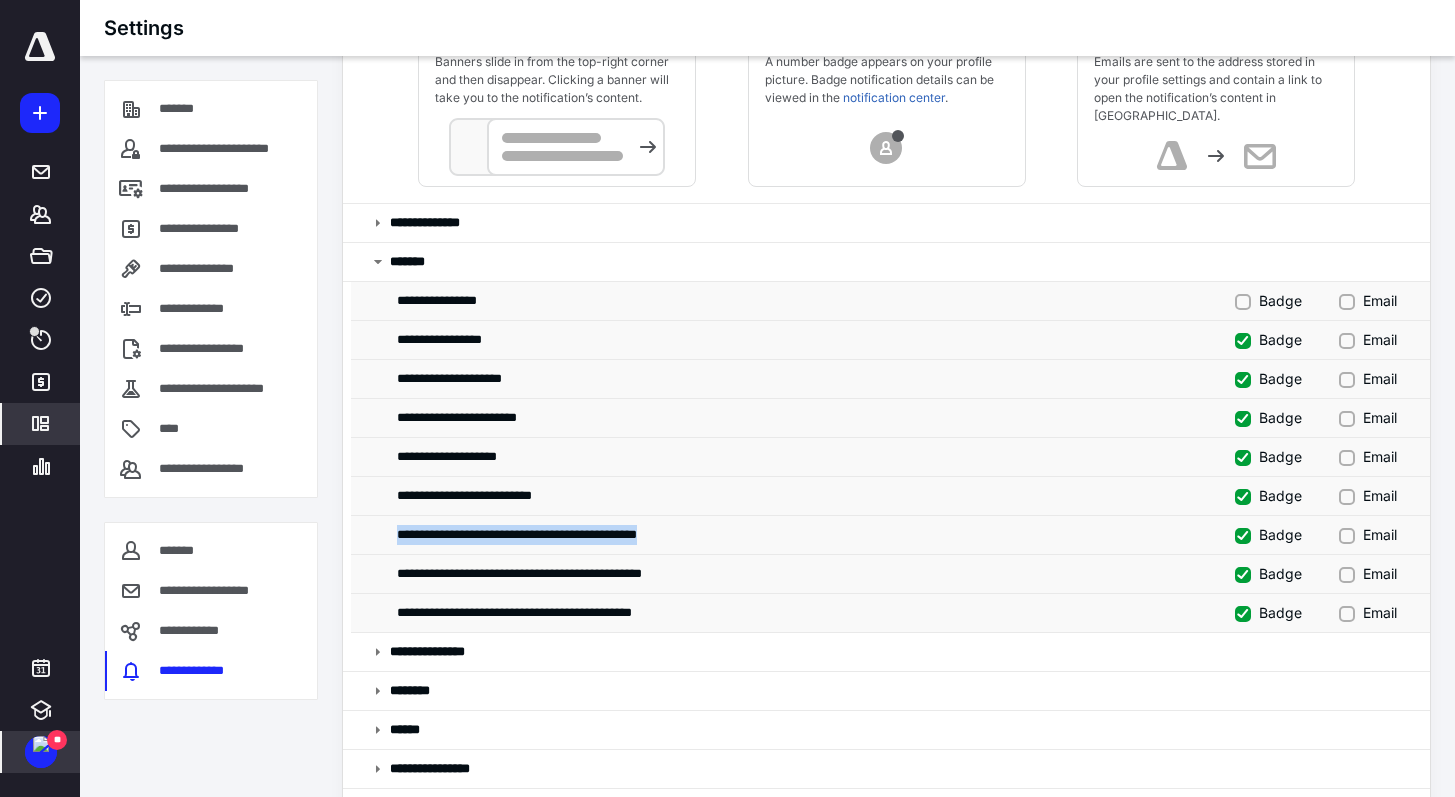 drag, startPoint x: 385, startPoint y: 537, endPoint x: 719, endPoint y: 529, distance: 334.0958 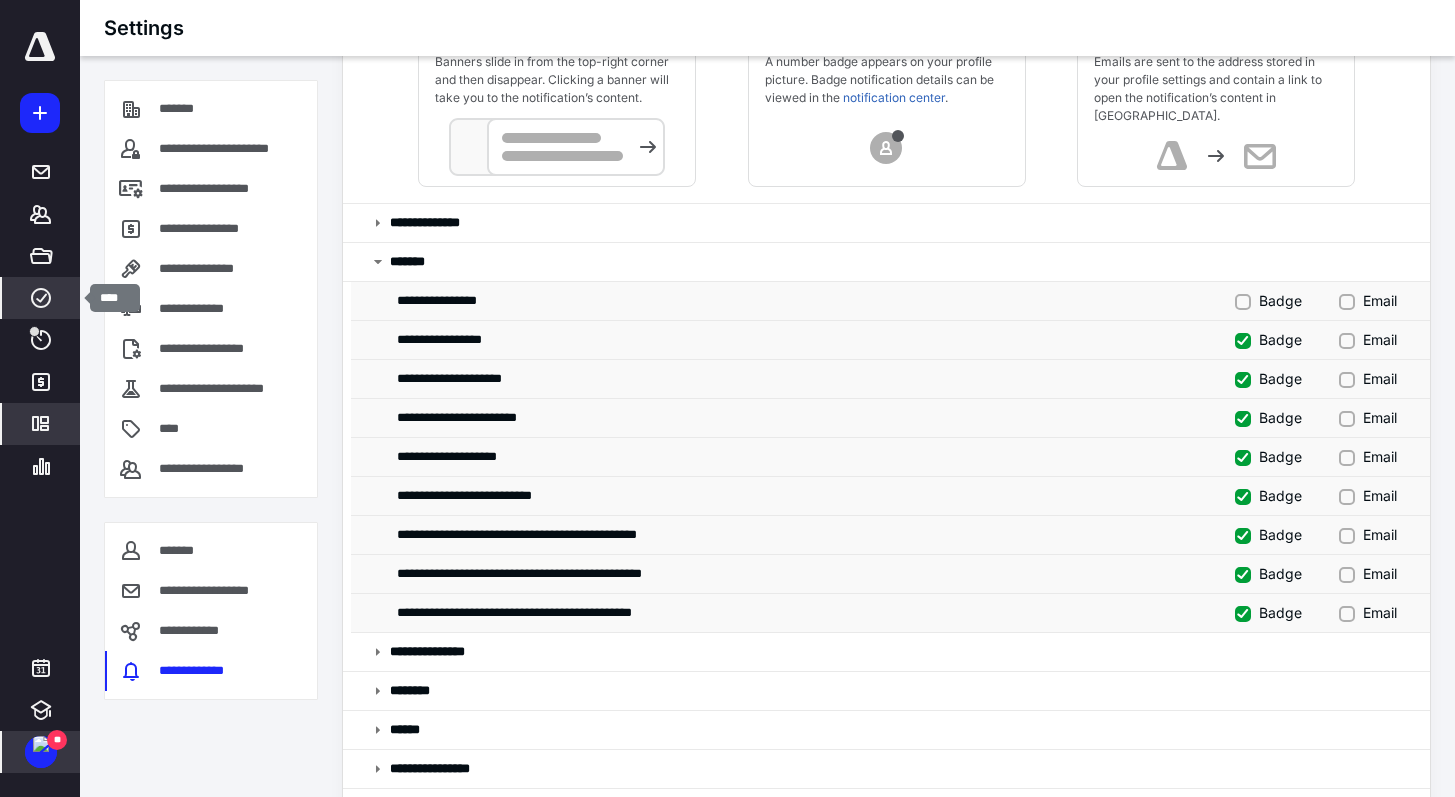 click 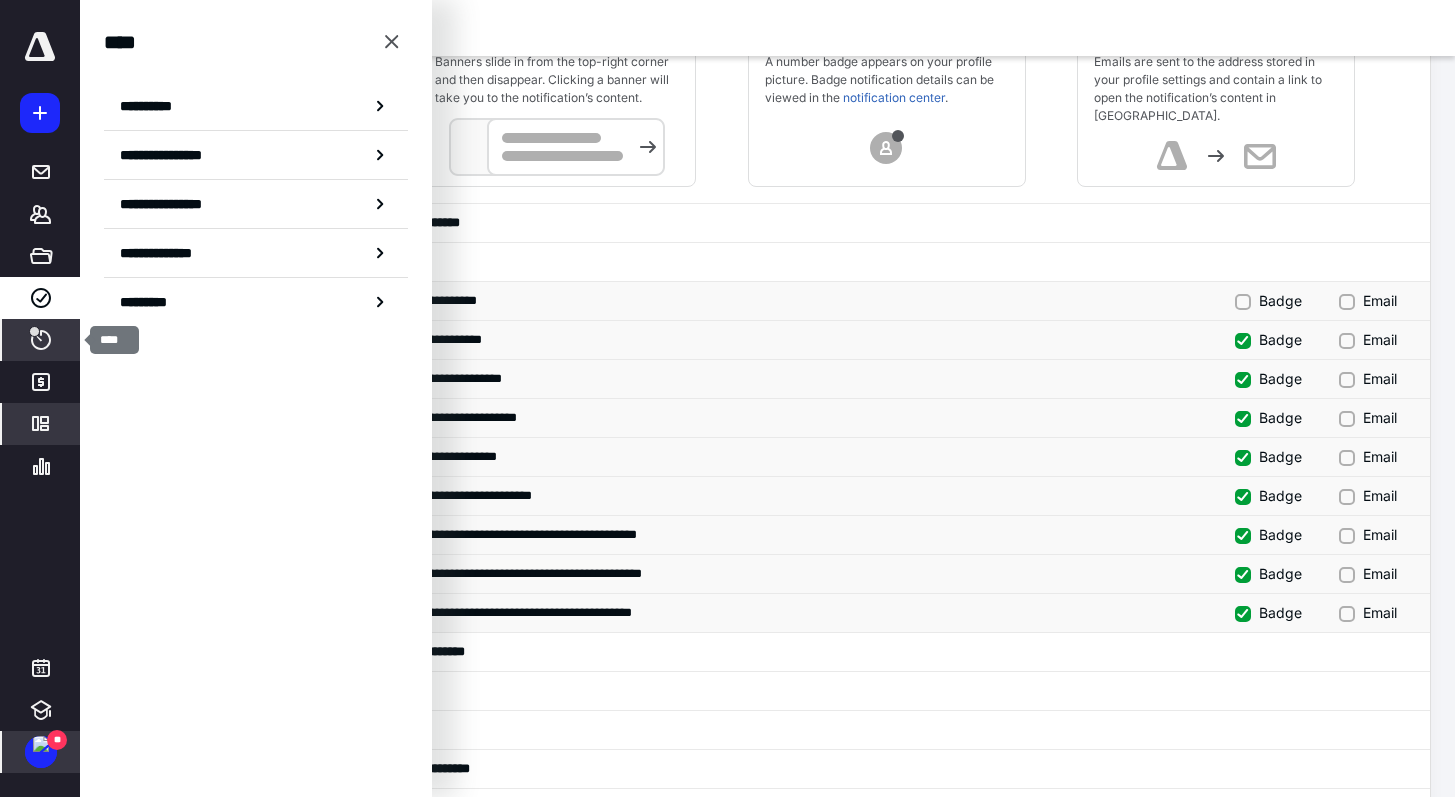 click 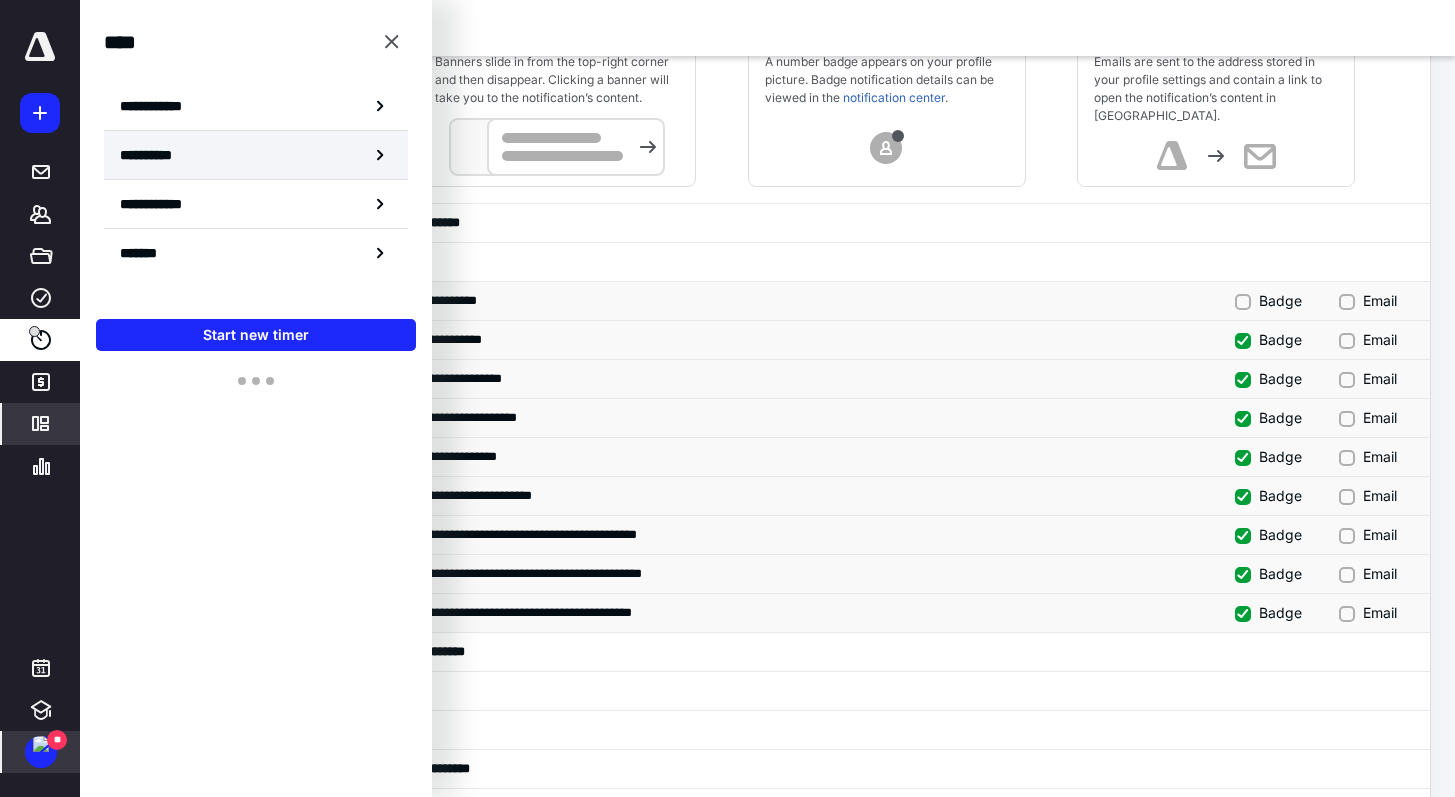 click on "**********" at bounding box center (256, 155) 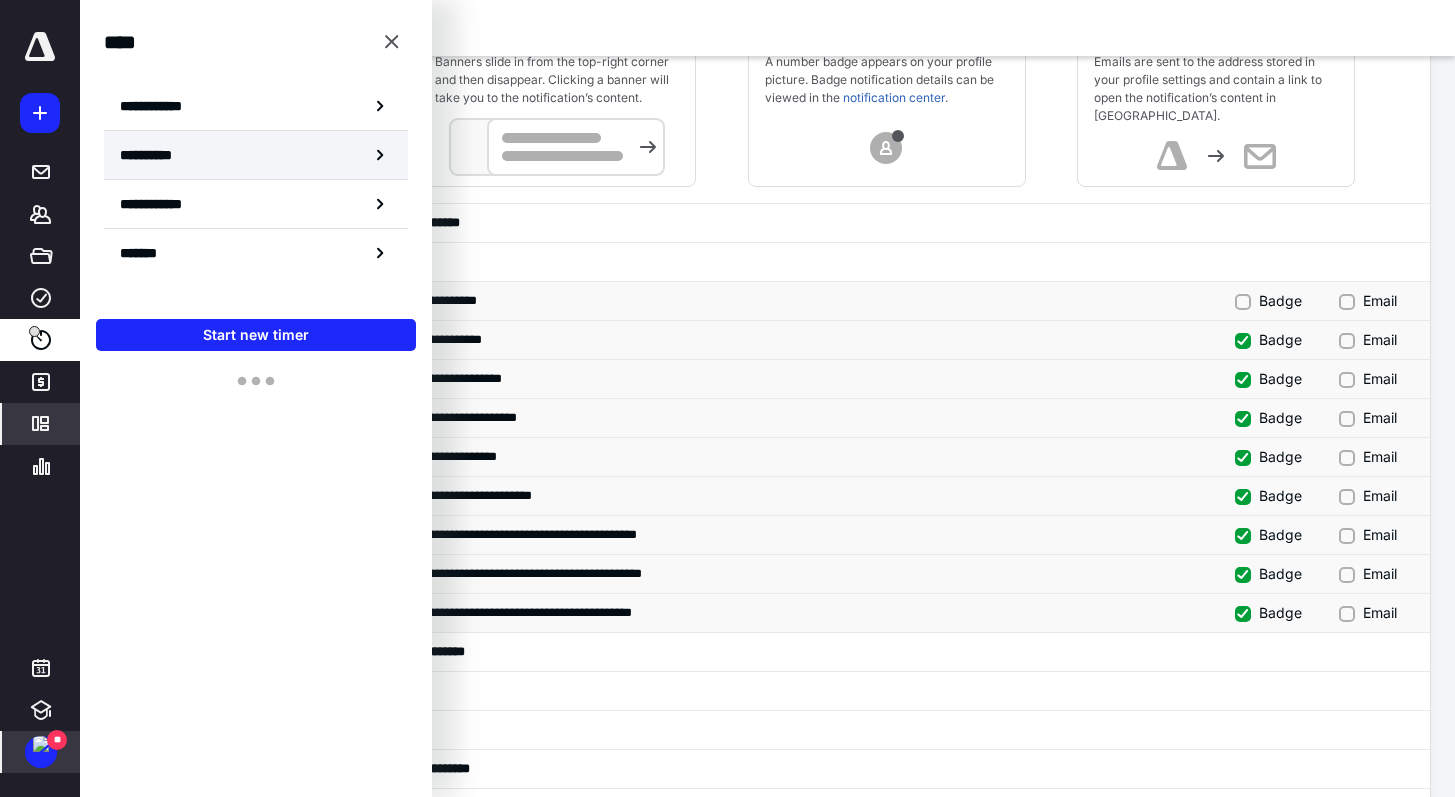 scroll, scrollTop: 0, scrollLeft: 0, axis: both 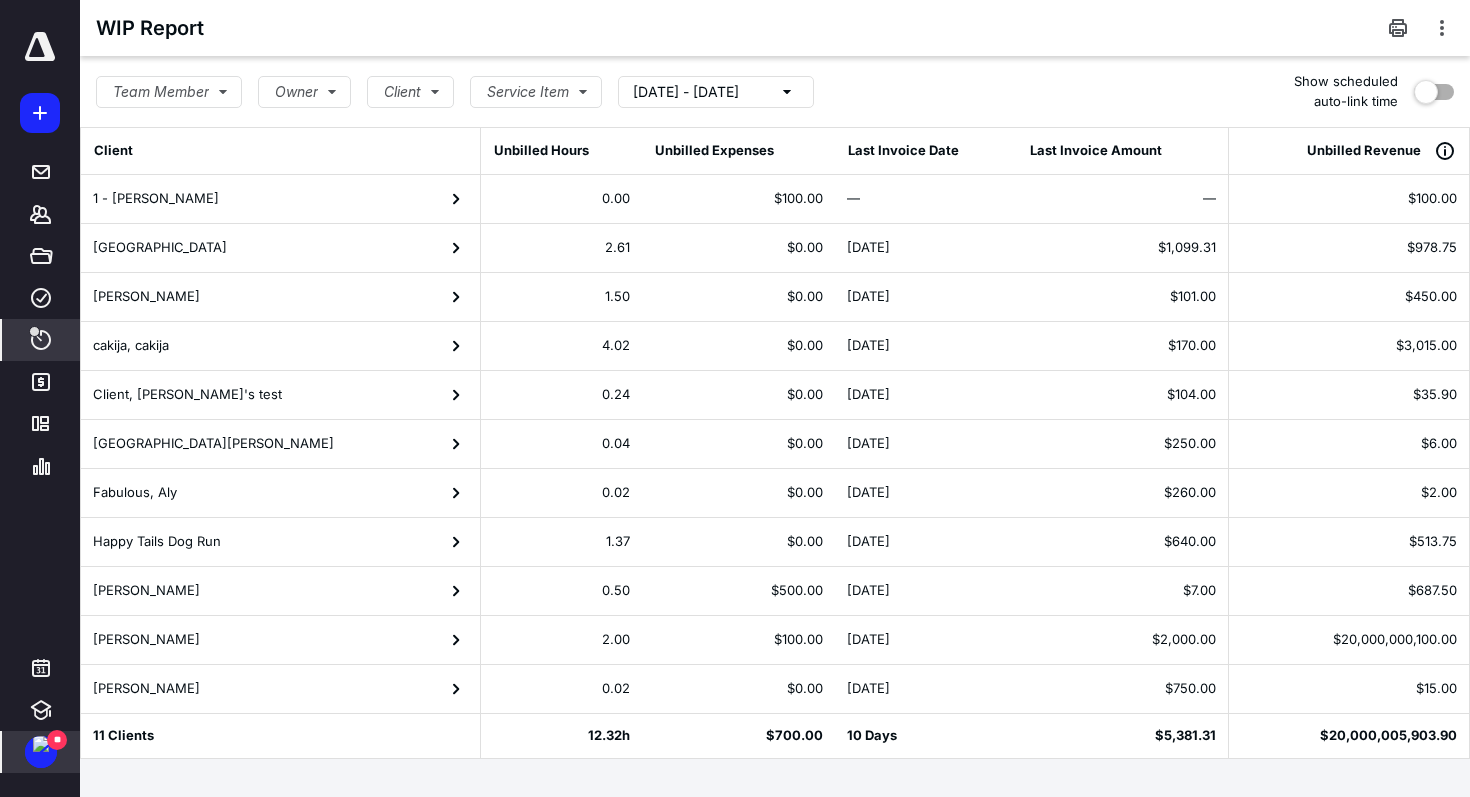 click on "1 - Shandy" at bounding box center [280, 199] 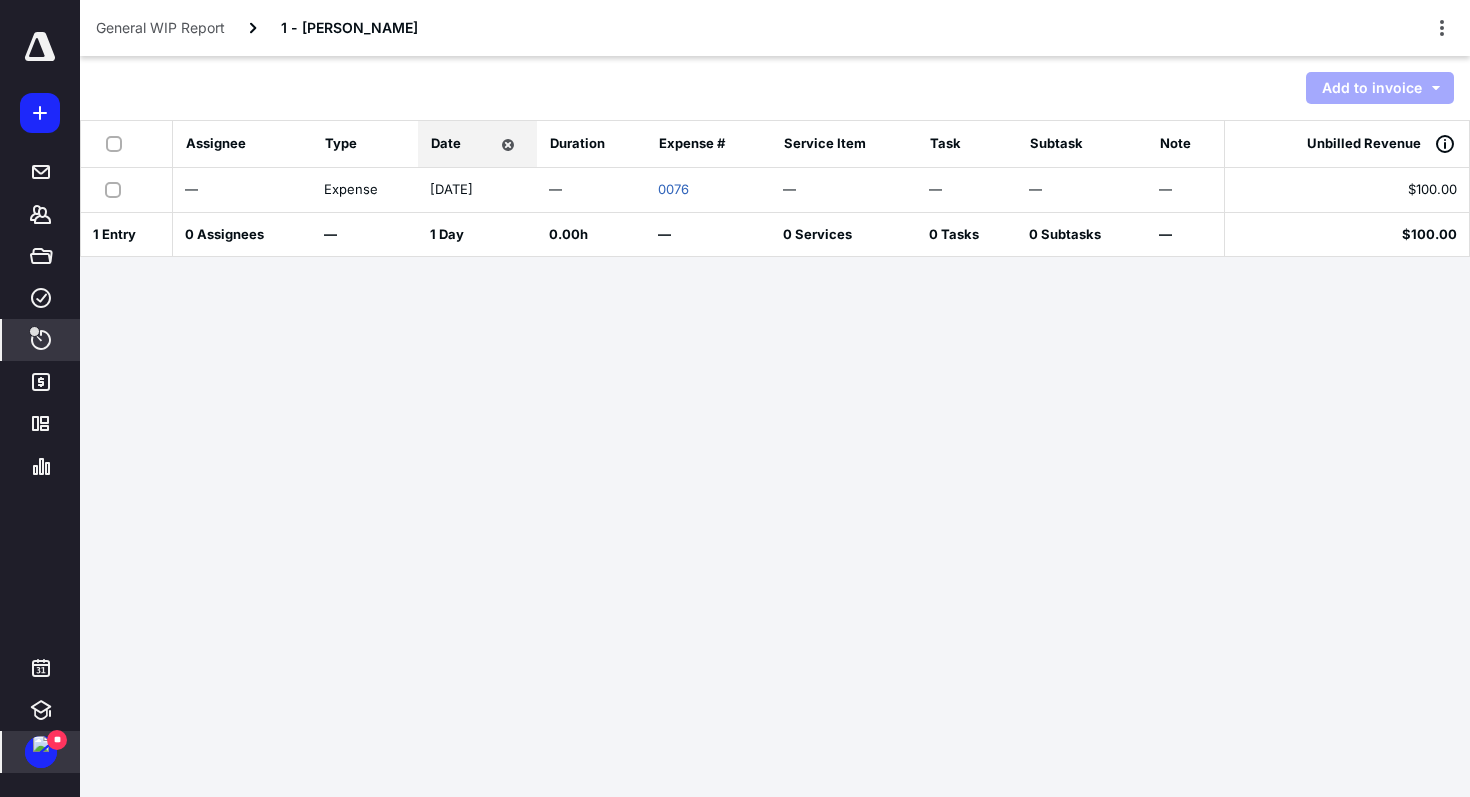 click on "Add to invoice" at bounding box center (1372, 88) 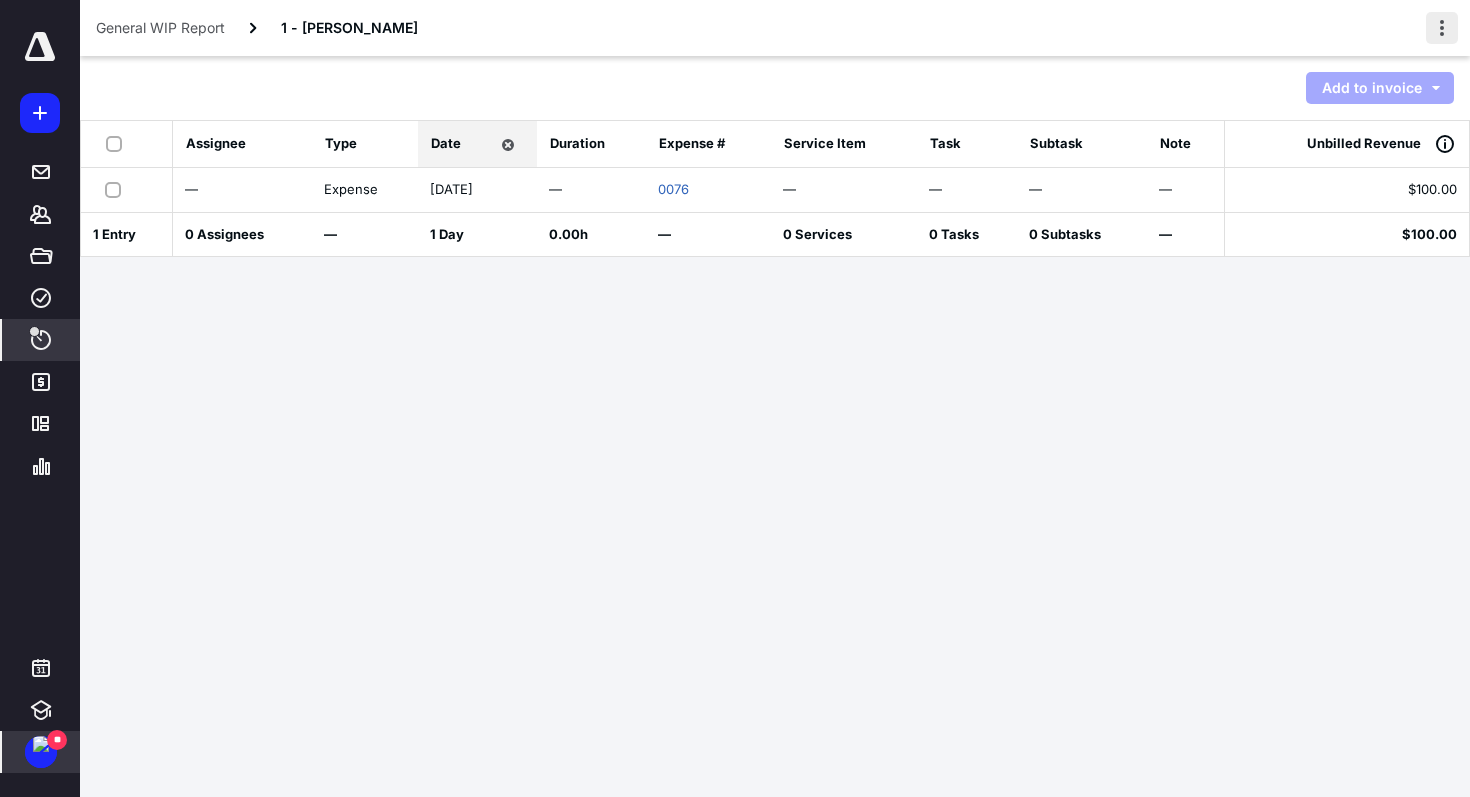 click at bounding box center [1442, 28] 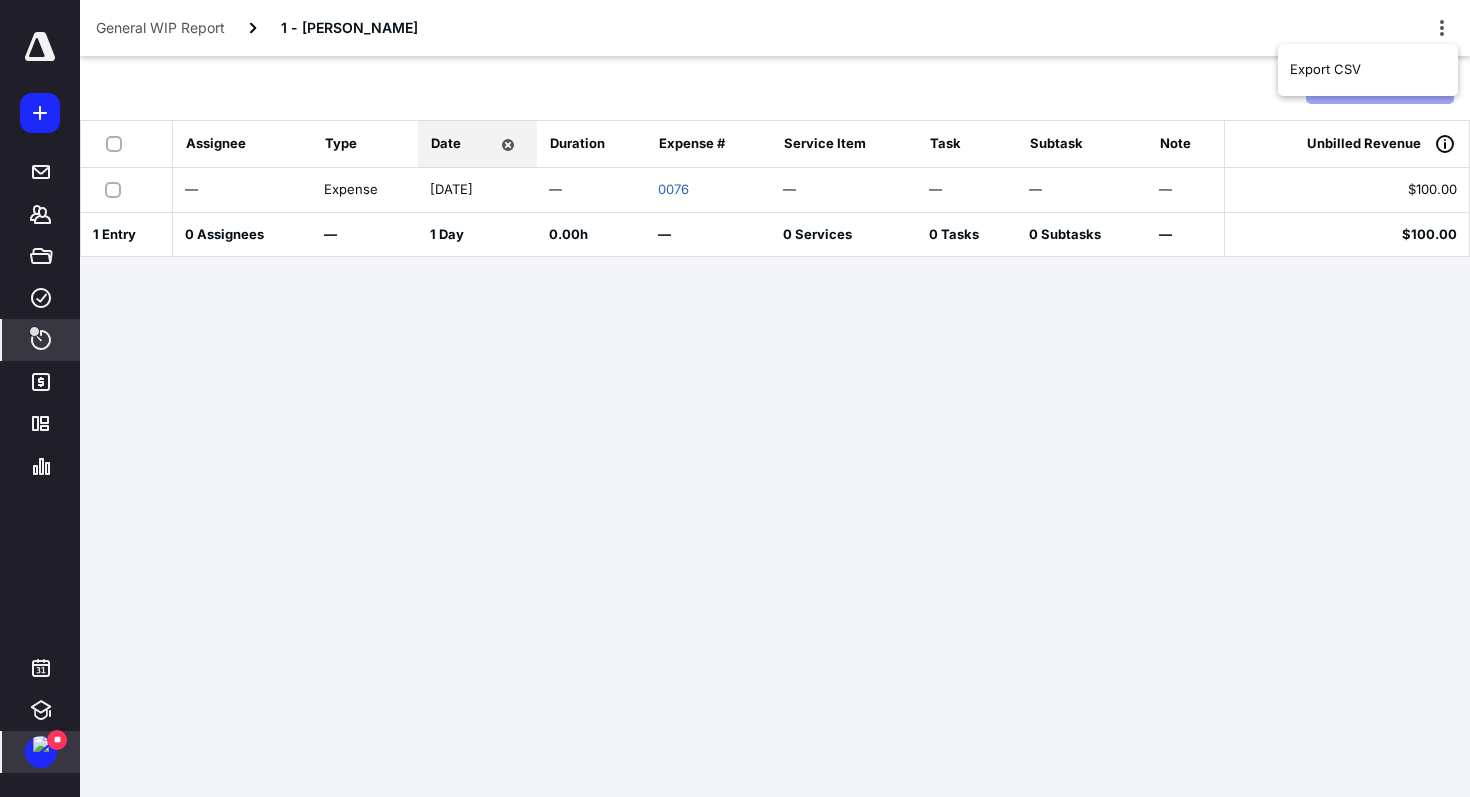 click on "General WIP Report 1 - Shandy" at bounding box center [775, 28] 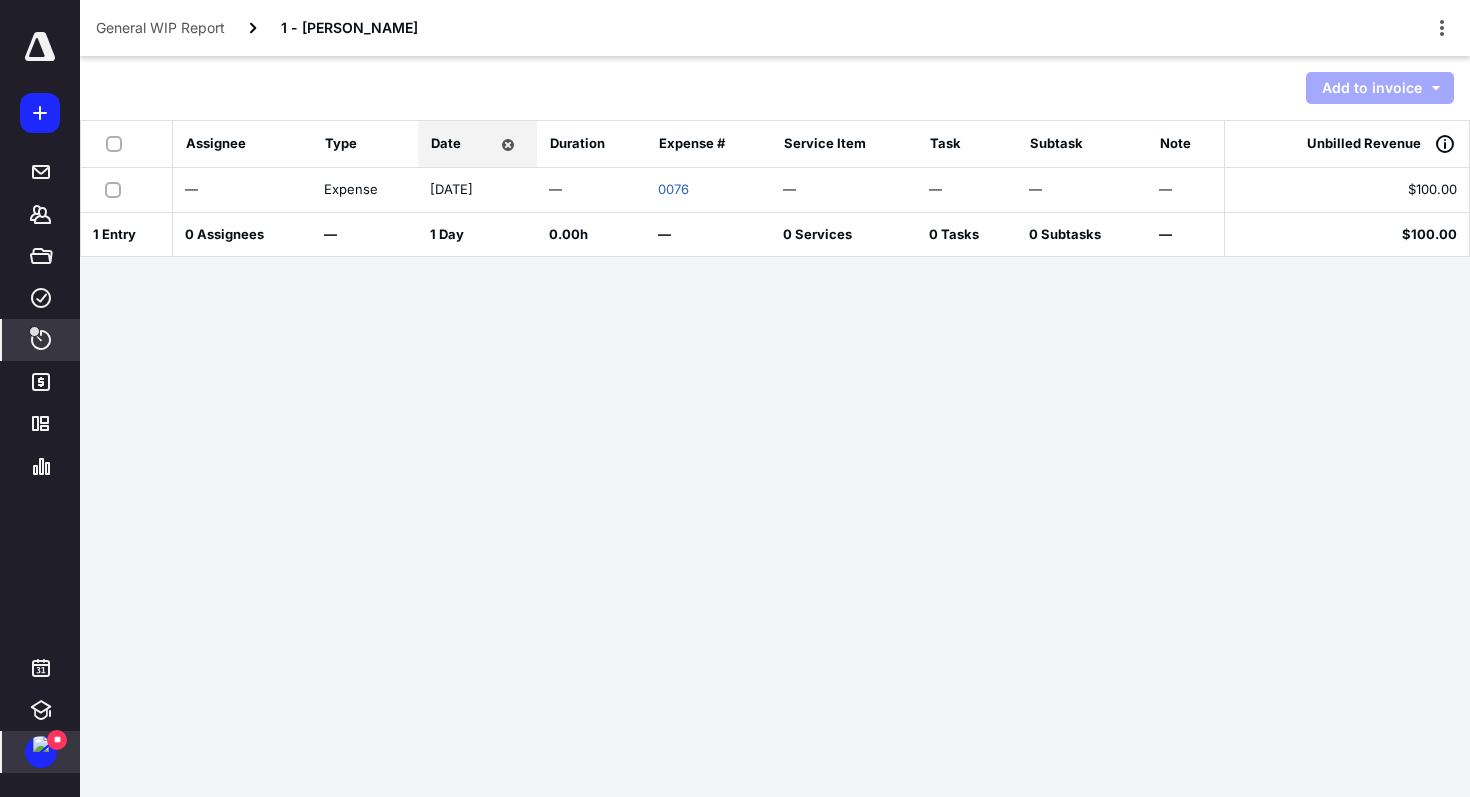 click 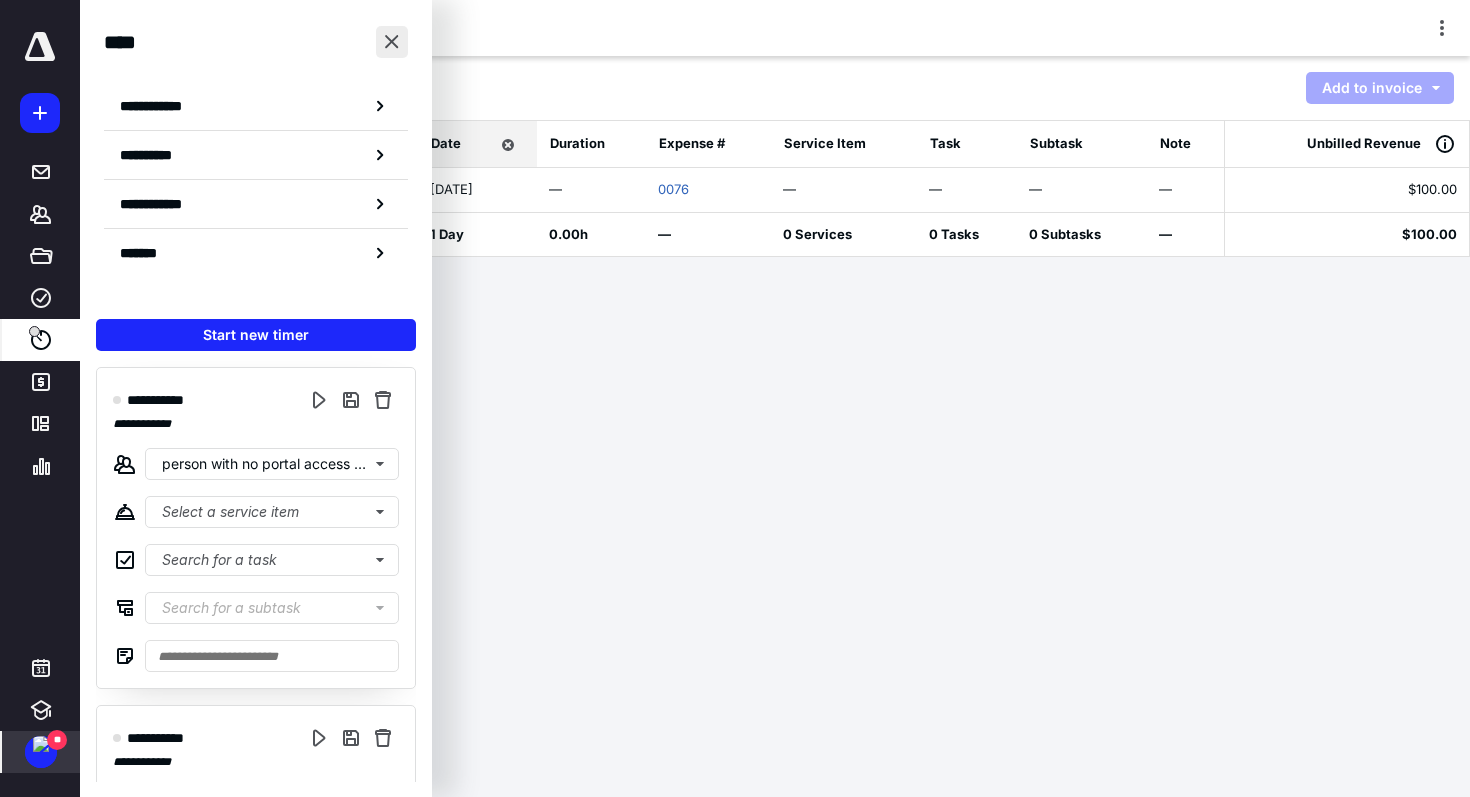 click at bounding box center (392, 42) 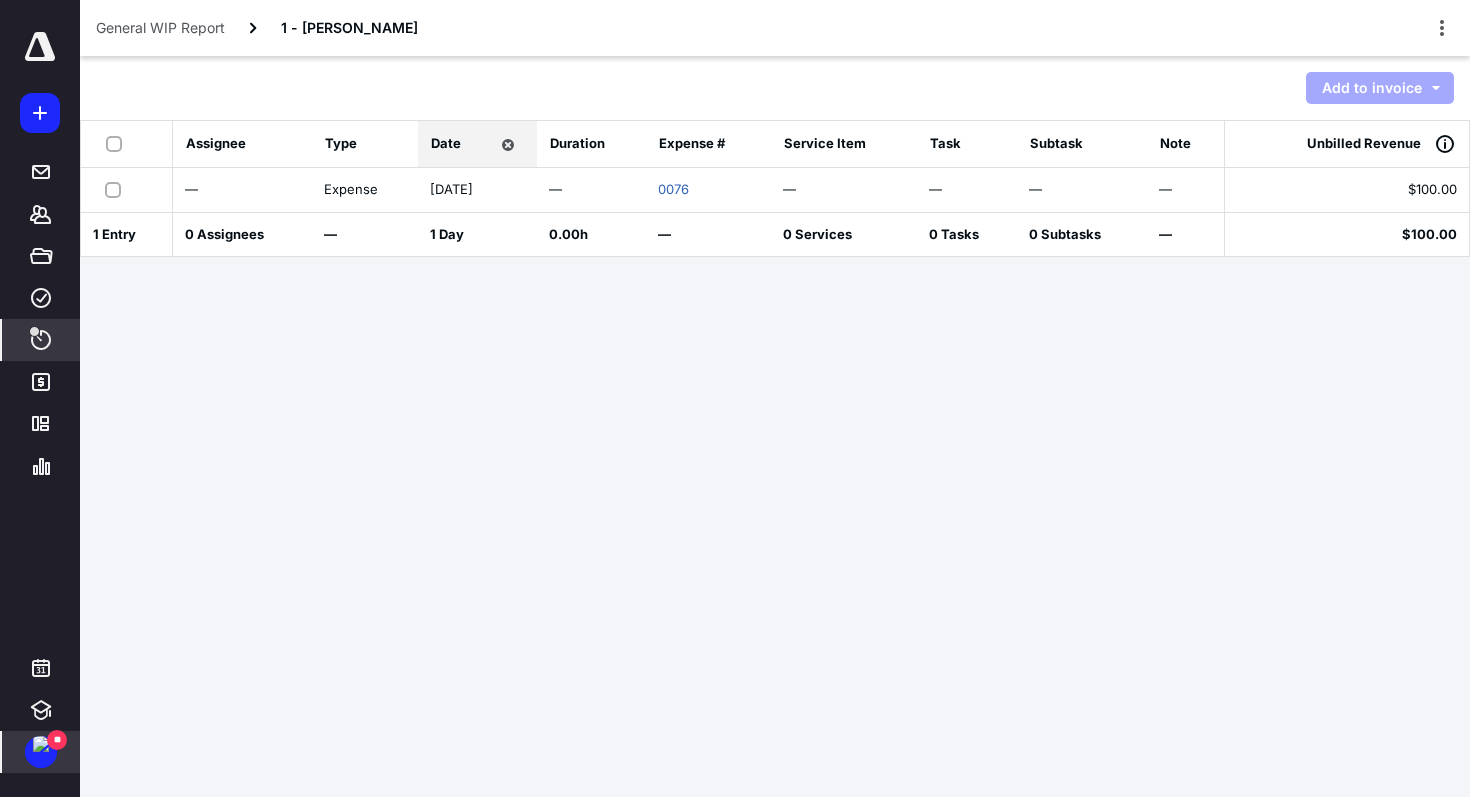 click at bounding box center (117, 189) 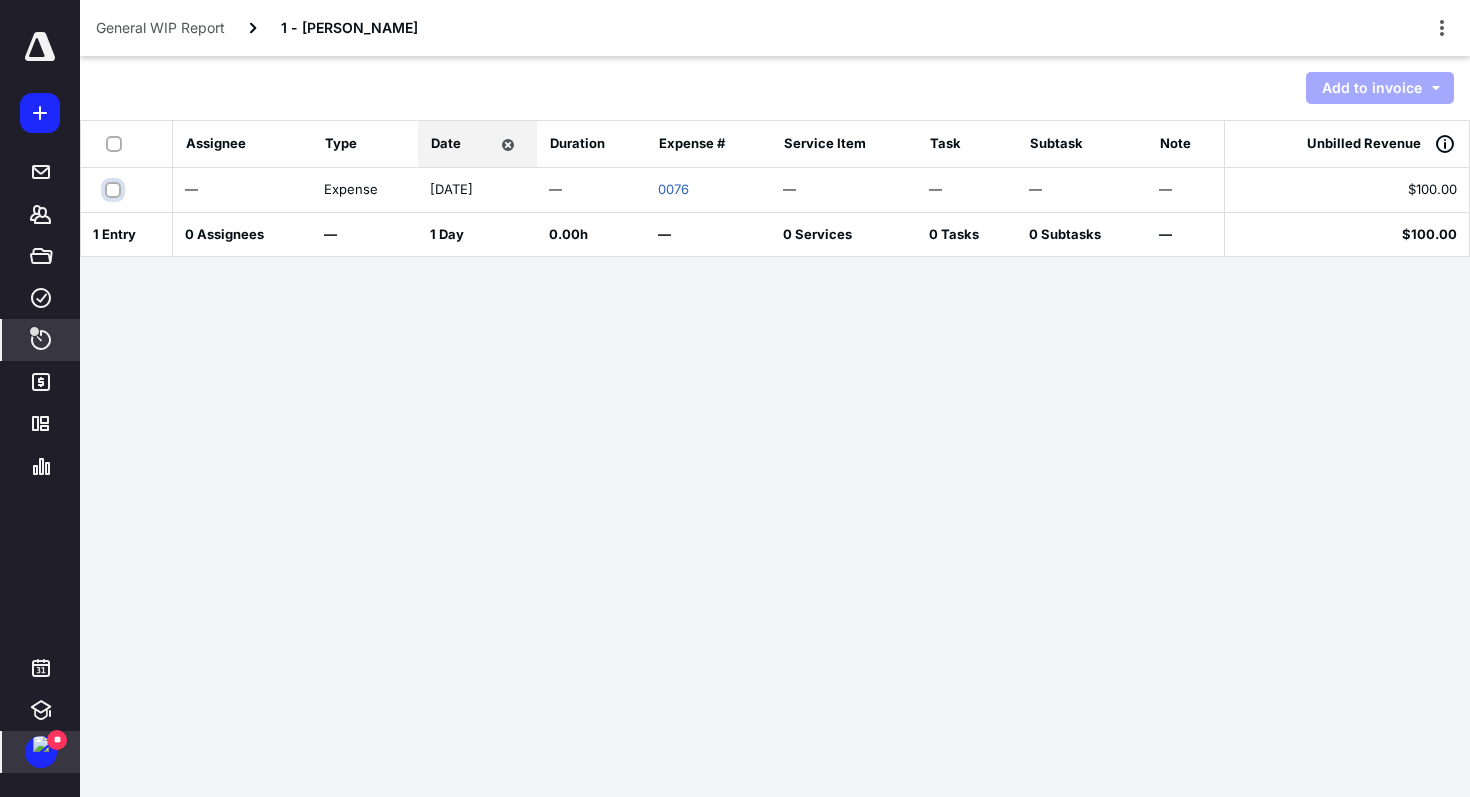 click at bounding box center [115, 189] 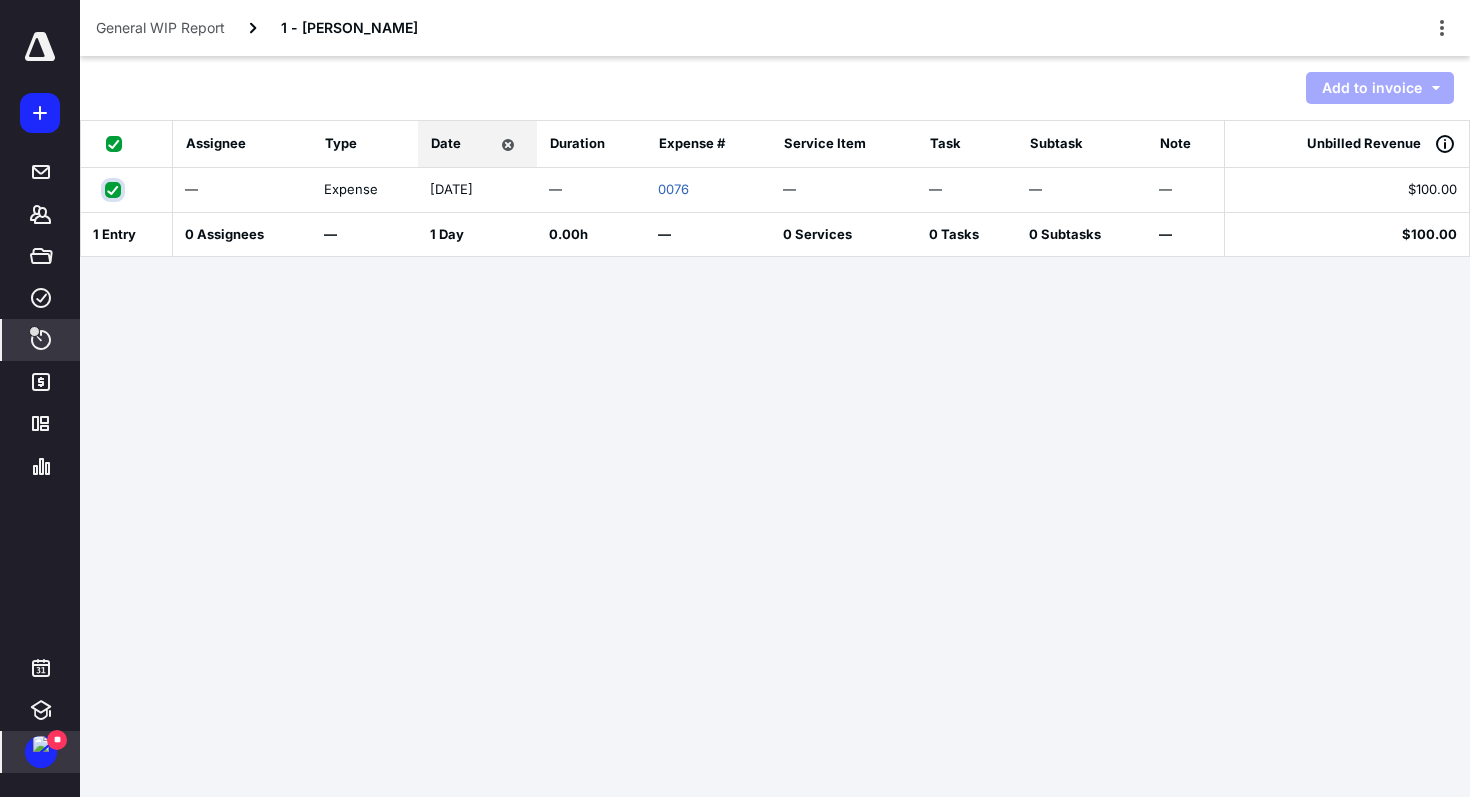 checkbox on "true" 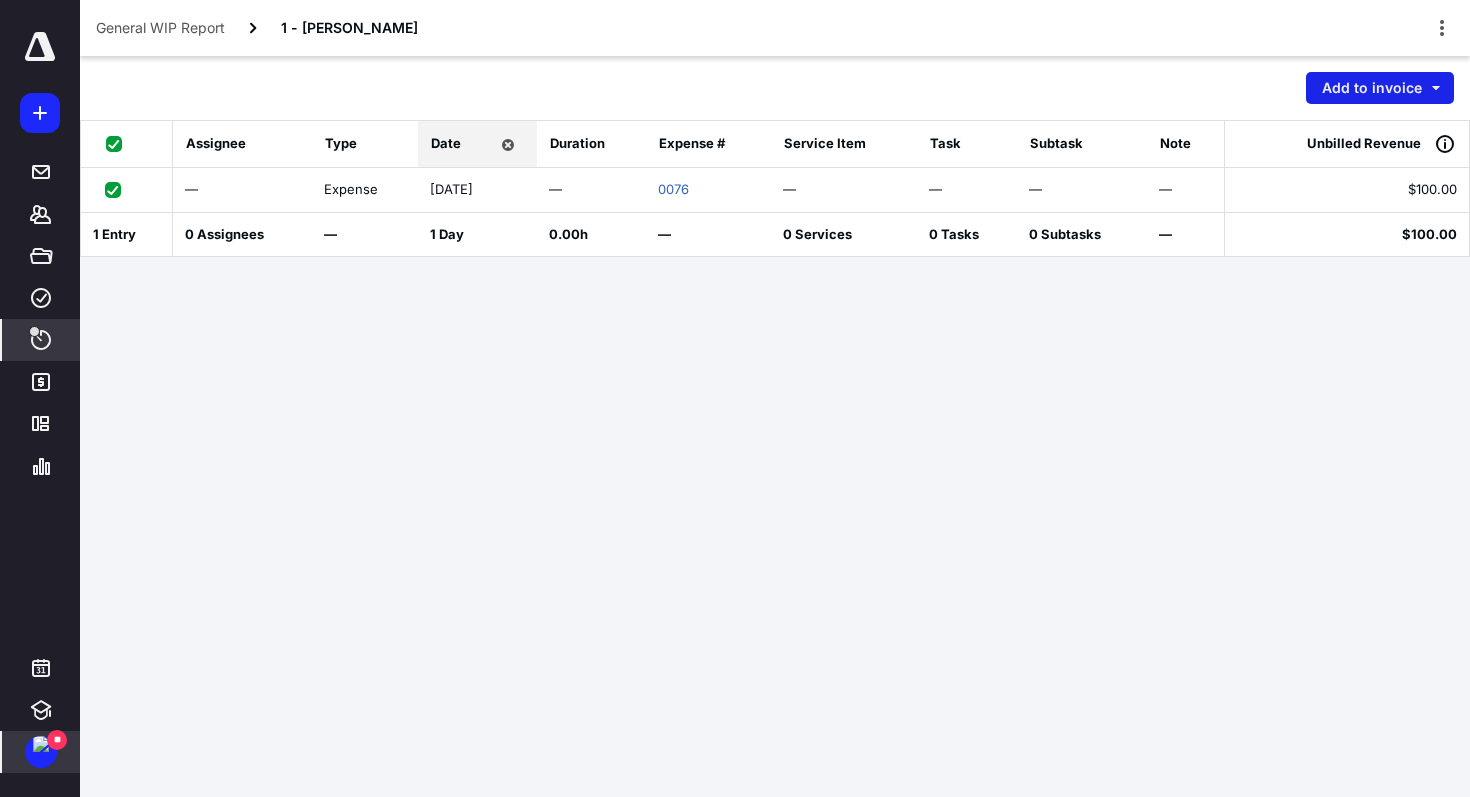 click on "Add to invoice" at bounding box center (1380, 88) 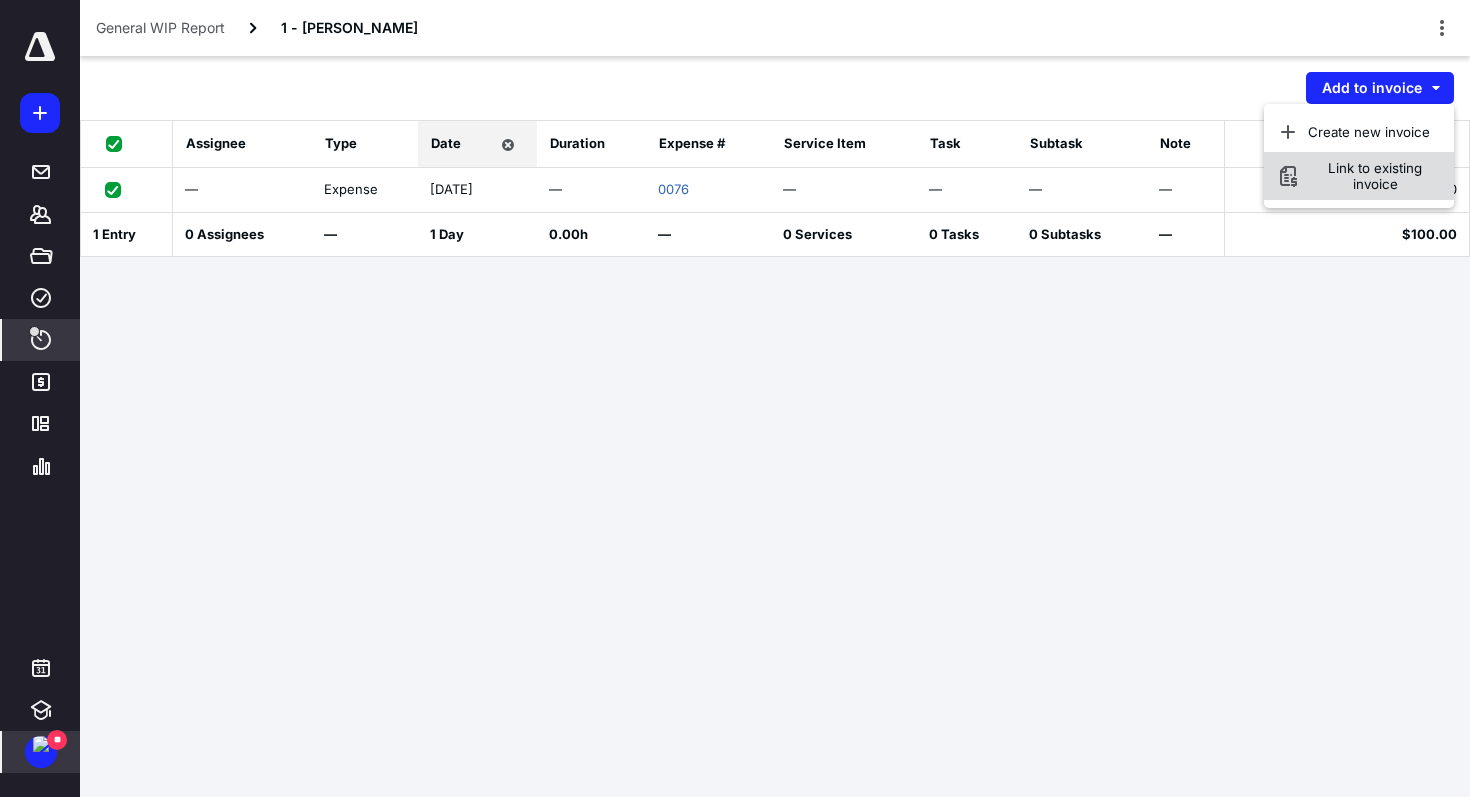 click on "Link to existing invoice" at bounding box center (1375, 176) 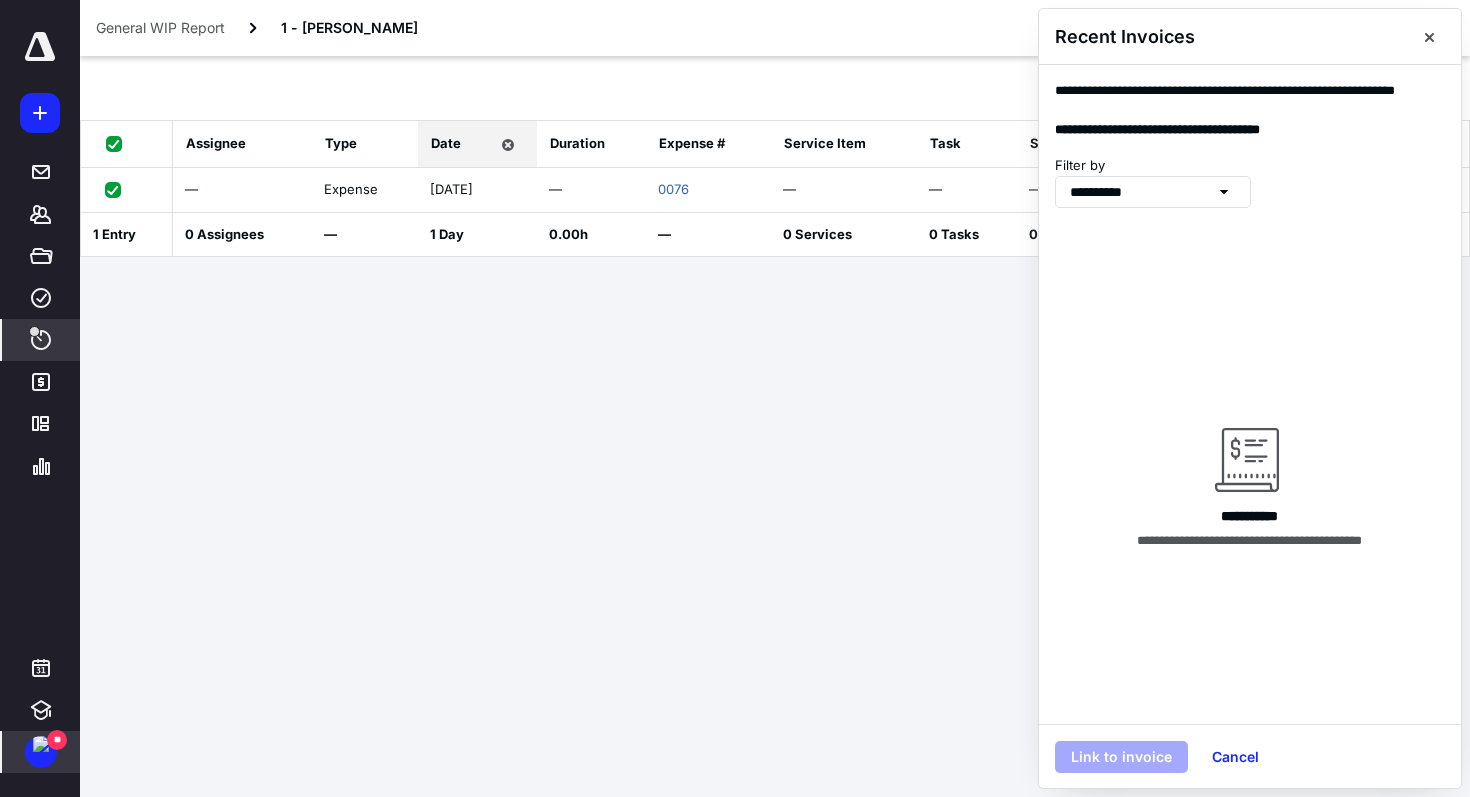 click on "**********" at bounding box center [1153, 192] 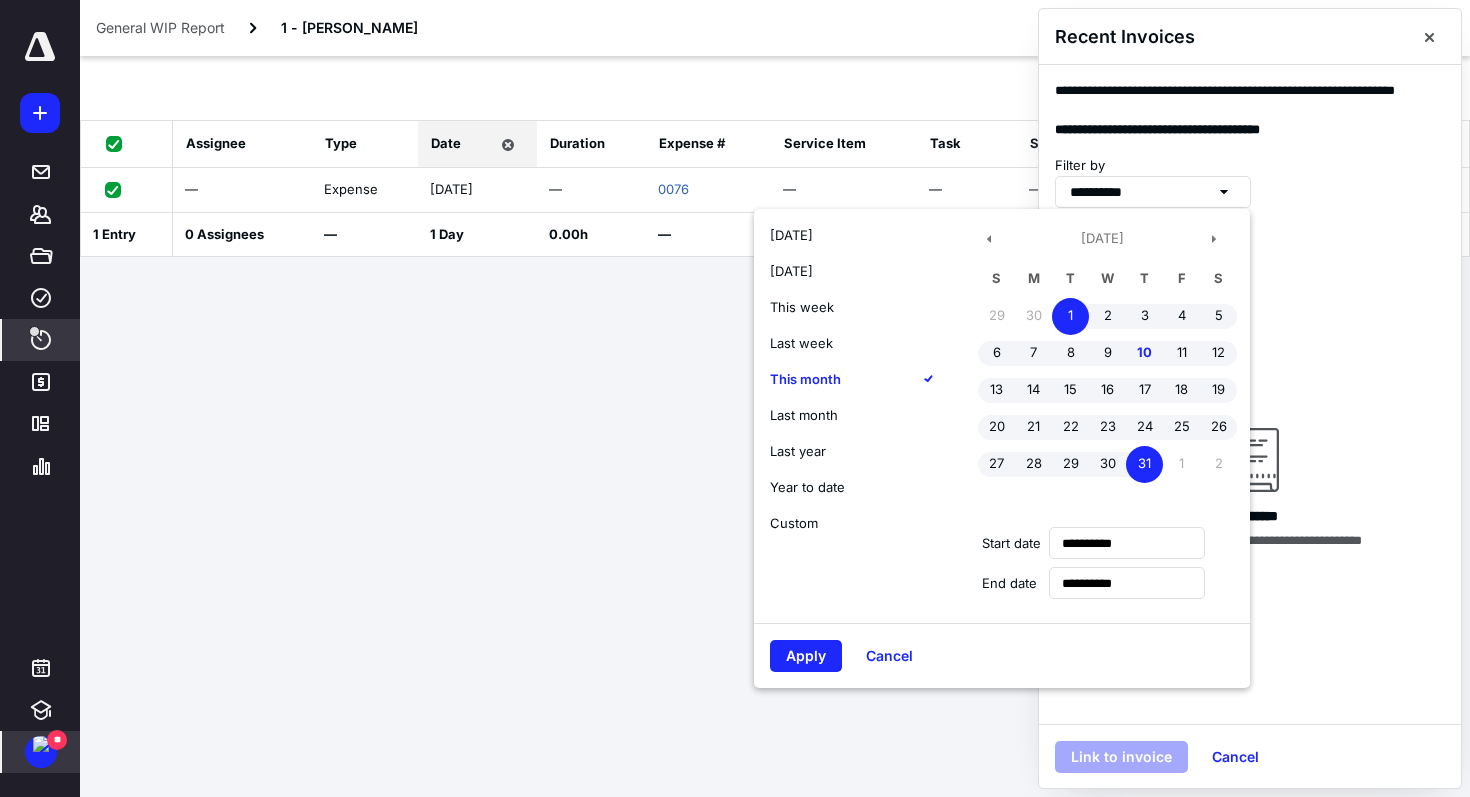 type on "**********" 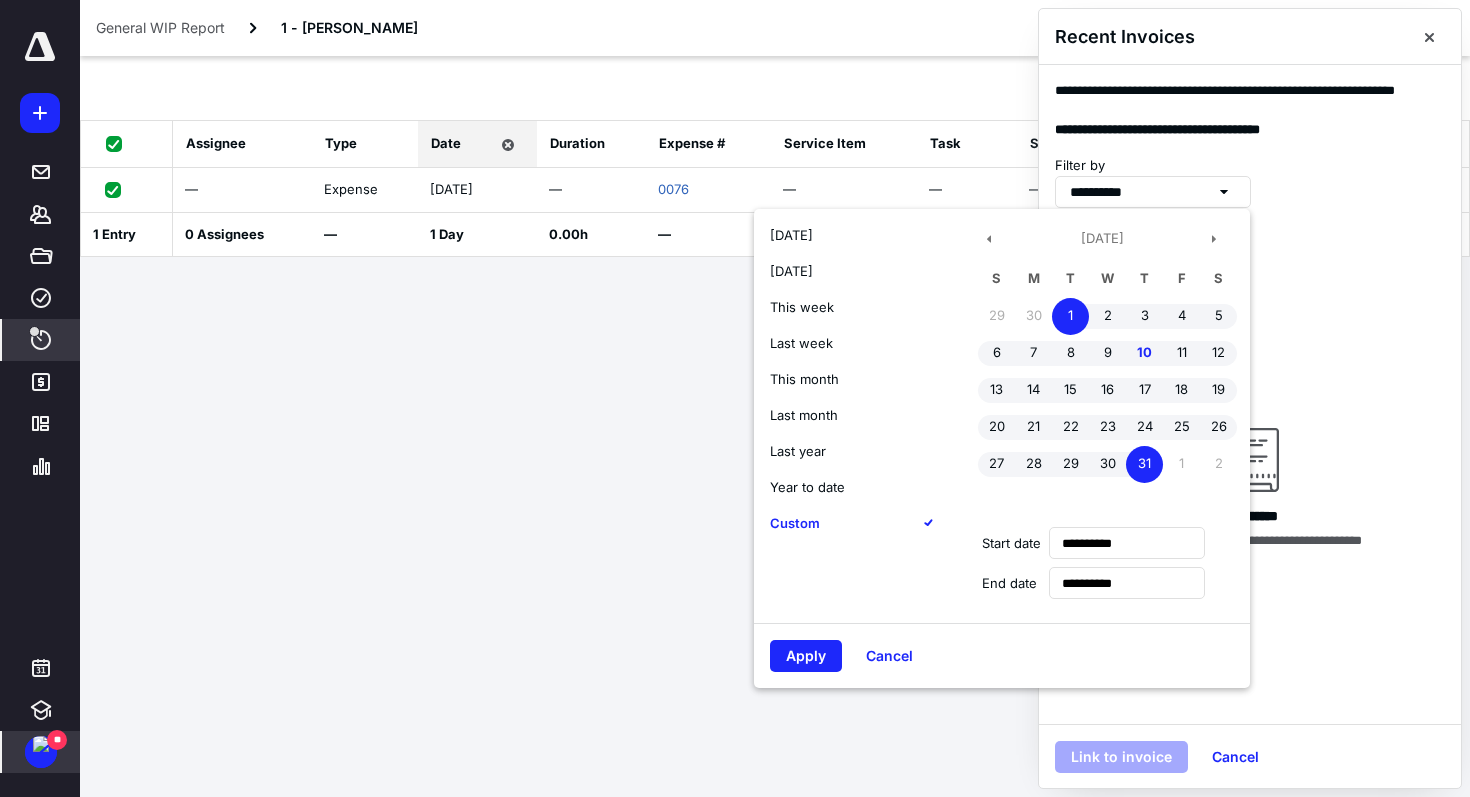 click on "Year to date" at bounding box center (807, 487) 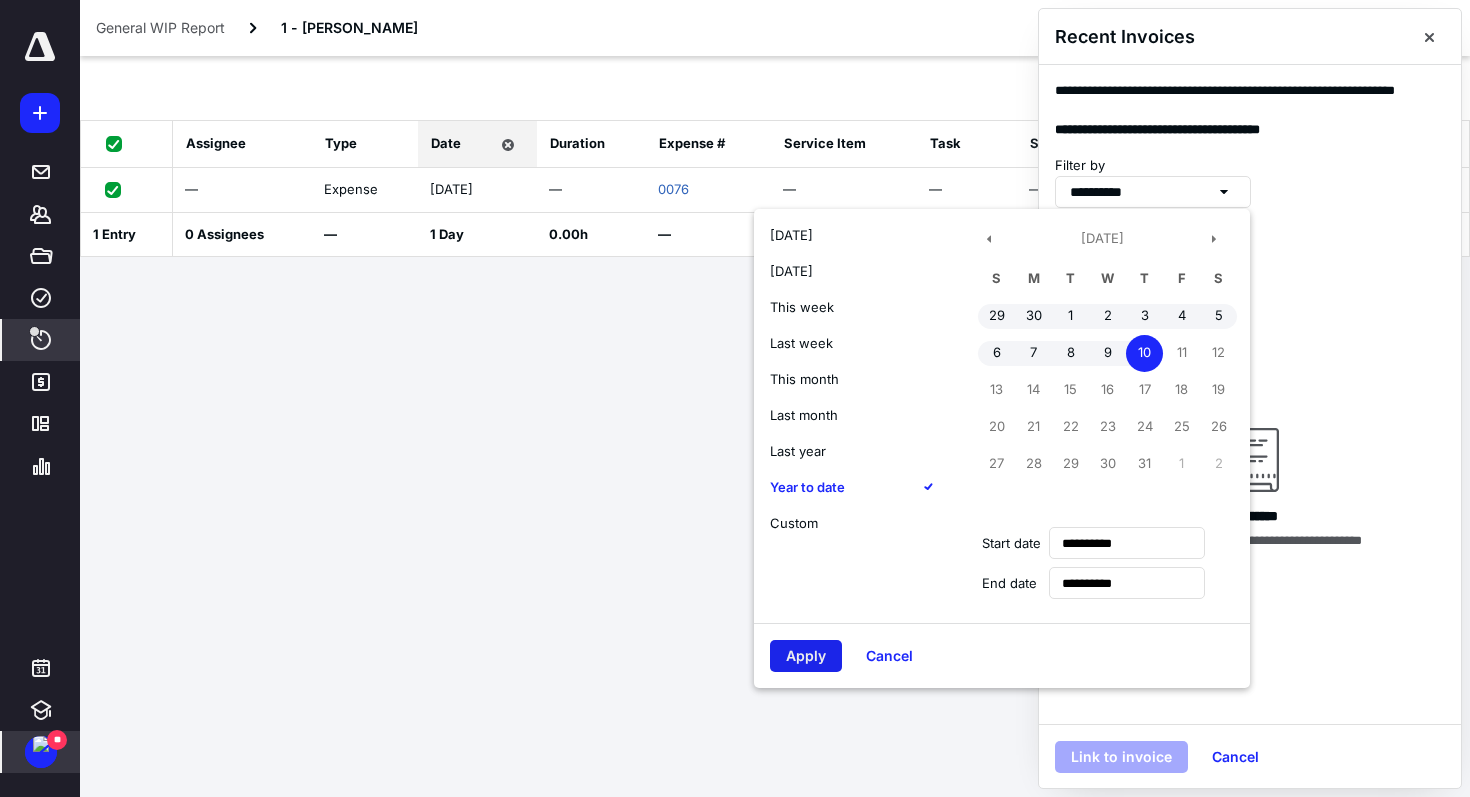 click on "Apply" at bounding box center [806, 656] 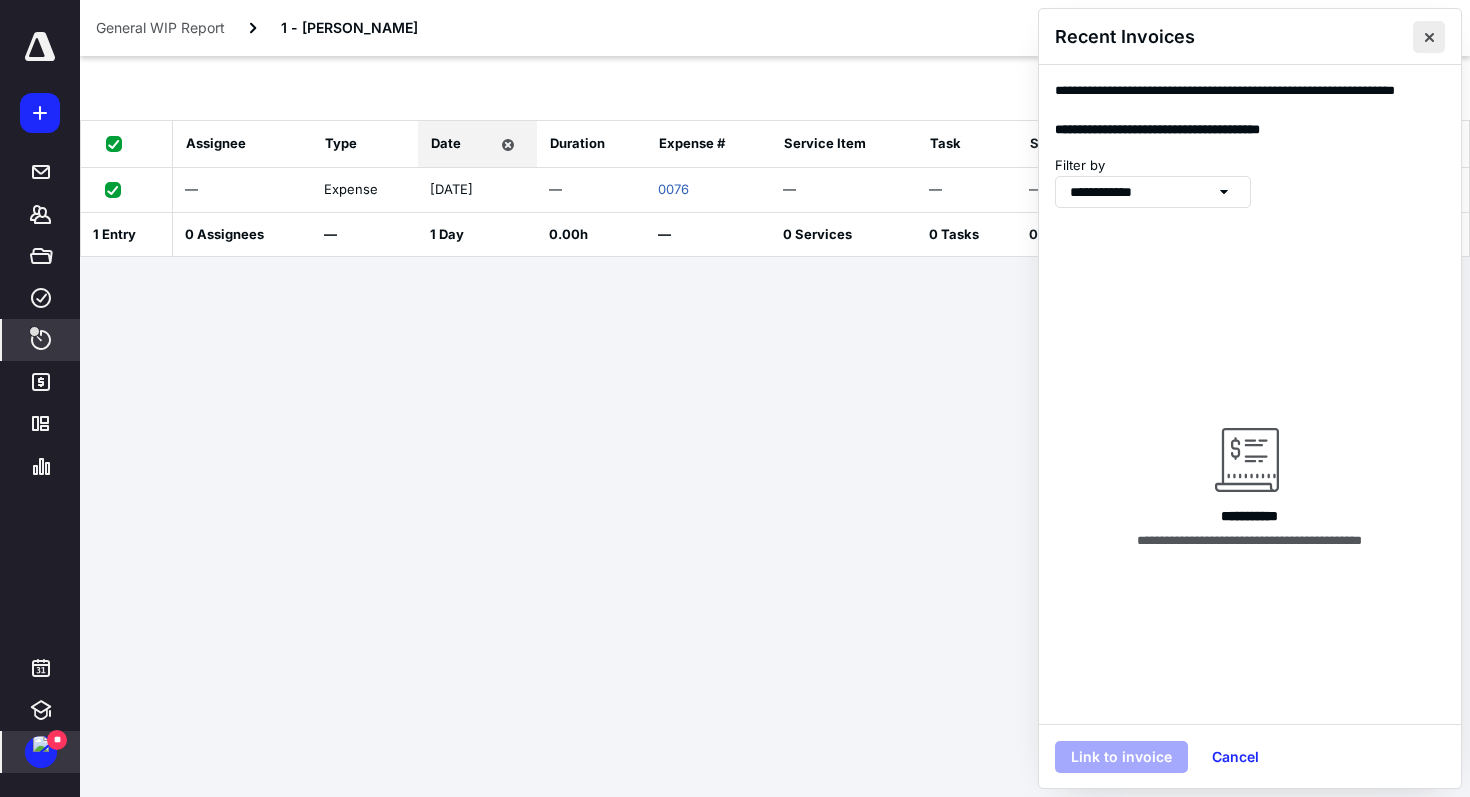 click at bounding box center [1429, 37] 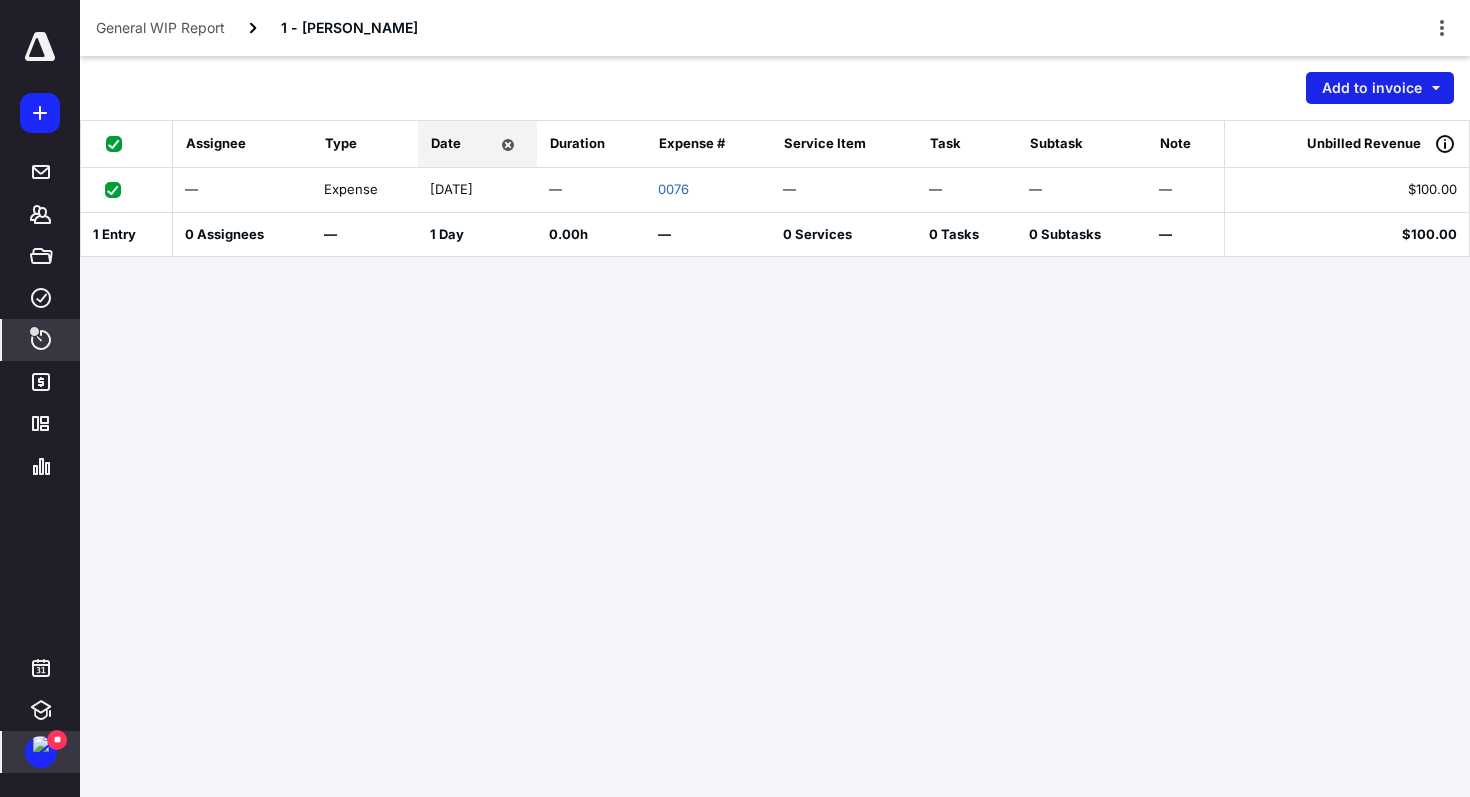 click on "Add to invoice" at bounding box center [1380, 88] 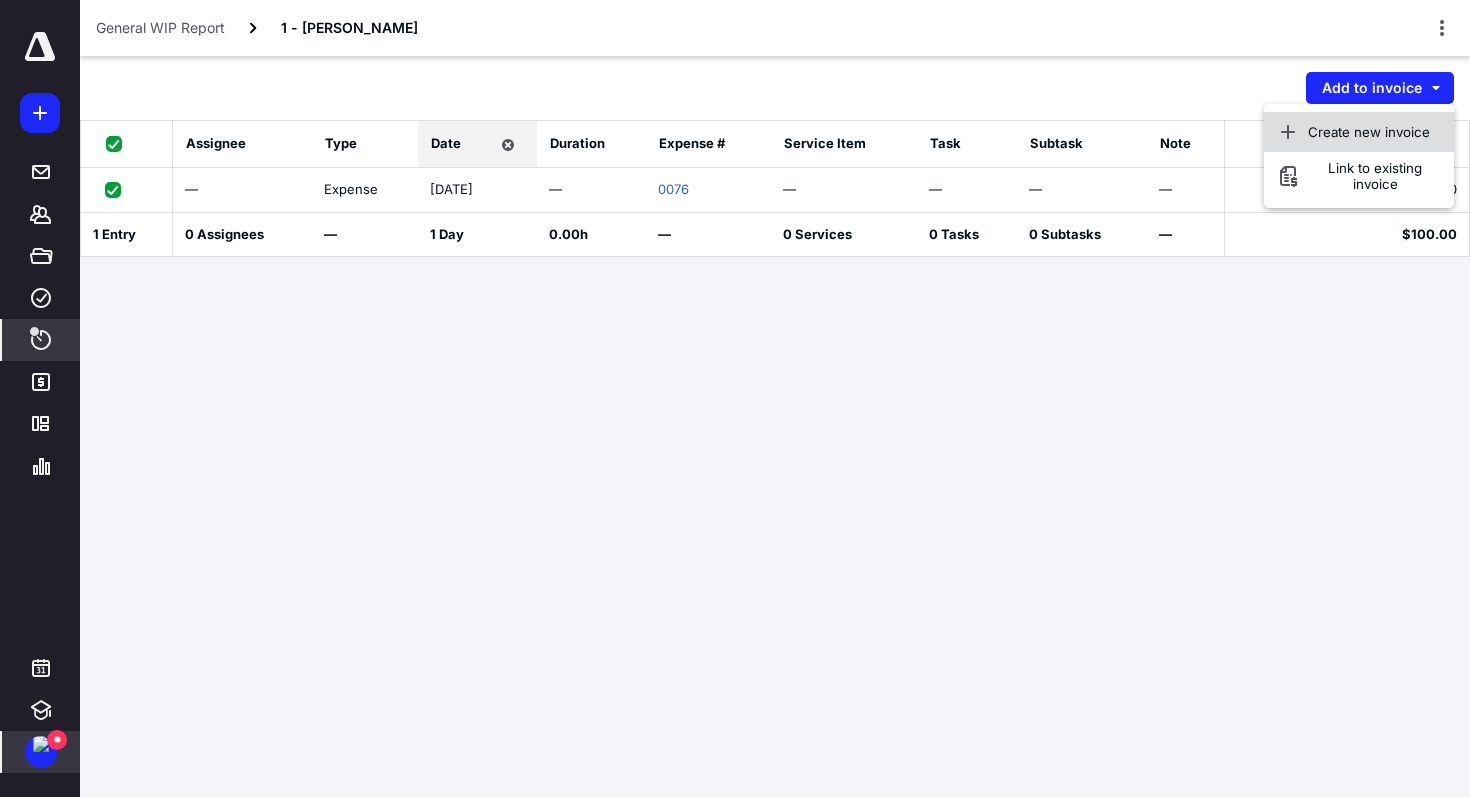 click on "Create new invoice" at bounding box center [1369, 132] 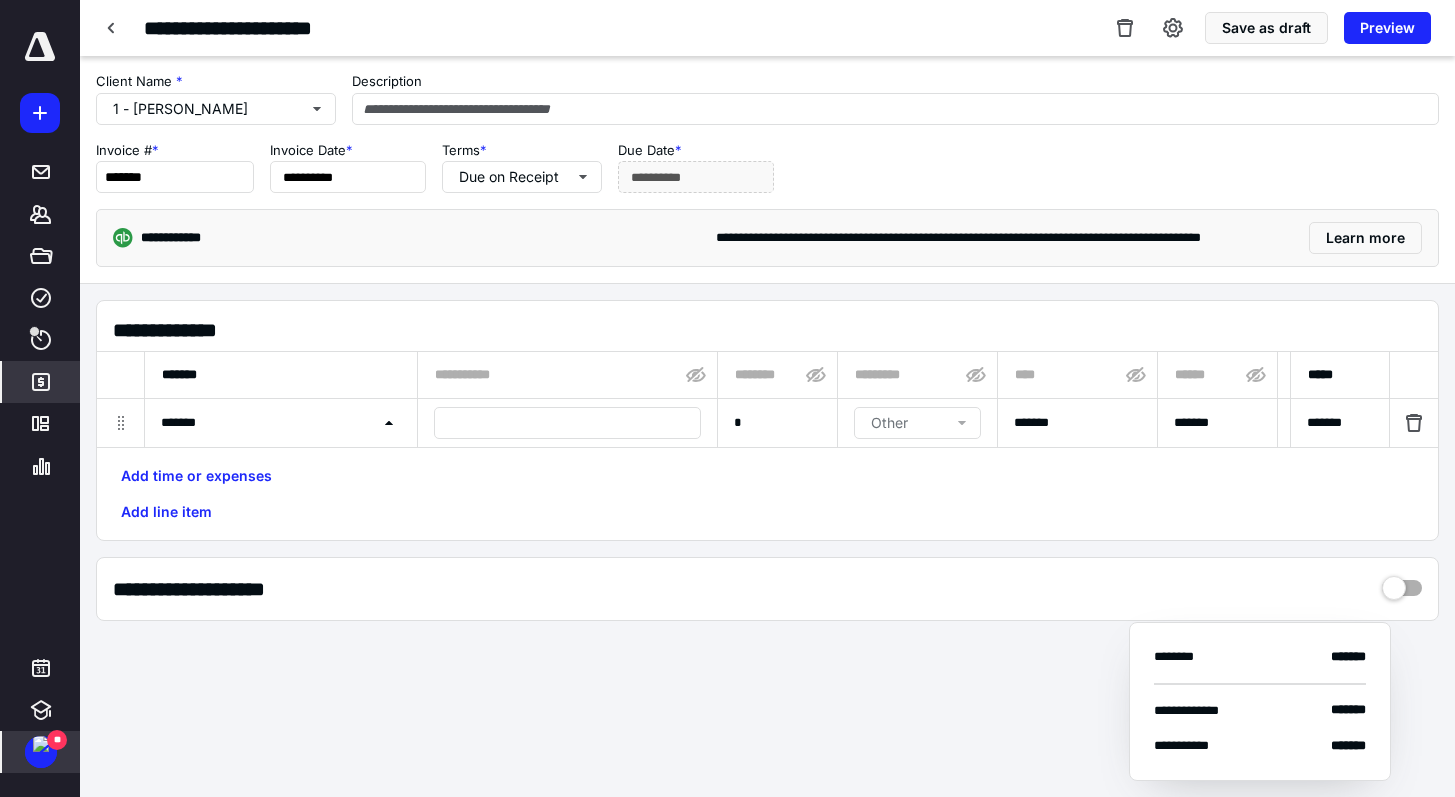 click on "*******" at bounding box center [281, 423] 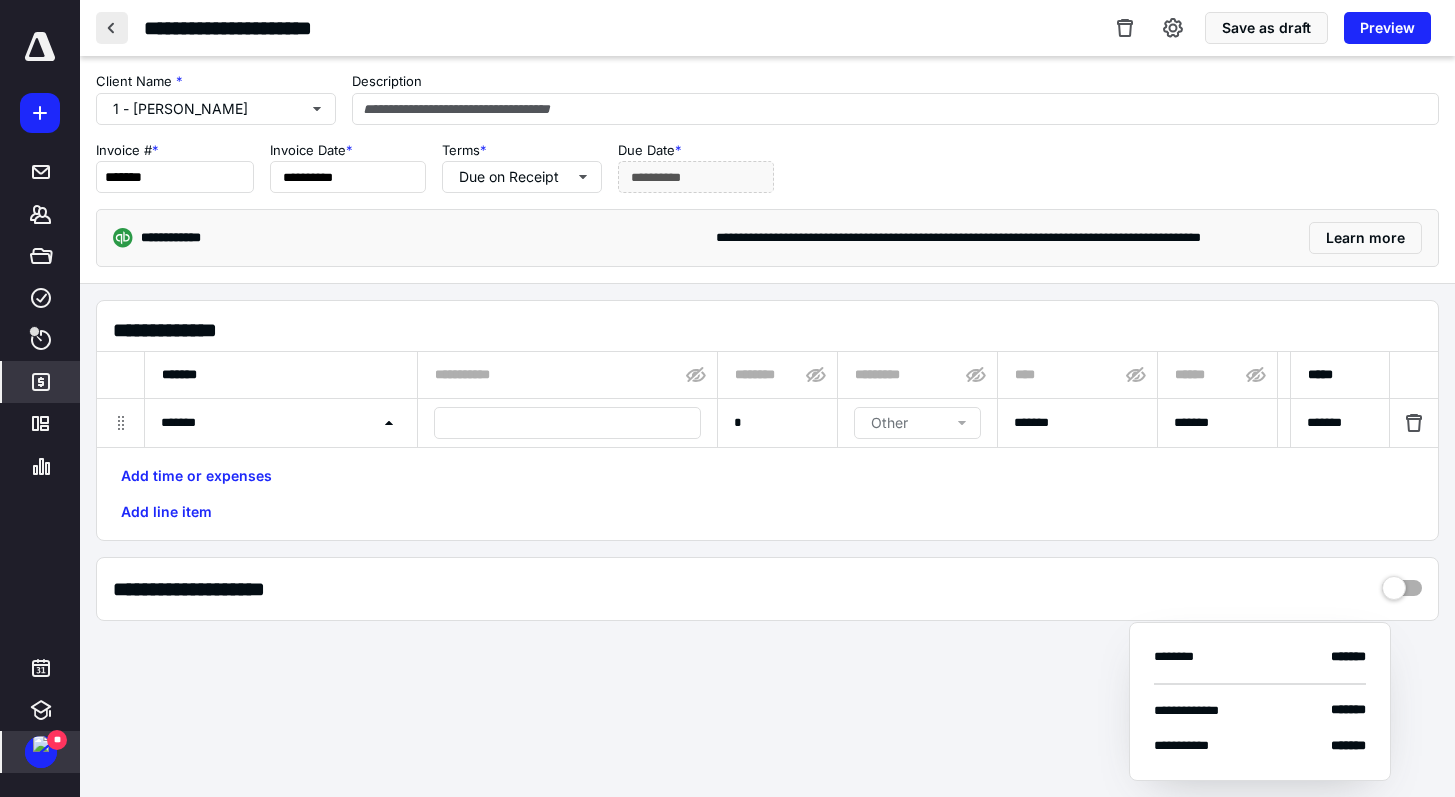 click at bounding box center (112, 28) 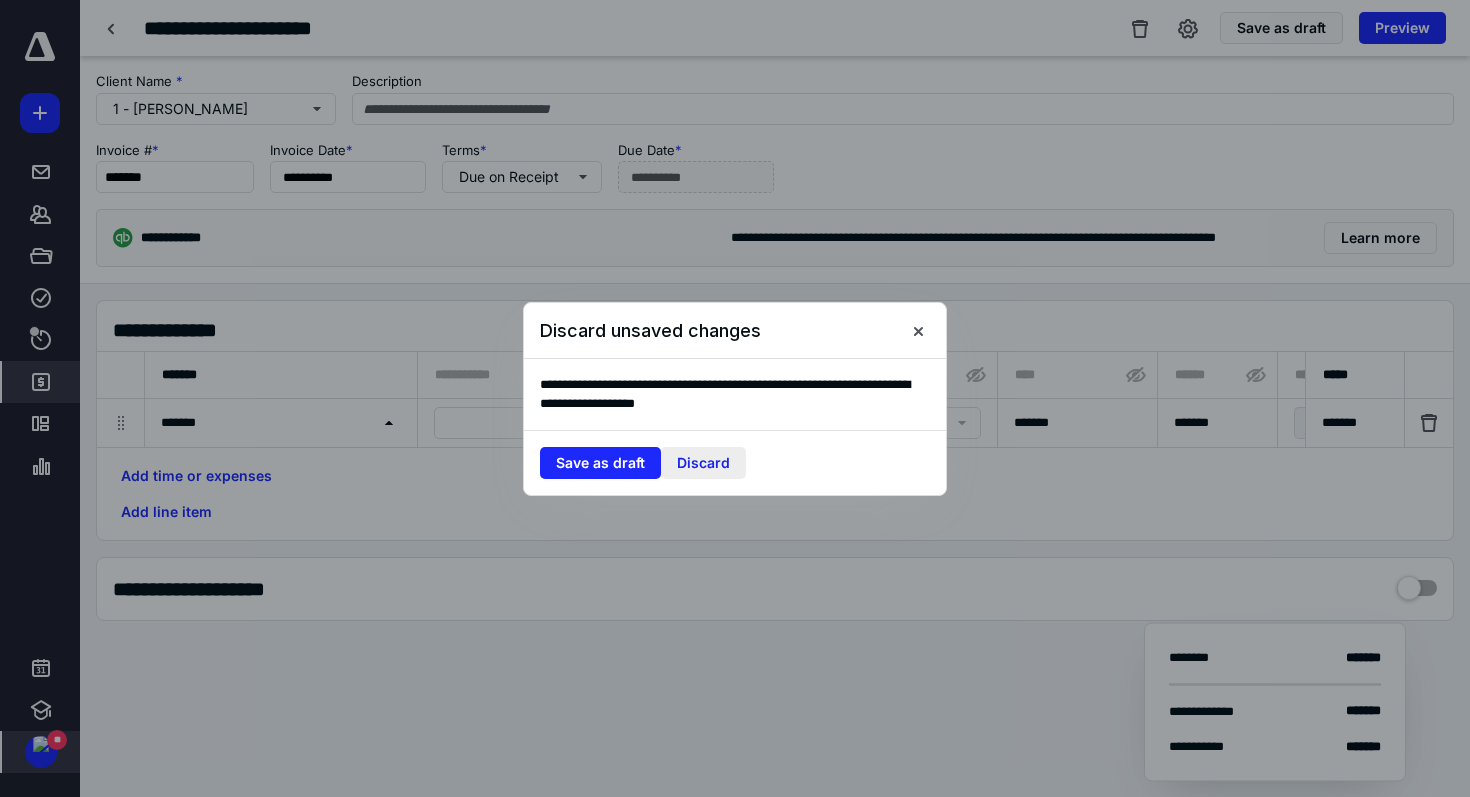 click on "Discard" at bounding box center (703, 463) 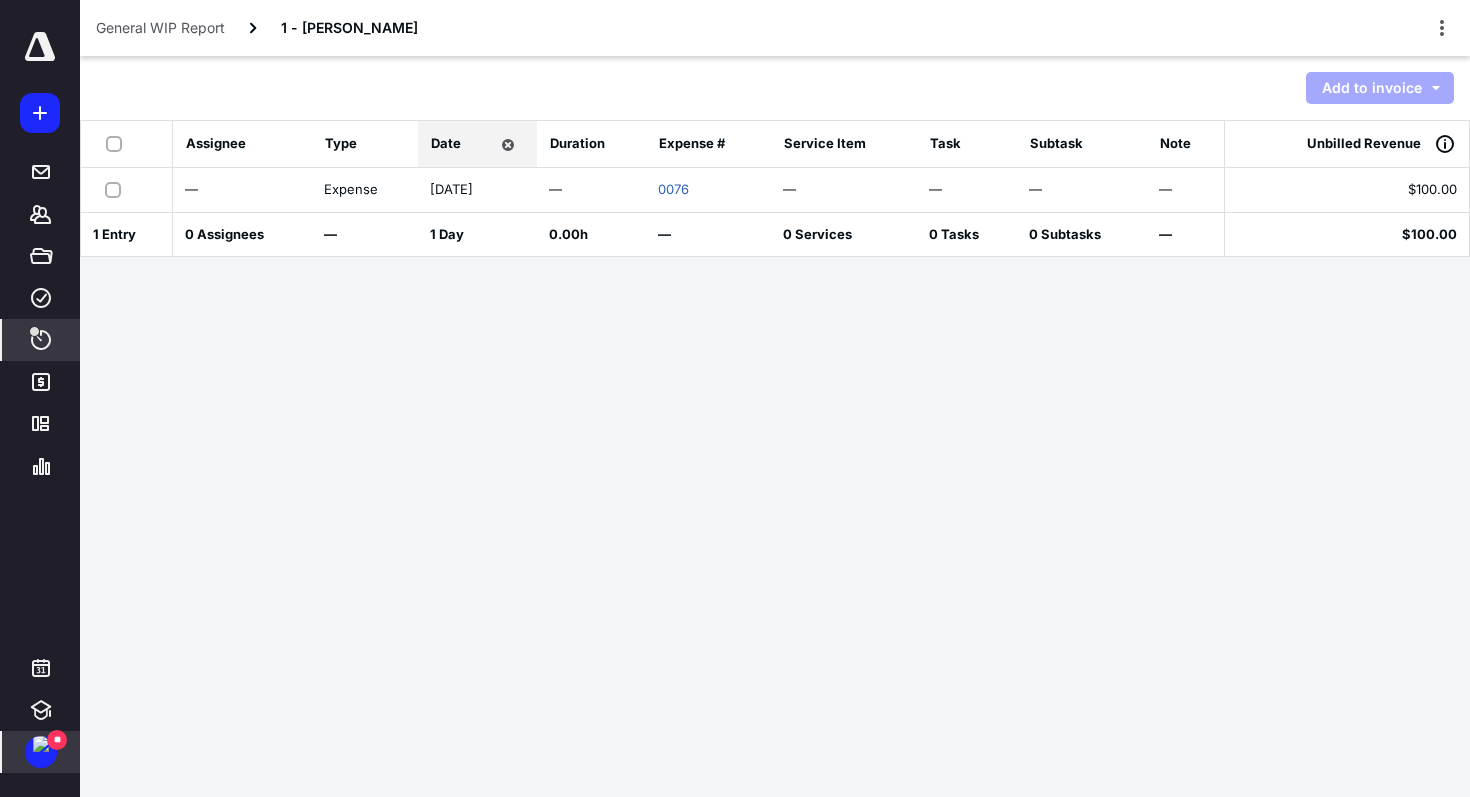 click 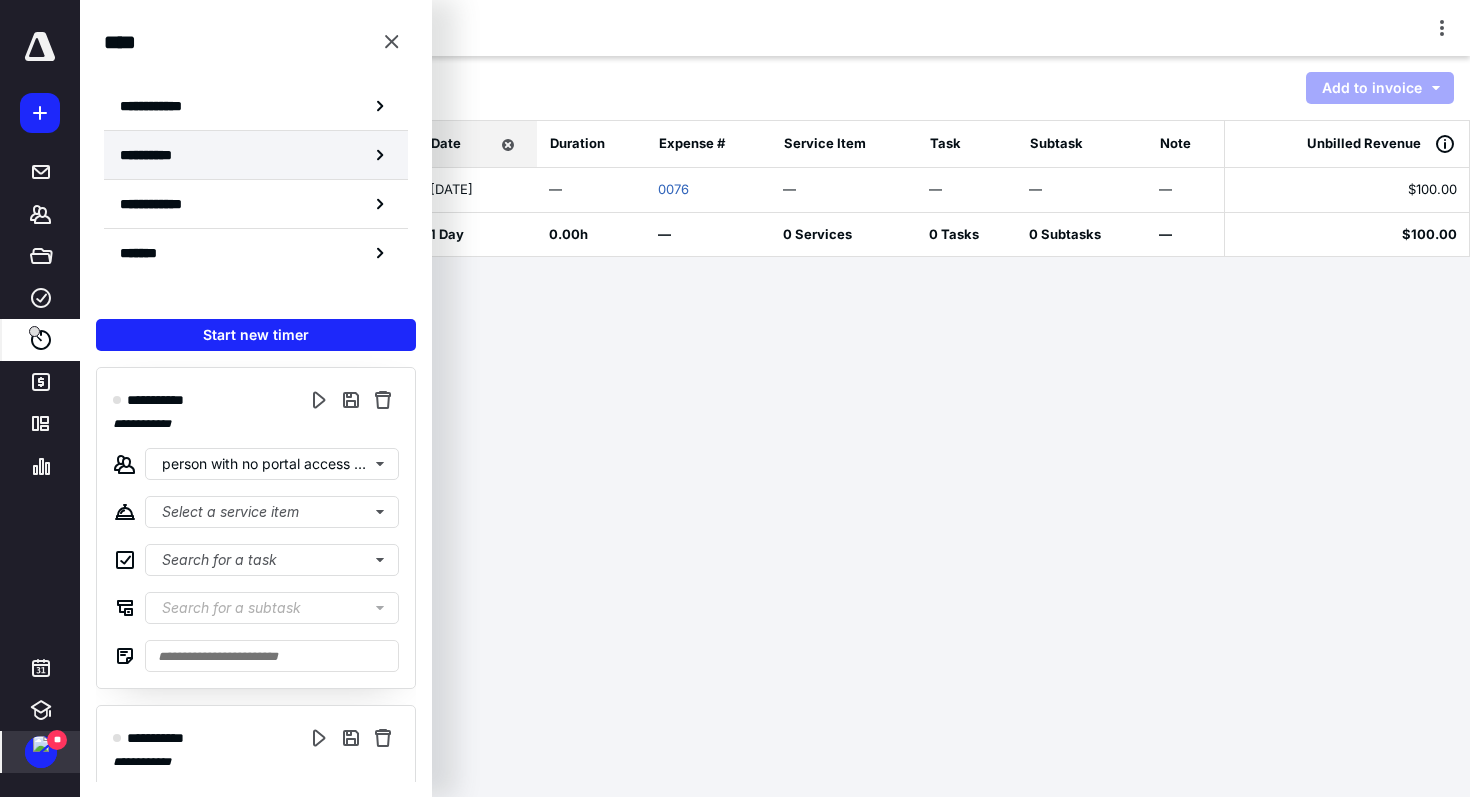 click on "**********" at bounding box center [256, 155] 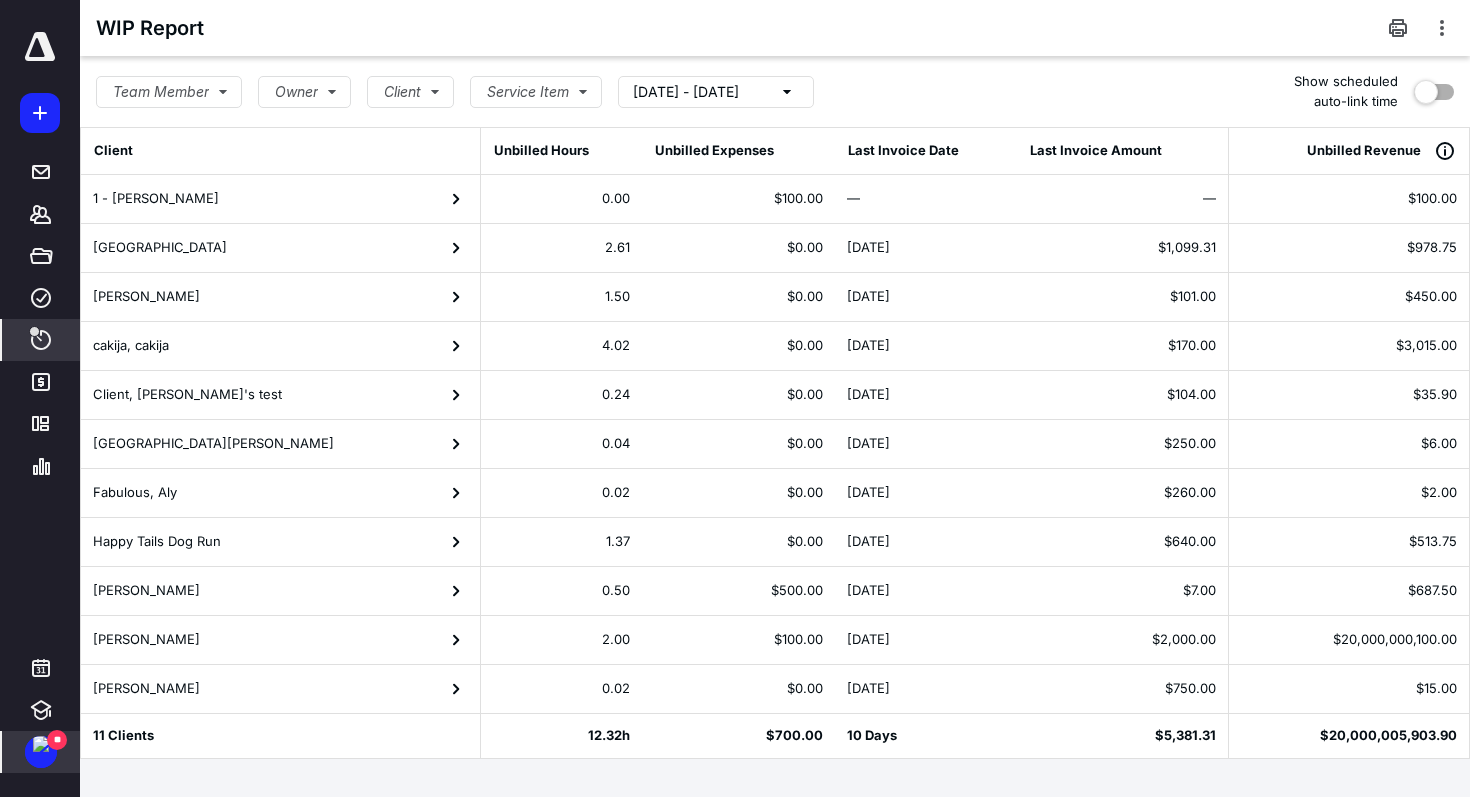 click 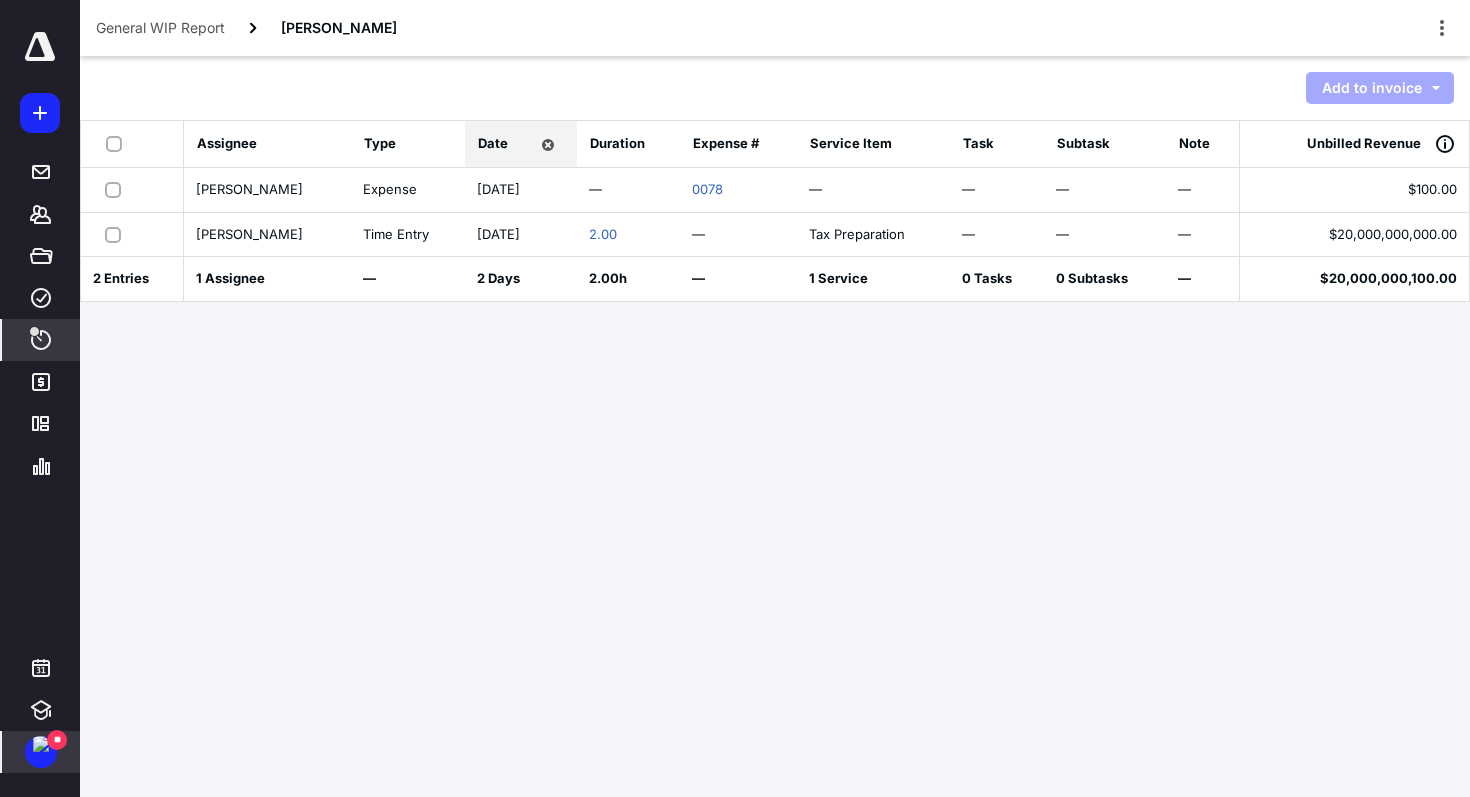 click at bounding box center (132, 190) 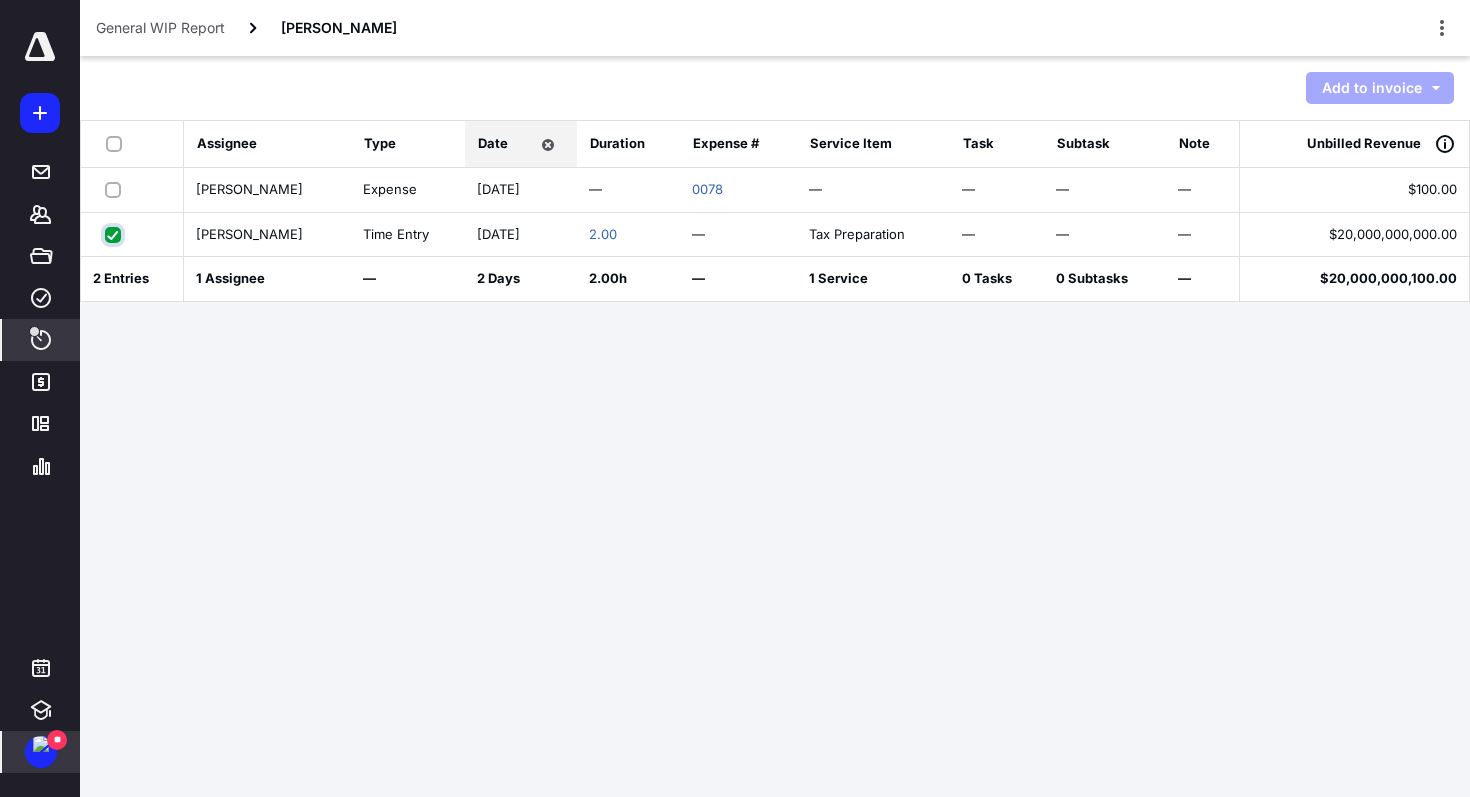 checkbox on "true" 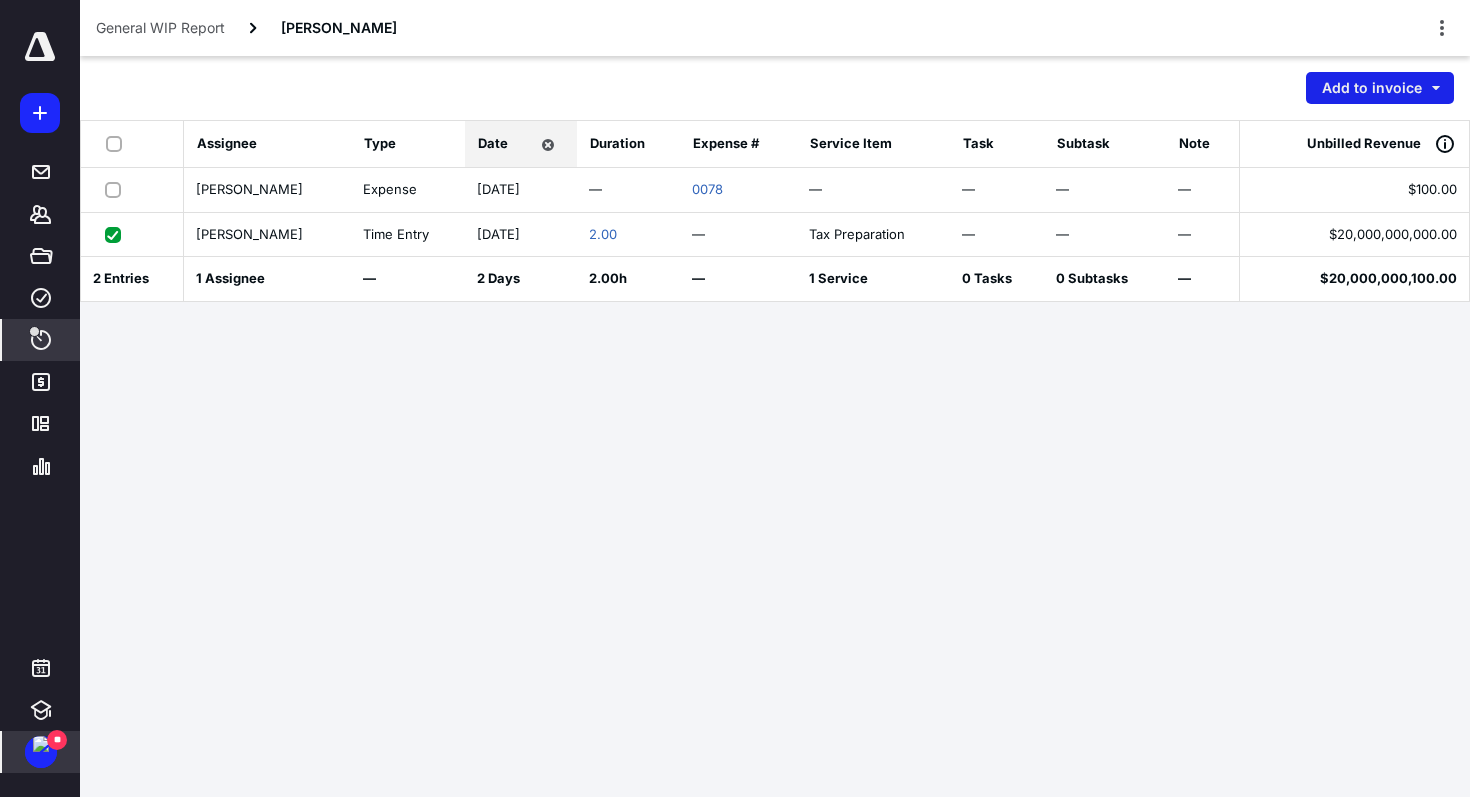 click on "Add to invoice" at bounding box center [1380, 88] 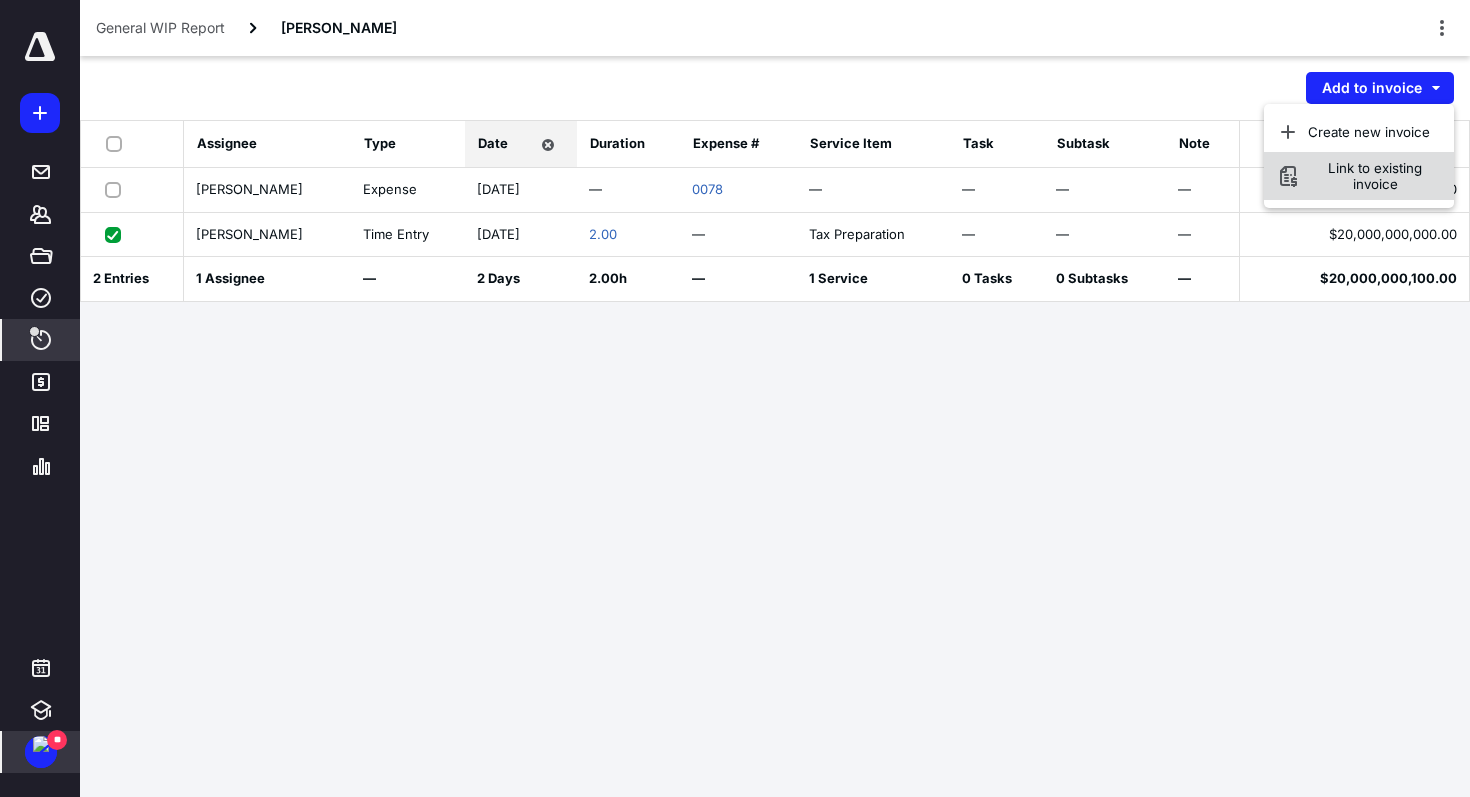 click on "Link to existing invoice" at bounding box center (1359, 176) 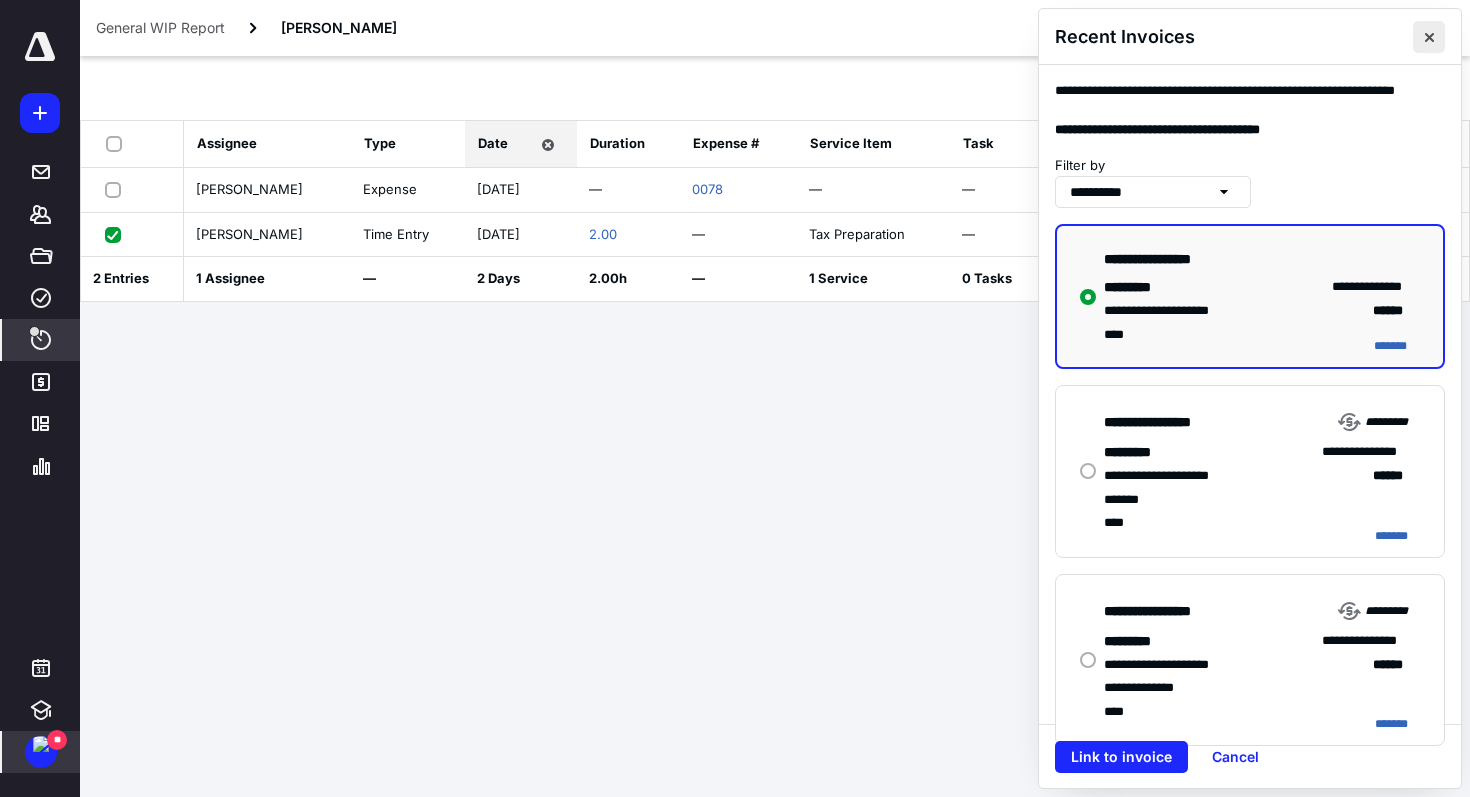 click at bounding box center [1429, 37] 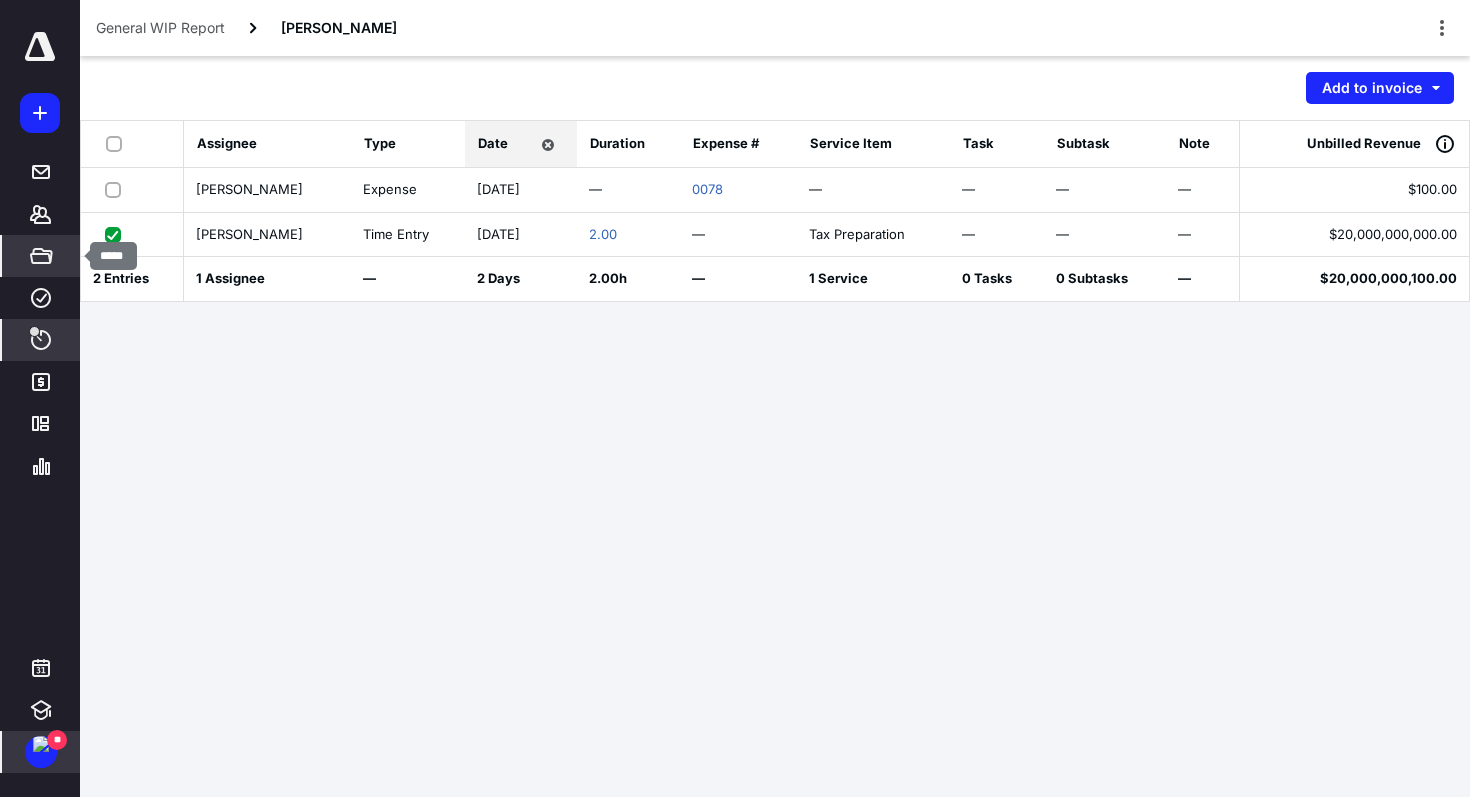 click on "*****" at bounding box center [41, 256] 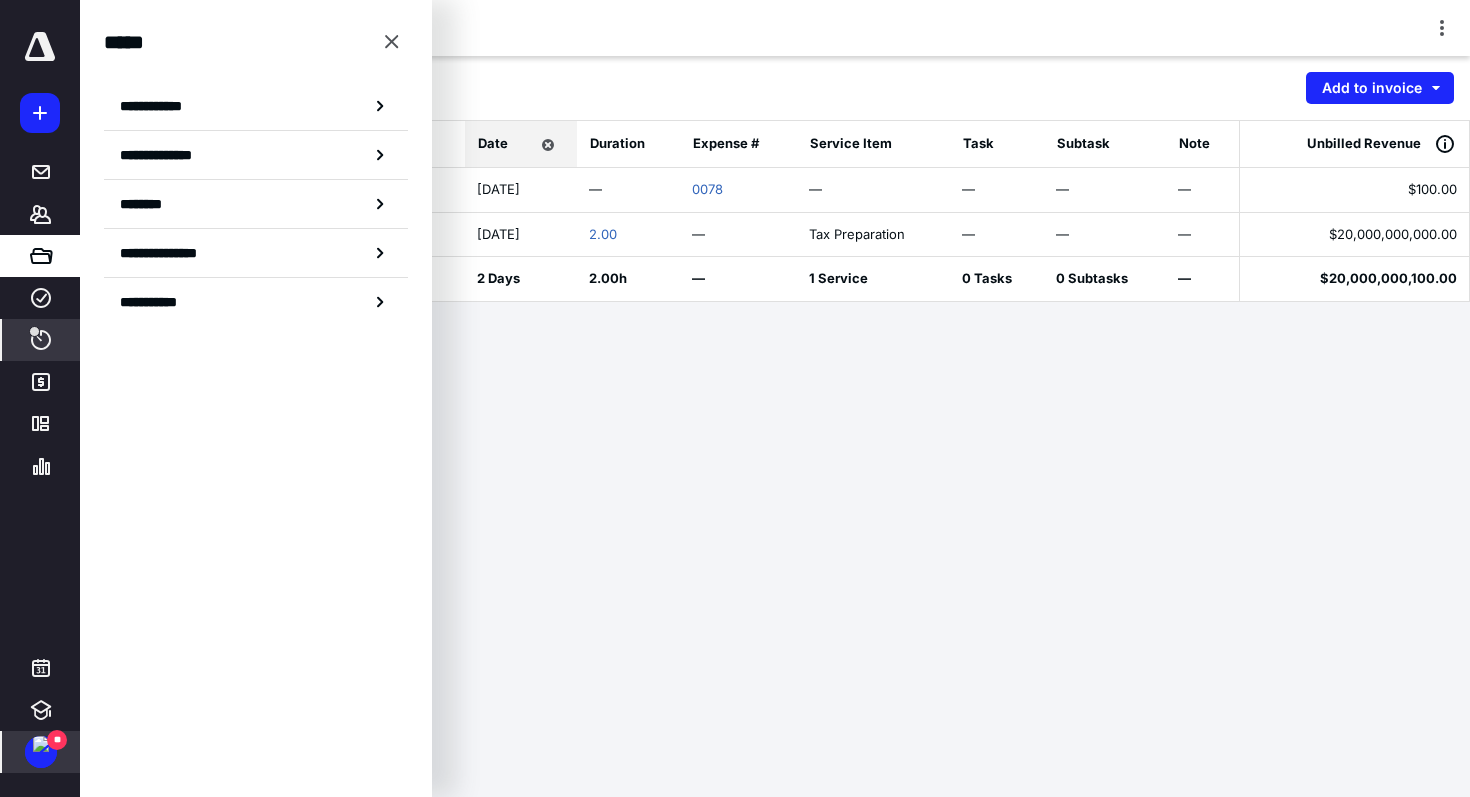 click at bounding box center [40, 113] 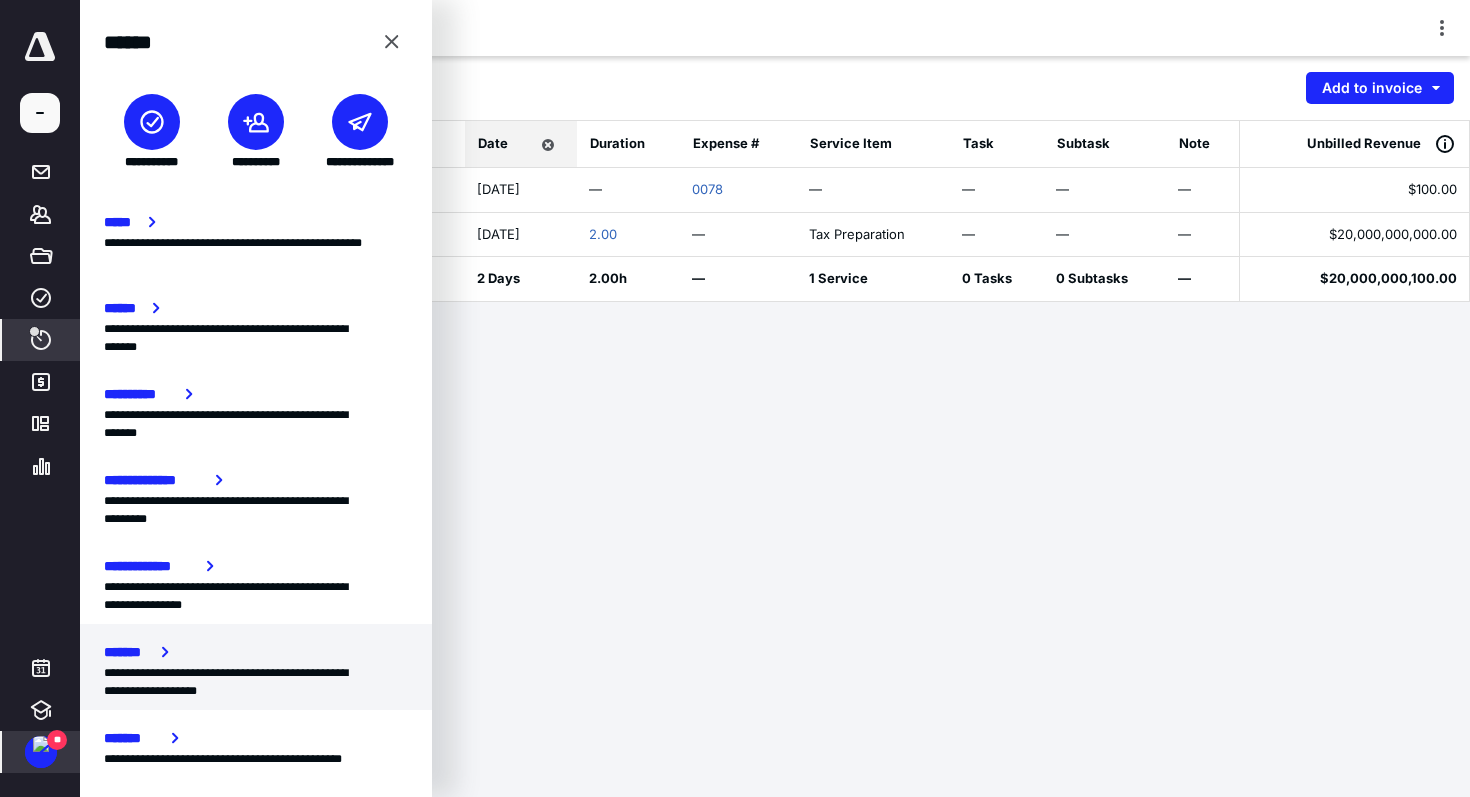 click on "**********" at bounding box center (256, 667) 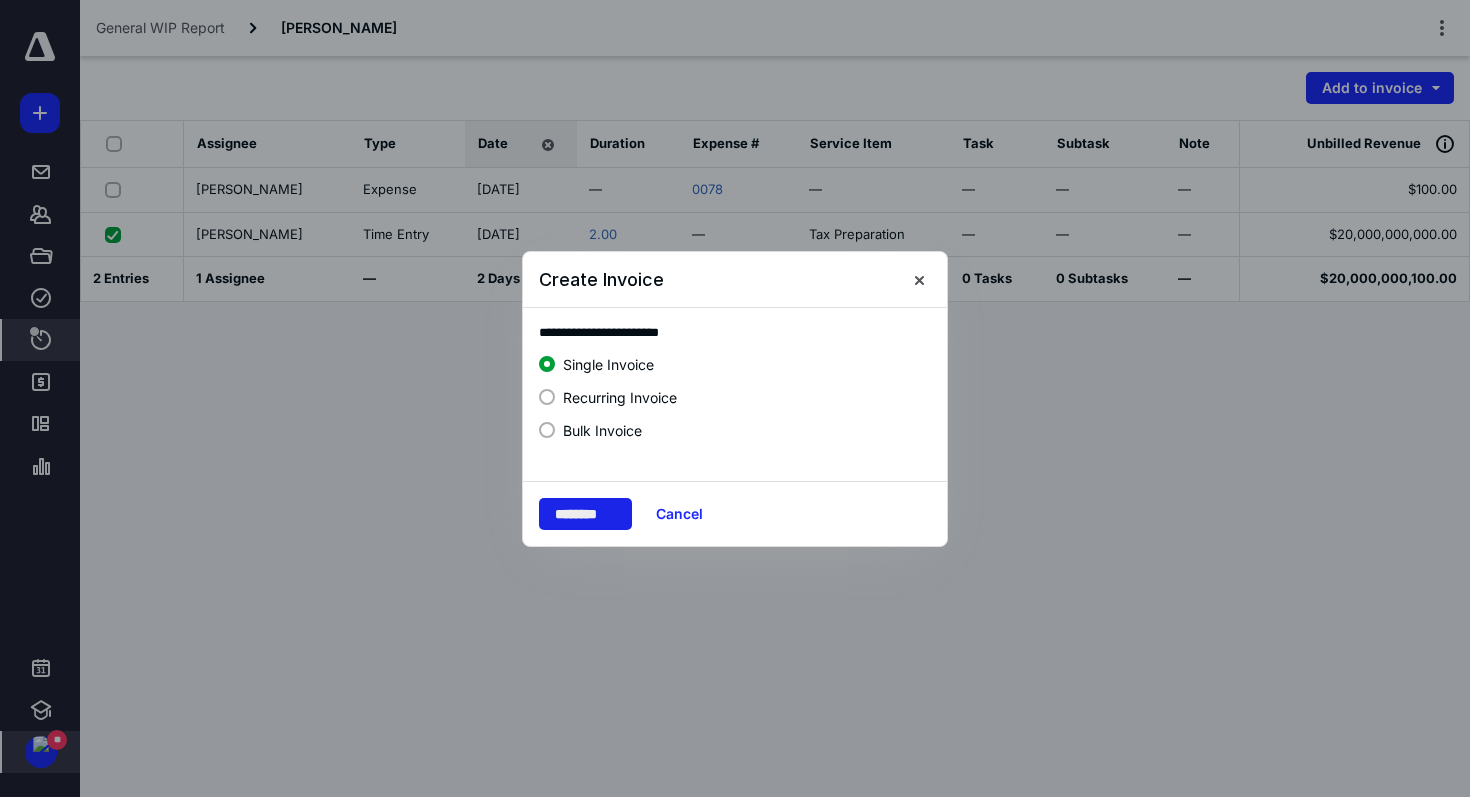 click on "********" at bounding box center [585, 514] 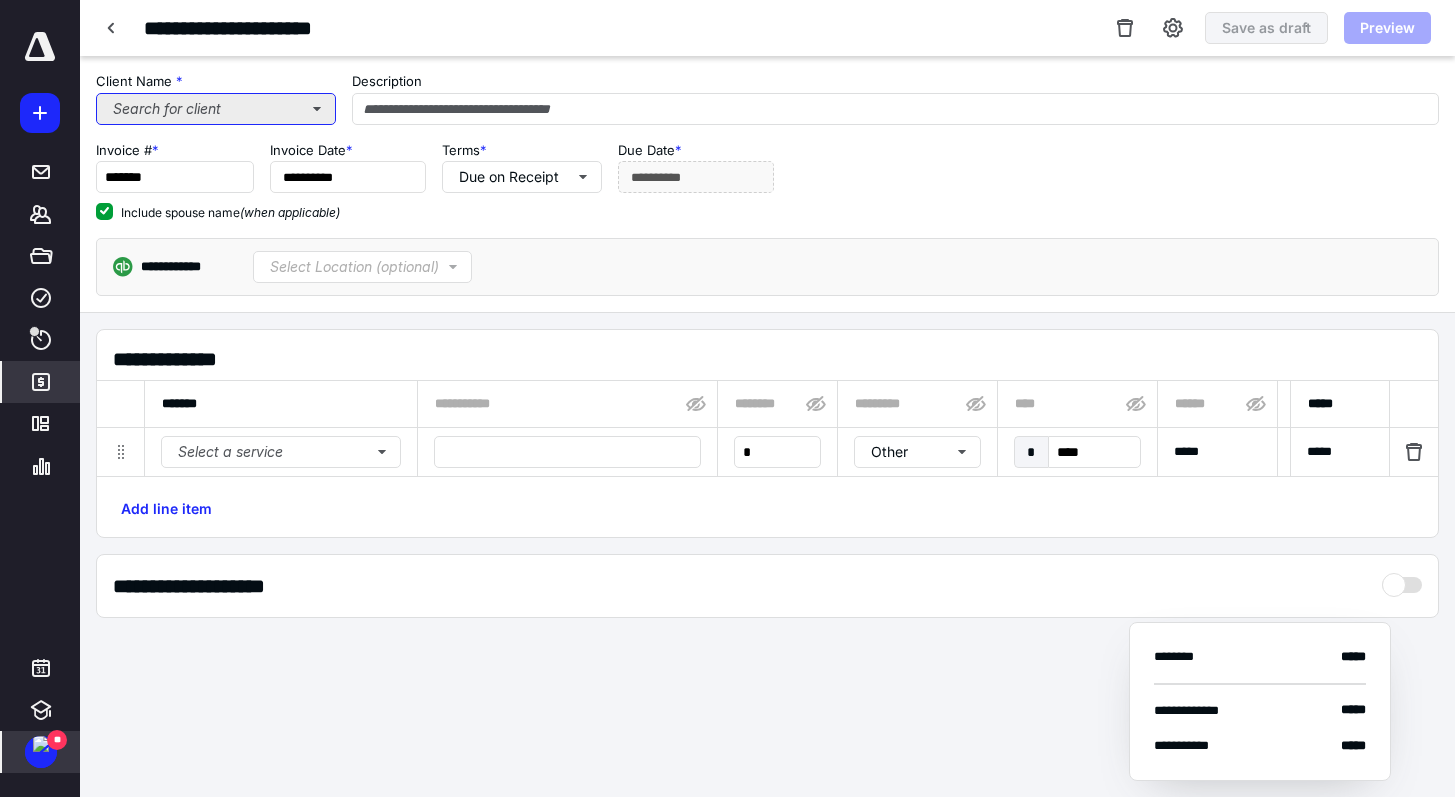 click on "Search for client" at bounding box center [216, 109] 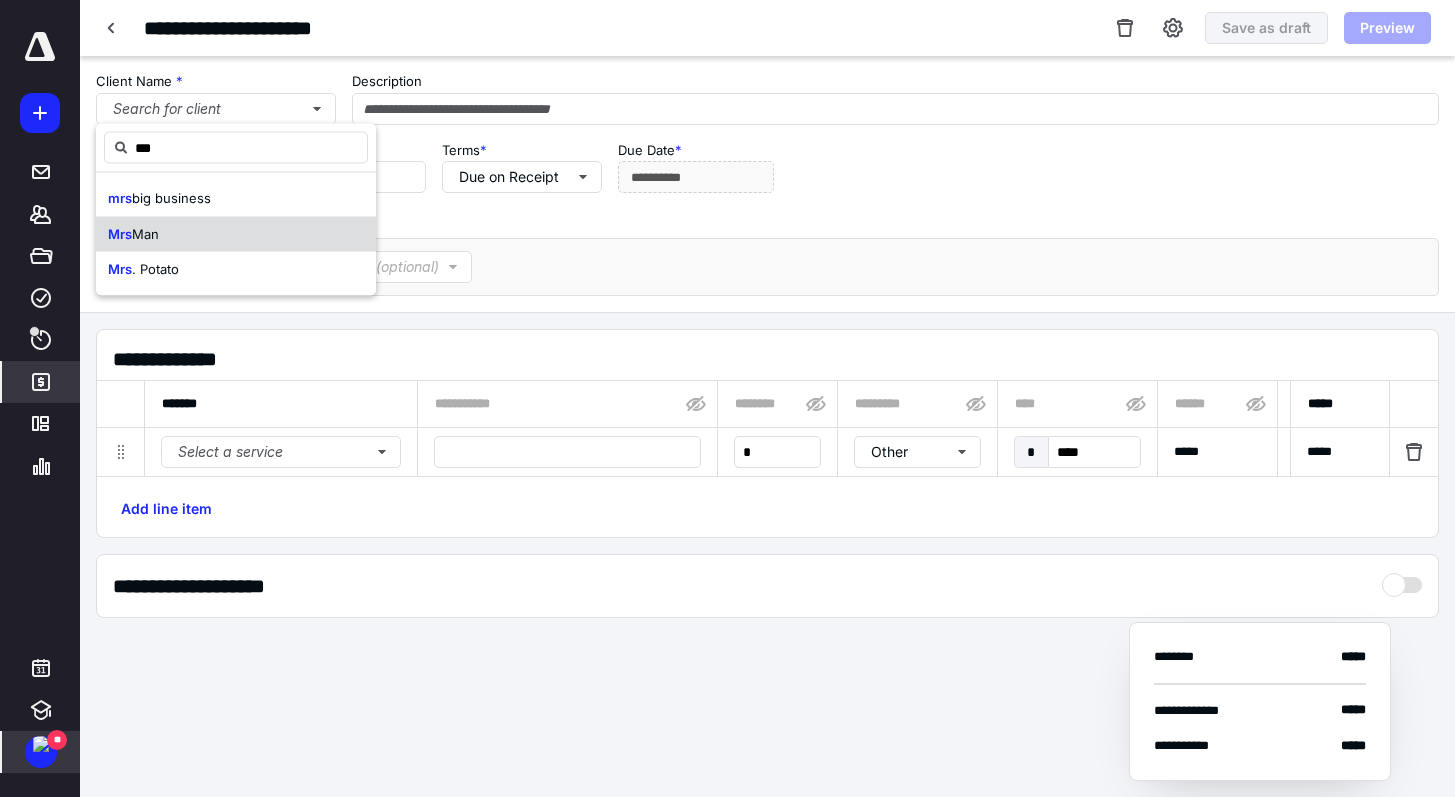 click on "Man" at bounding box center [145, 233] 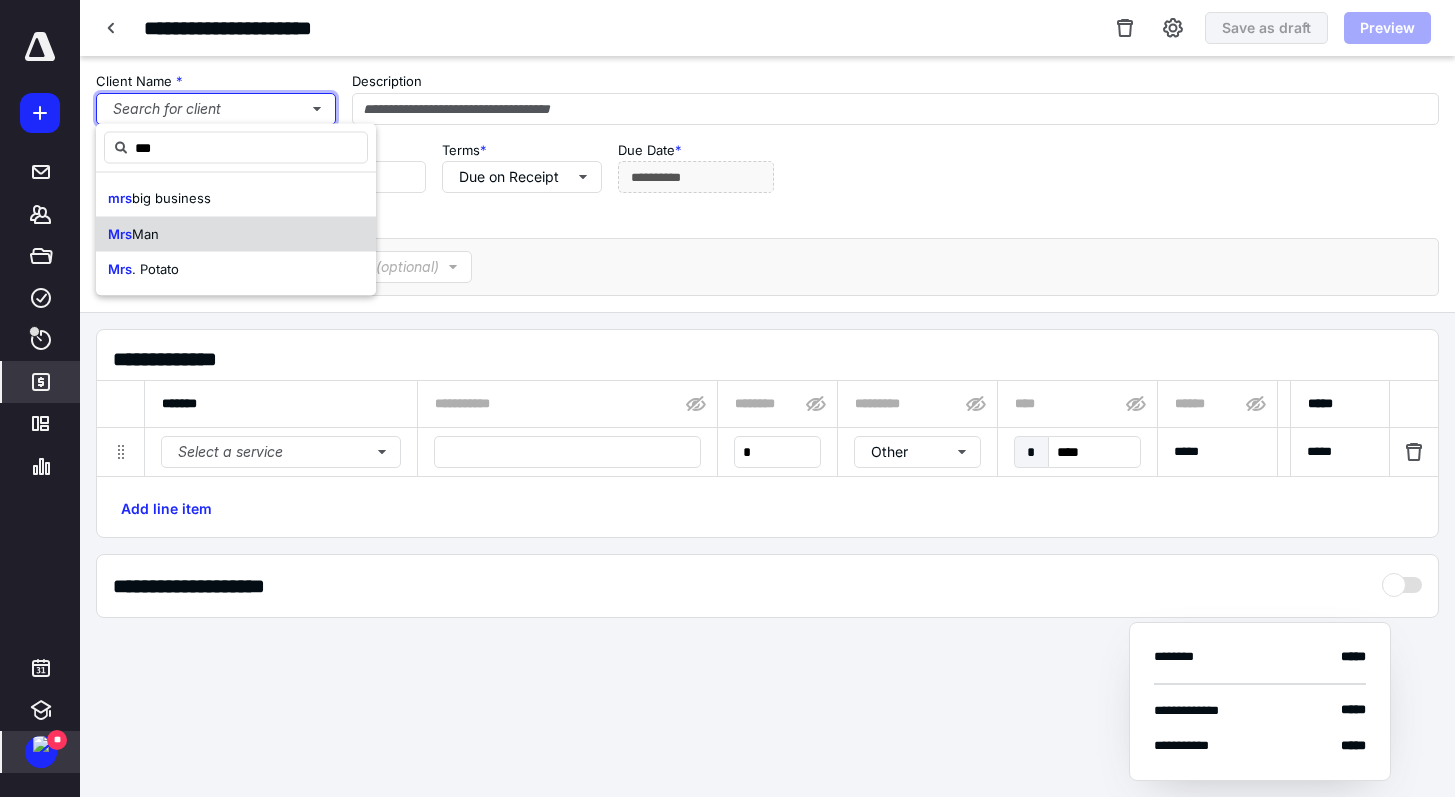 type 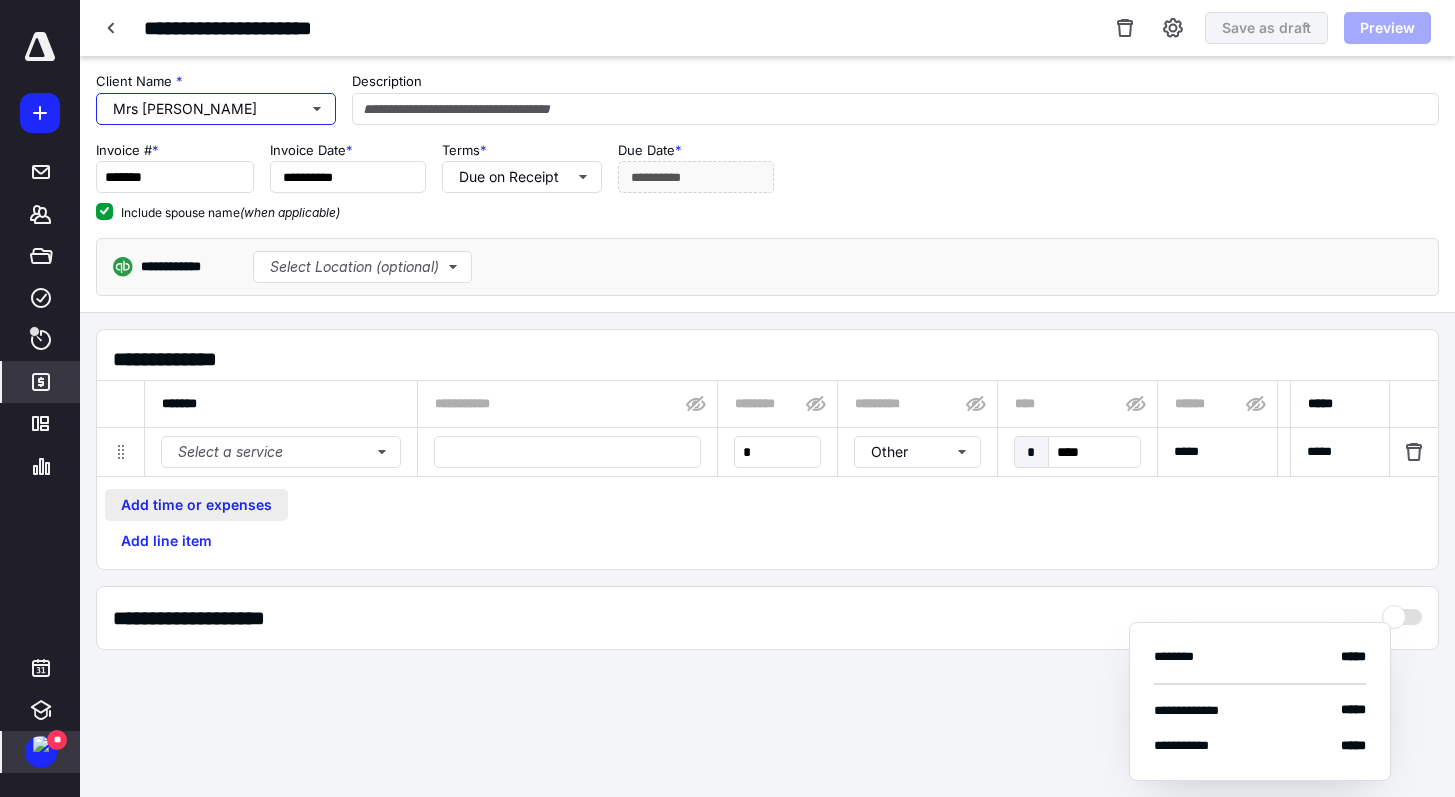 type 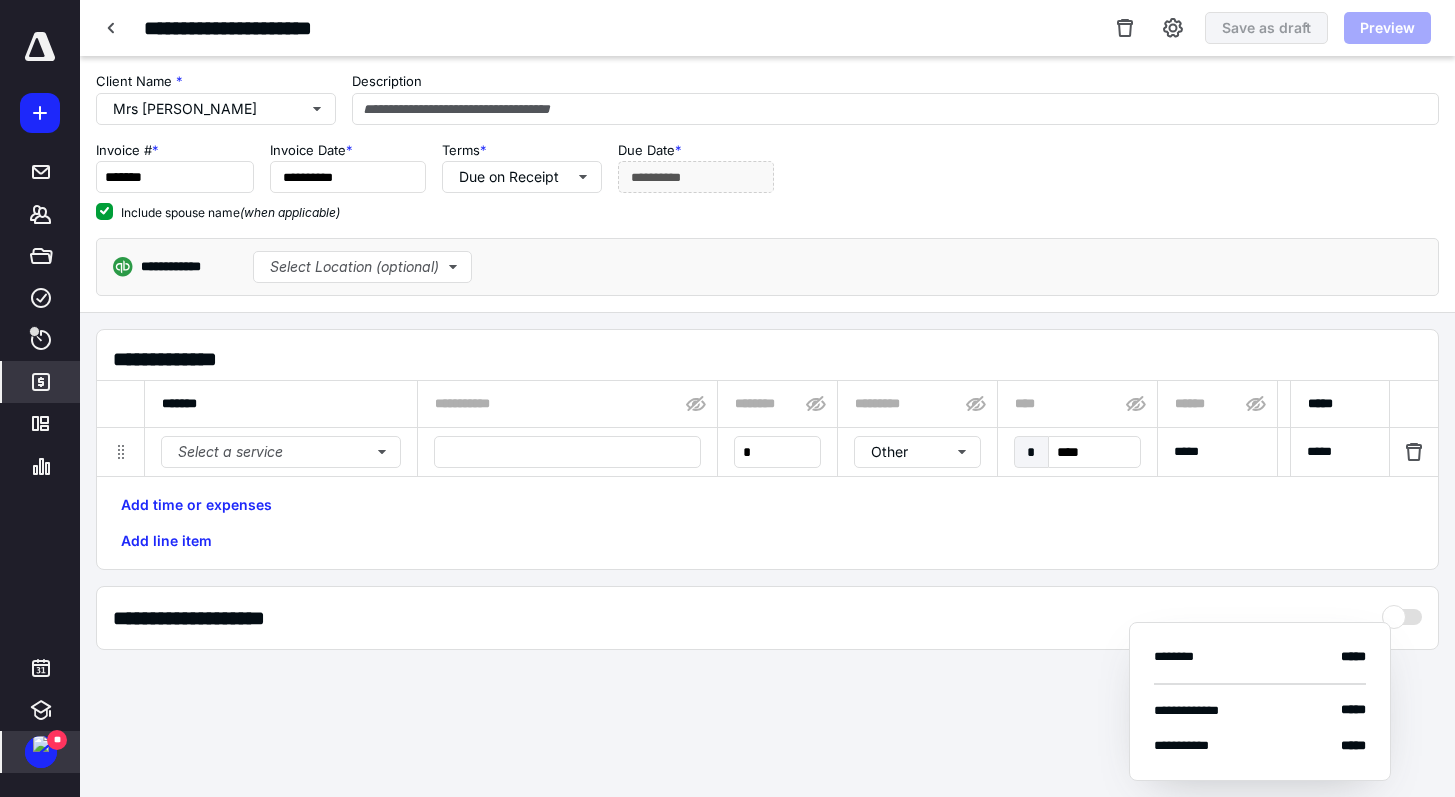 click at bounding box center [41, 744] 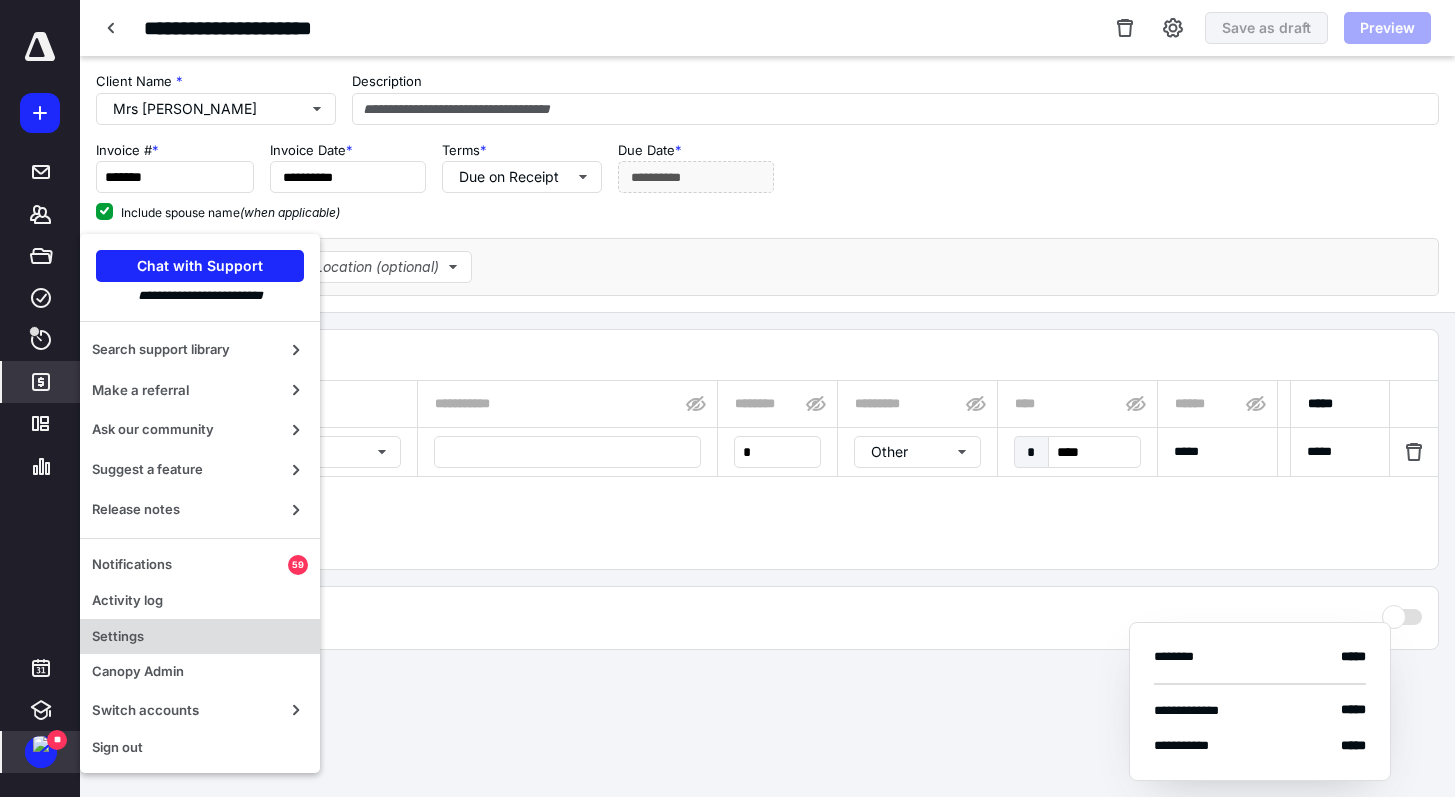 click on "Settings" at bounding box center (200, 637) 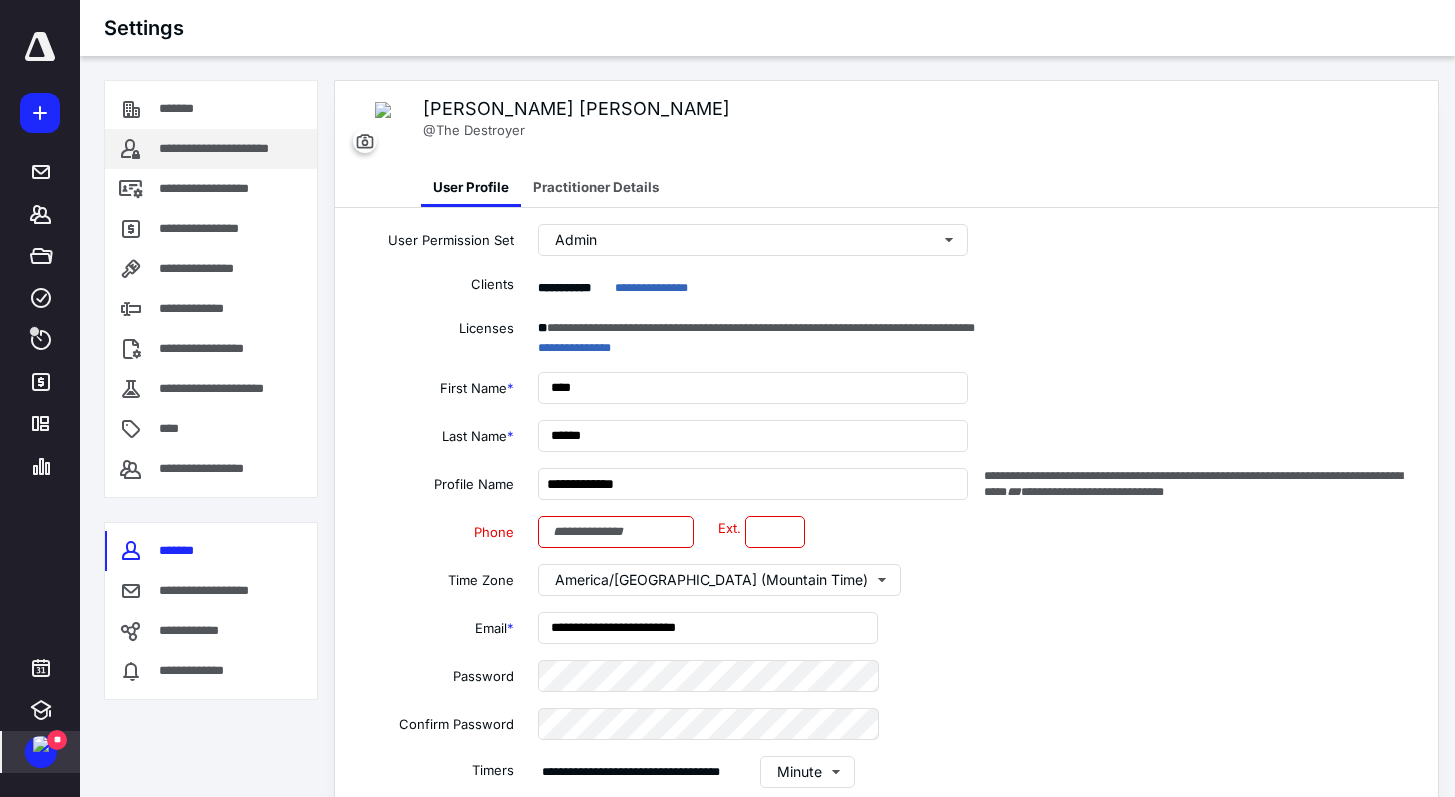 click on "**********" at bounding box center (234, 149) 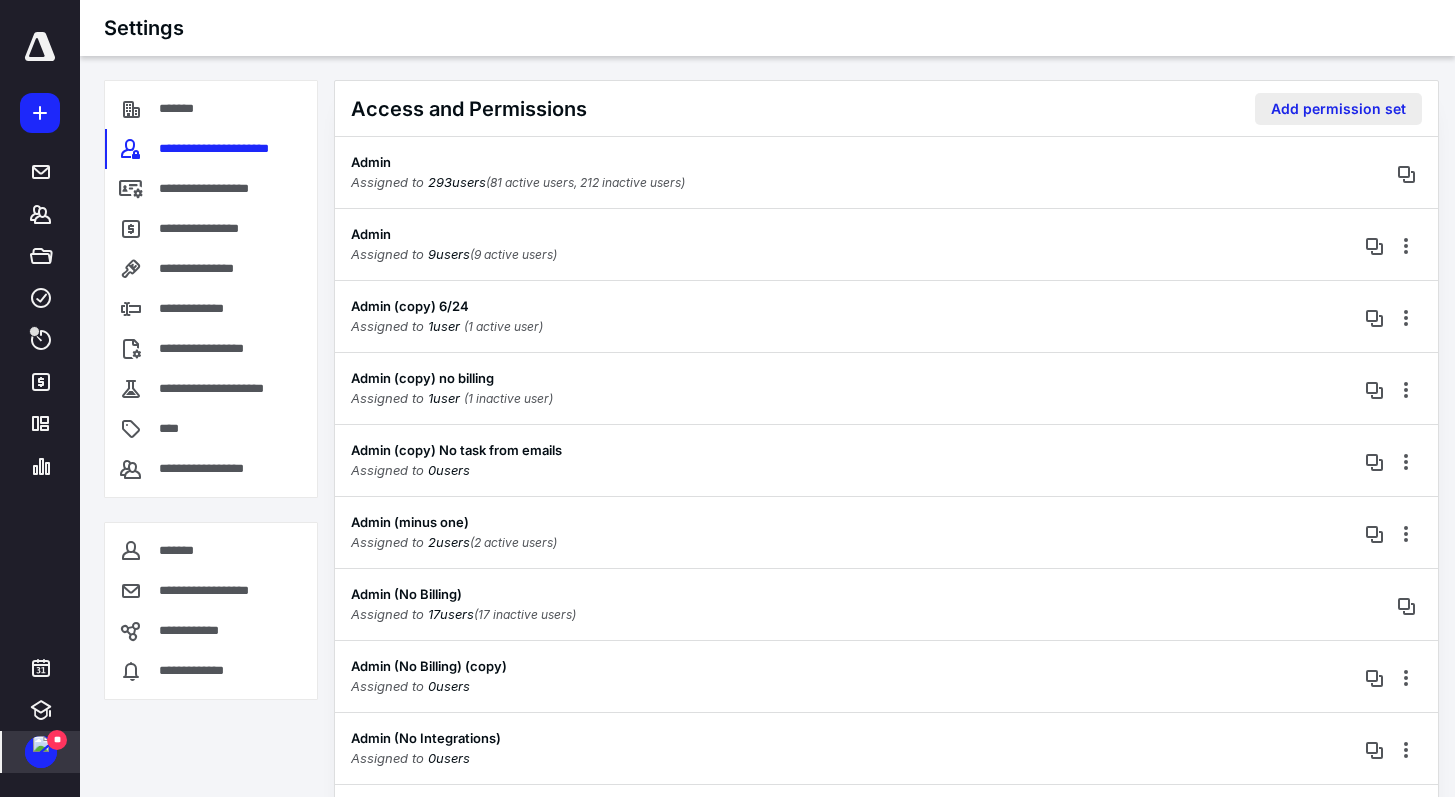 click on "Add permission set" at bounding box center [1338, 109] 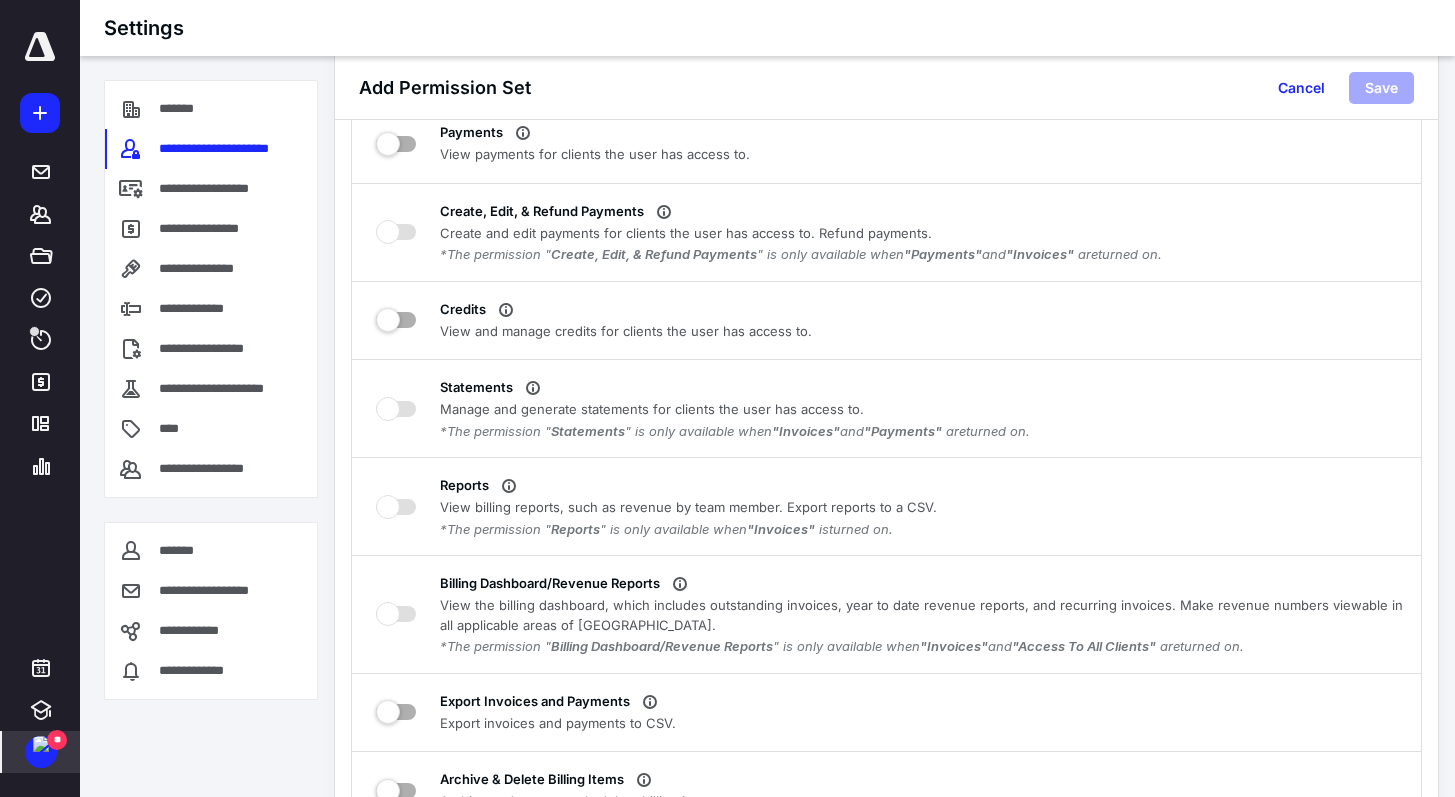 scroll, scrollTop: 6070, scrollLeft: 0, axis: vertical 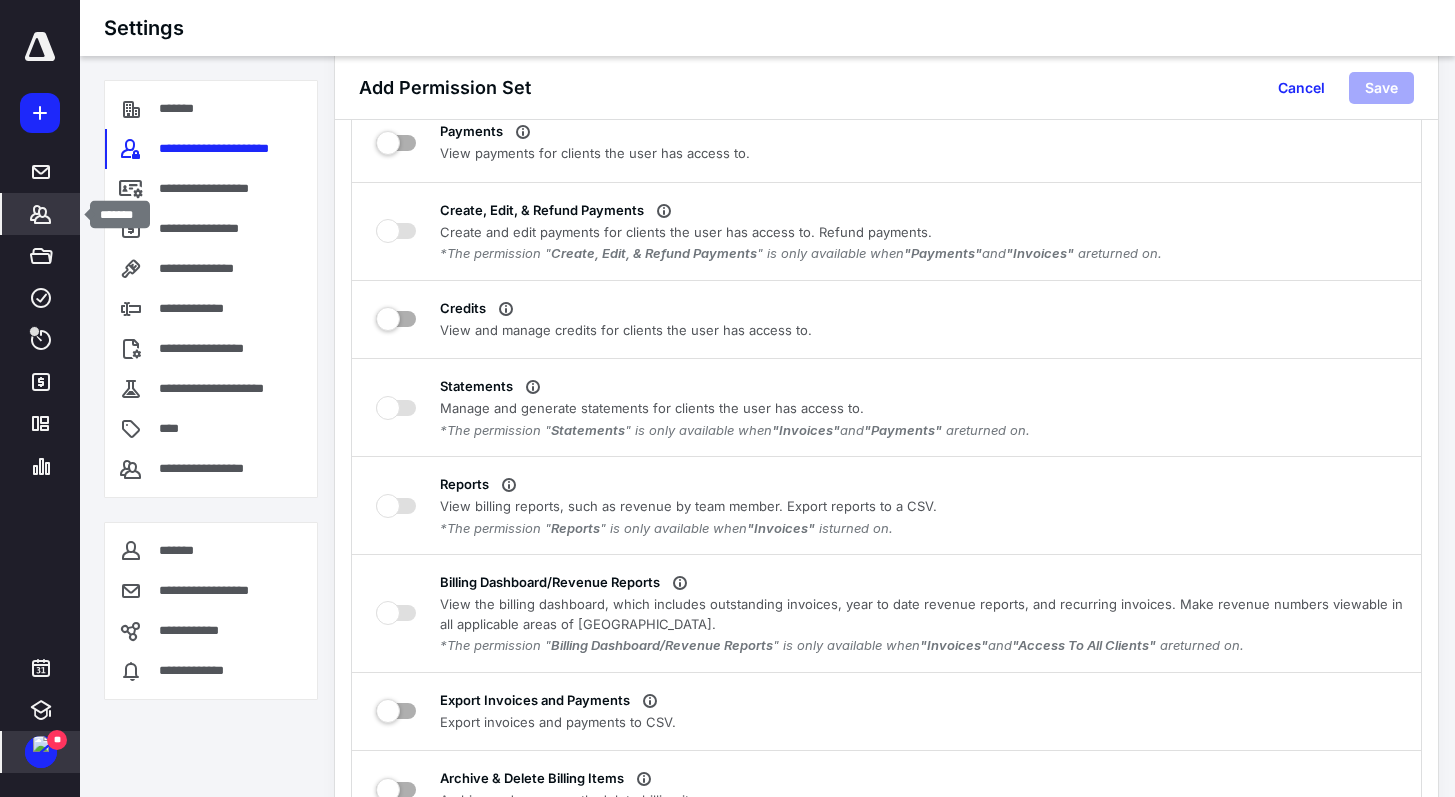 click 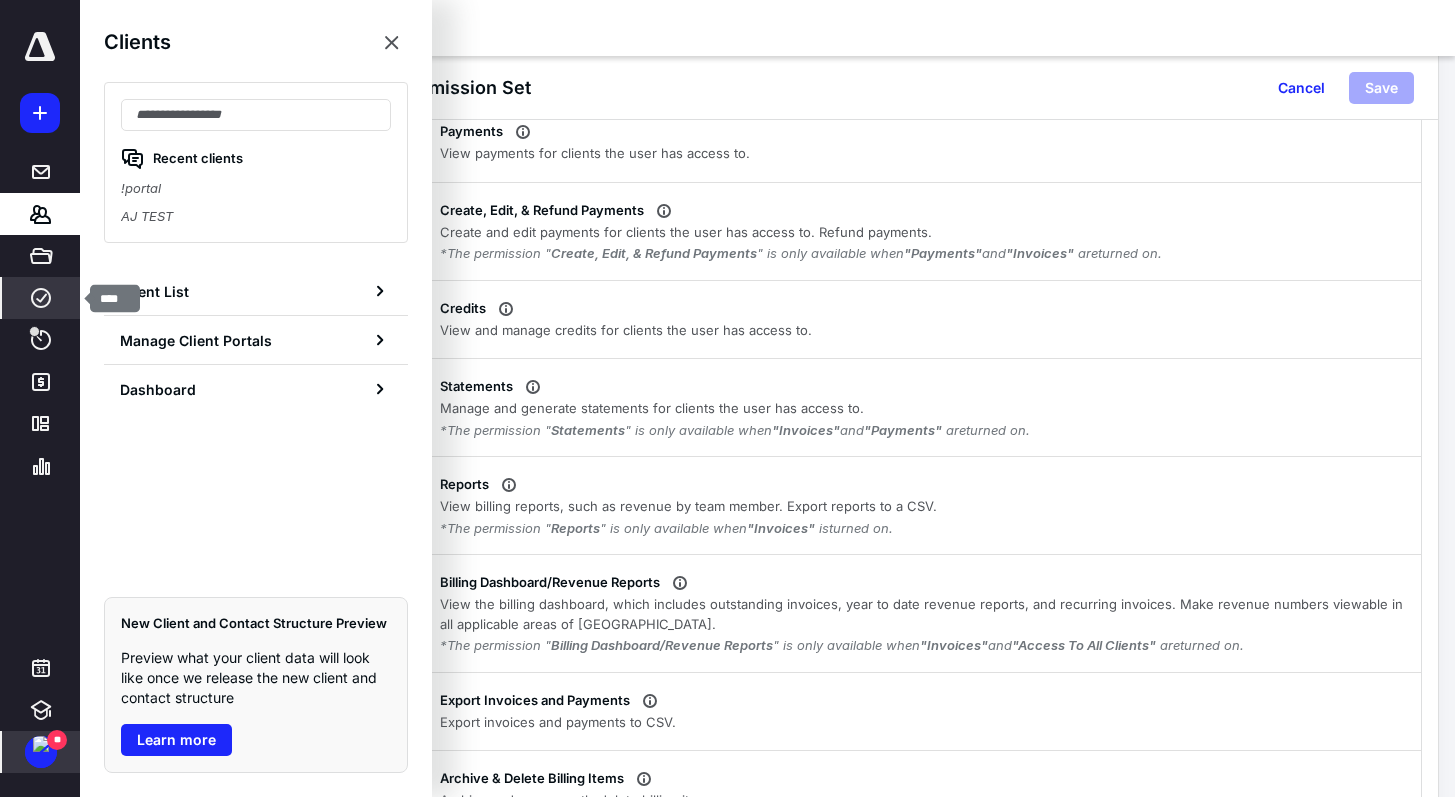 click 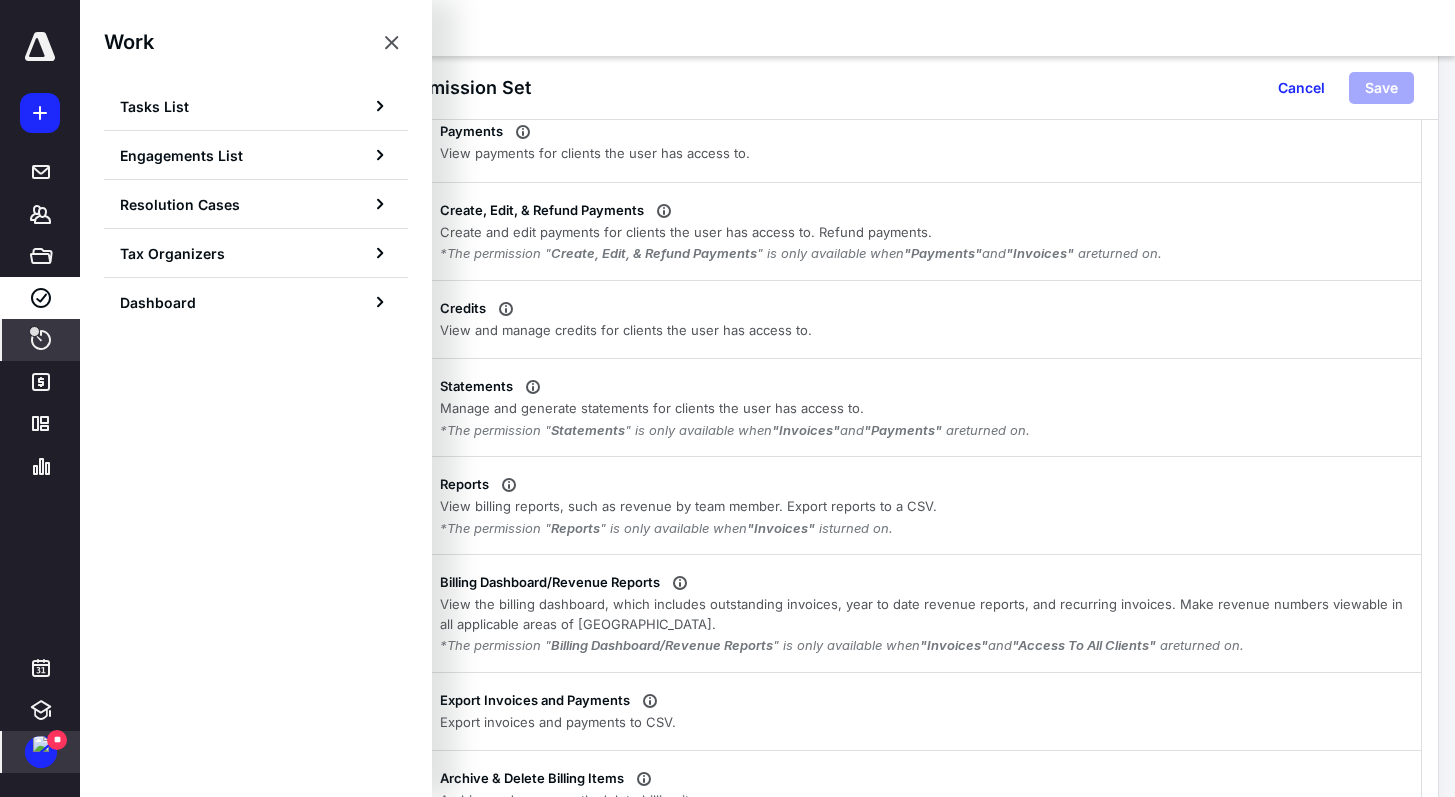 click 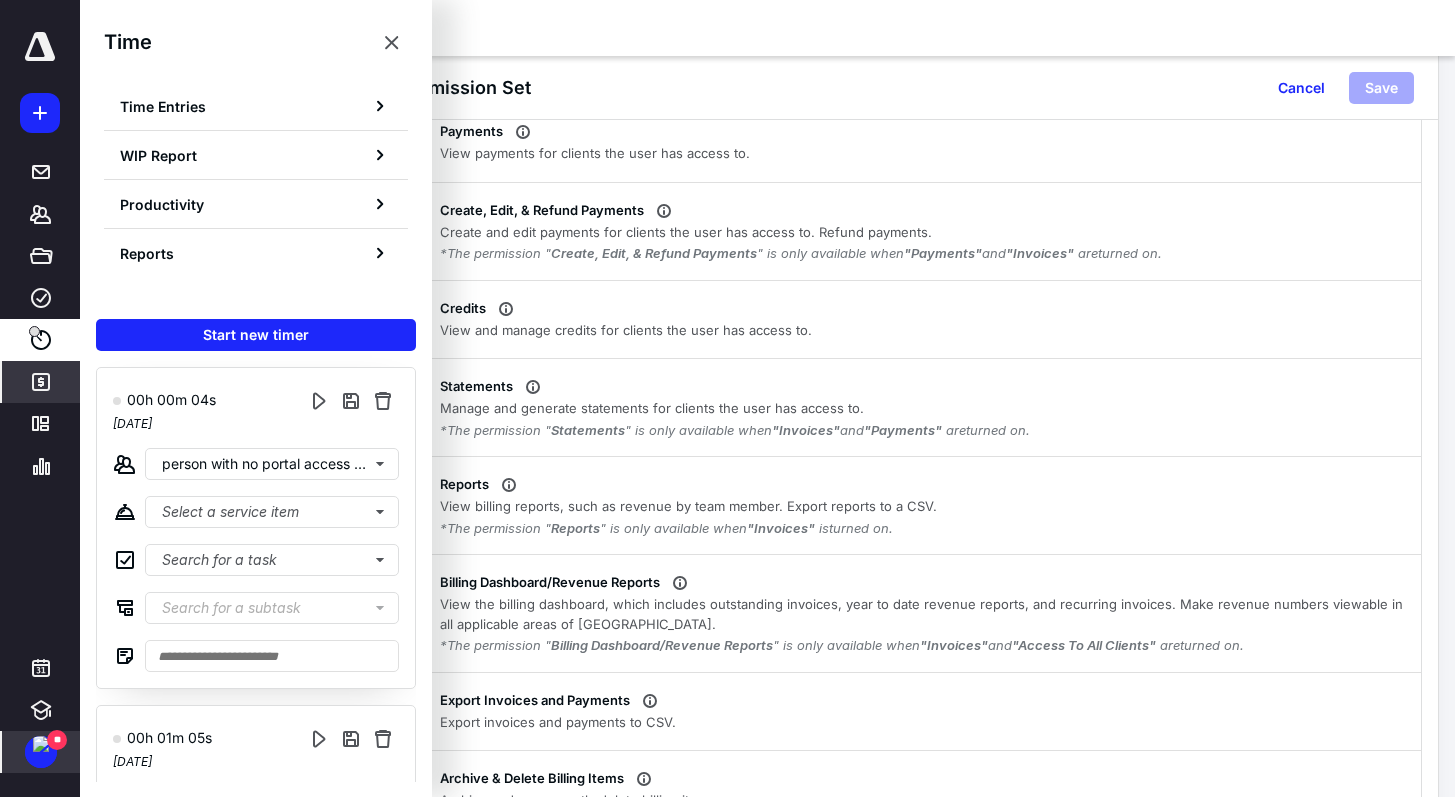 click on "*******" at bounding box center [41, 382] 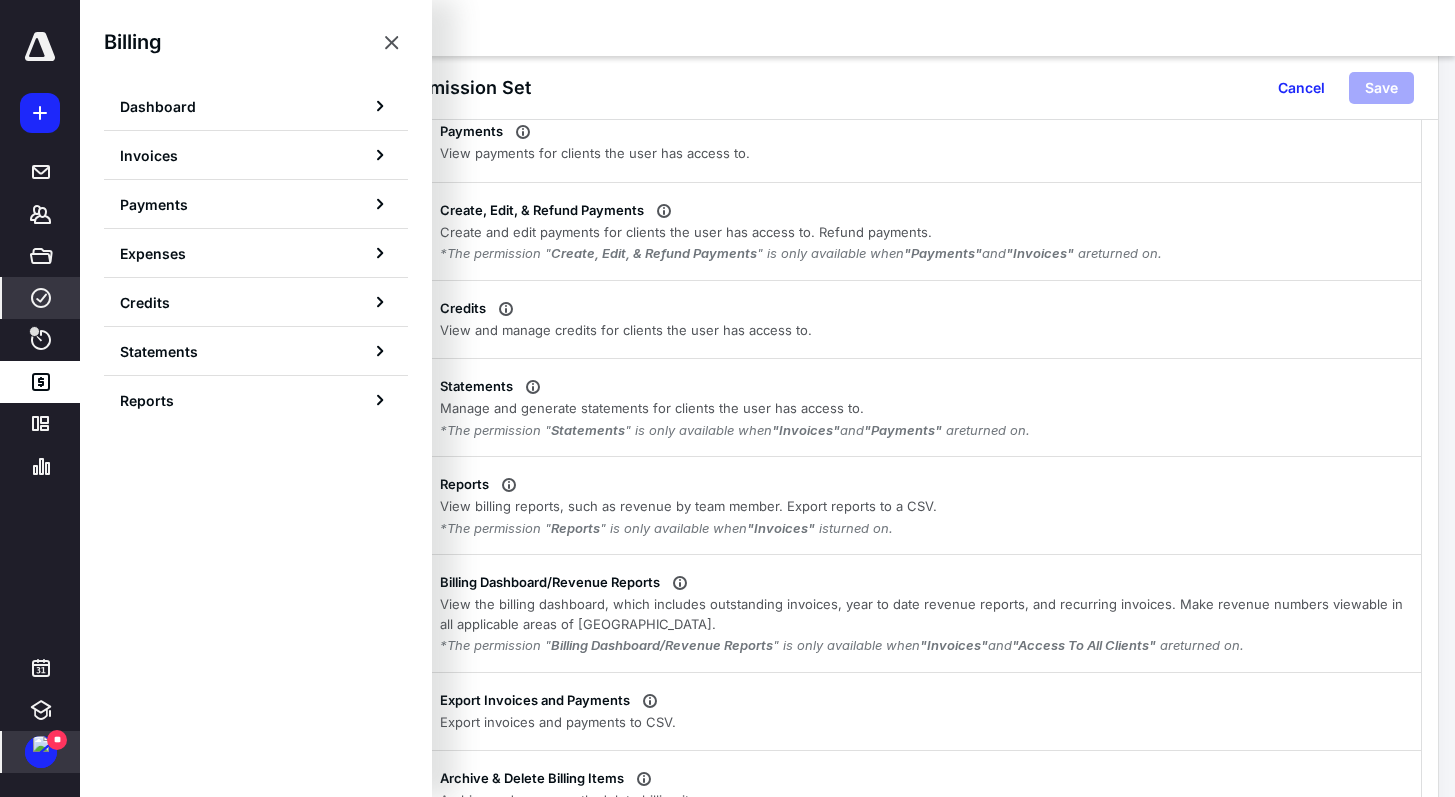 click 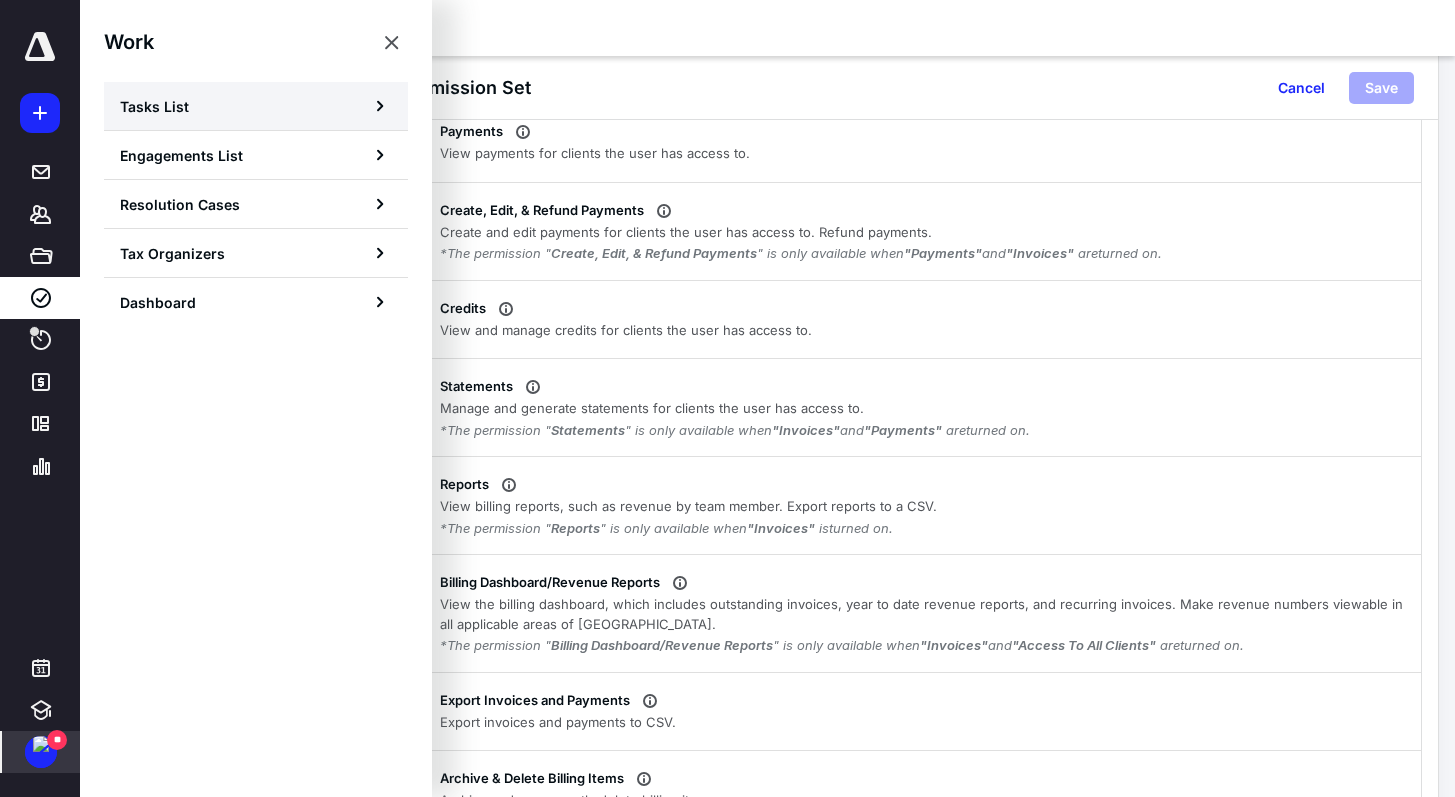 click on "Tasks List" at bounding box center [256, 106] 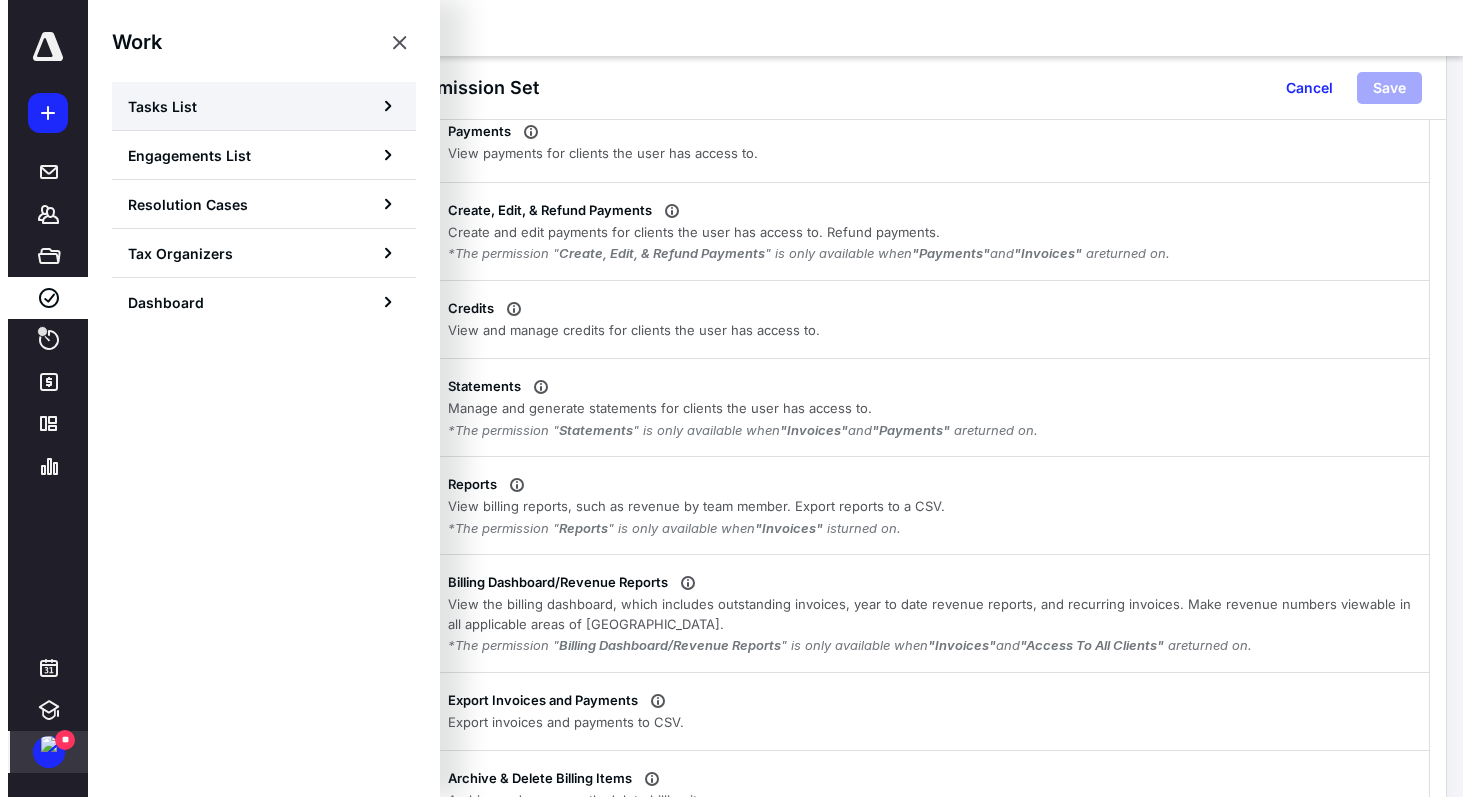 scroll, scrollTop: 0, scrollLeft: 0, axis: both 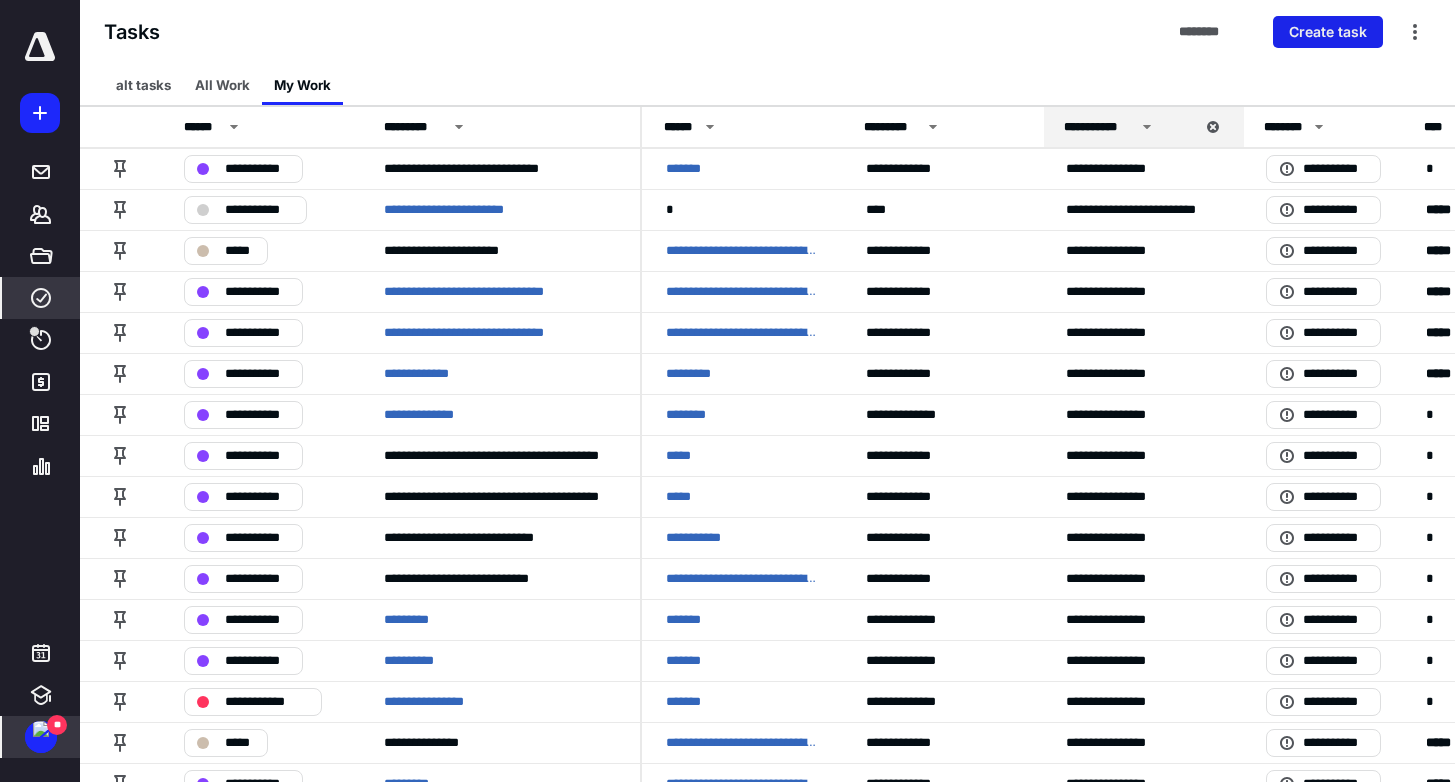 click on "Create task" at bounding box center [1328, 32] 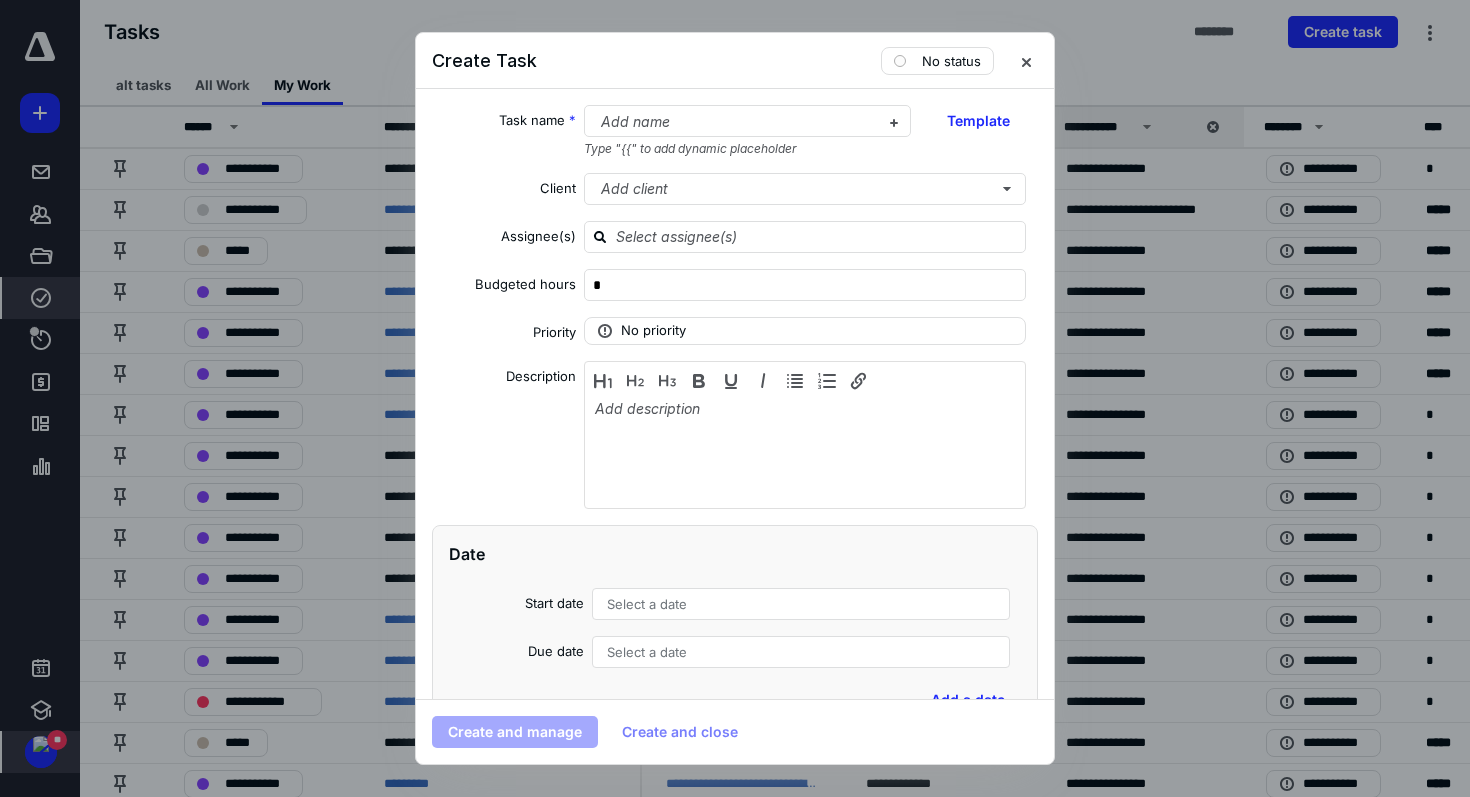 scroll, scrollTop: 540, scrollLeft: 0, axis: vertical 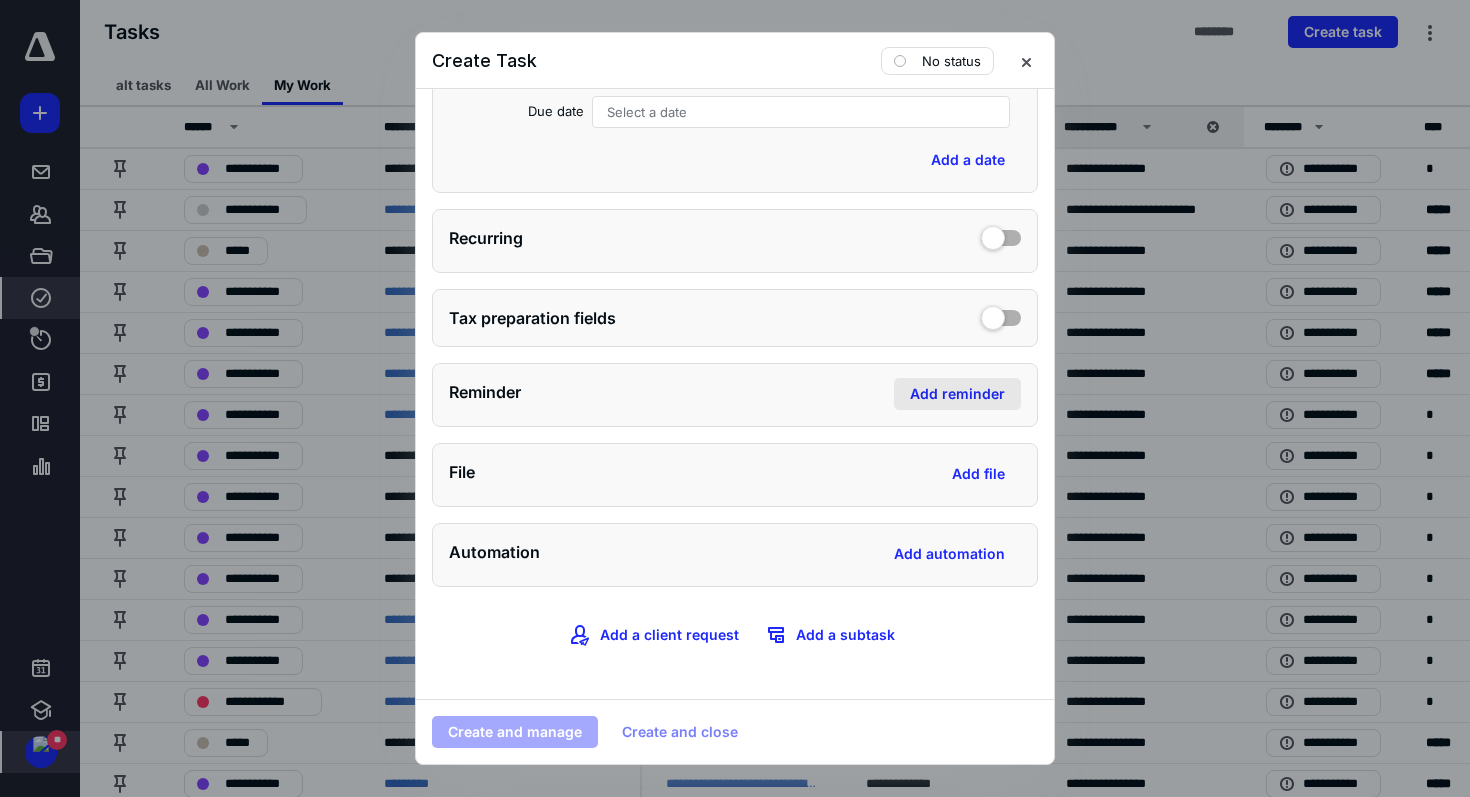 click on "Add reminder" at bounding box center (957, 394) 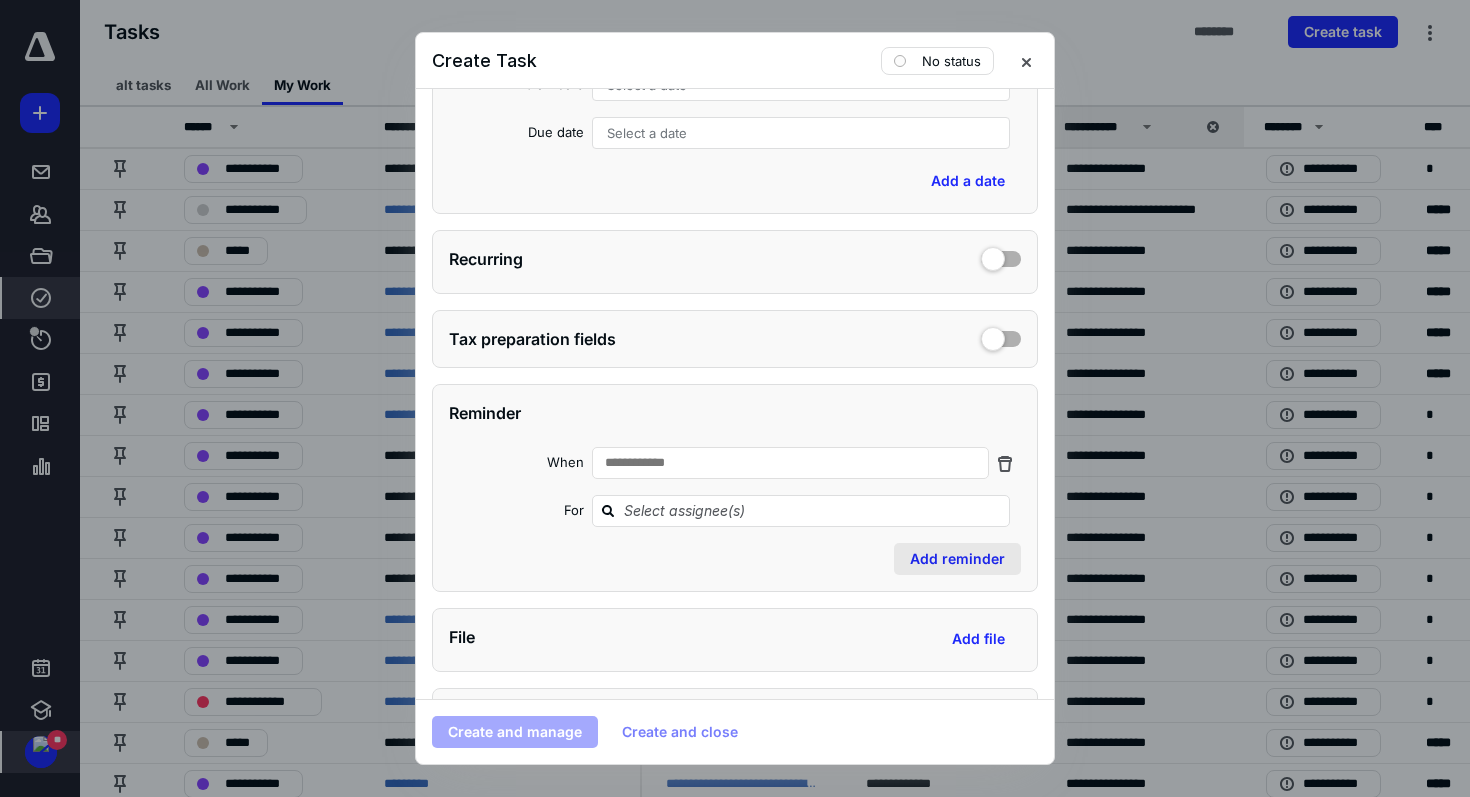 scroll, scrollTop: 561, scrollLeft: 0, axis: vertical 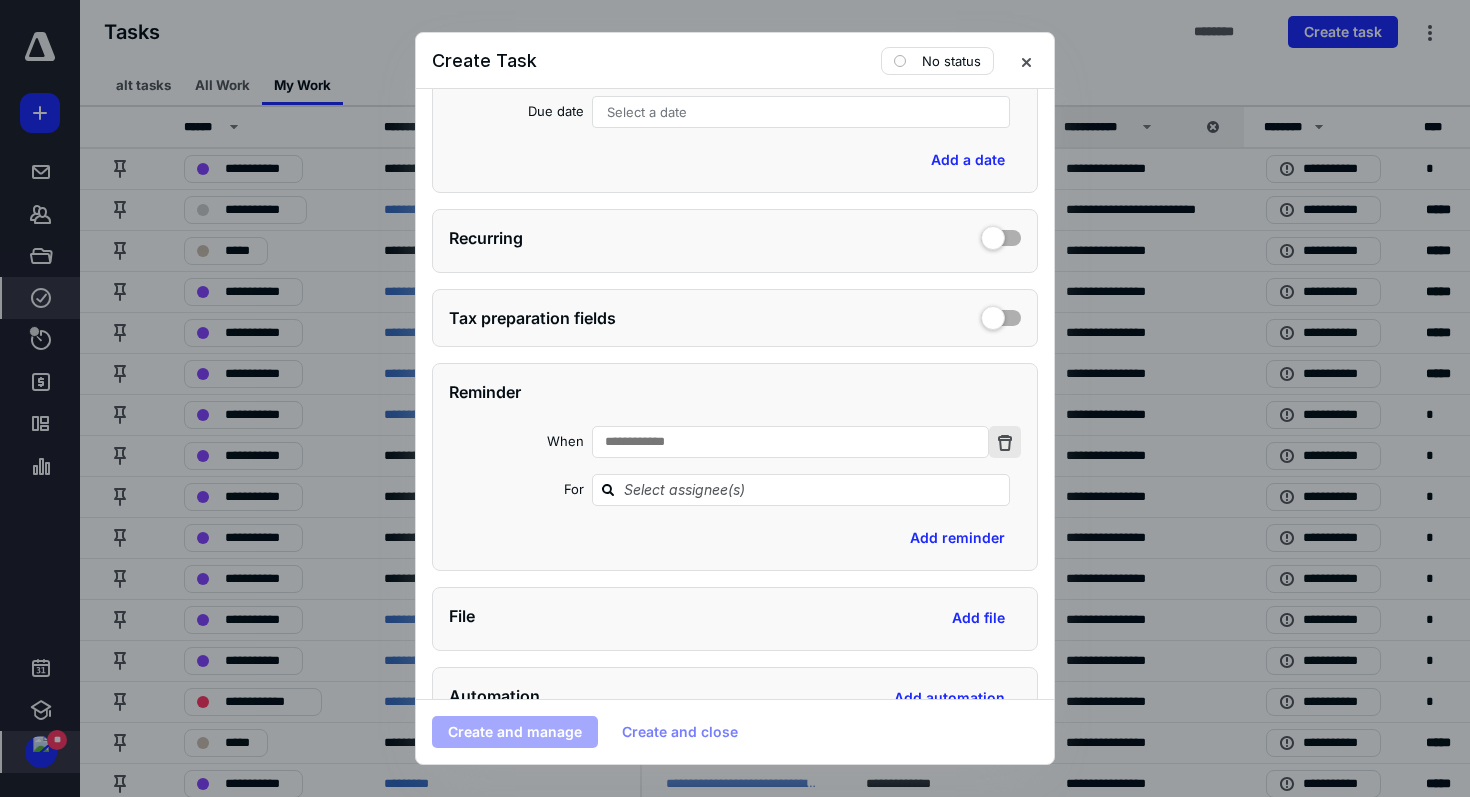click at bounding box center [1005, 442] 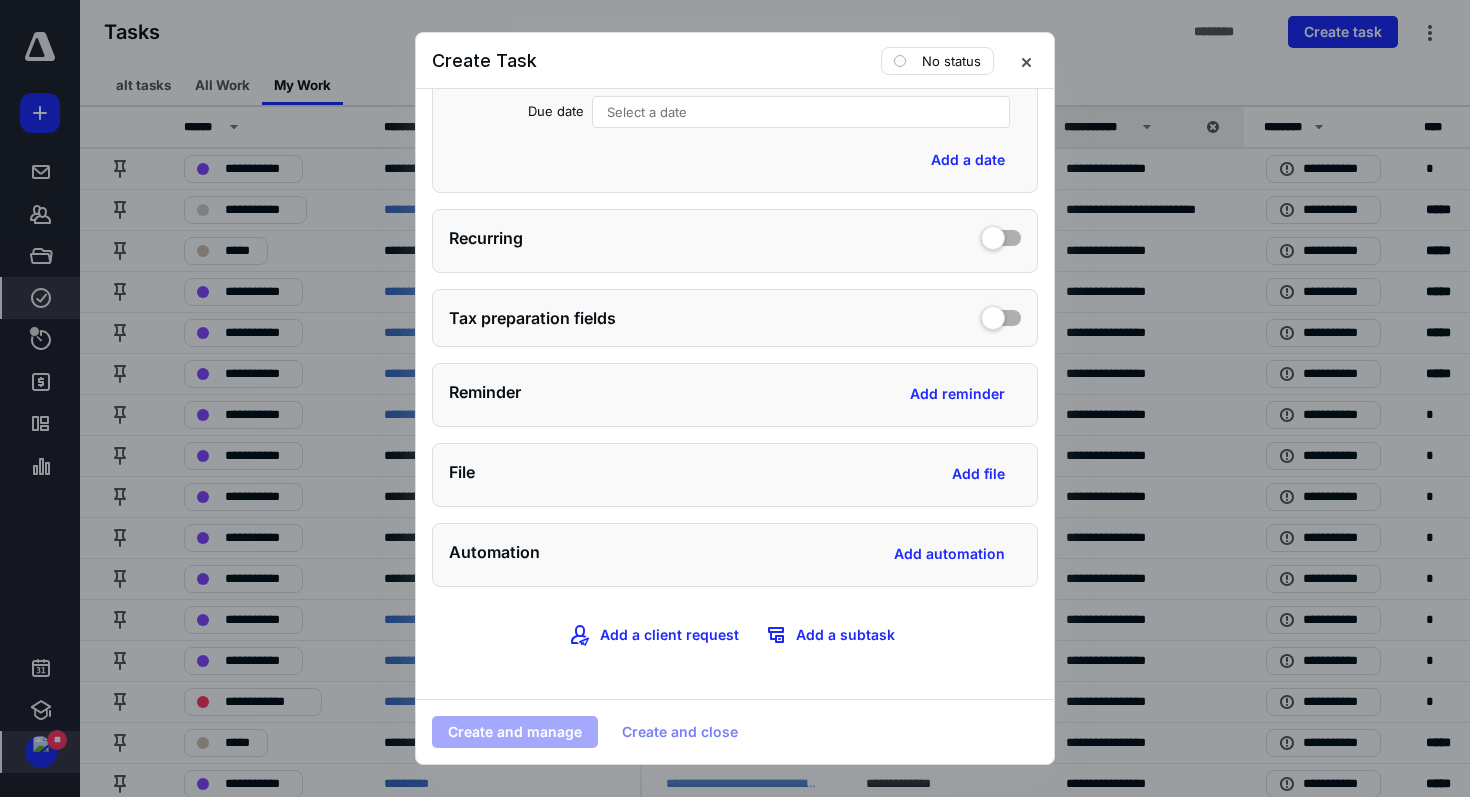 scroll, scrollTop: 540, scrollLeft: 0, axis: vertical 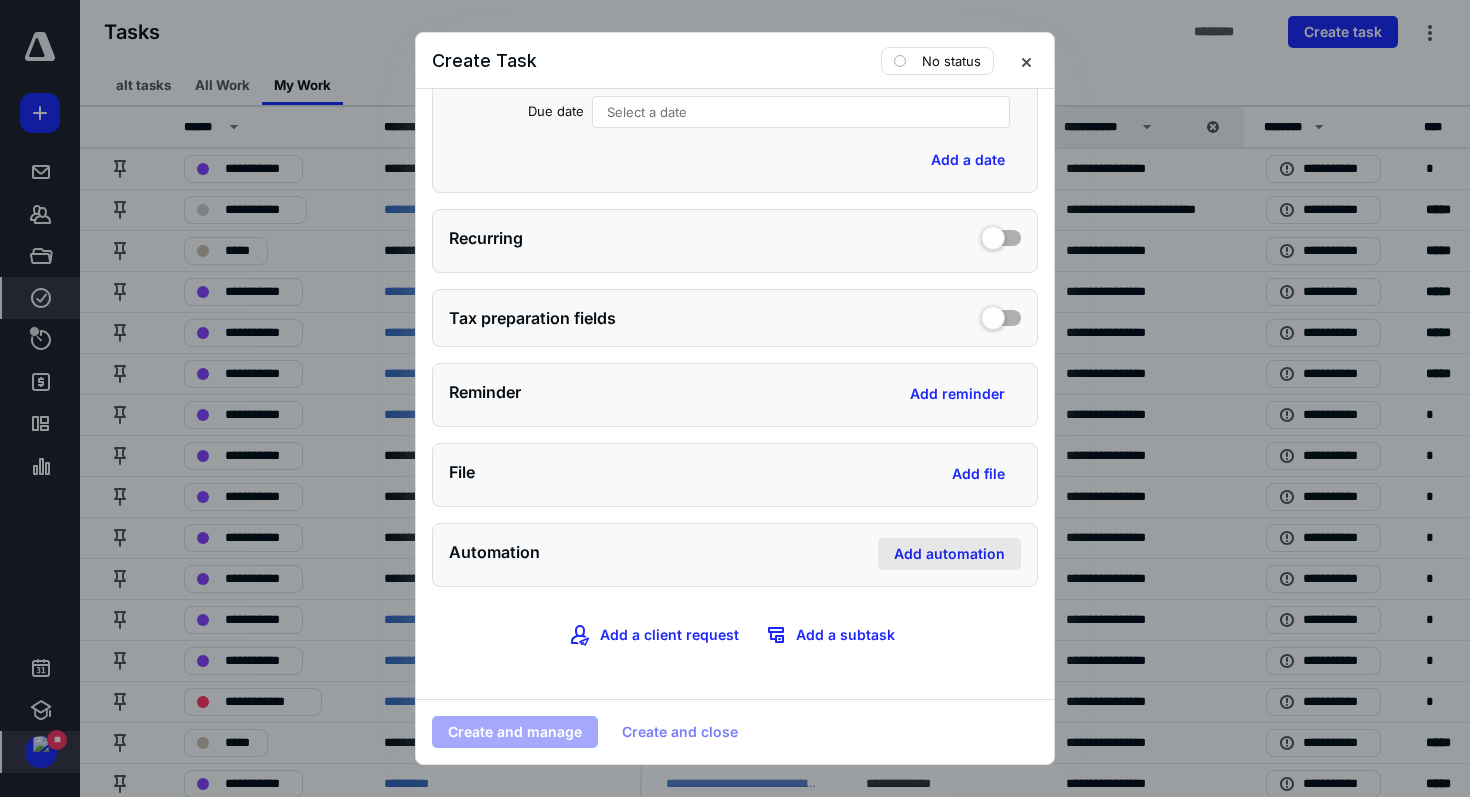 click on "Add automation" at bounding box center (949, 554) 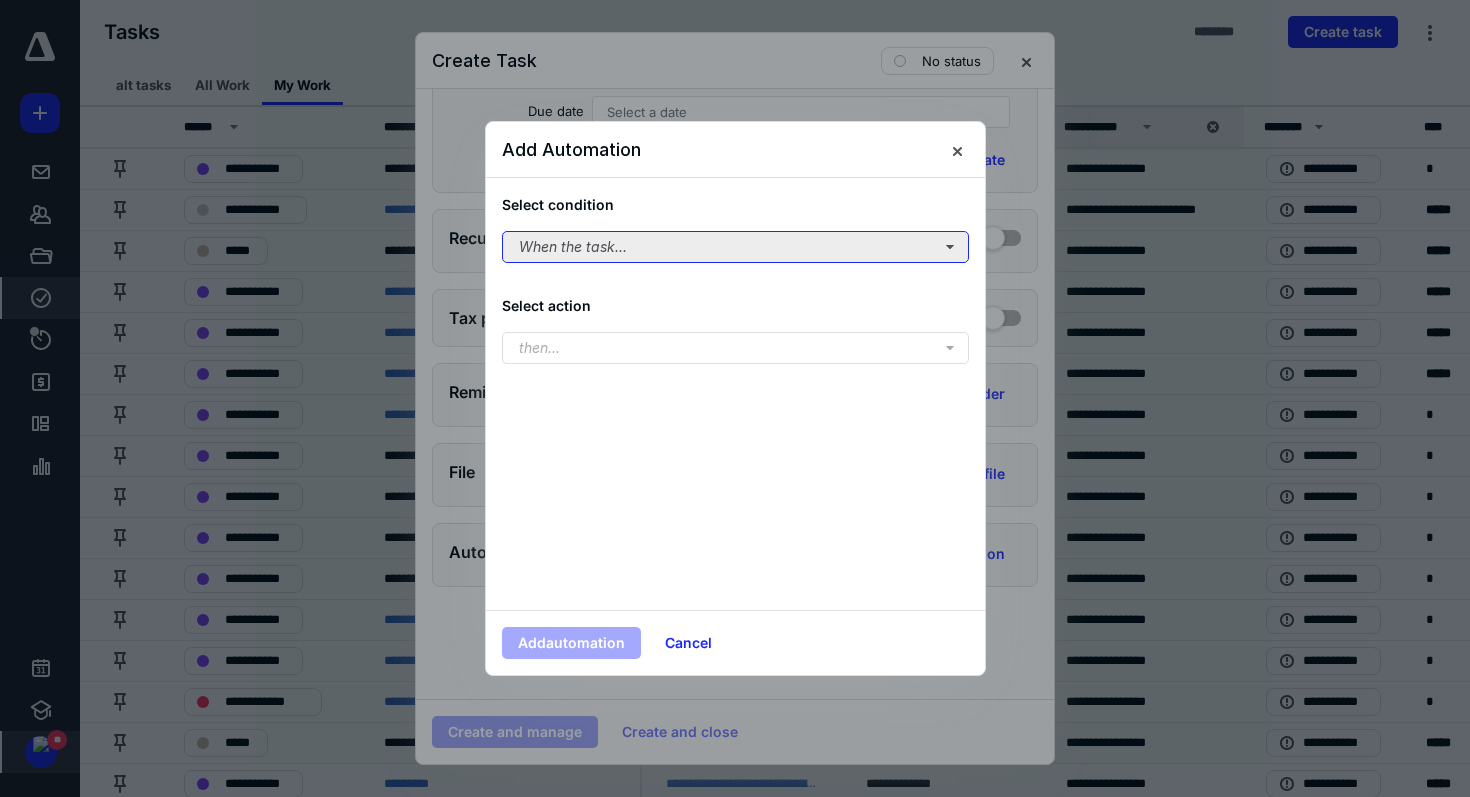 click on "When the task..." at bounding box center [735, 247] 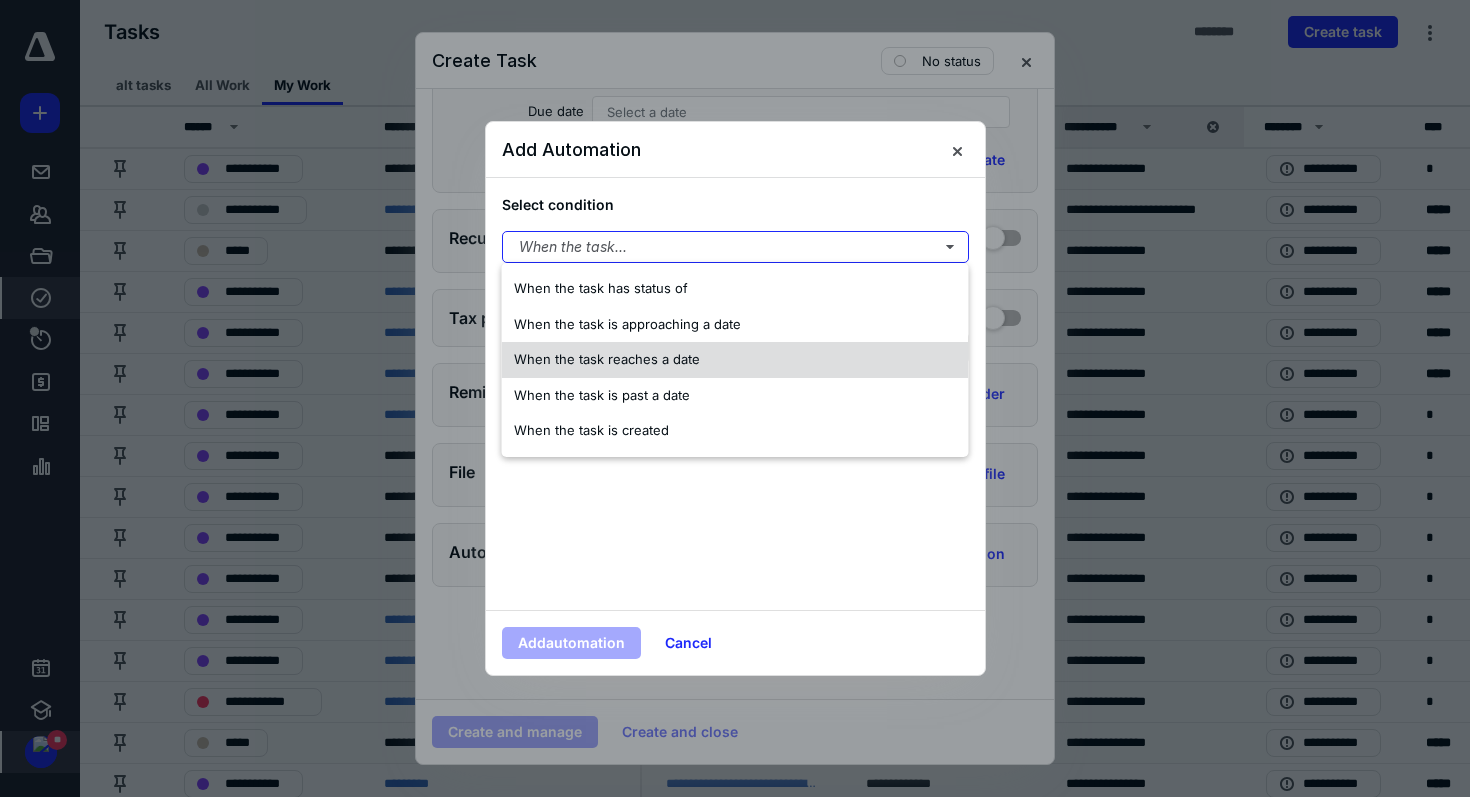 click on "When the task reaches a date" at bounding box center [735, 360] 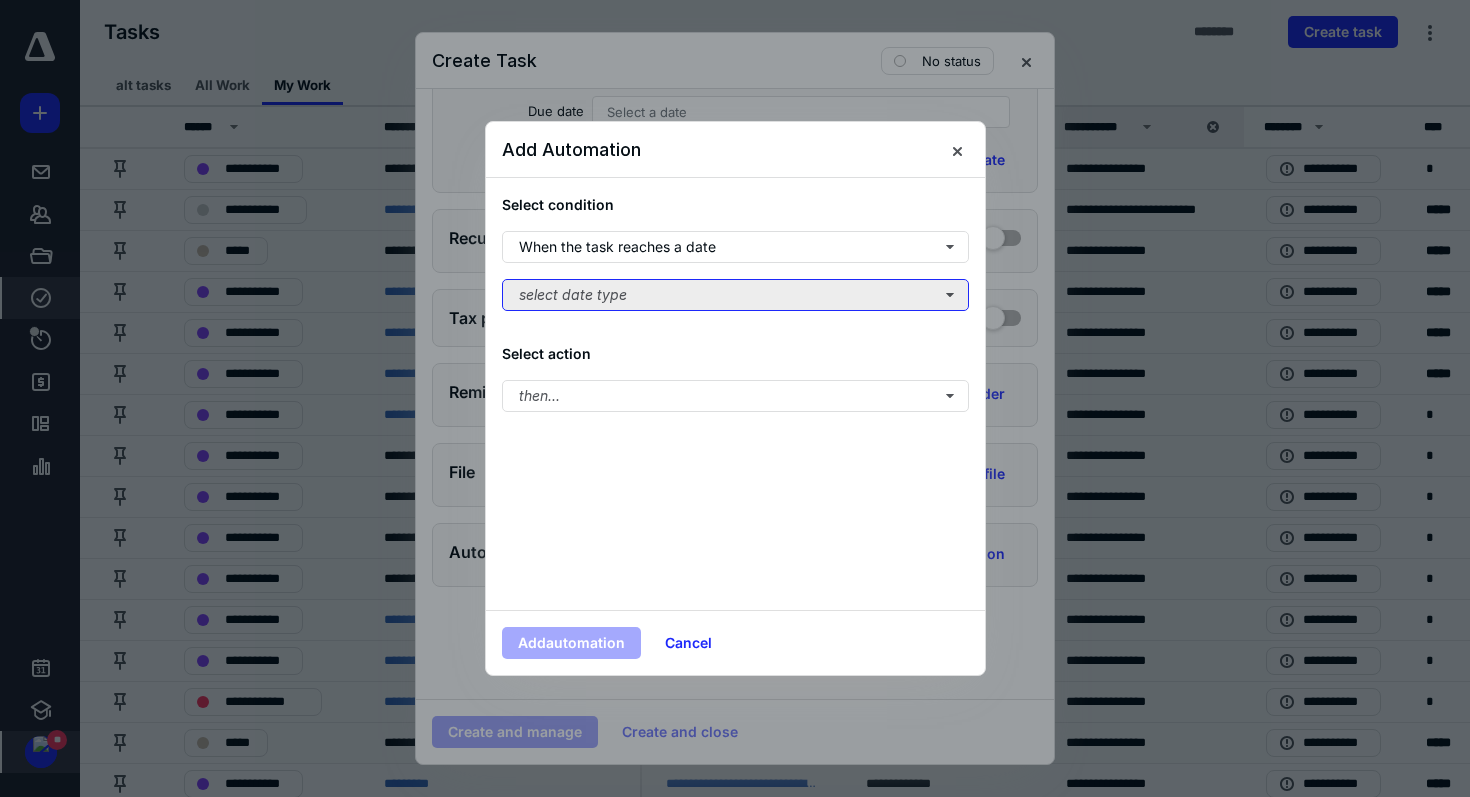 click on "select date type" at bounding box center [735, 295] 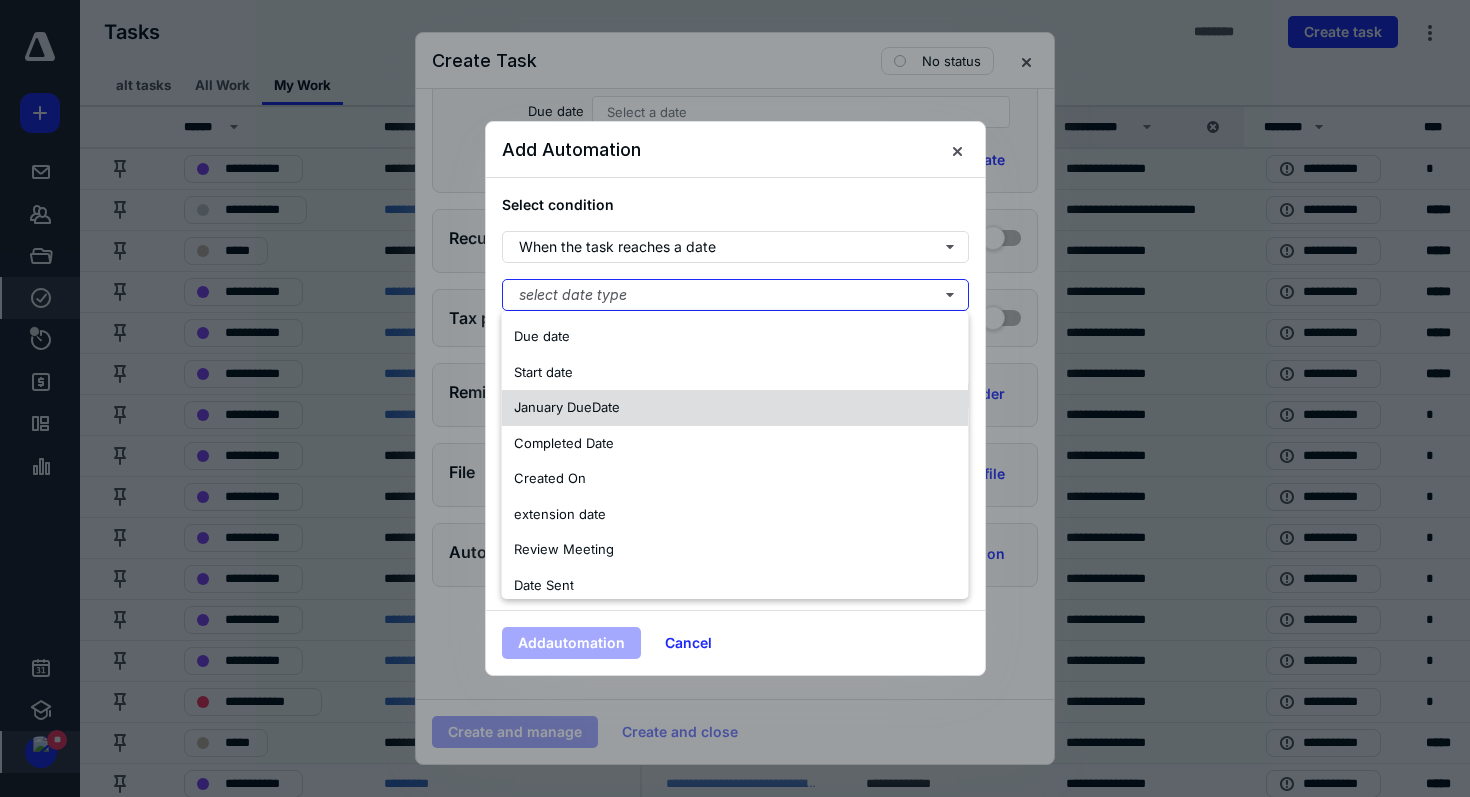 scroll, scrollTop: 10, scrollLeft: 0, axis: vertical 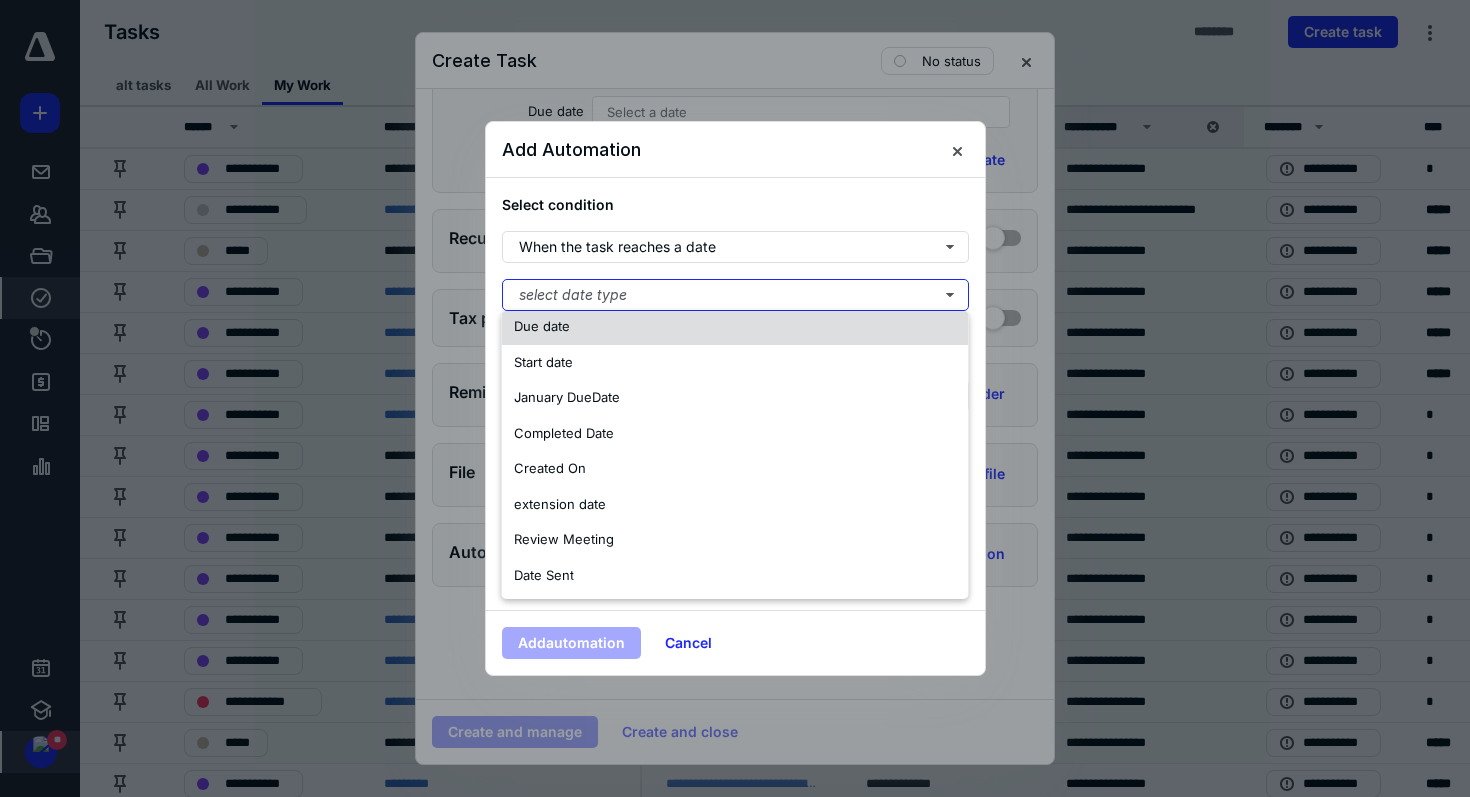 click on "Due date" at bounding box center [735, 327] 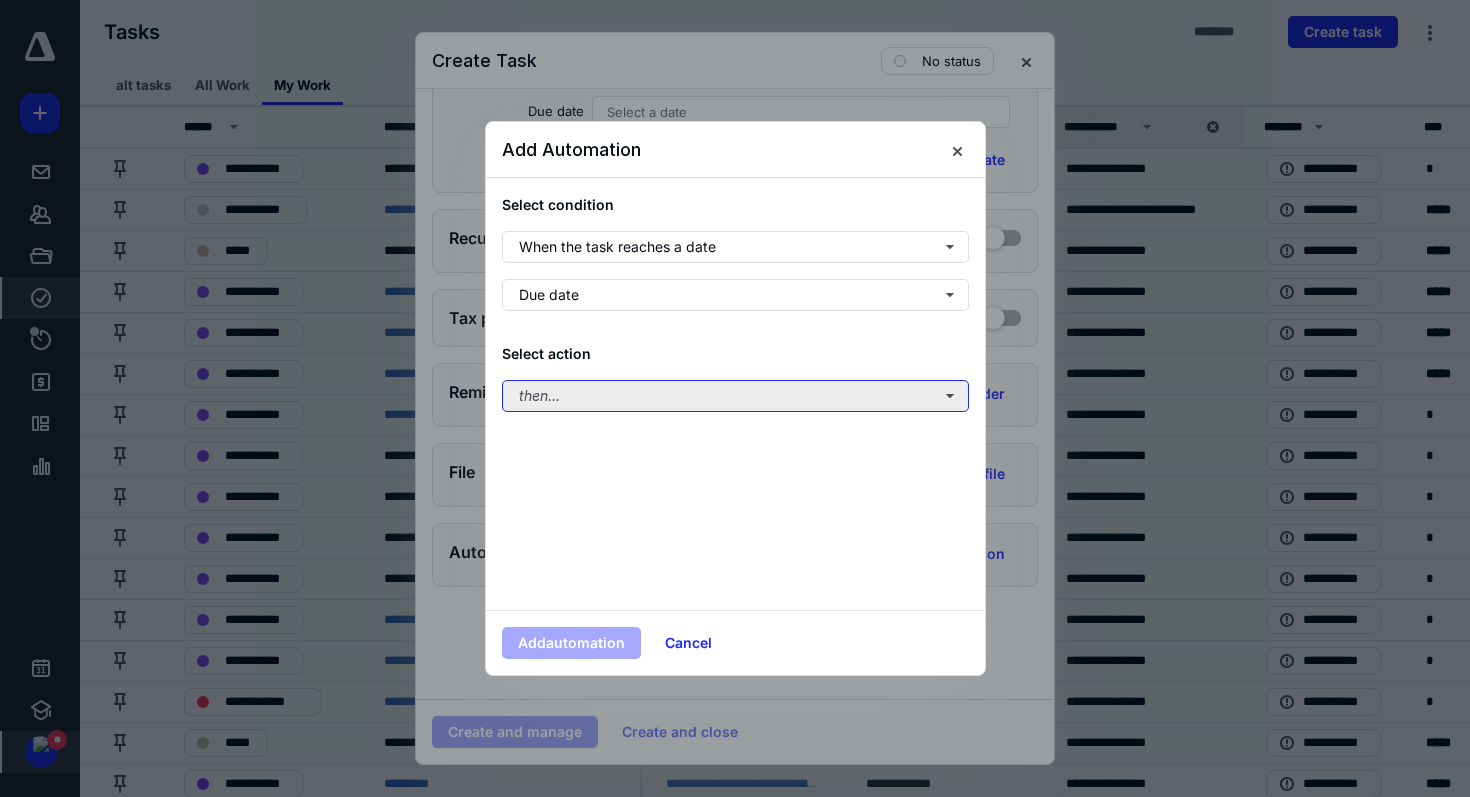 click on "then..." at bounding box center [735, 396] 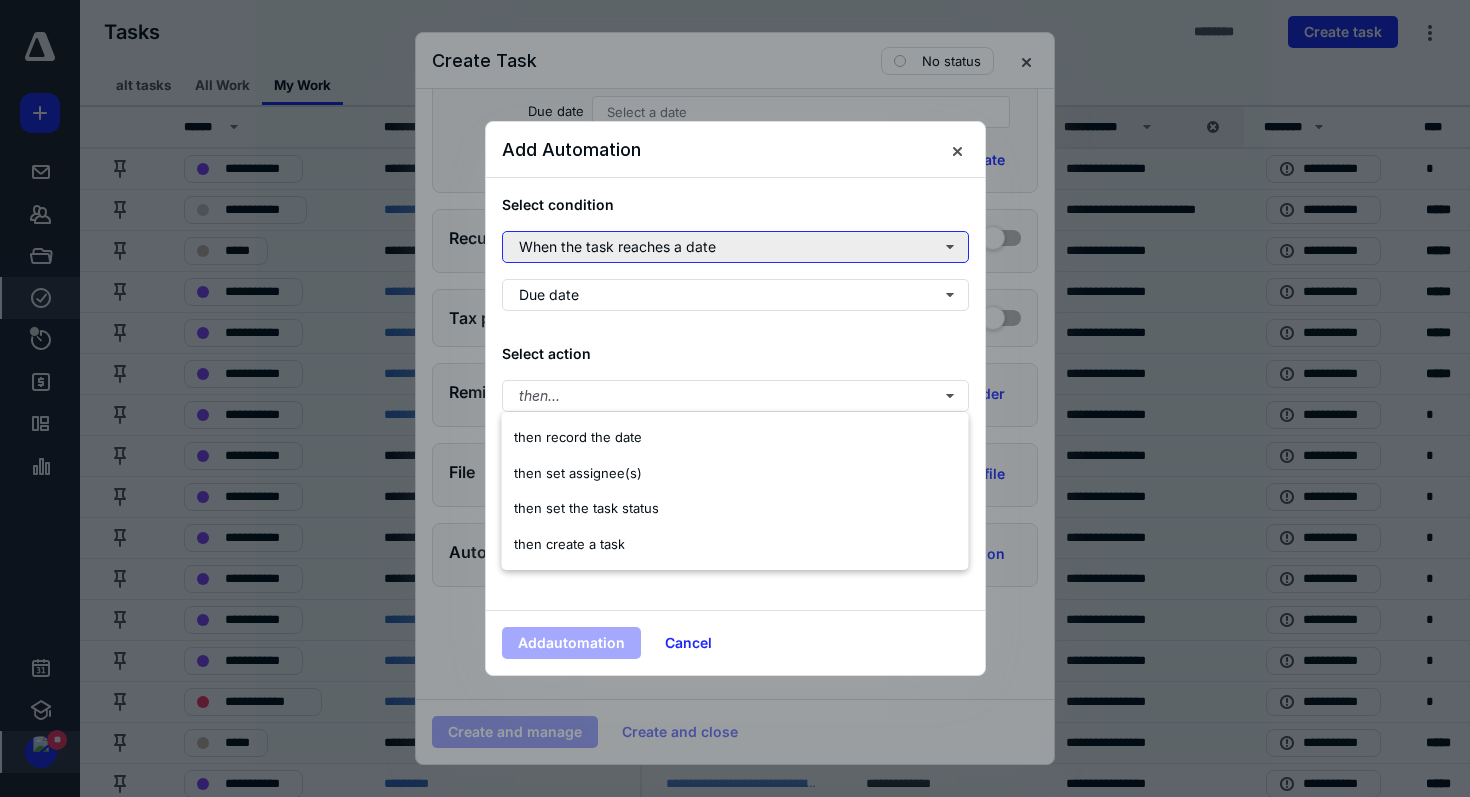 click on "When the task reaches a date" at bounding box center [735, 247] 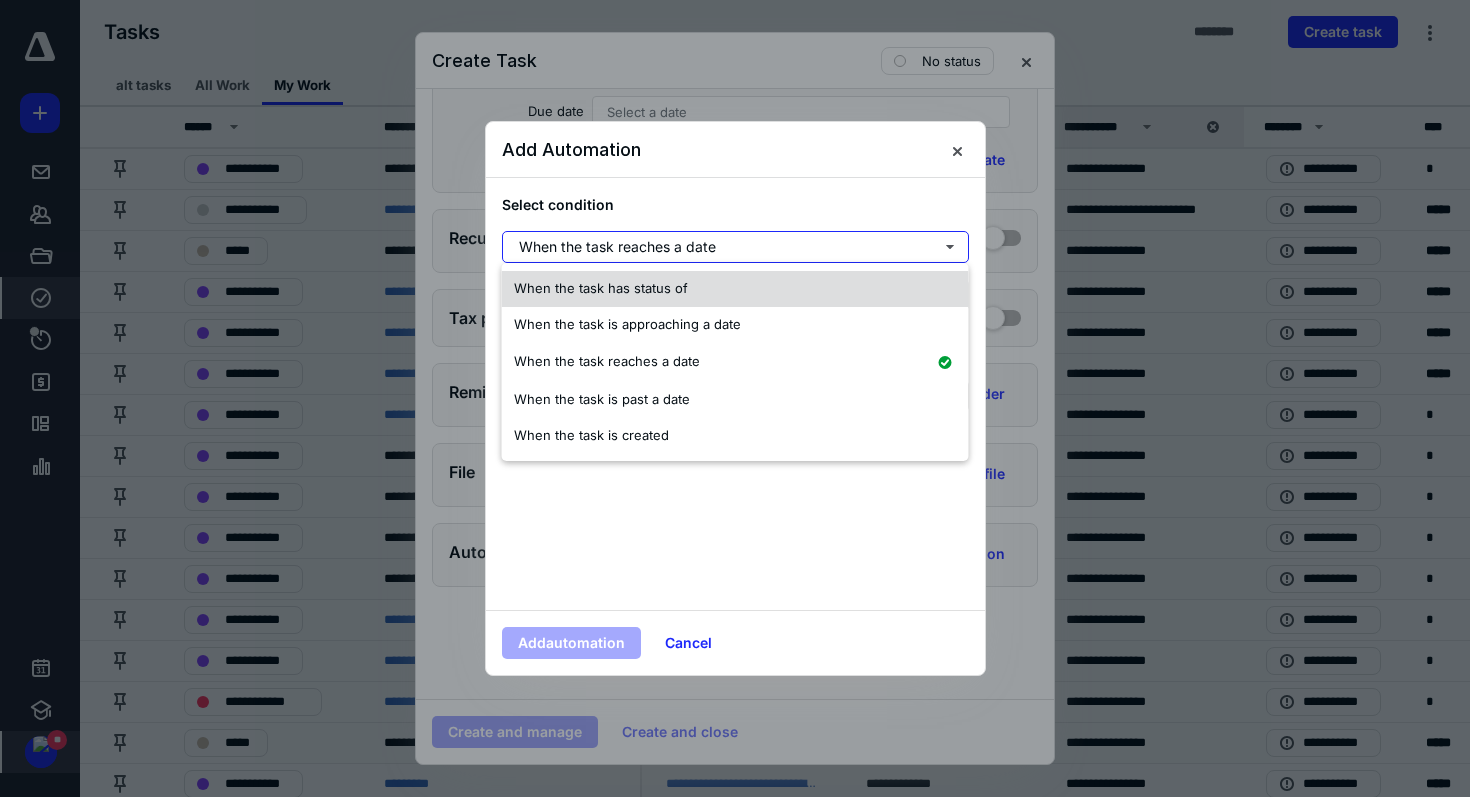 click on "When the task has status of" at bounding box center [735, 289] 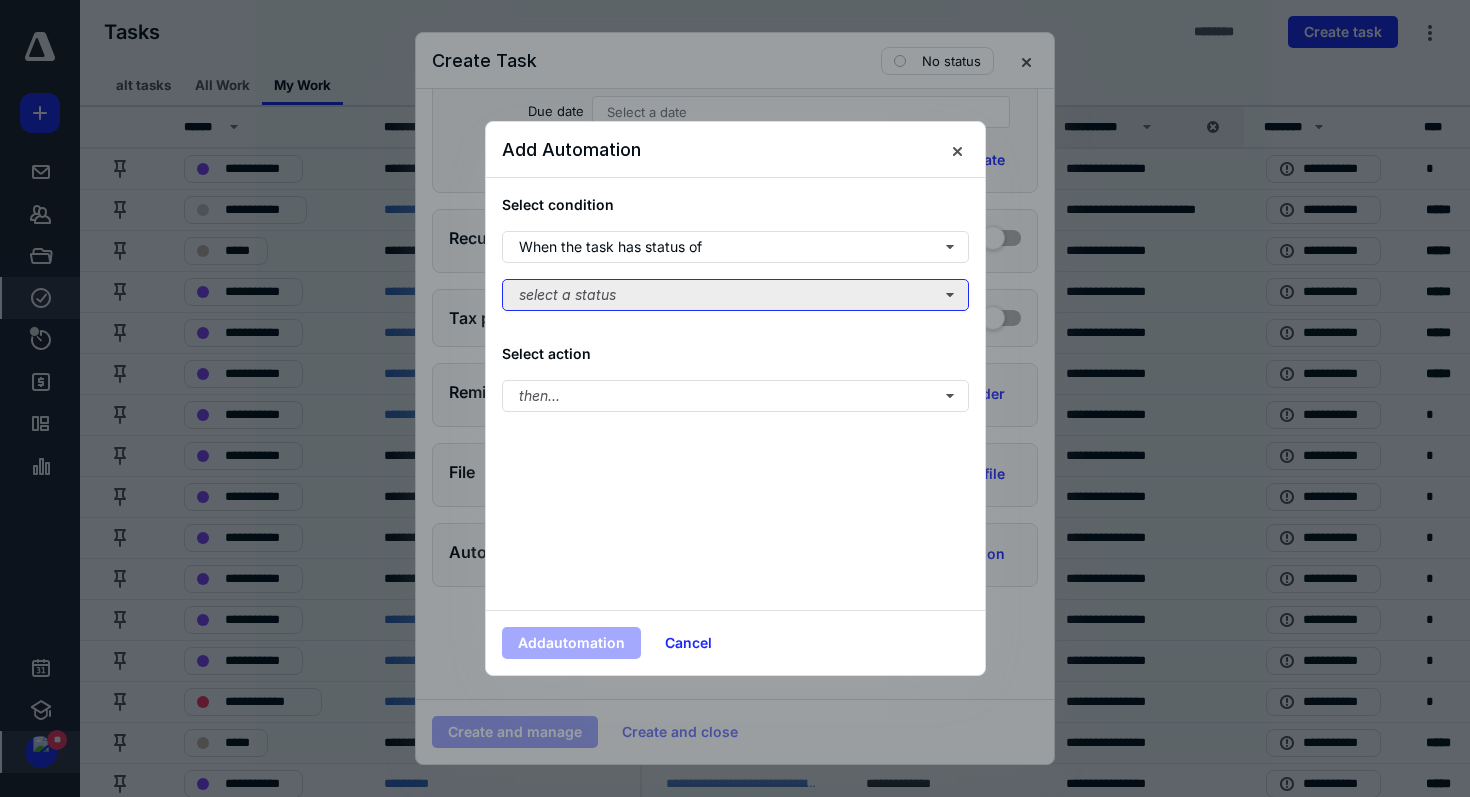 click on "select a status" at bounding box center (735, 295) 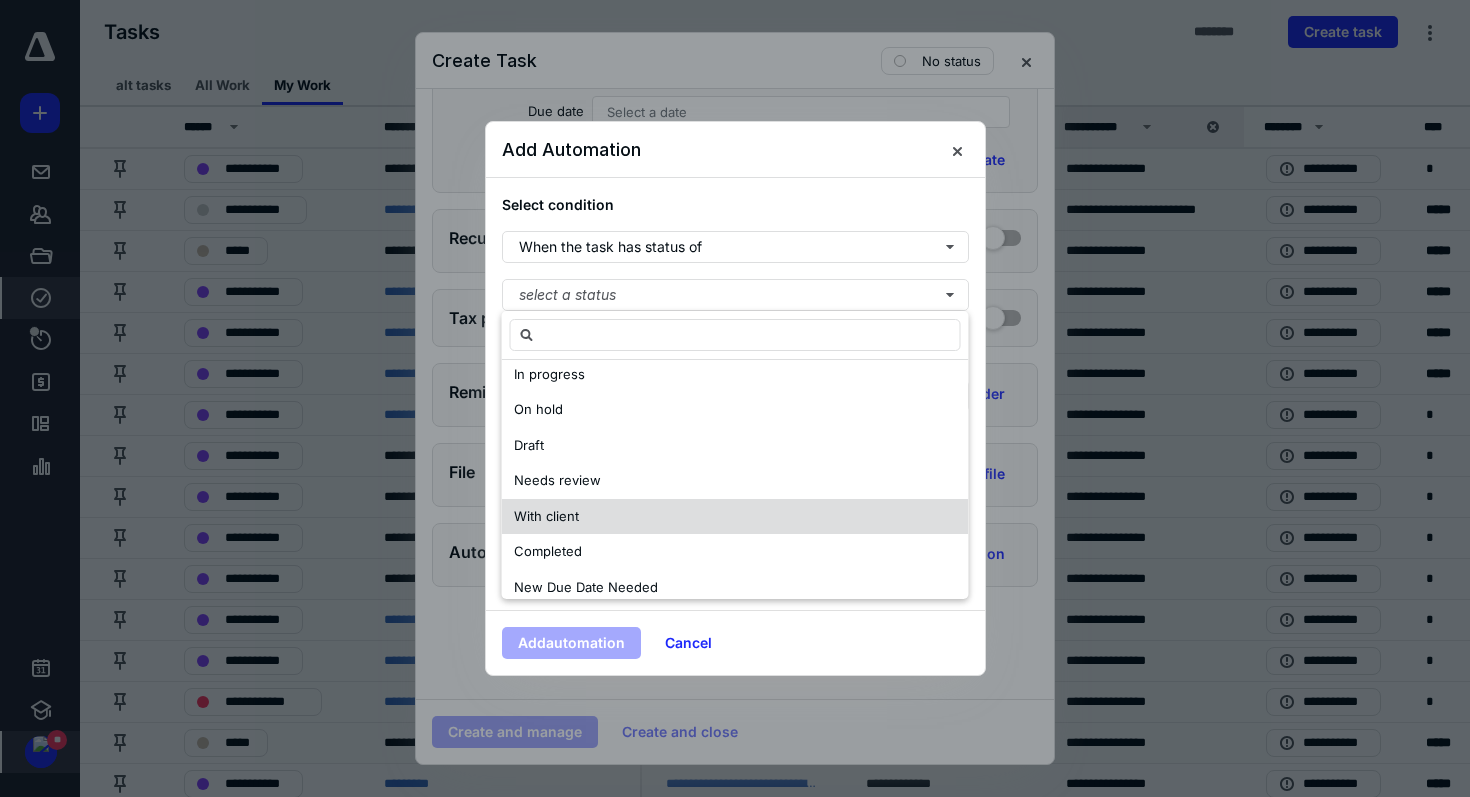 scroll, scrollTop: 123, scrollLeft: 0, axis: vertical 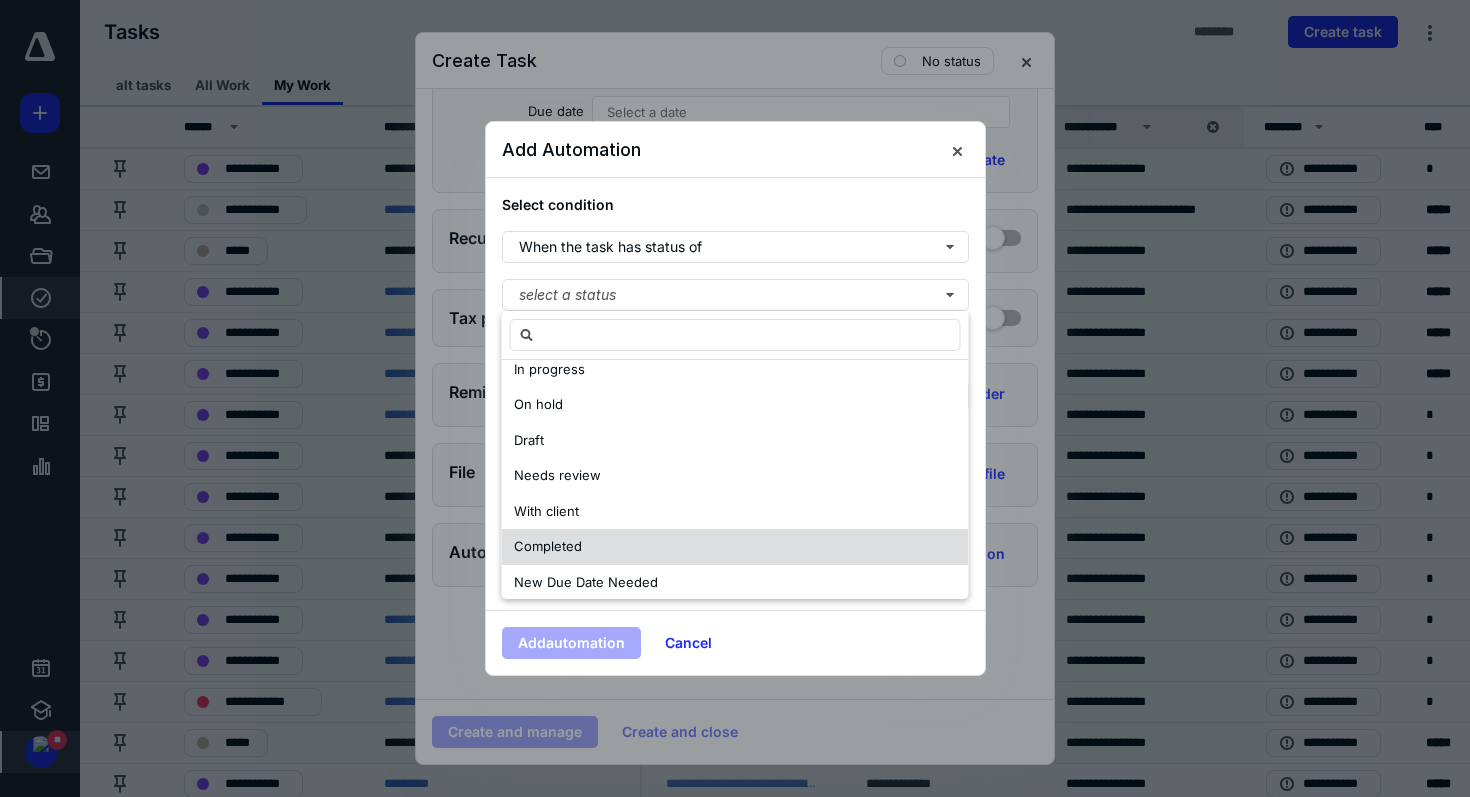 click on "Completed" at bounding box center [548, 546] 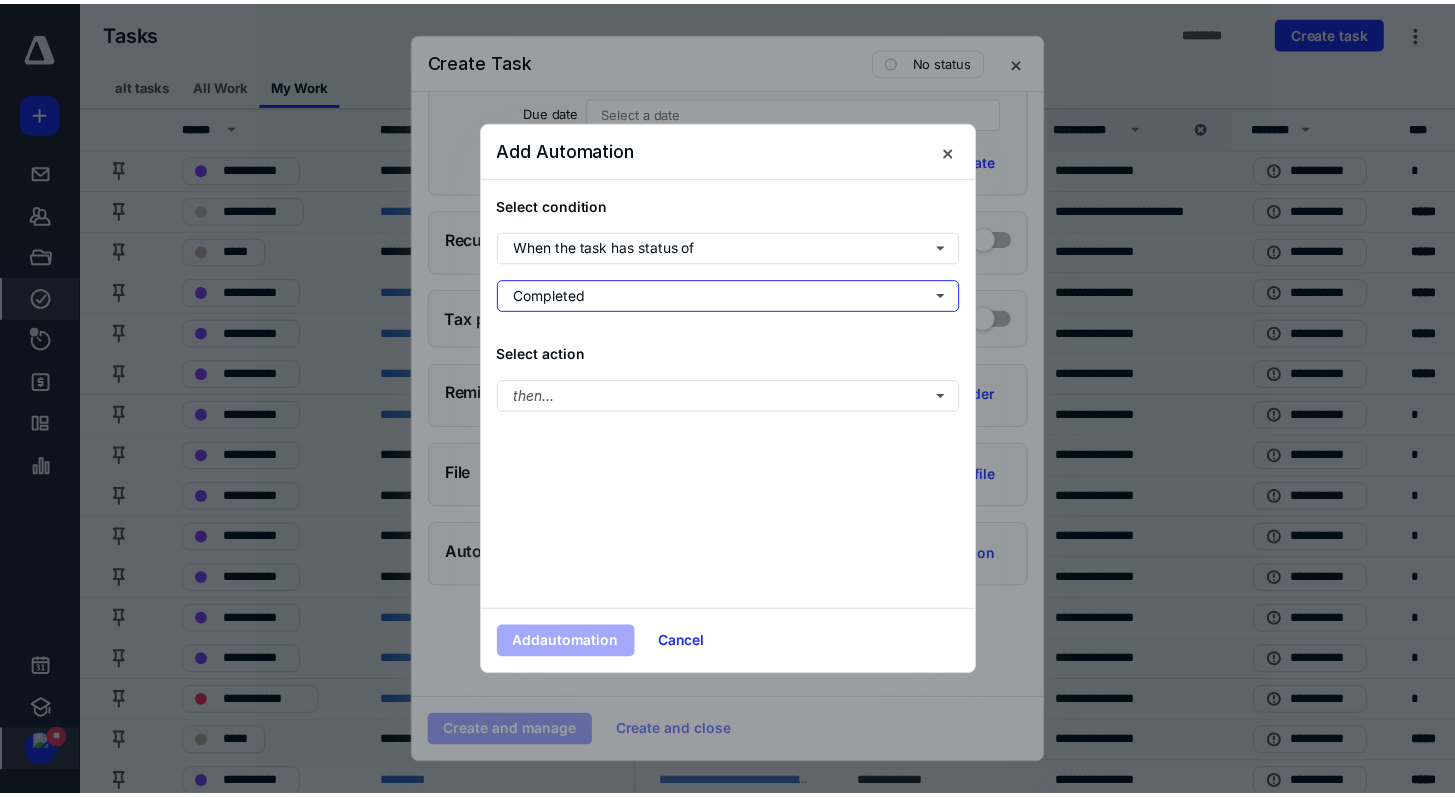 scroll, scrollTop: 0, scrollLeft: 0, axis: both 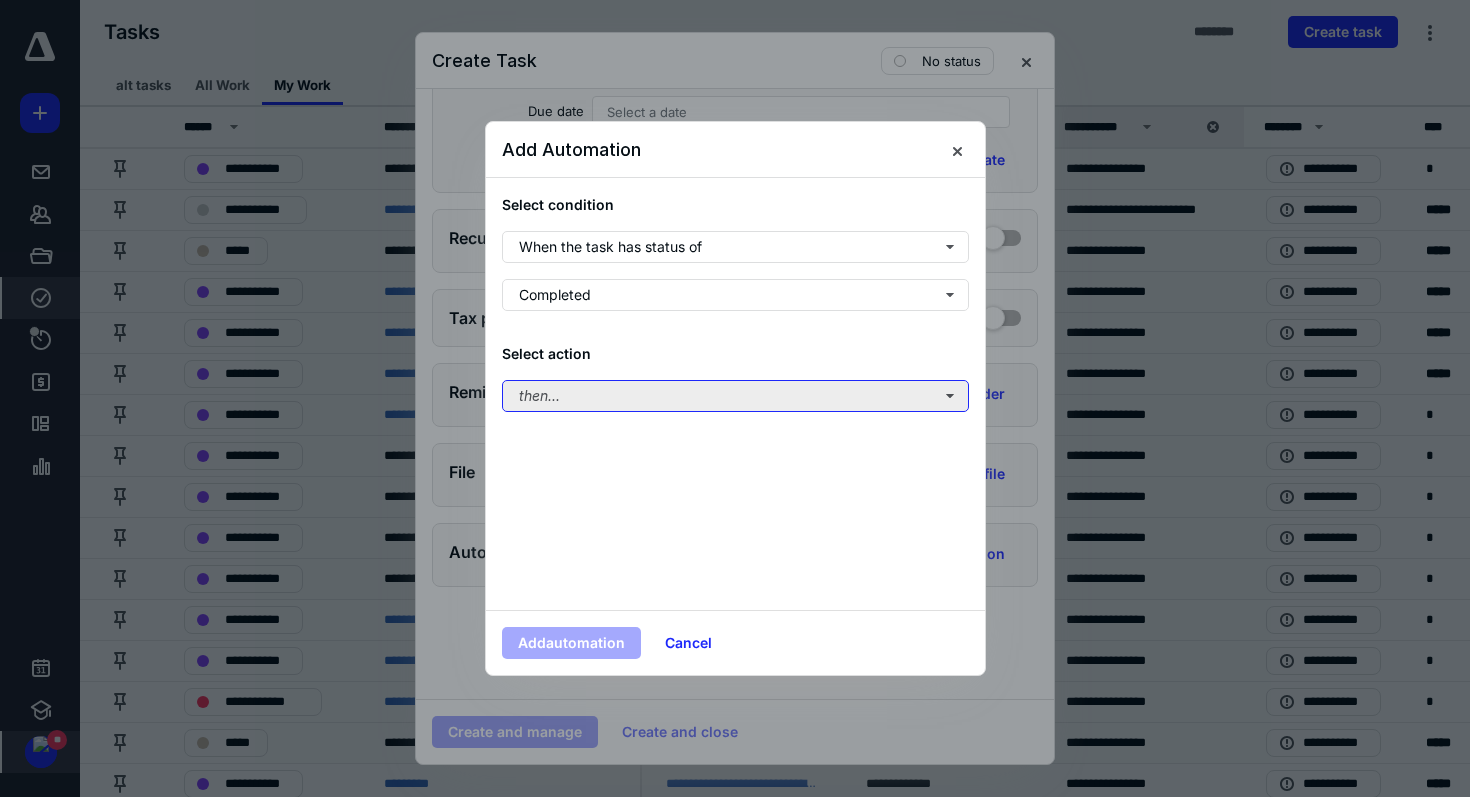 click on "then..." at bounding box center (735, 396) 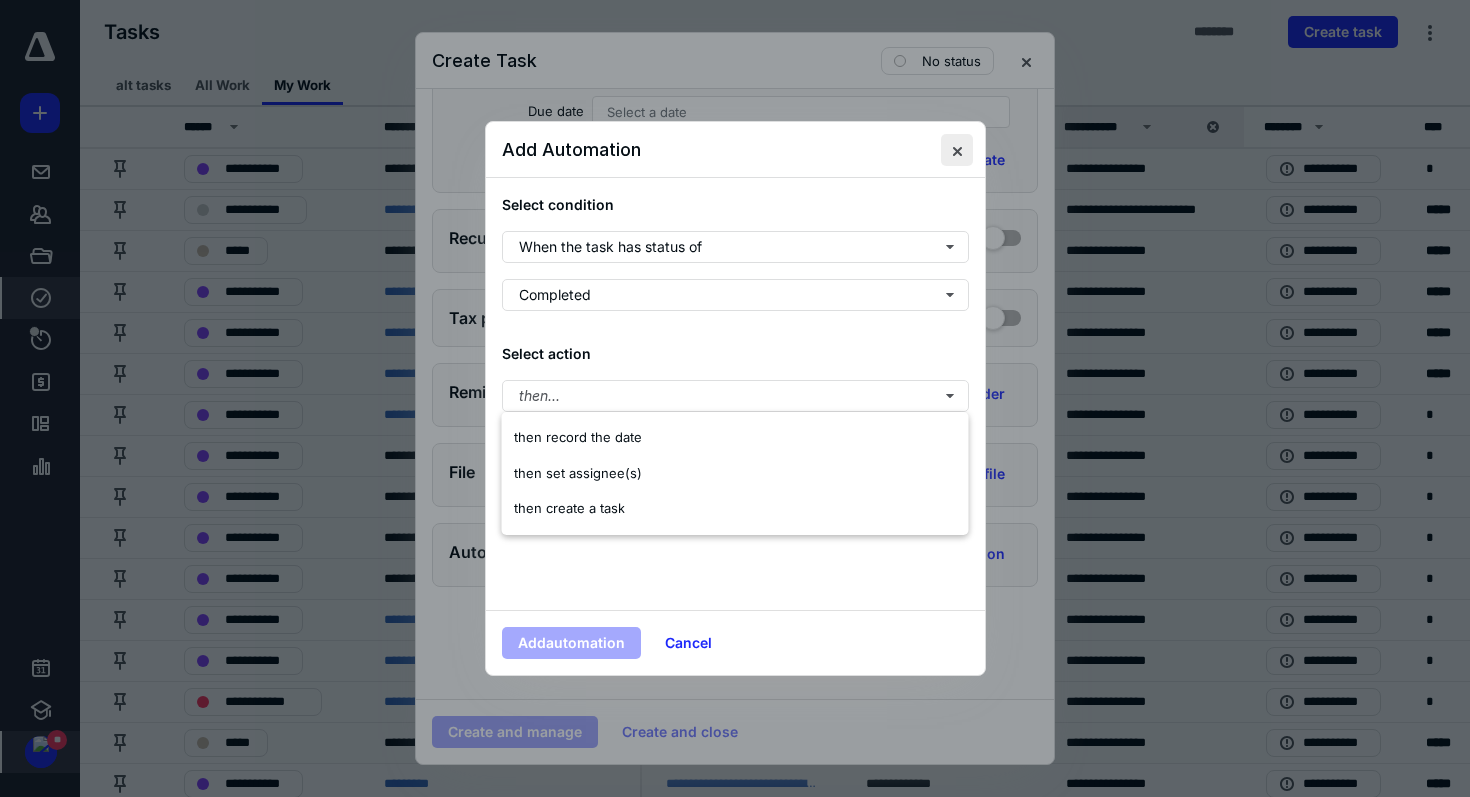 click at bounding box center [957, 150] 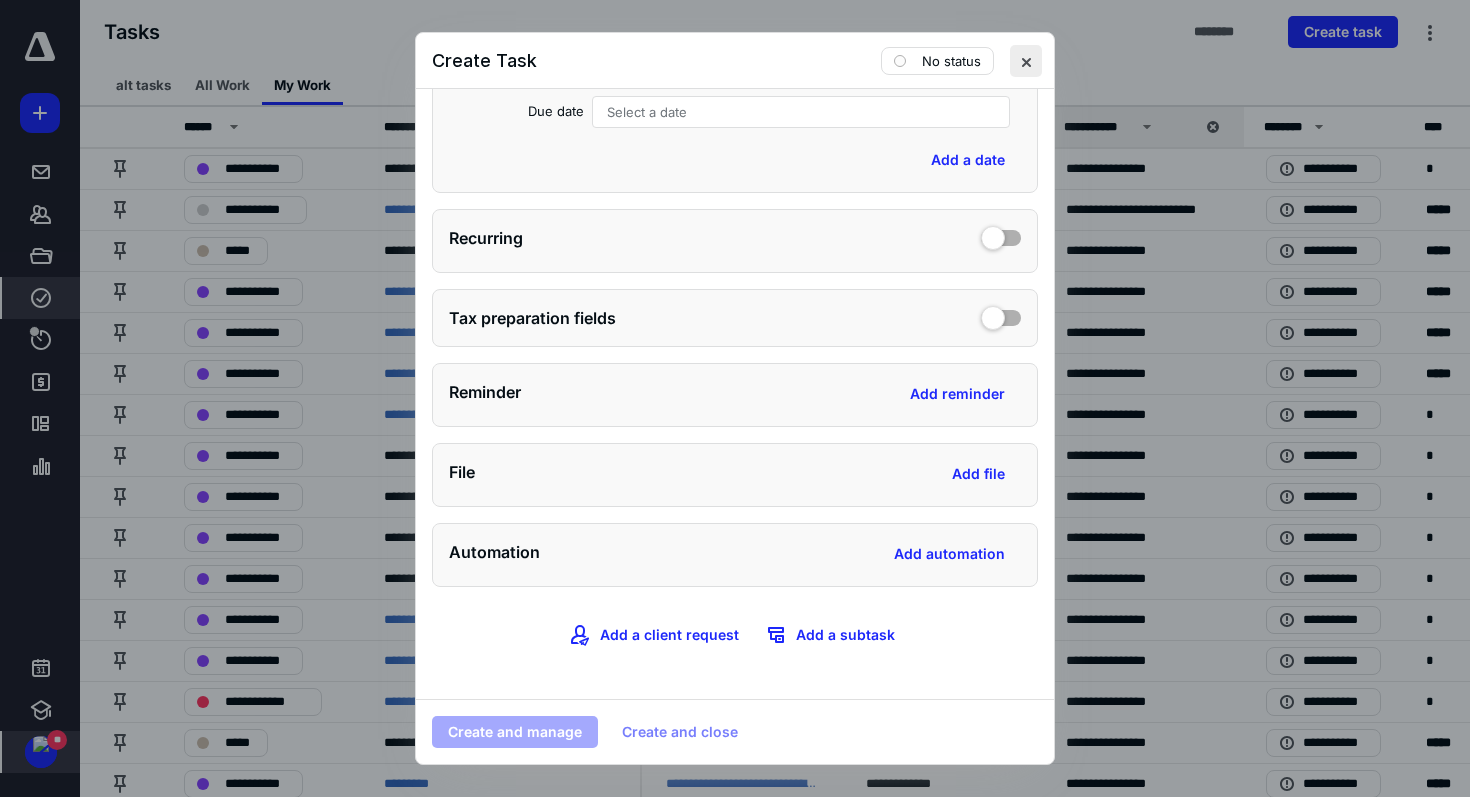 click at bounding box center (1026, 61) 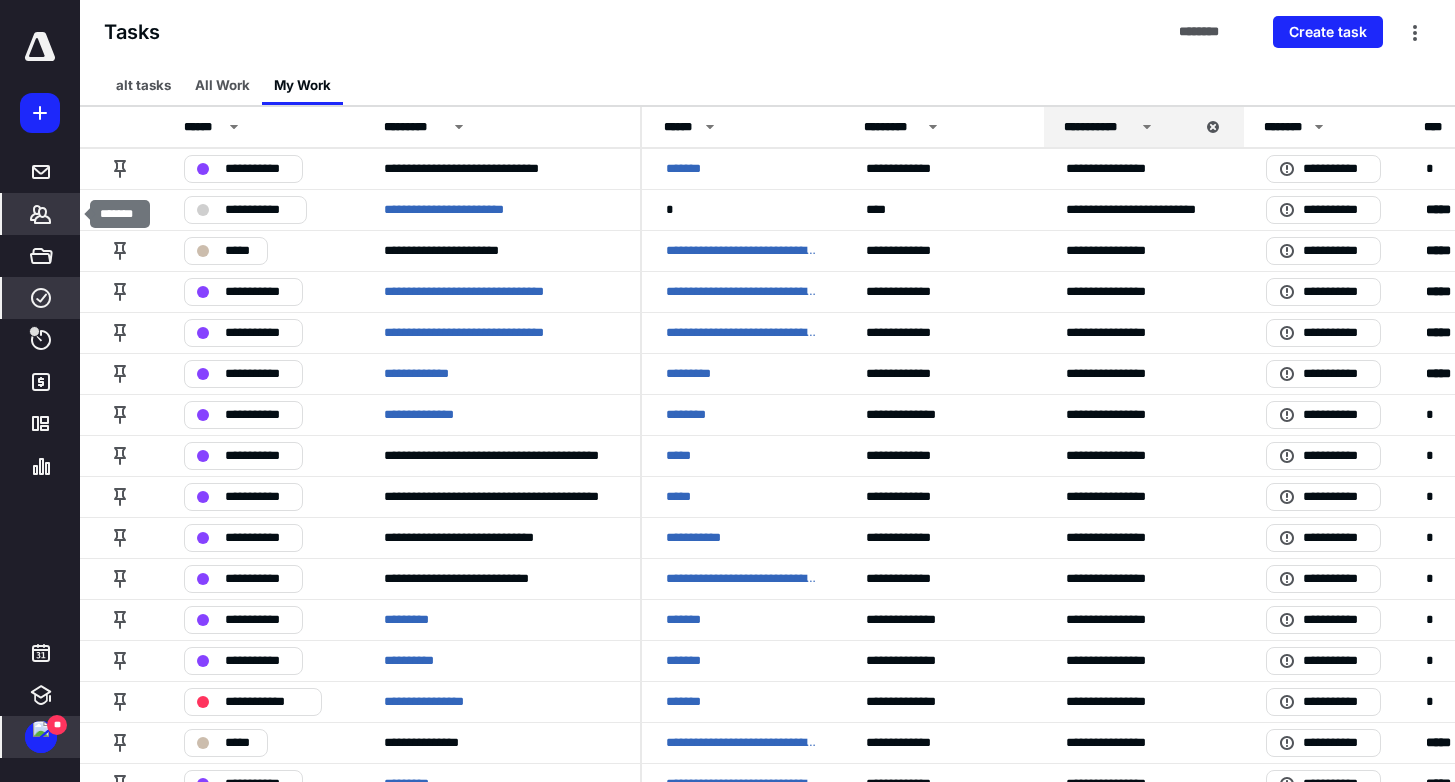 click 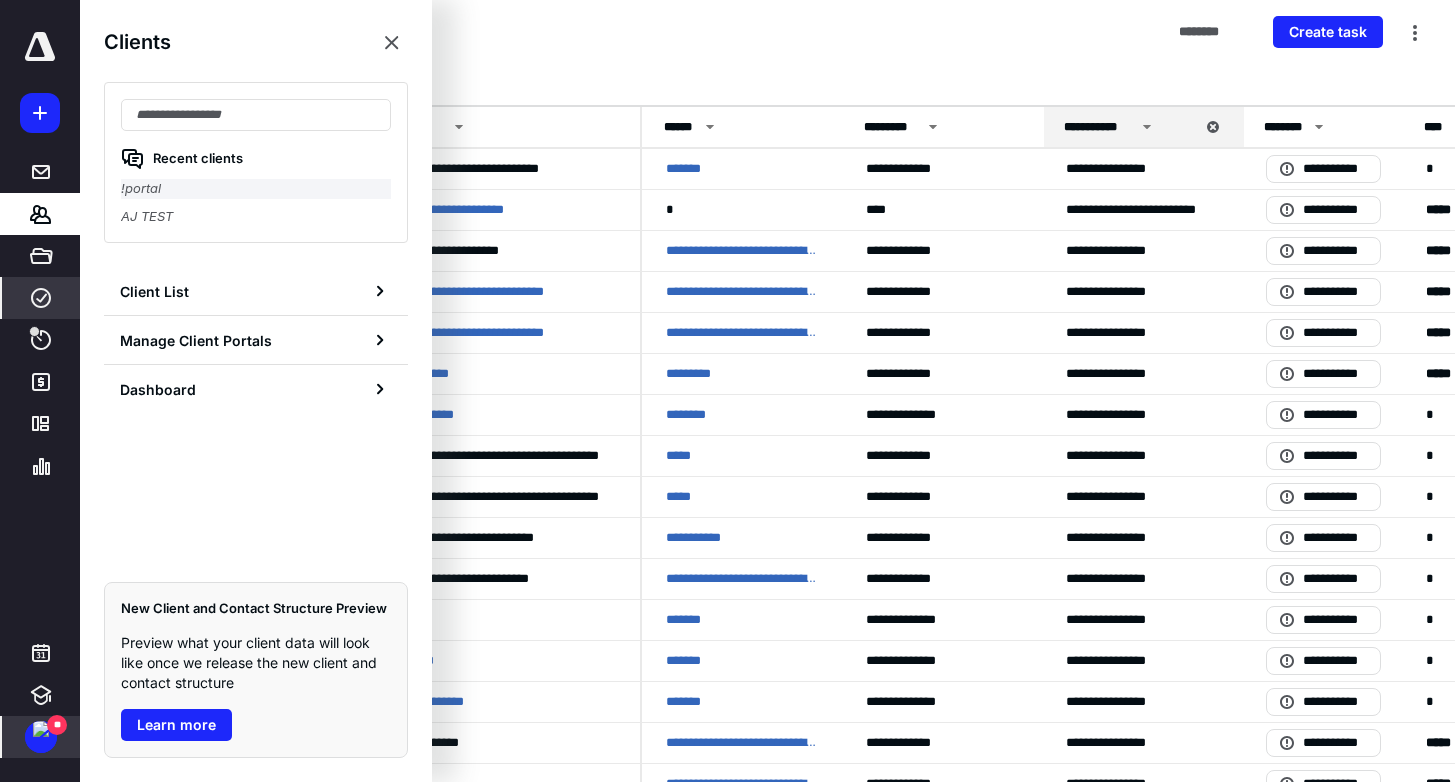 click on "!portal" at bounding box center [256, 189] 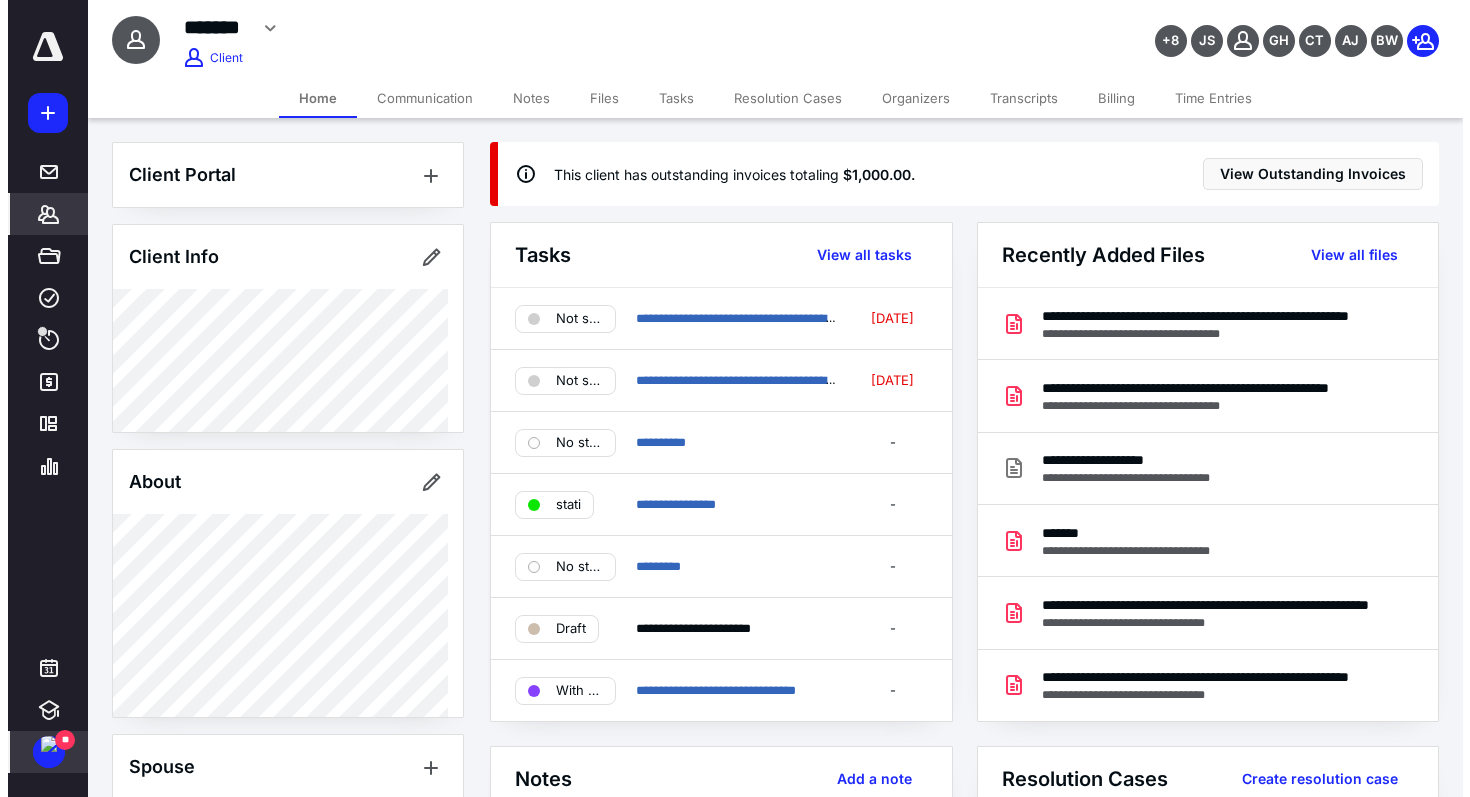scroll, scrollTop: 472, scrollLeft: 0, axis: vertical 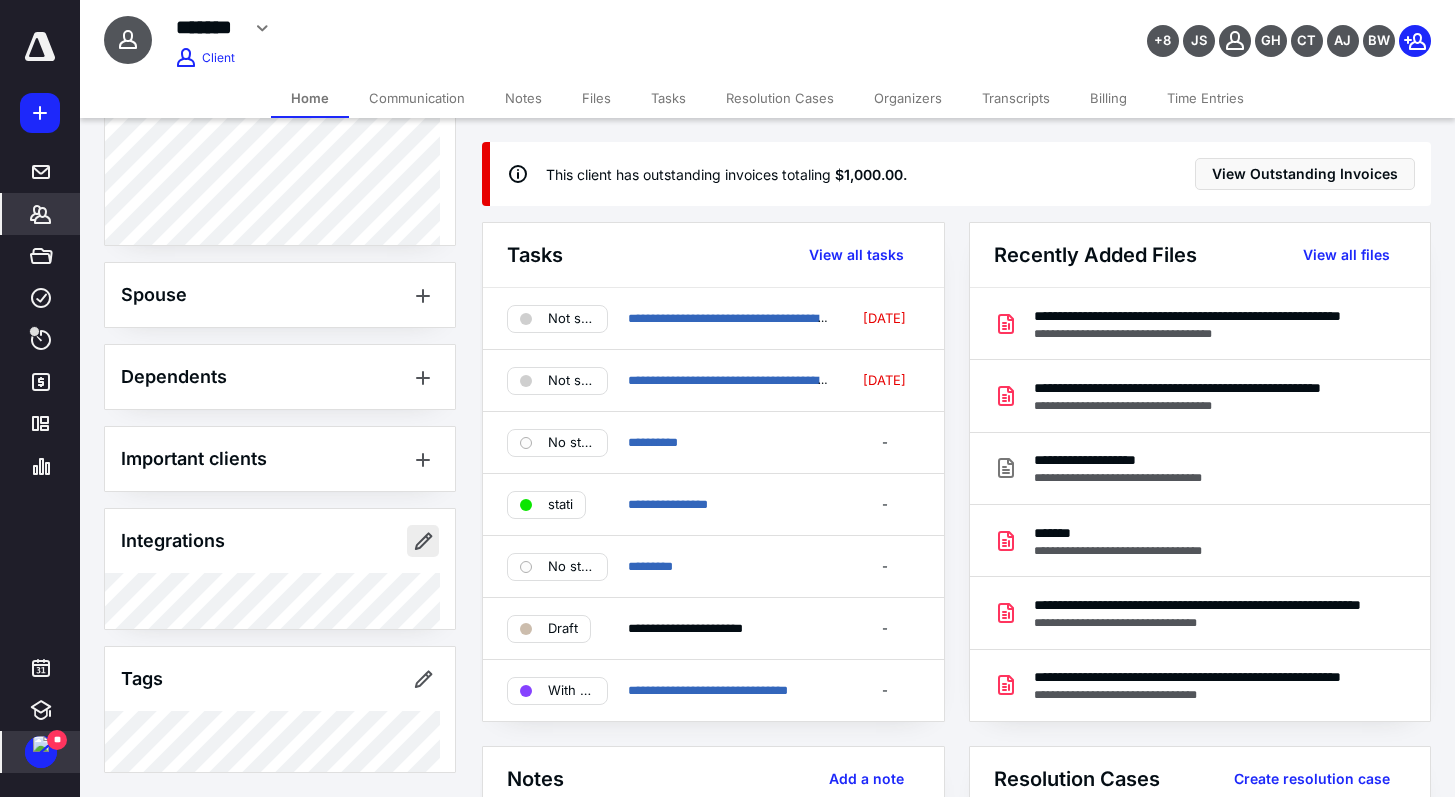 click at bounding box center [423, 541] 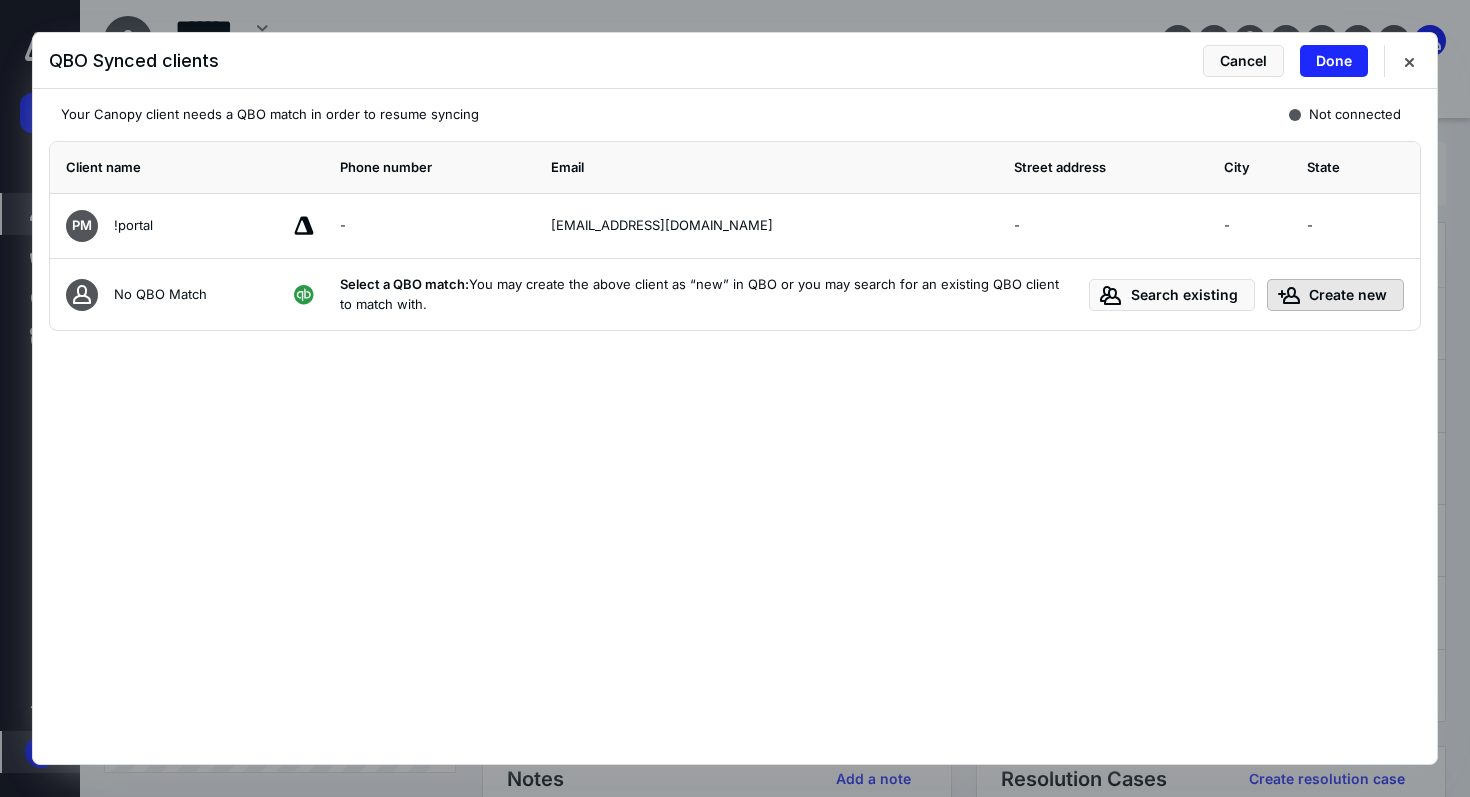 click on "Create new" at bounding box center [1335, 295] 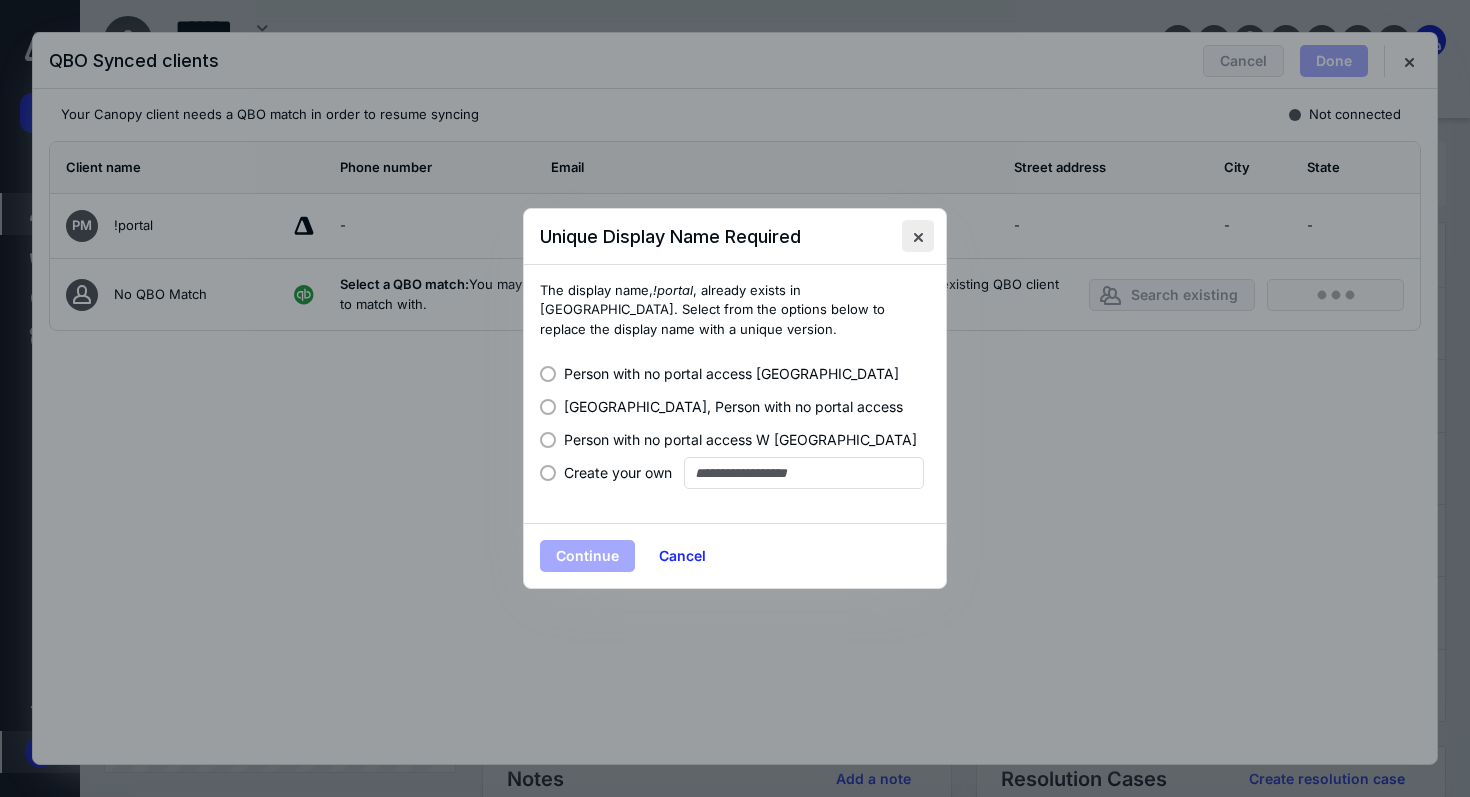 click at bounding box center (918, 236) 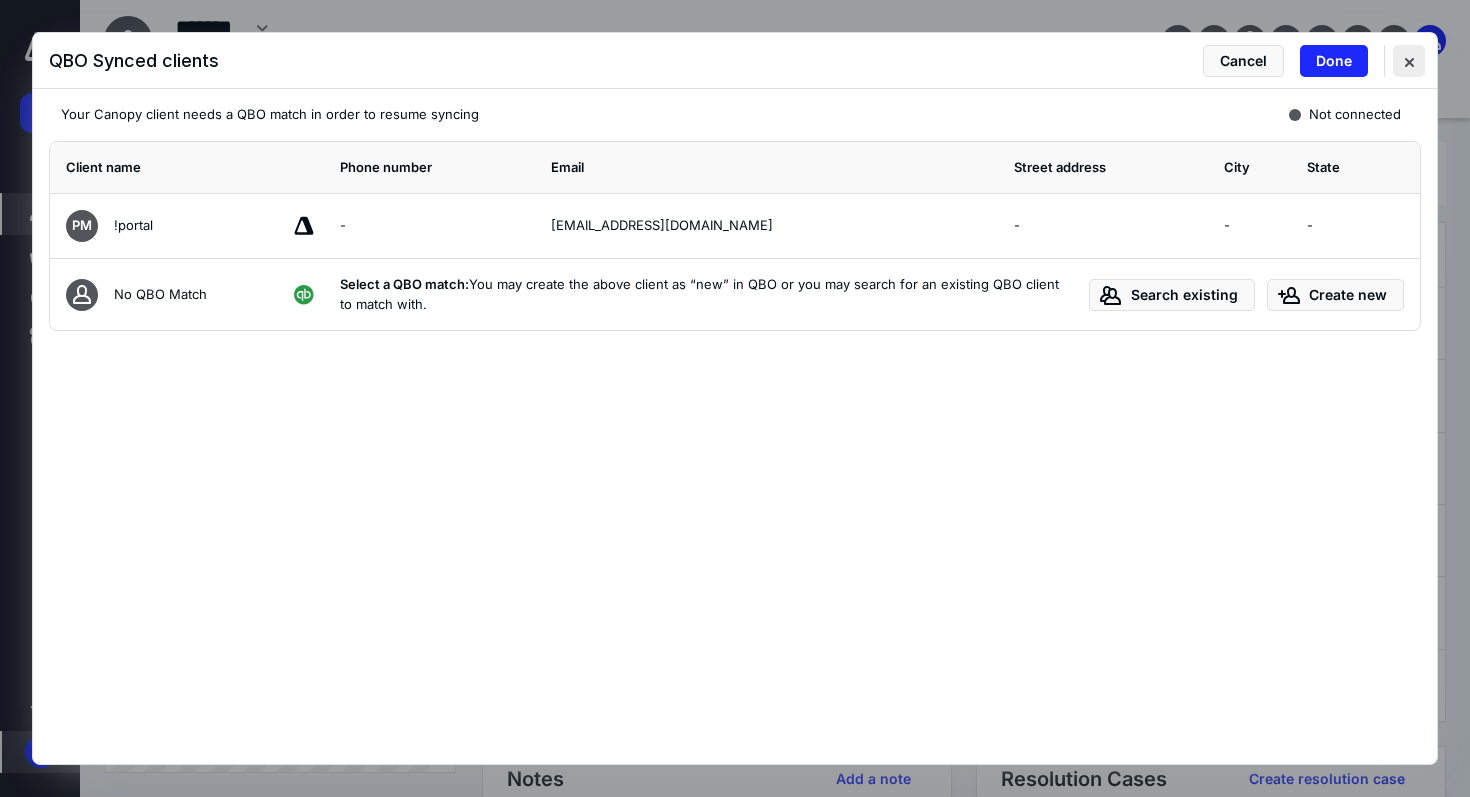 click at bounding box center [1409, 61] 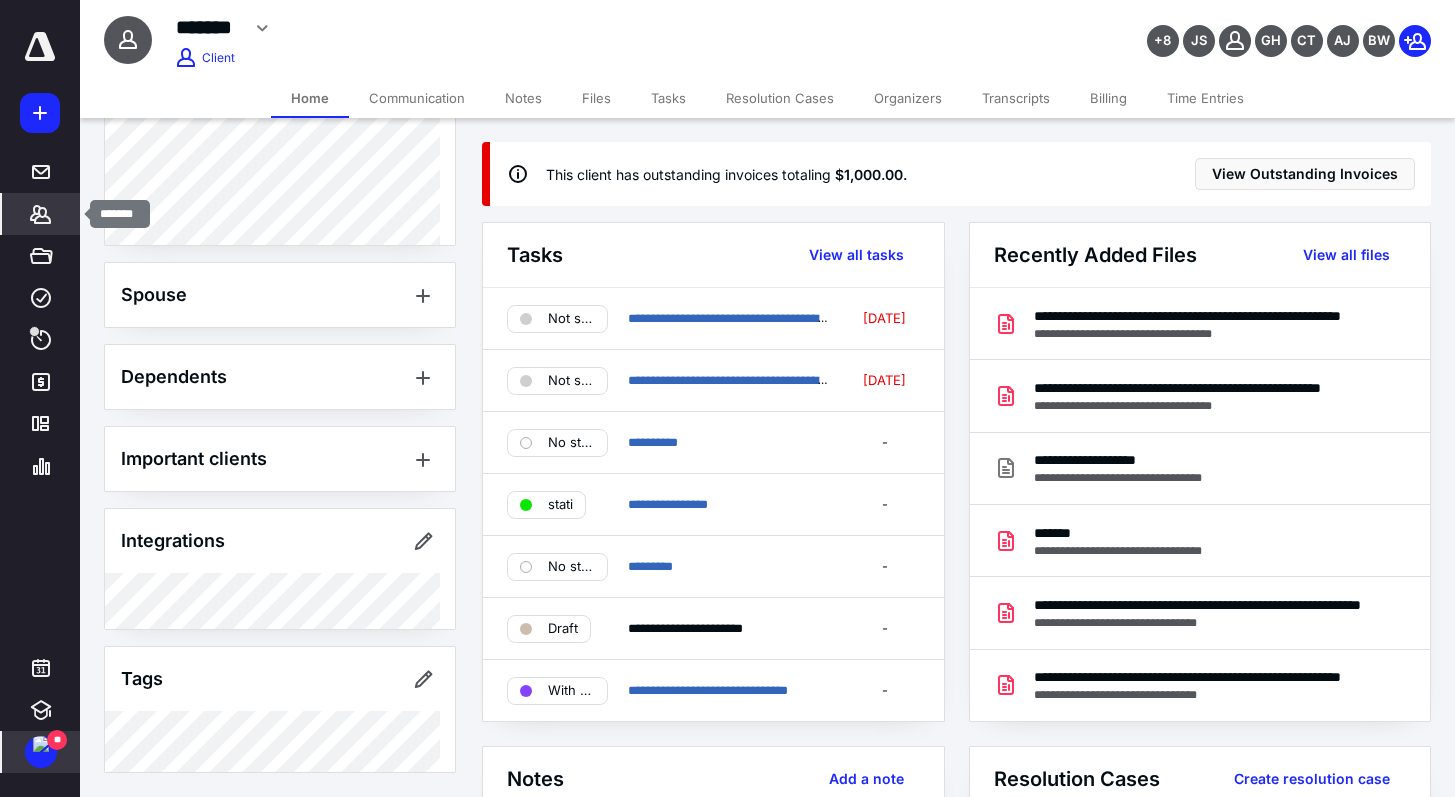 click 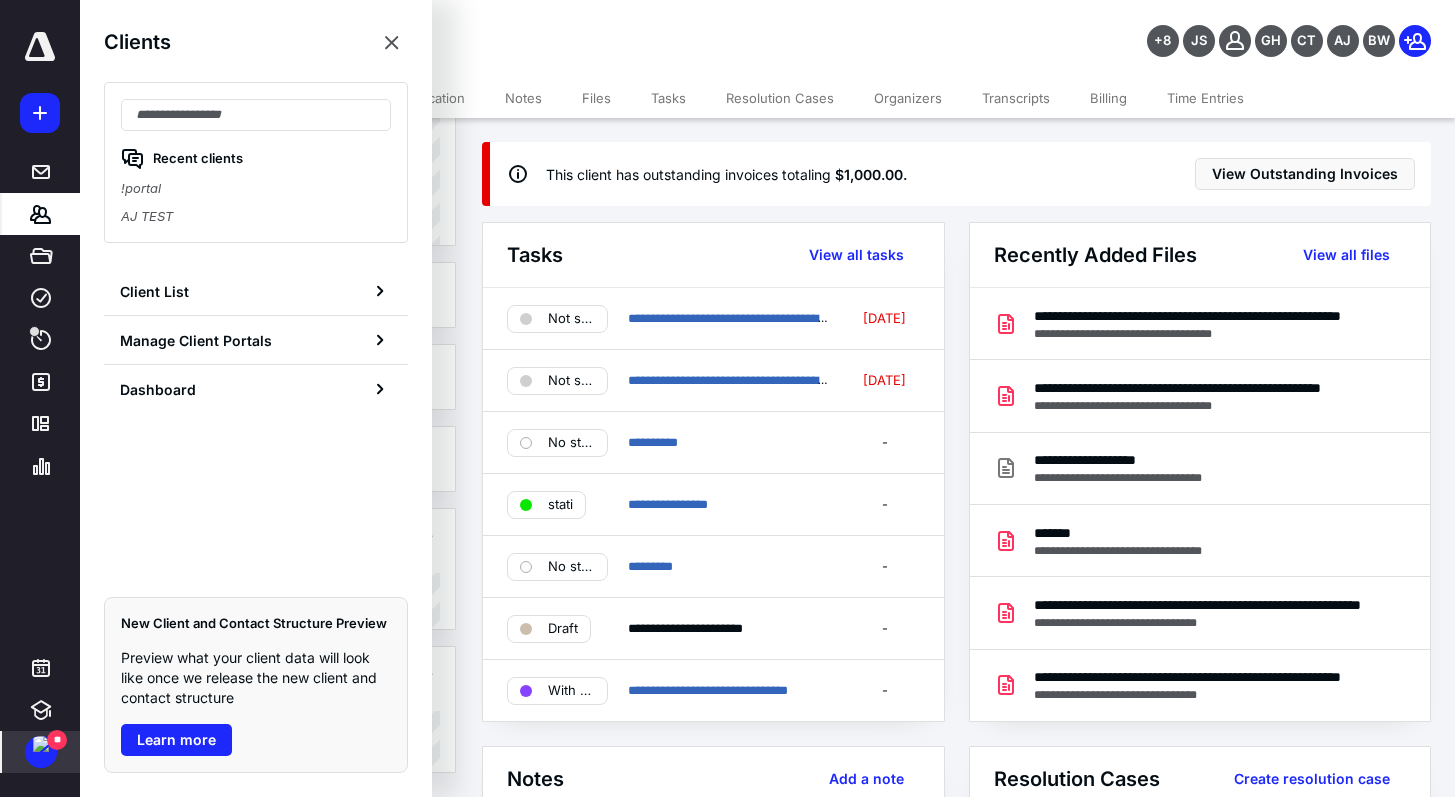 click on "**" at bounding box center [41, 752] 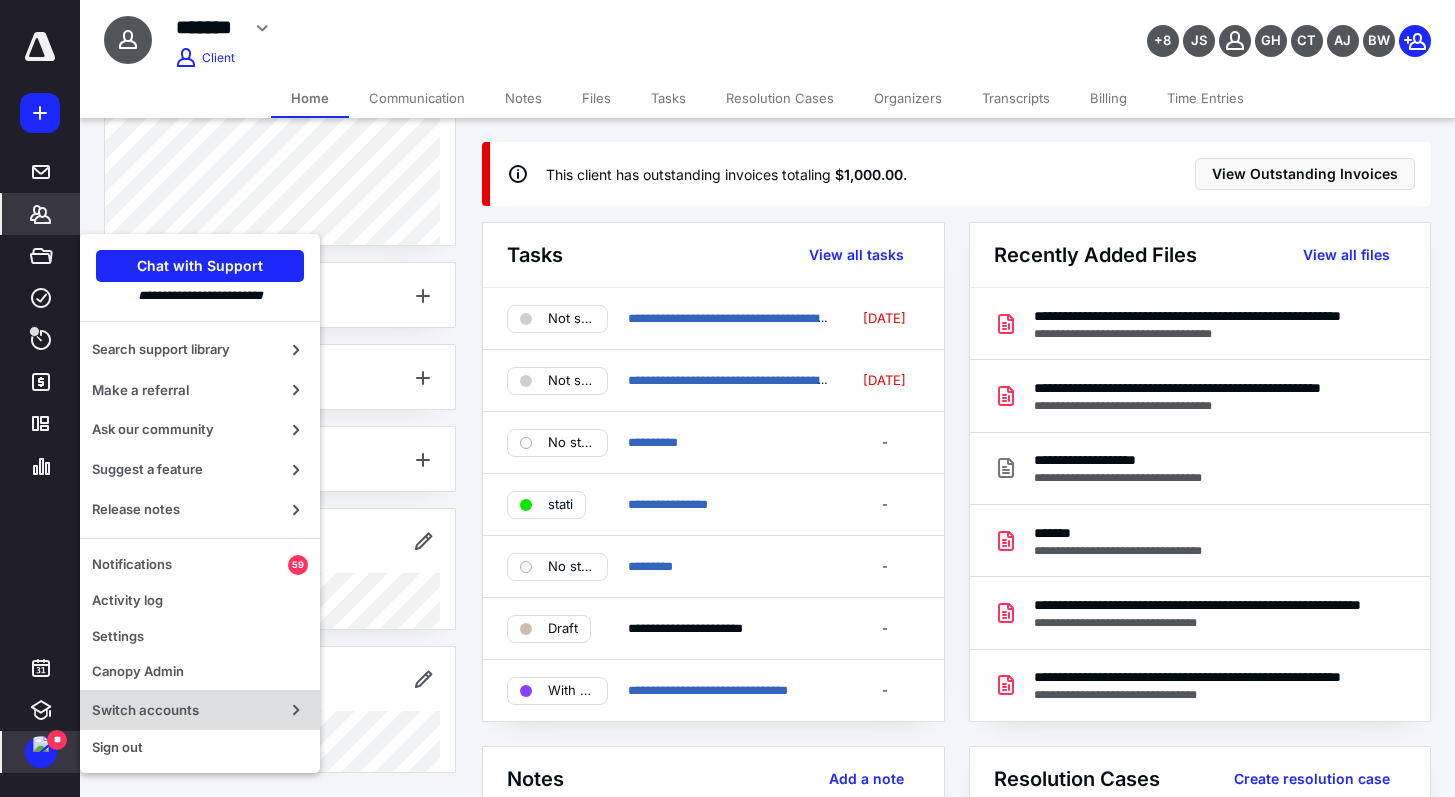 click on "Switch accounts" at bounding box center [184, 710] 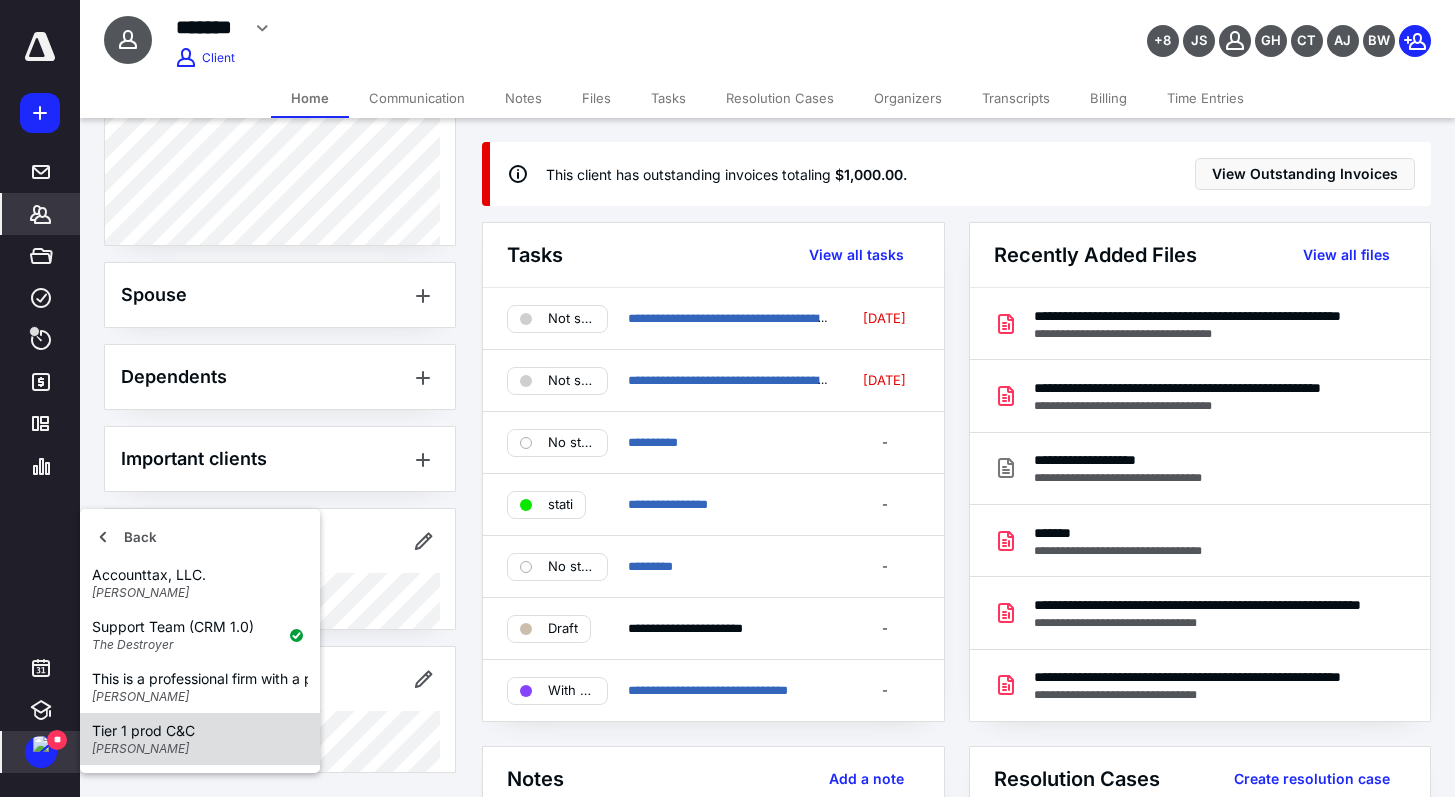 click on "Tier 1 prod C&C Seth Grover" at bounding box center (200, 739) 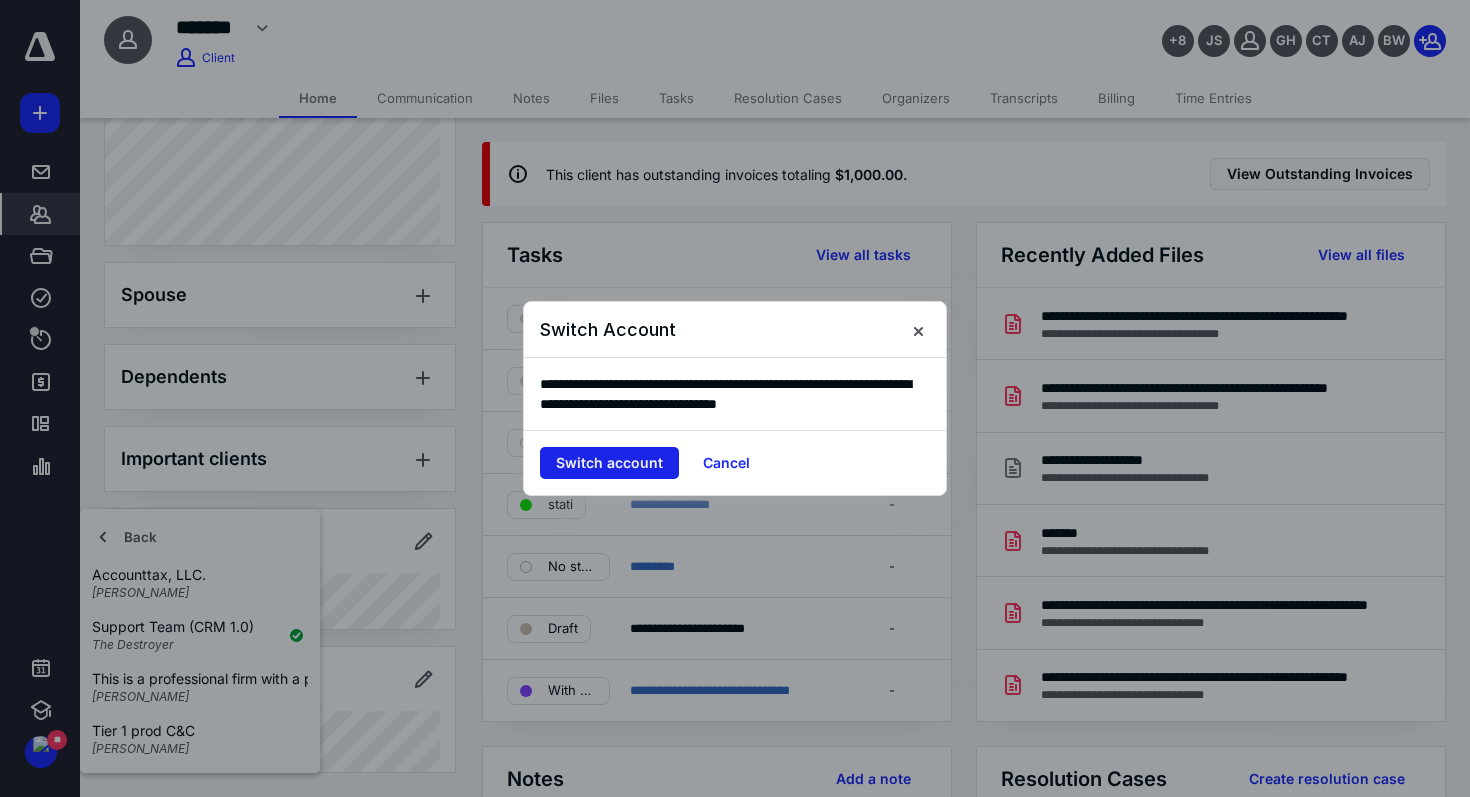 click on "Switch account" at bounding box center (609, 463) 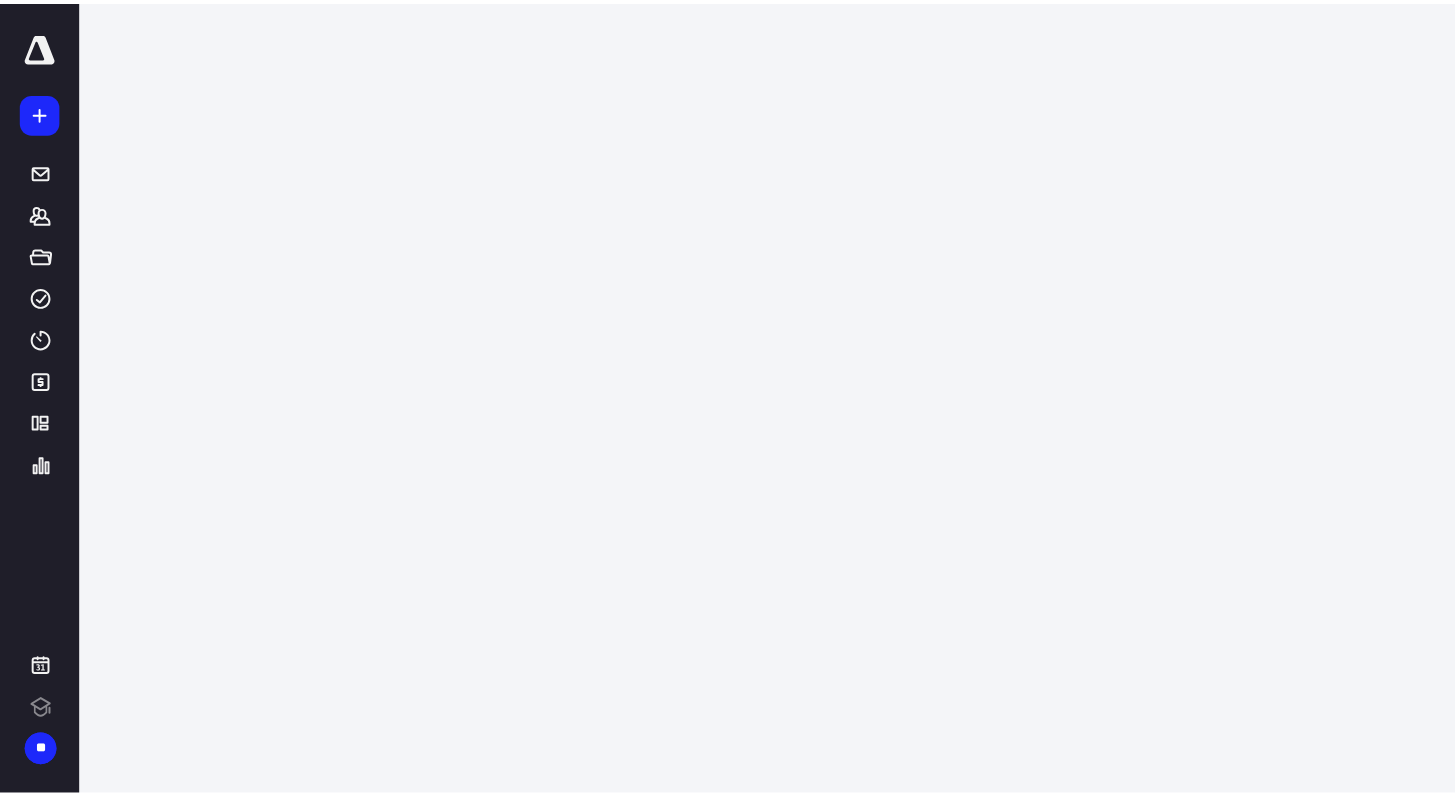 scroll, scrollTop: 0, scrollLeft: 0, axis: both 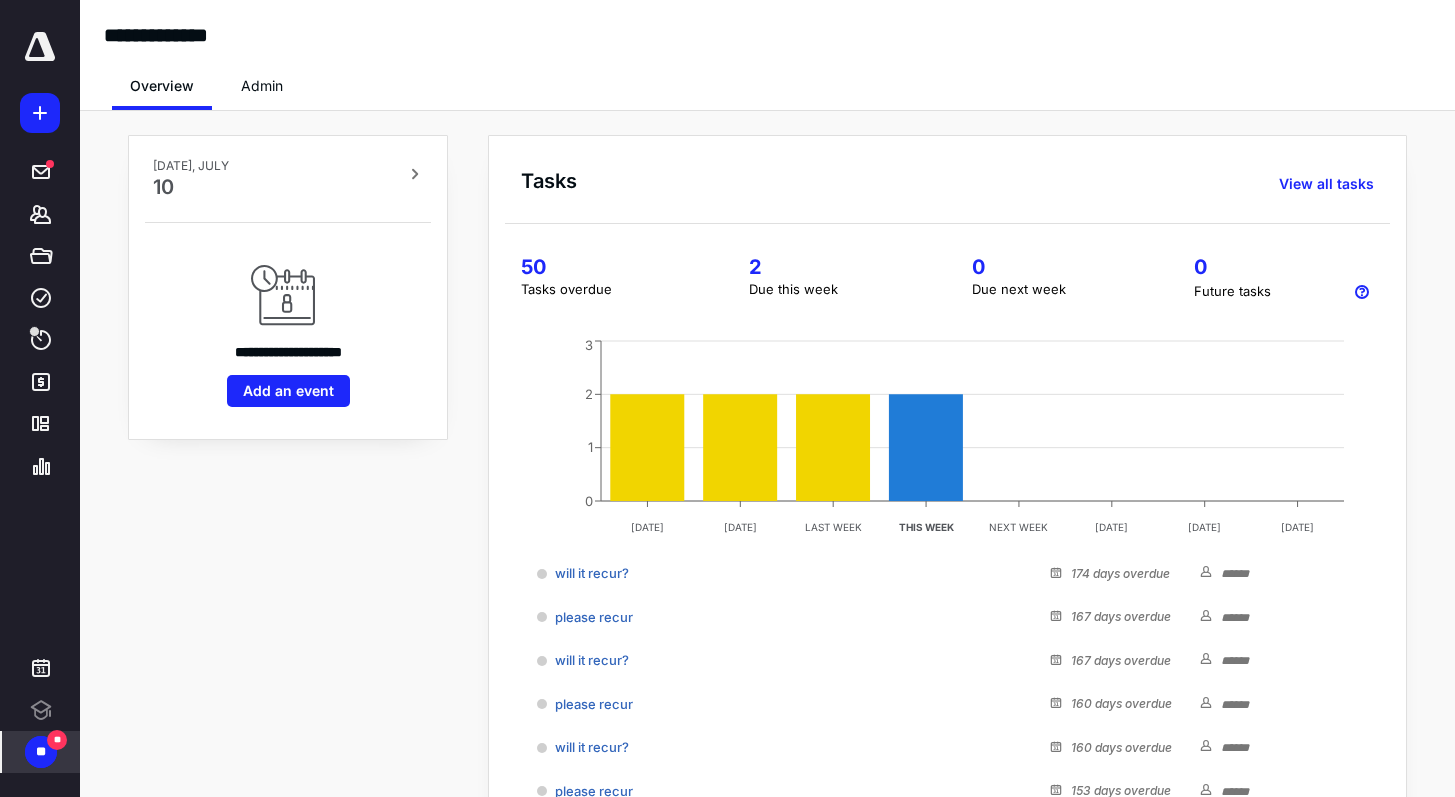 click on "**" at bounding box center (41, 752) 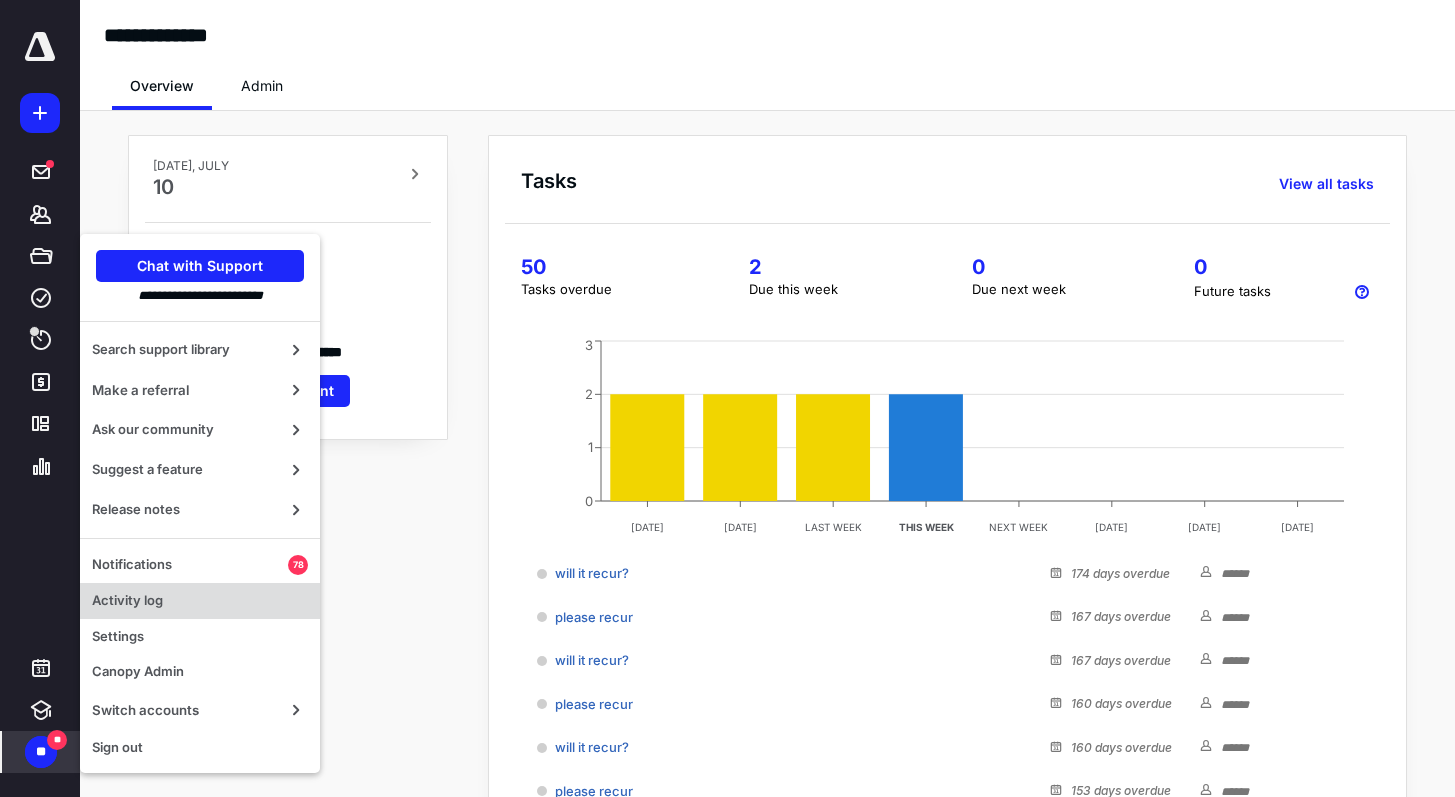 click on "Activity log" at bounding box center [200, 601] 